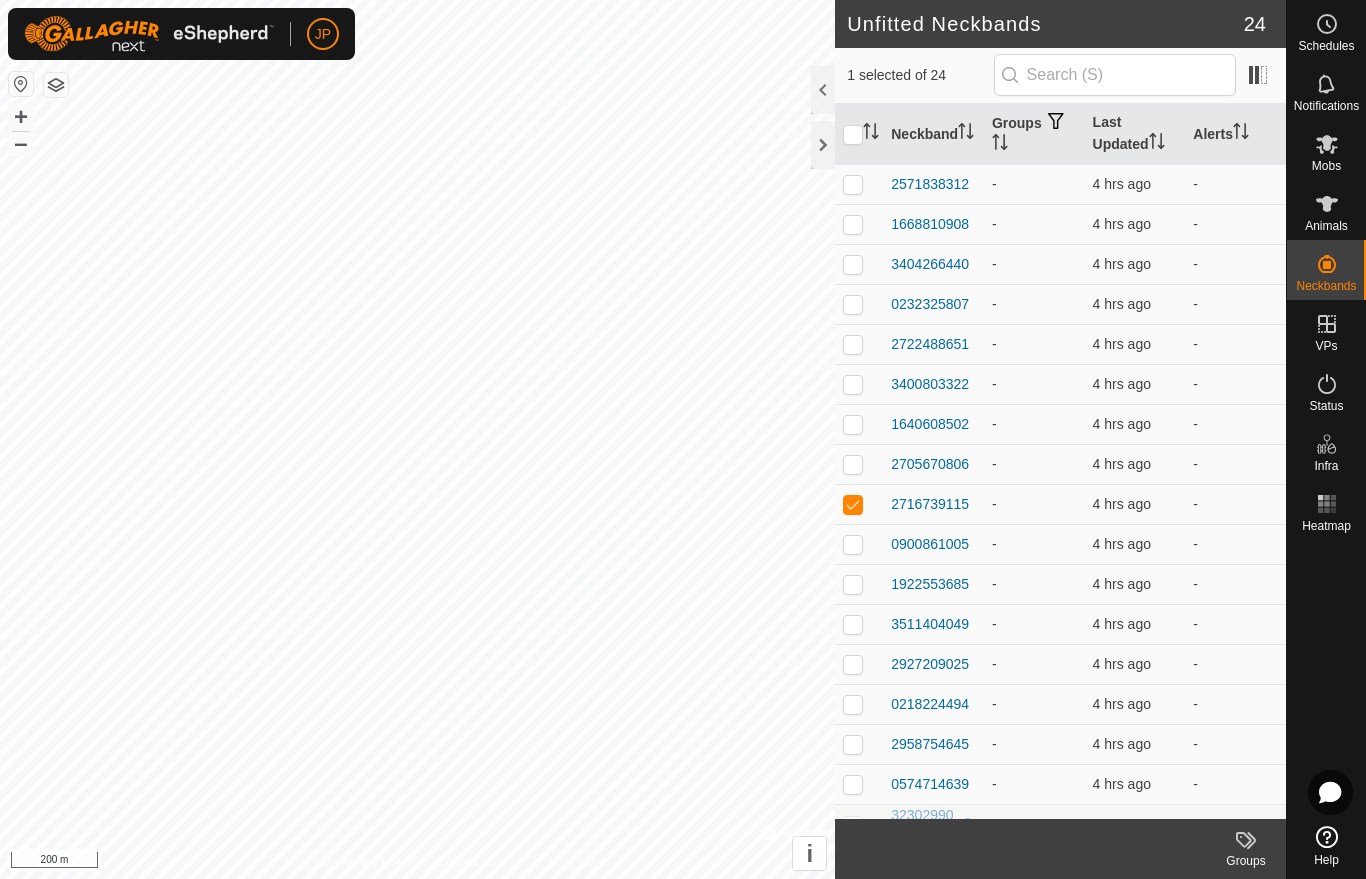 scroll, scrollTop: 0, scrollLeft: 0, axis: both 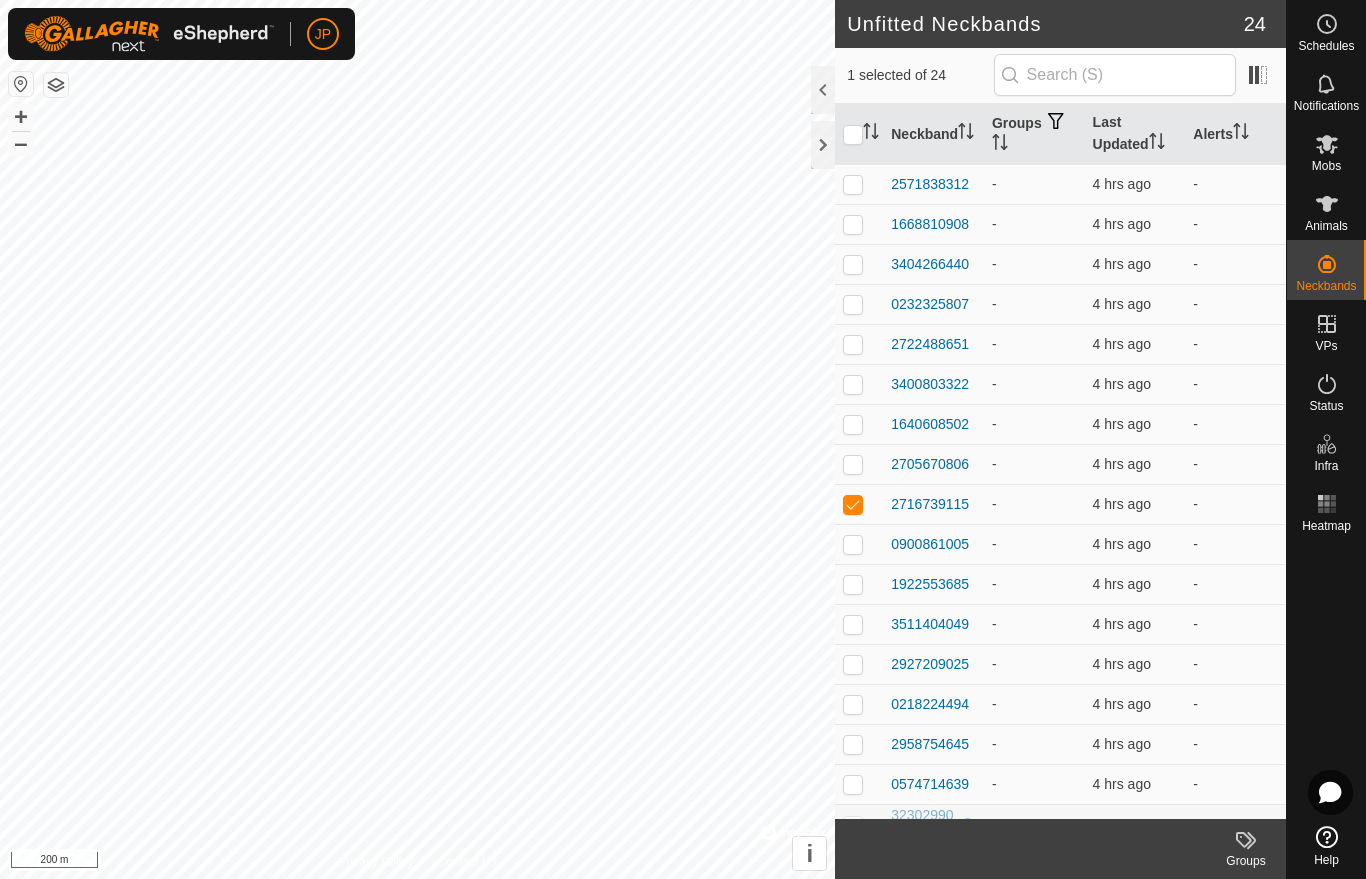 click 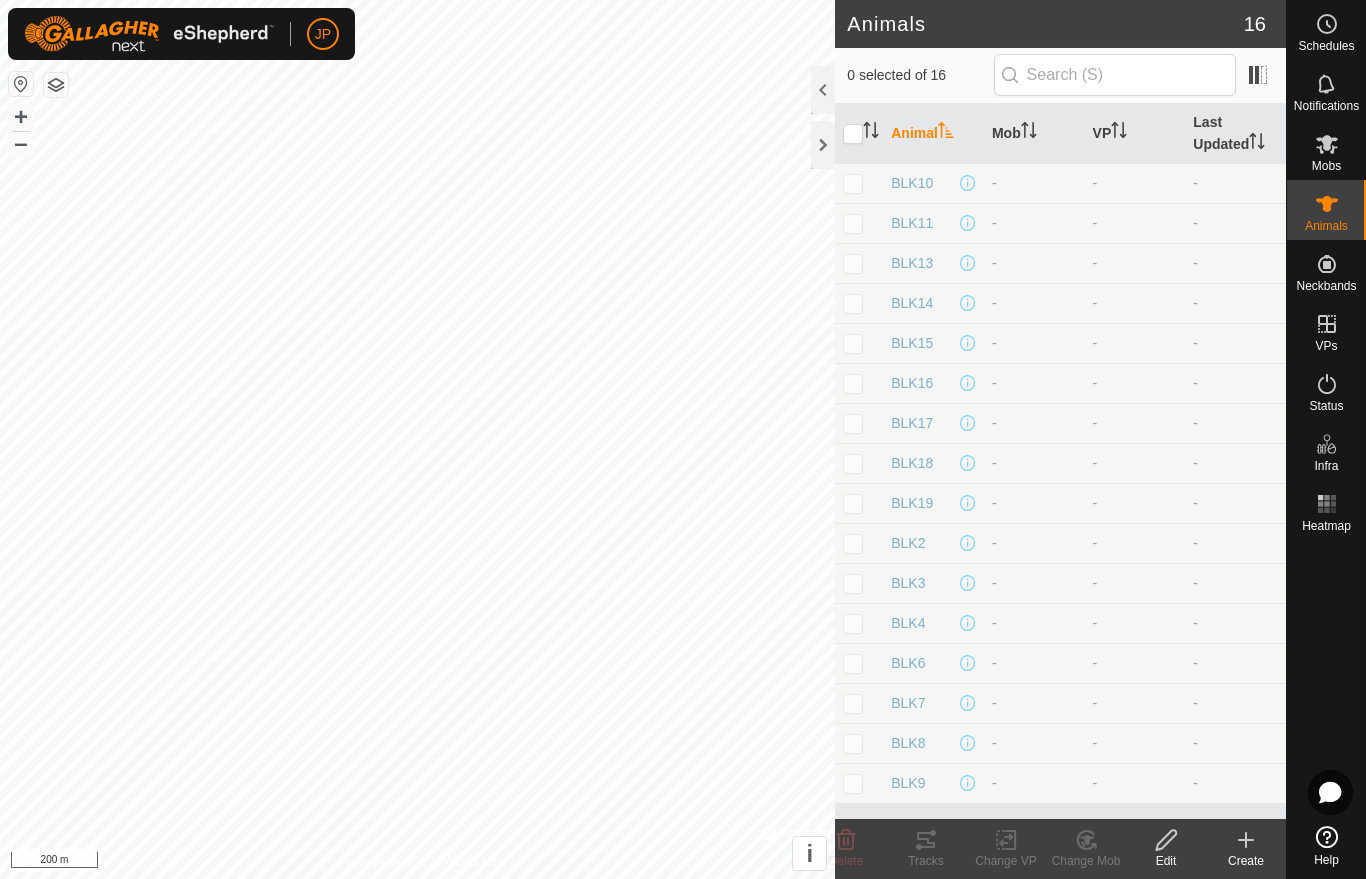 click at bounding box center (853, 183) 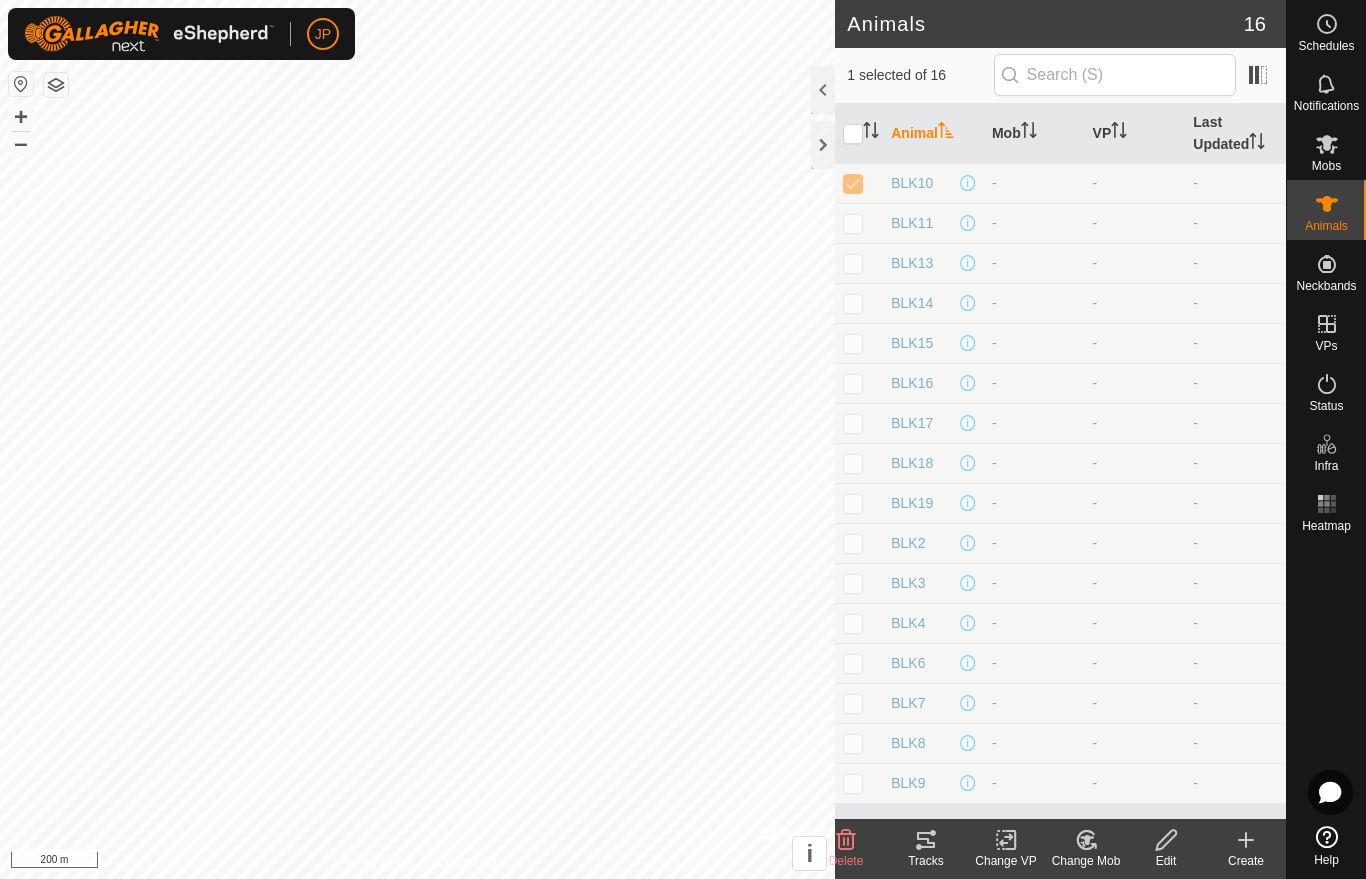click on "Edit" 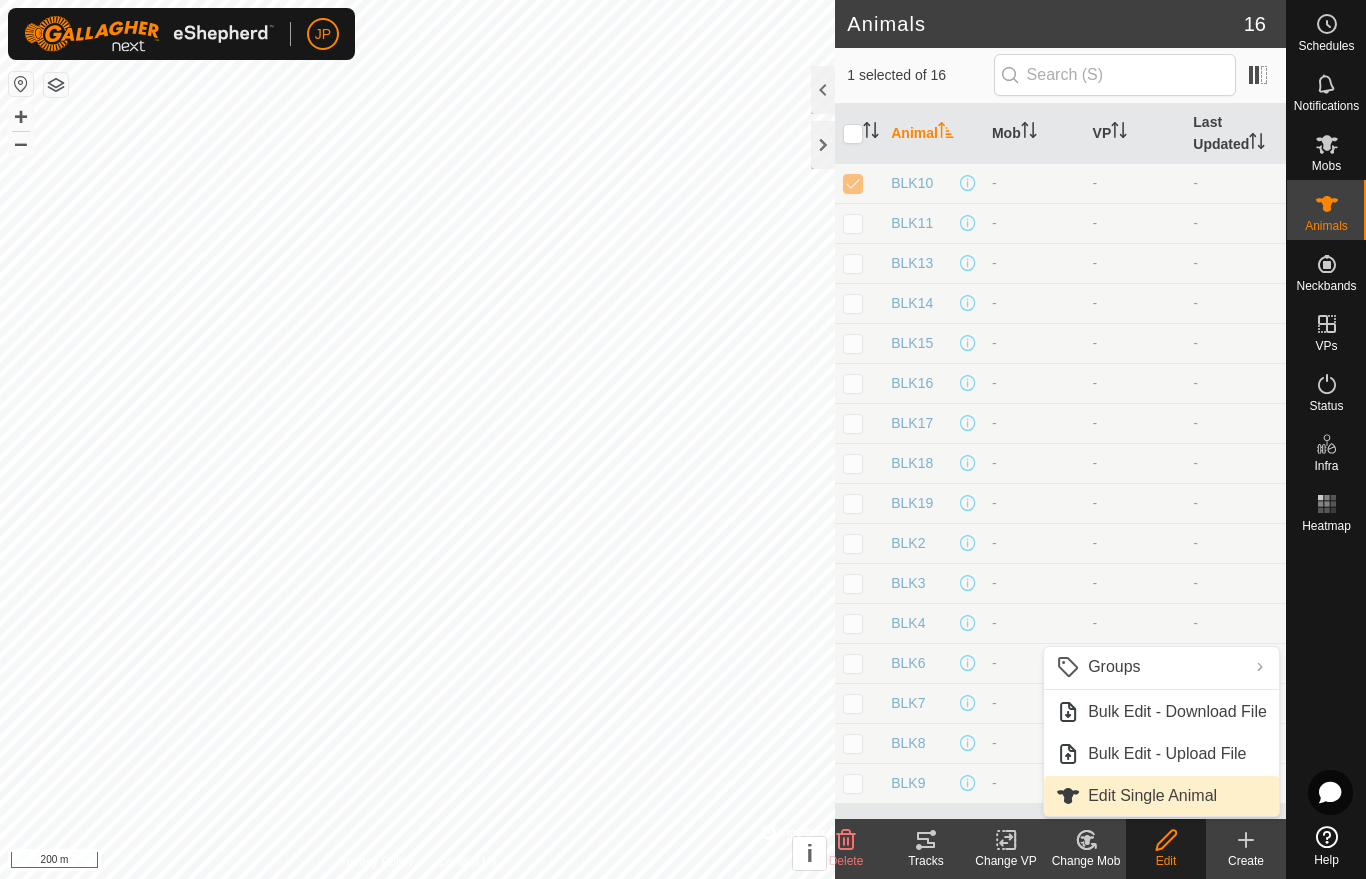 click on "Edit Single Animal" at bounding box center (1152, 796) 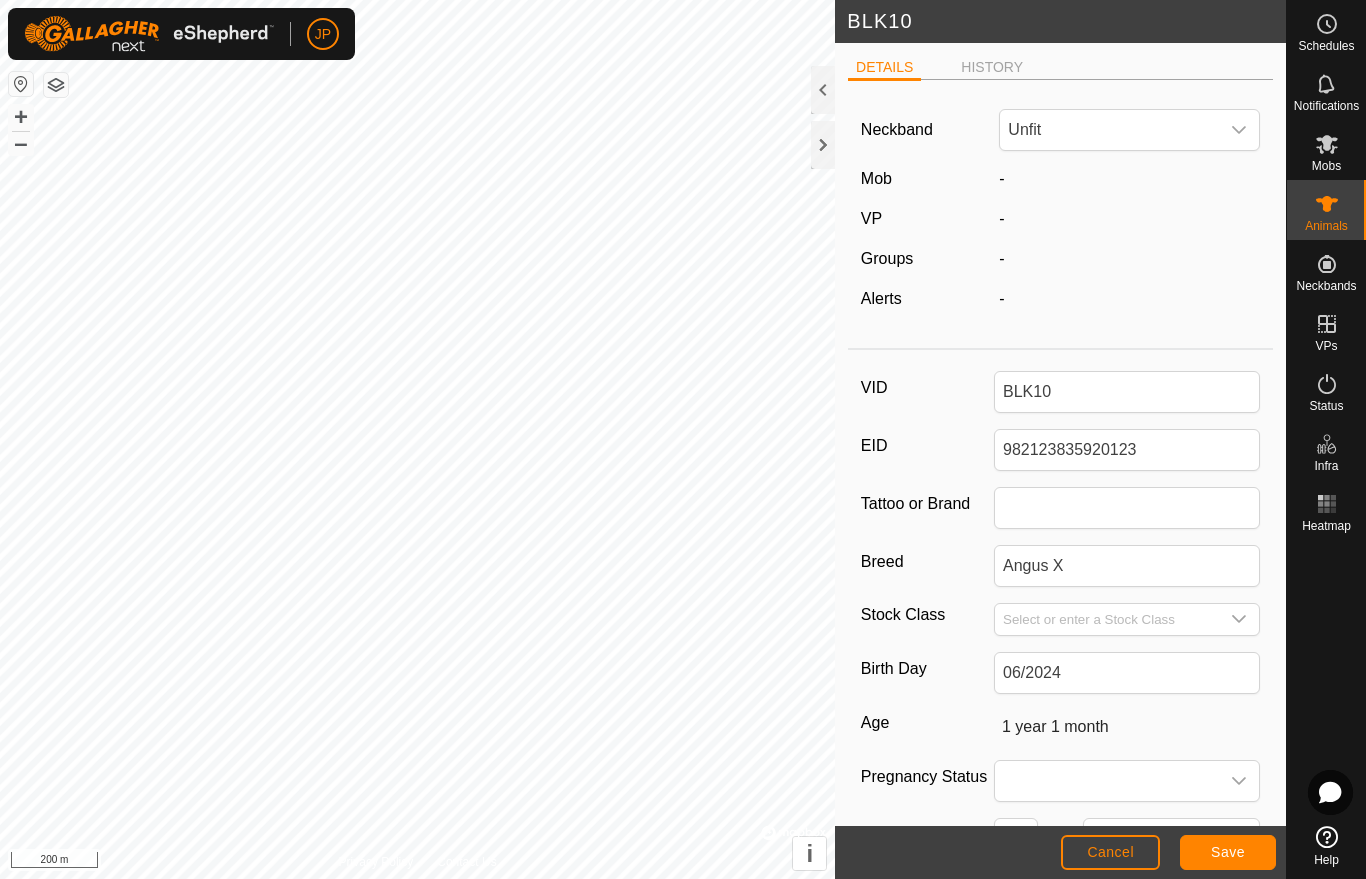 click 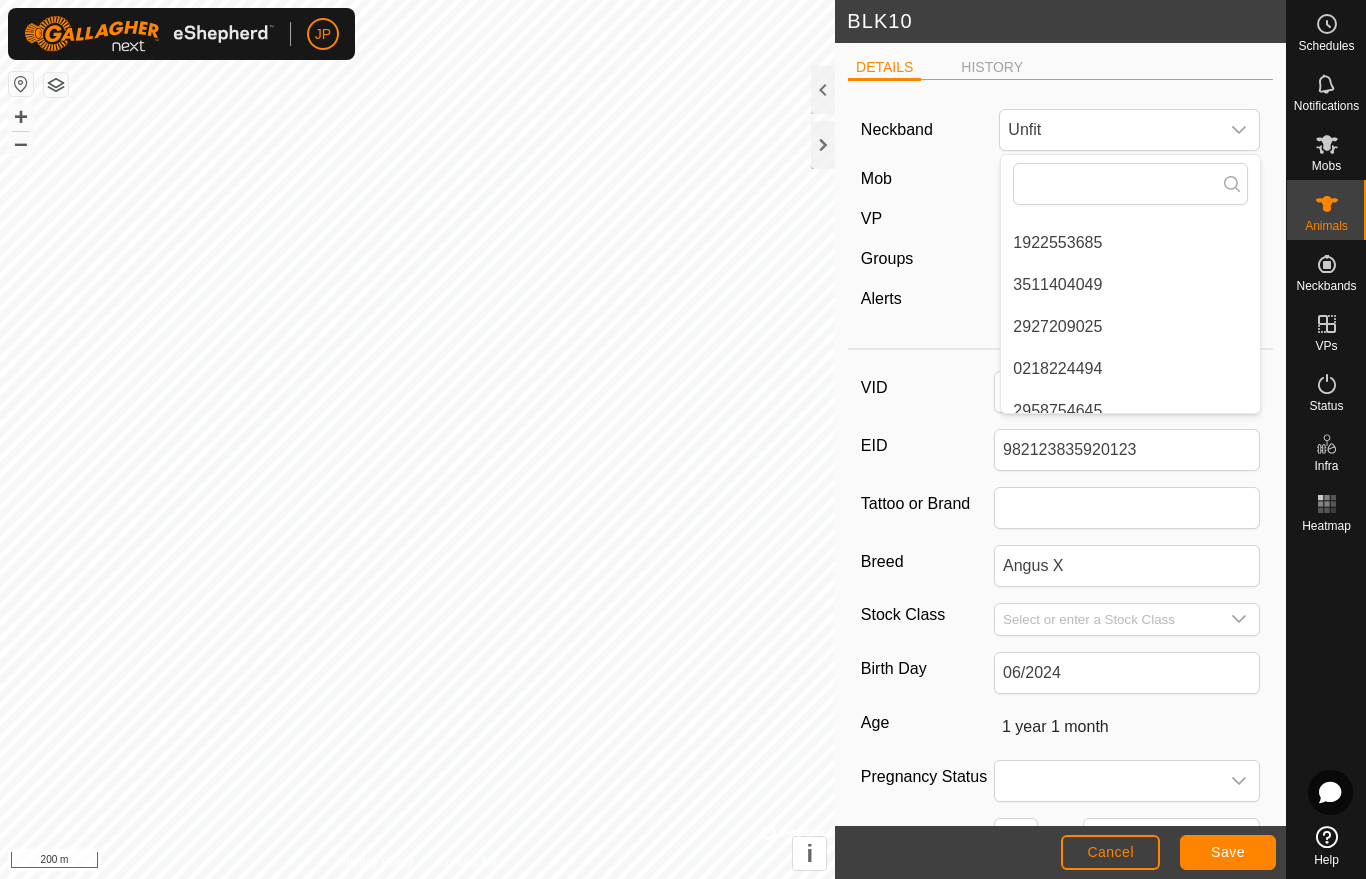 scroll, scrollTop: 453, scrollLeft: 0, axis: vertical 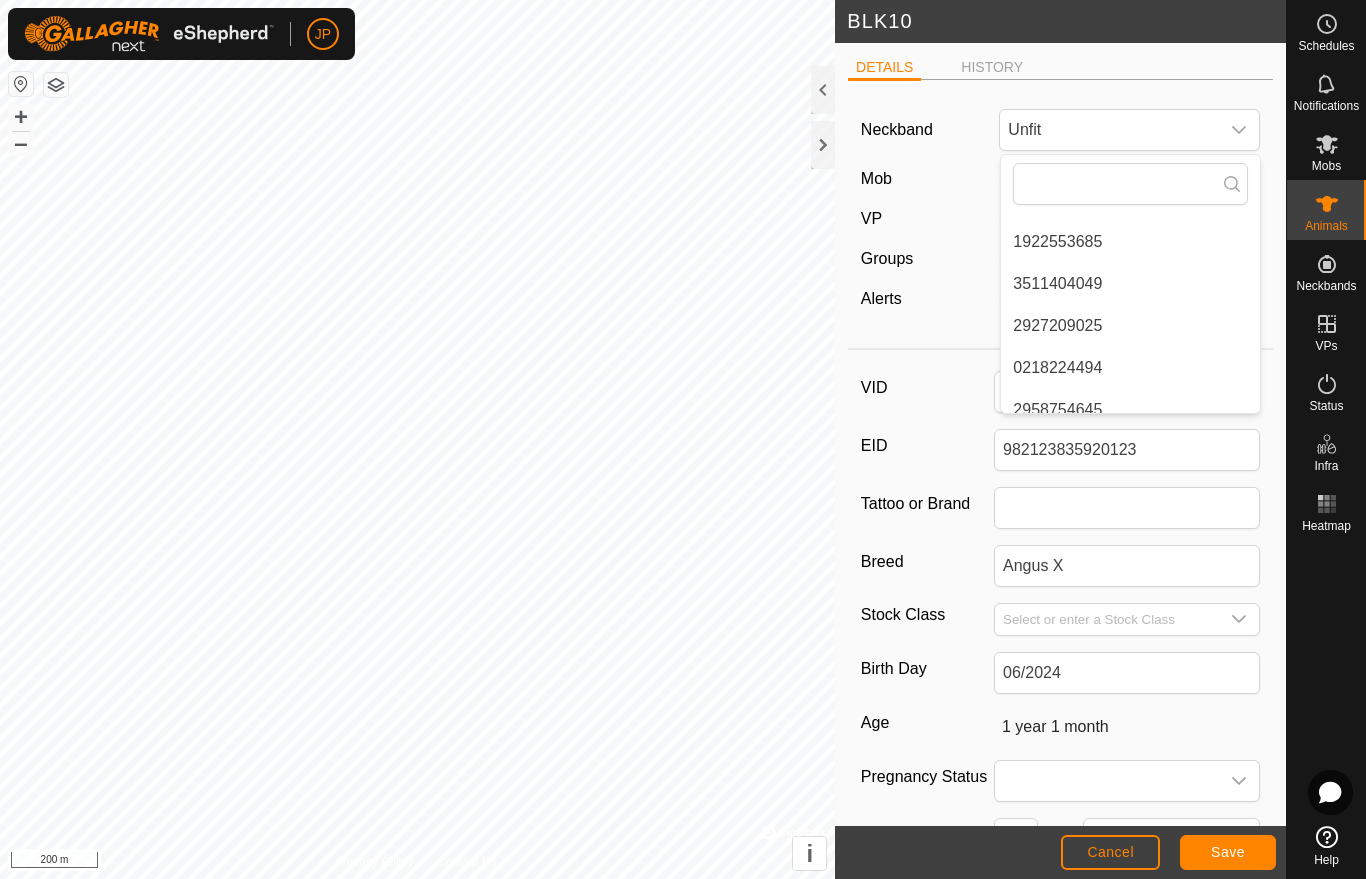 click on "3511404049" at bounding box center [1057, 284] 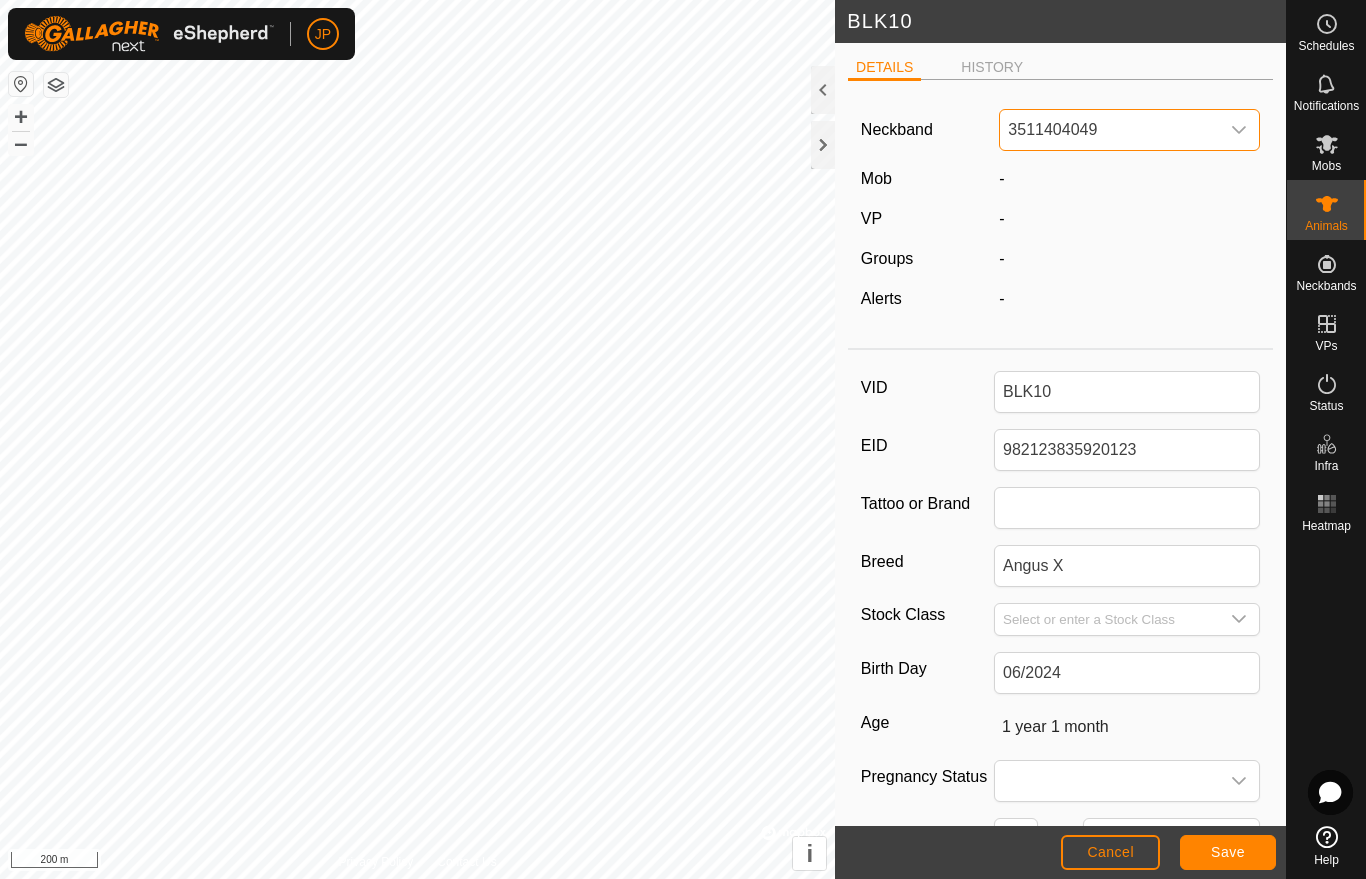 scroll, scrollTop: 0, scrollLeft: 0, axis: both 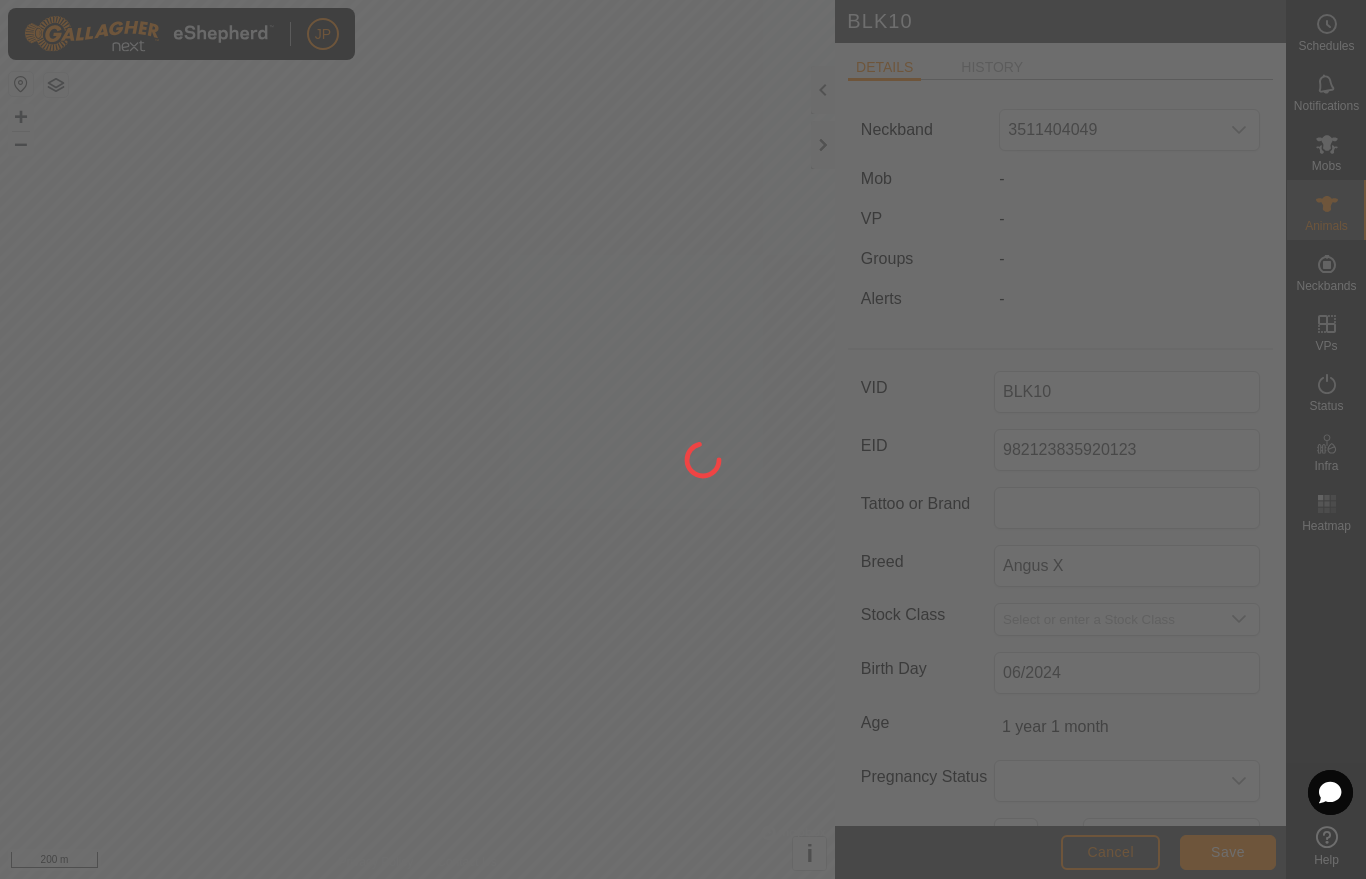 type on "-" 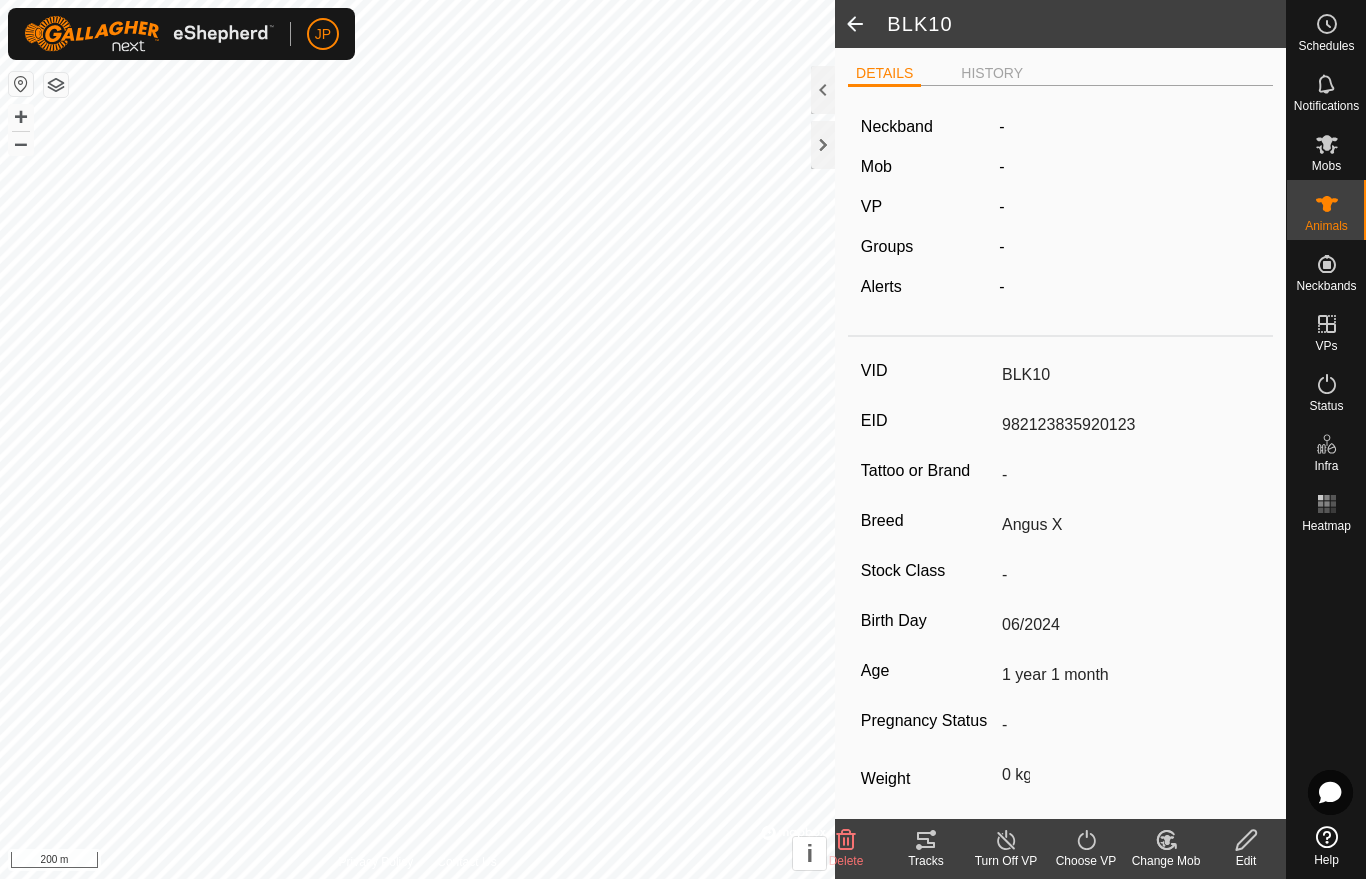 click 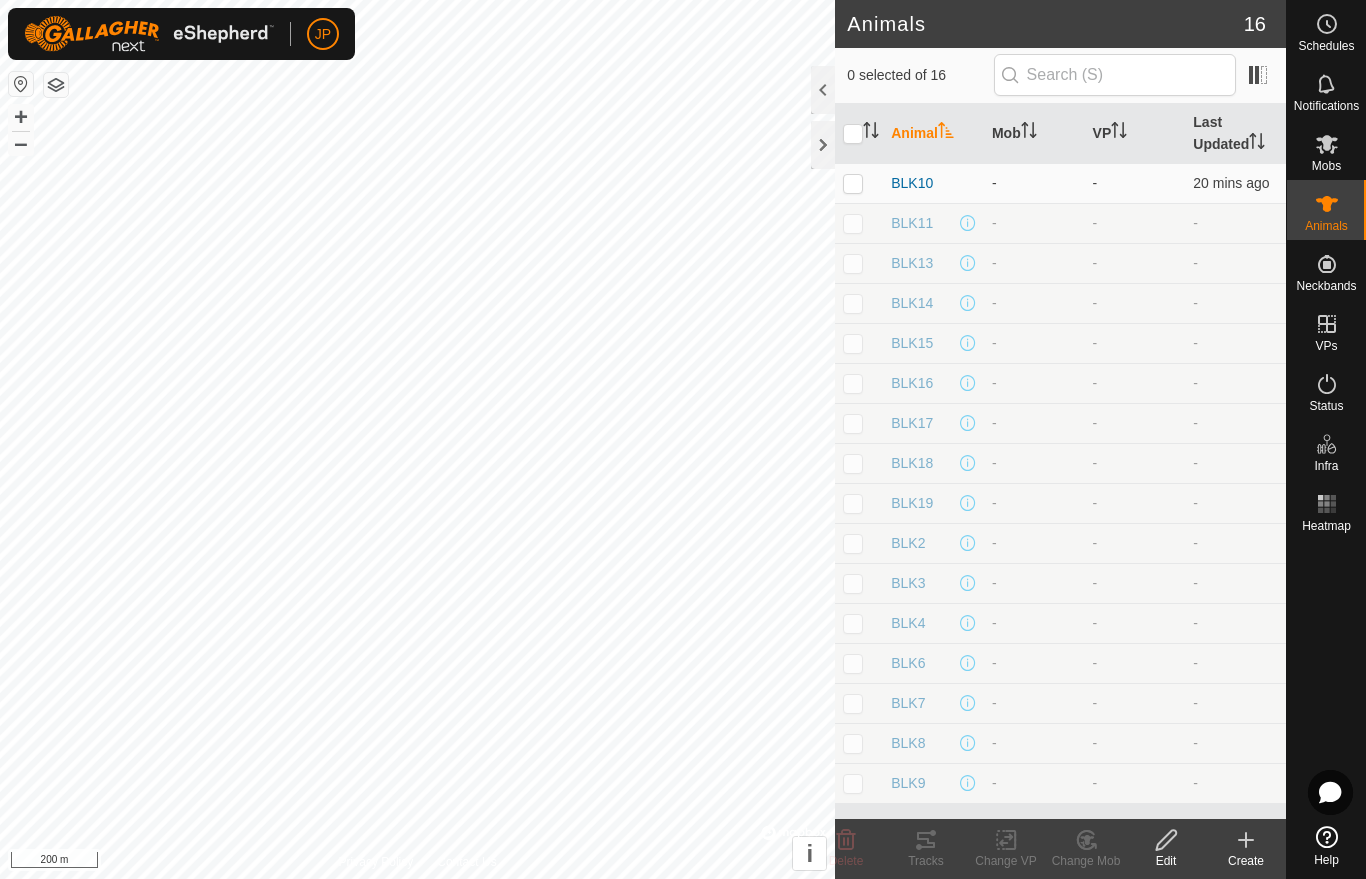 click at bounding box center (853, 703) 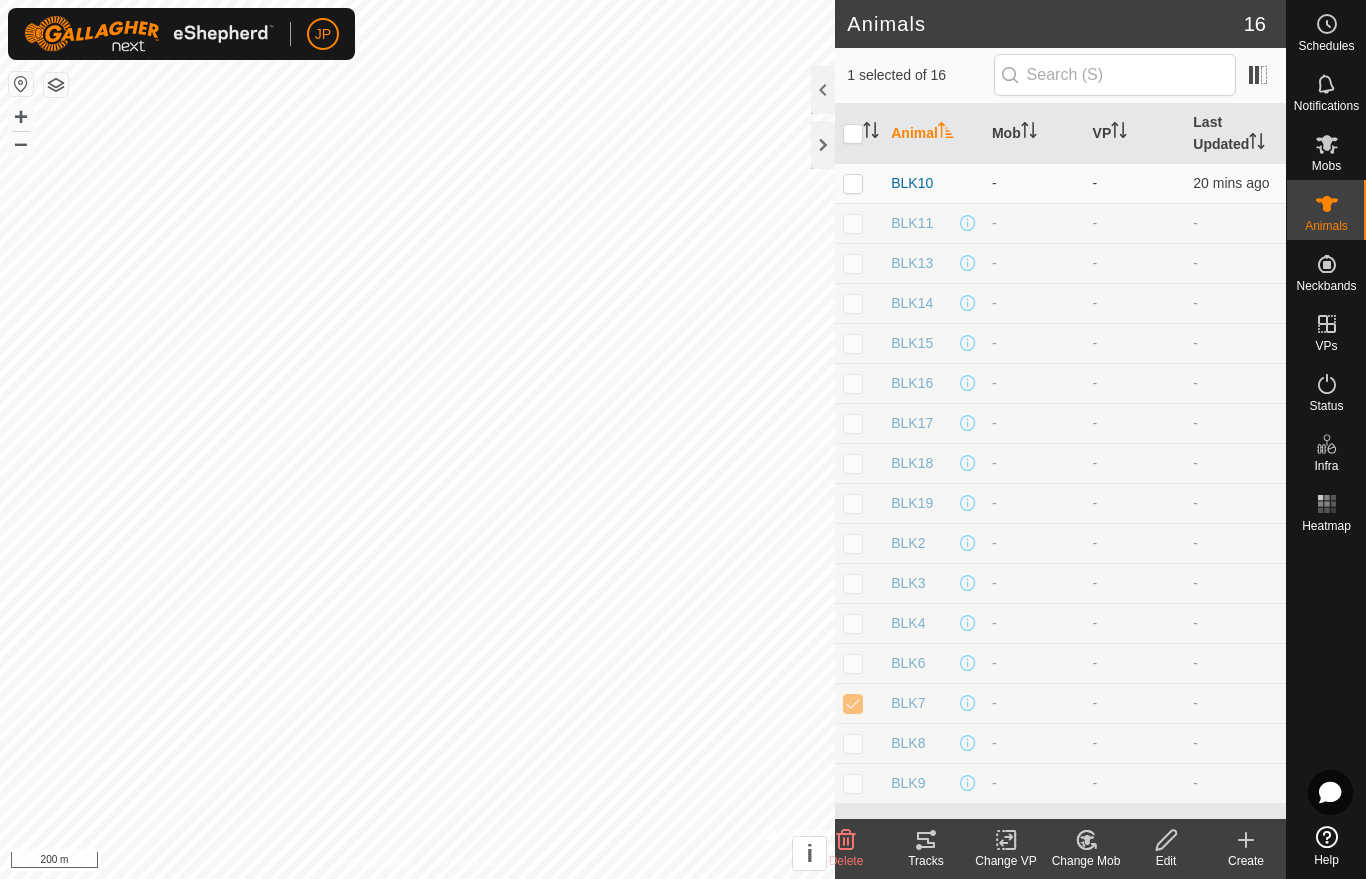 click on "Edit" 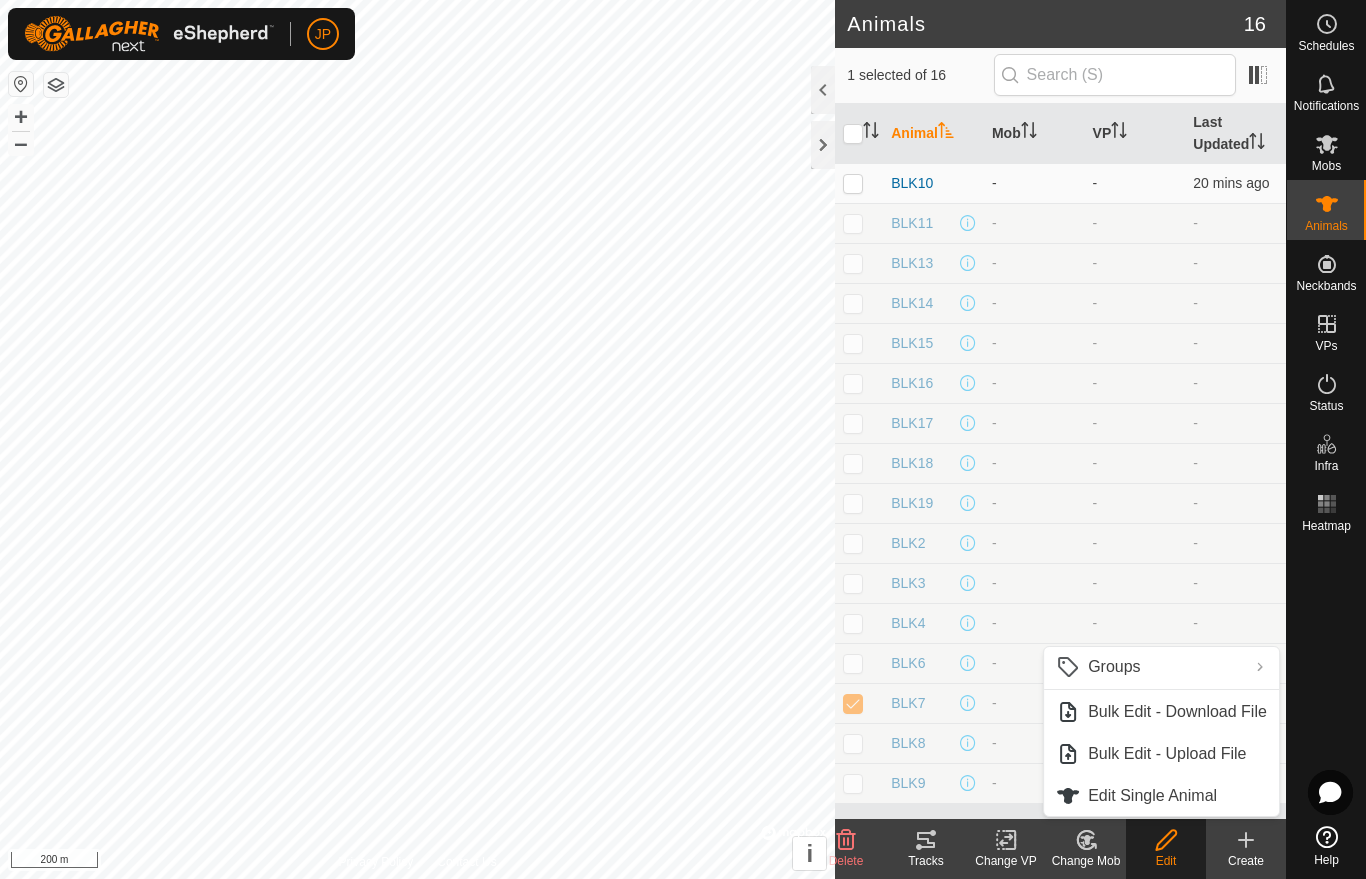 click on "Edit Single Animal" at bounding box center (1152, 796) 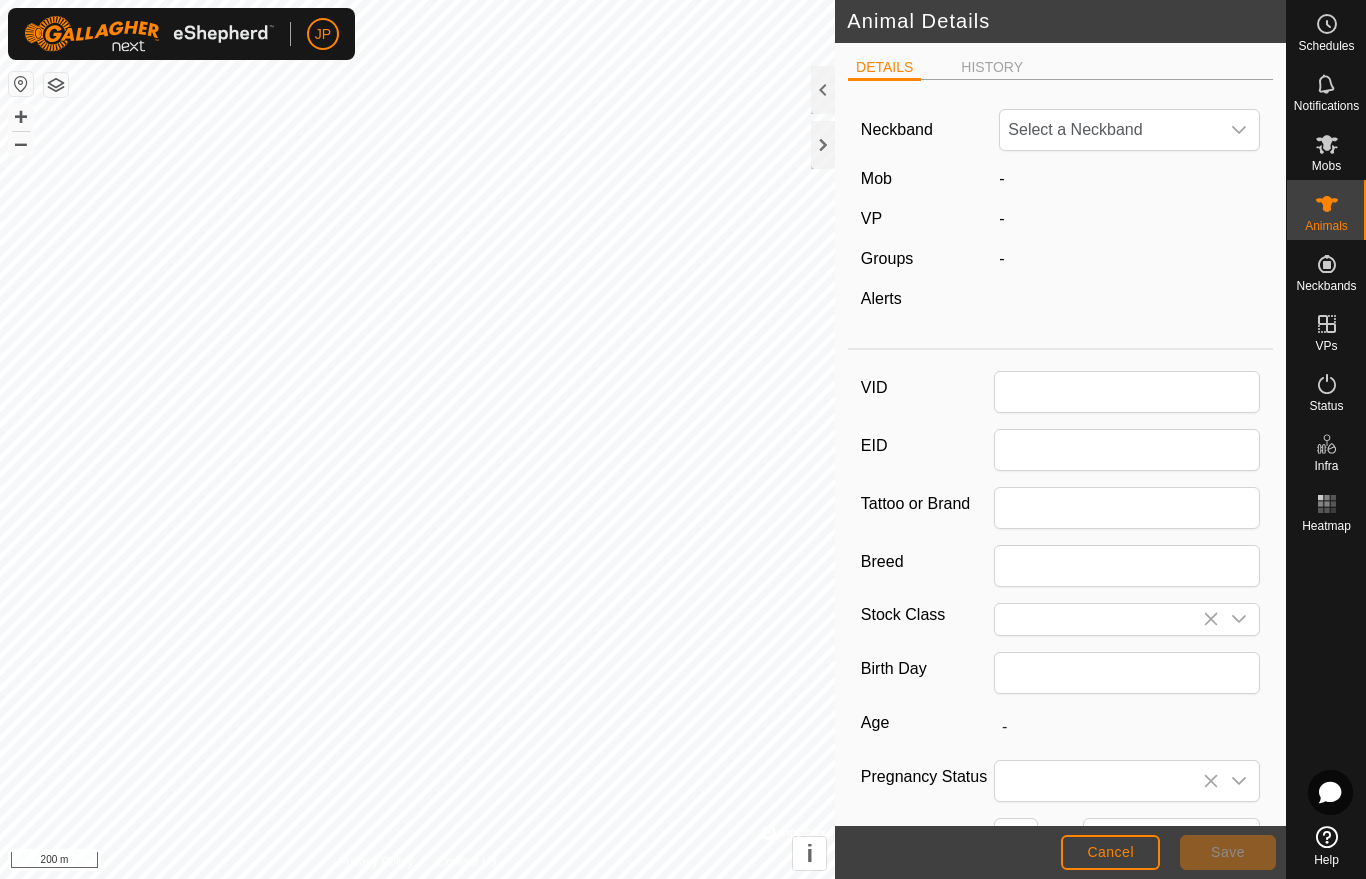 type on "BLK7" 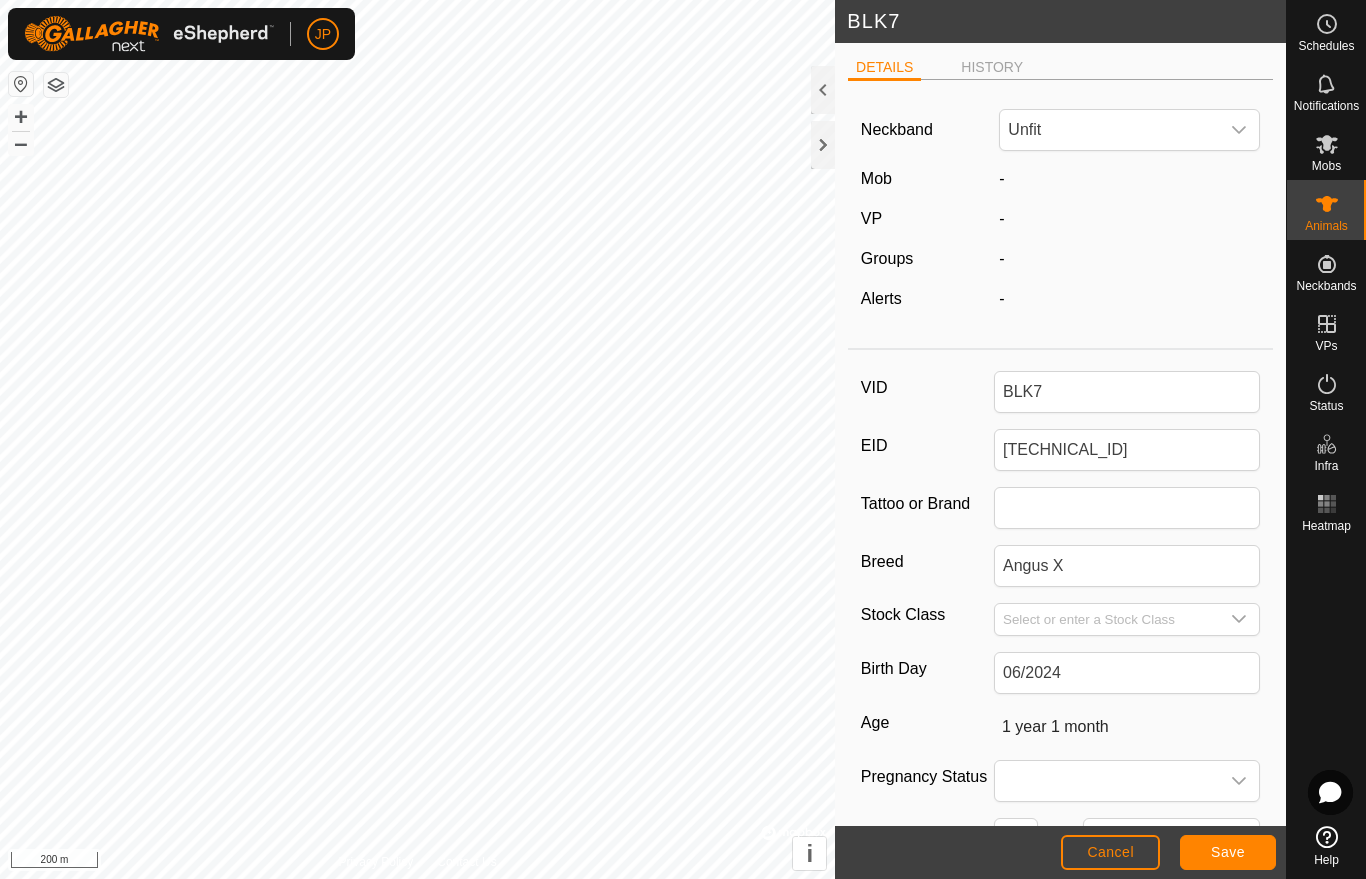 click on "Unfit" at bounding box center [1109, 130] 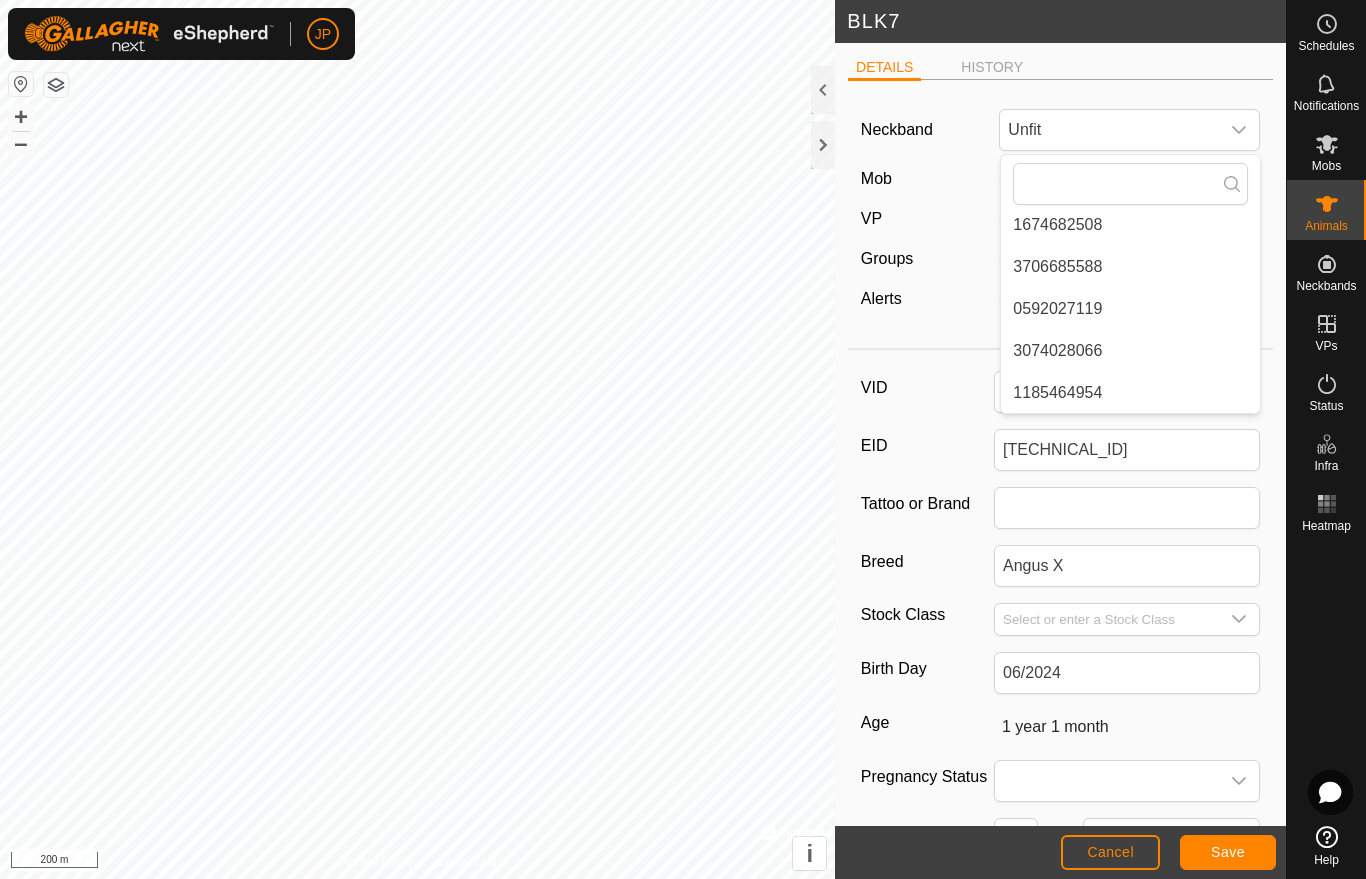 scroll, scrollTop: 806, scrollLeft: 0, axis: vertical 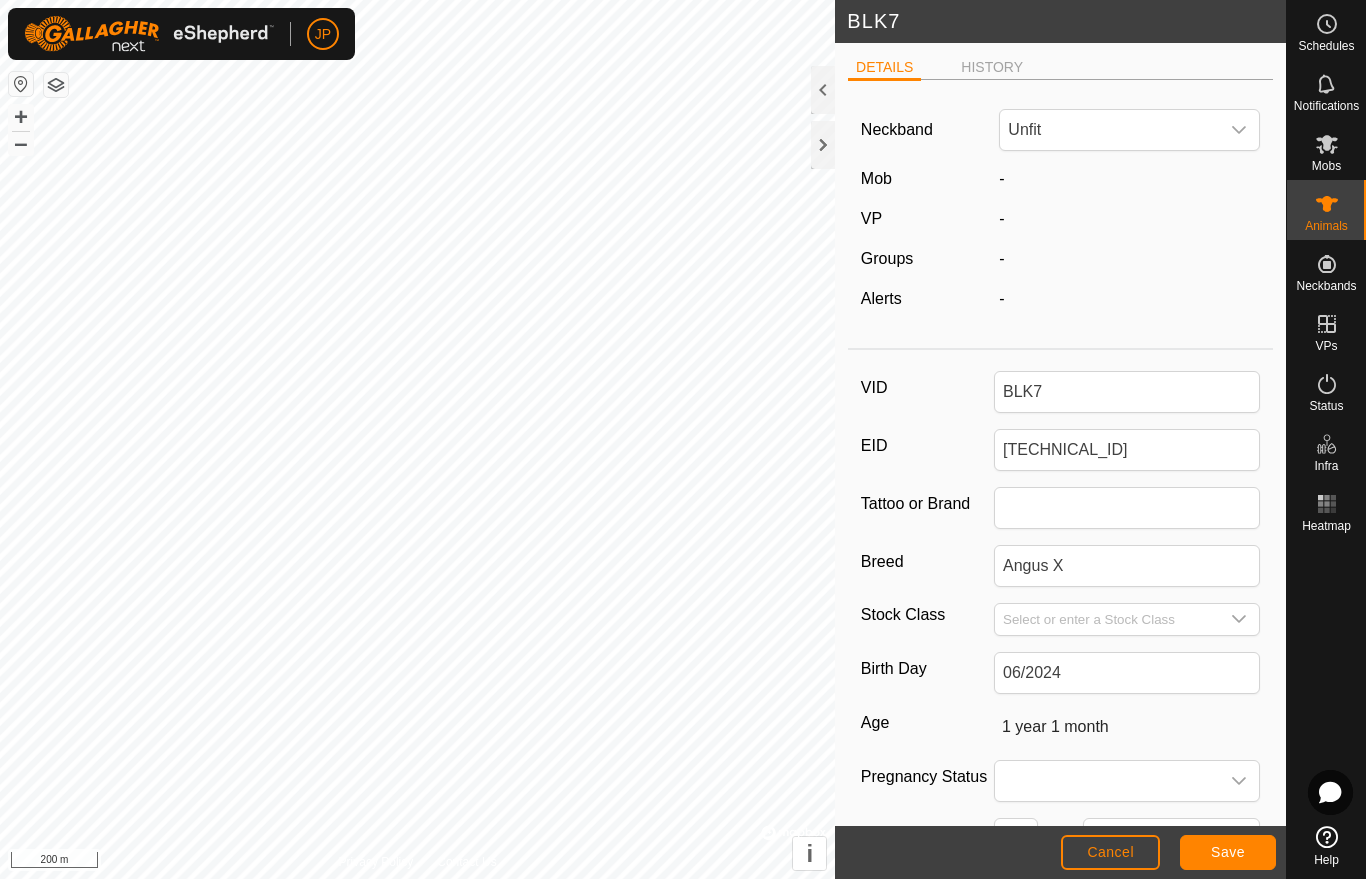 click on "Unfit" at bounding box center [1109, 130] 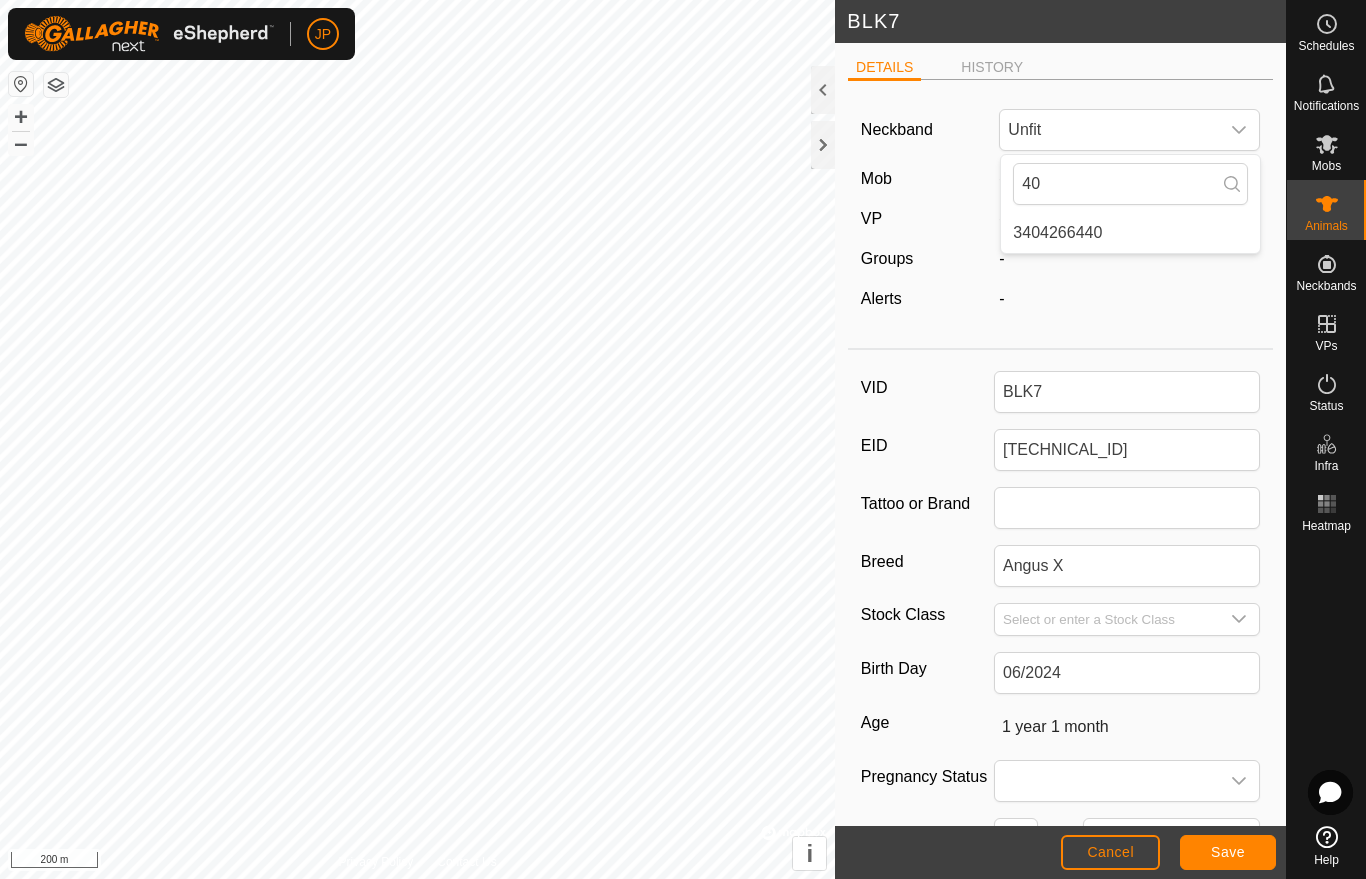 type on "4" 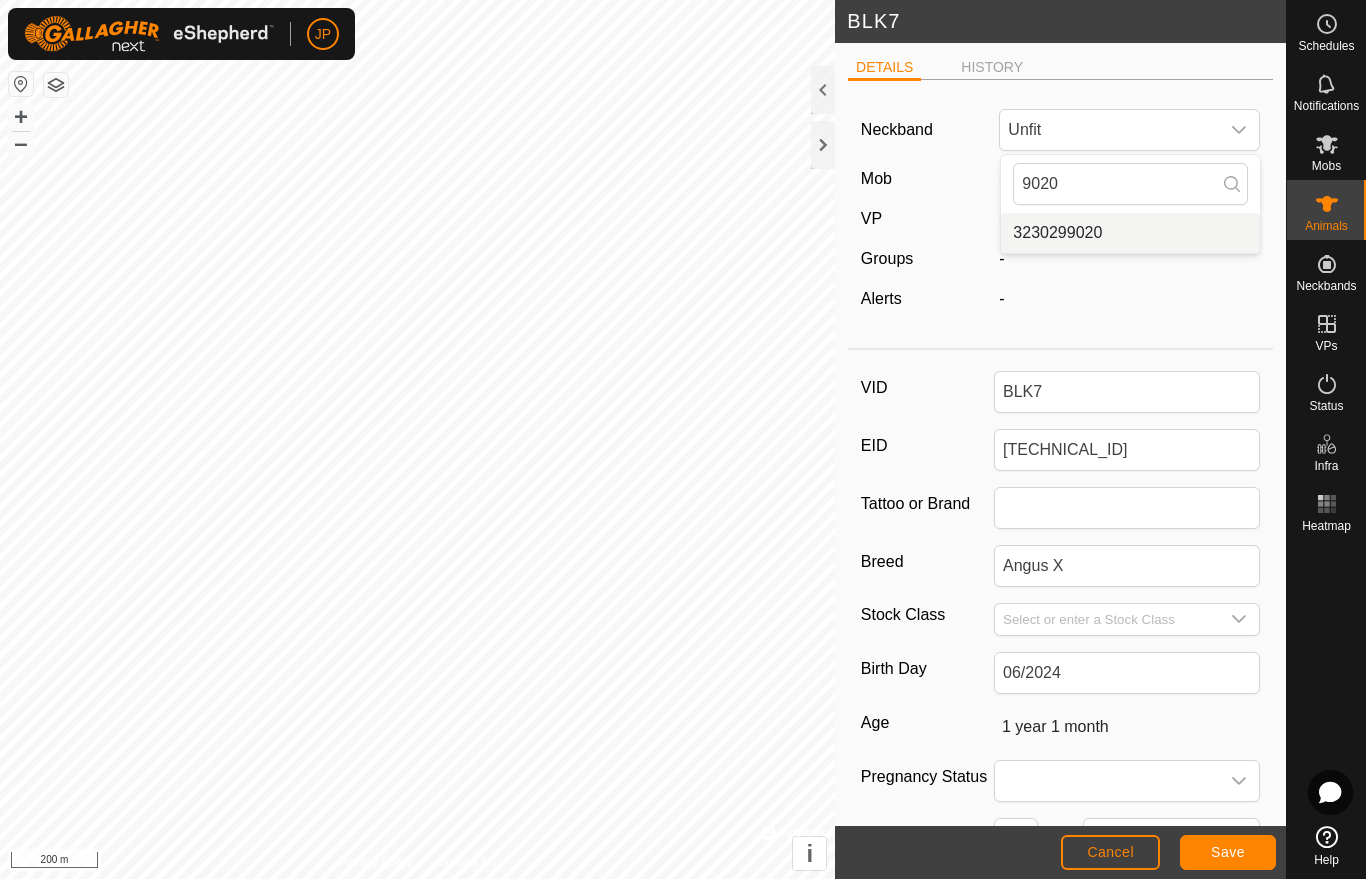 type on "9020" 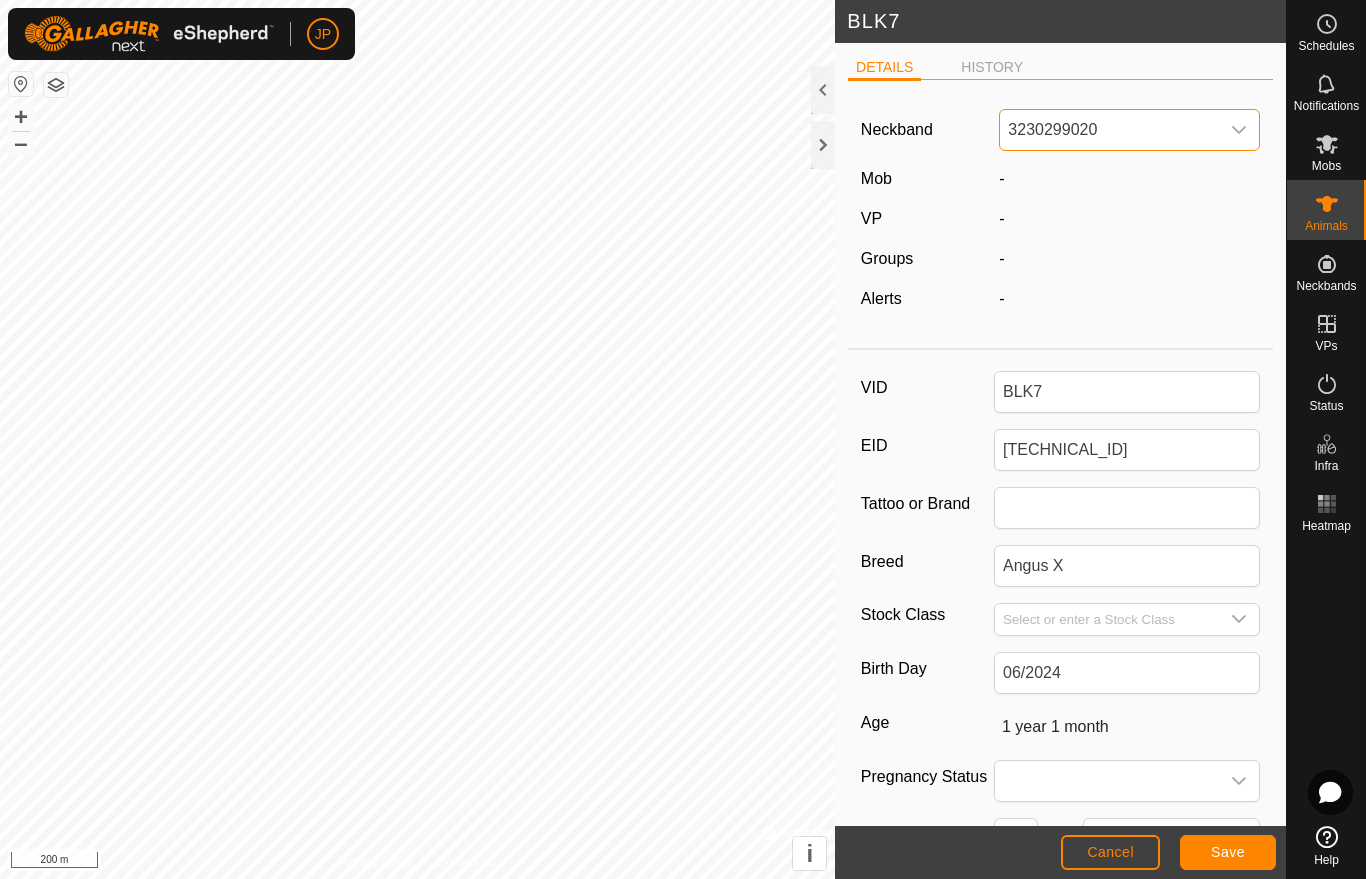 click on "Save" 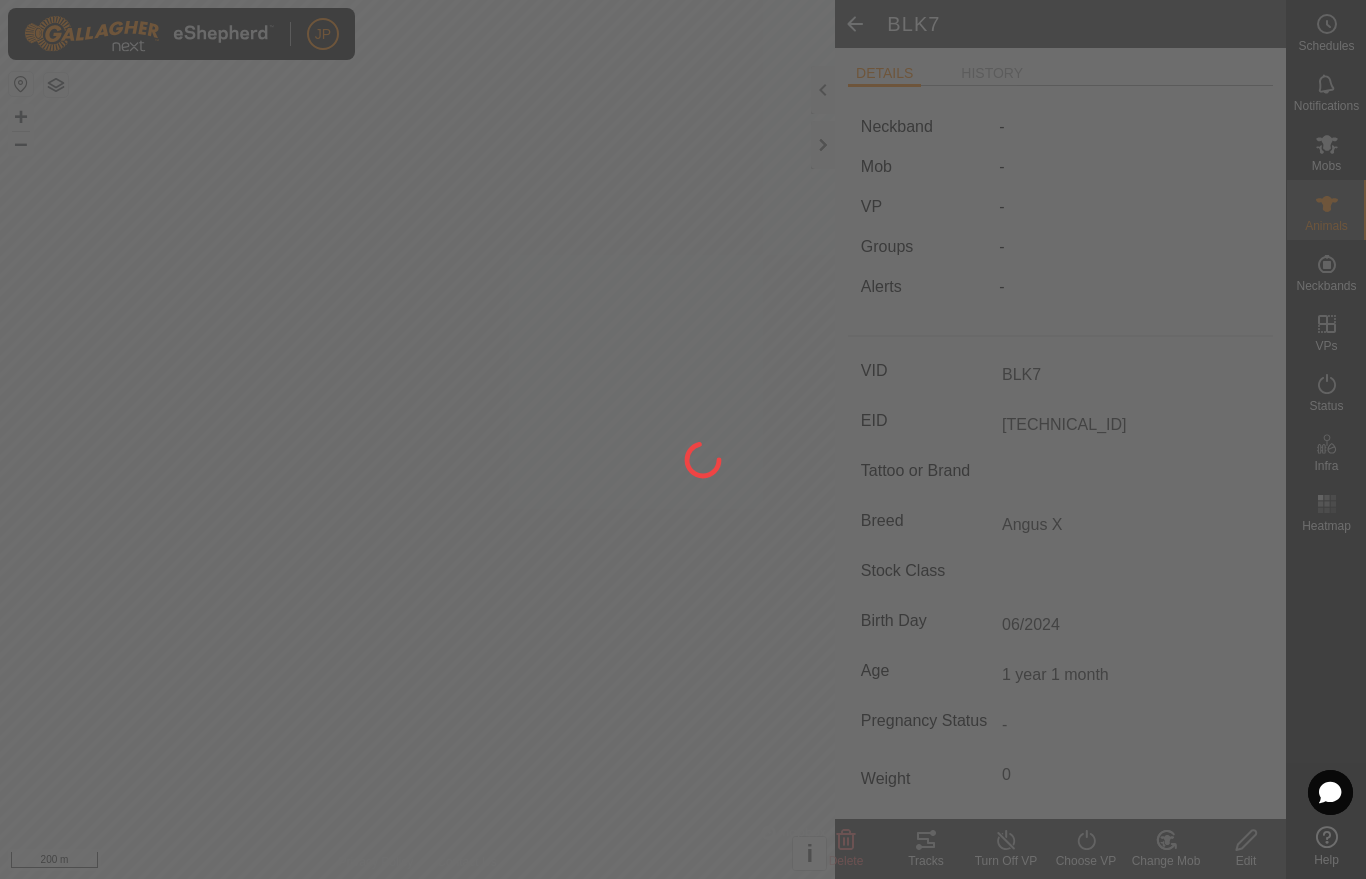 type on "-" 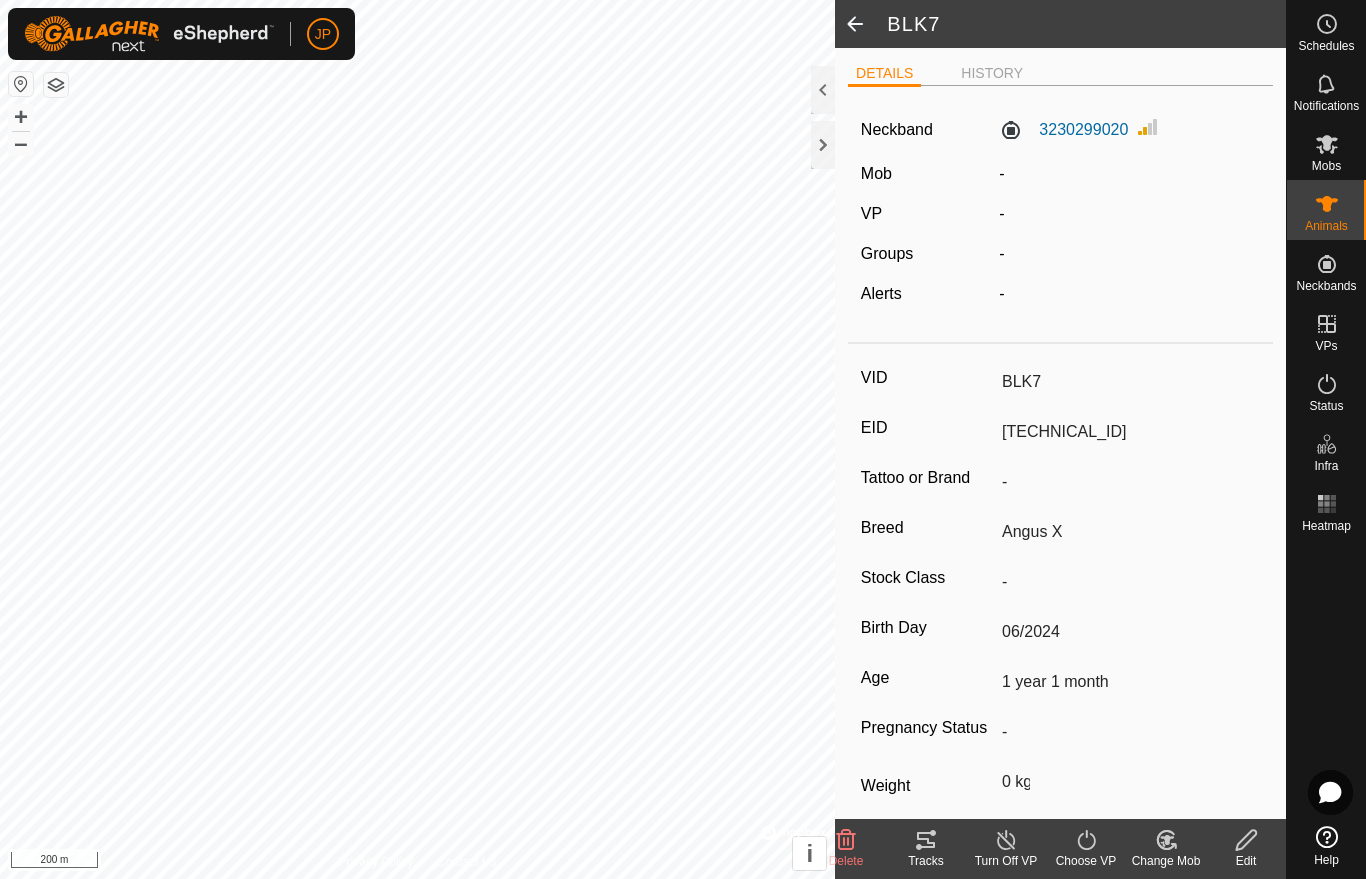 click 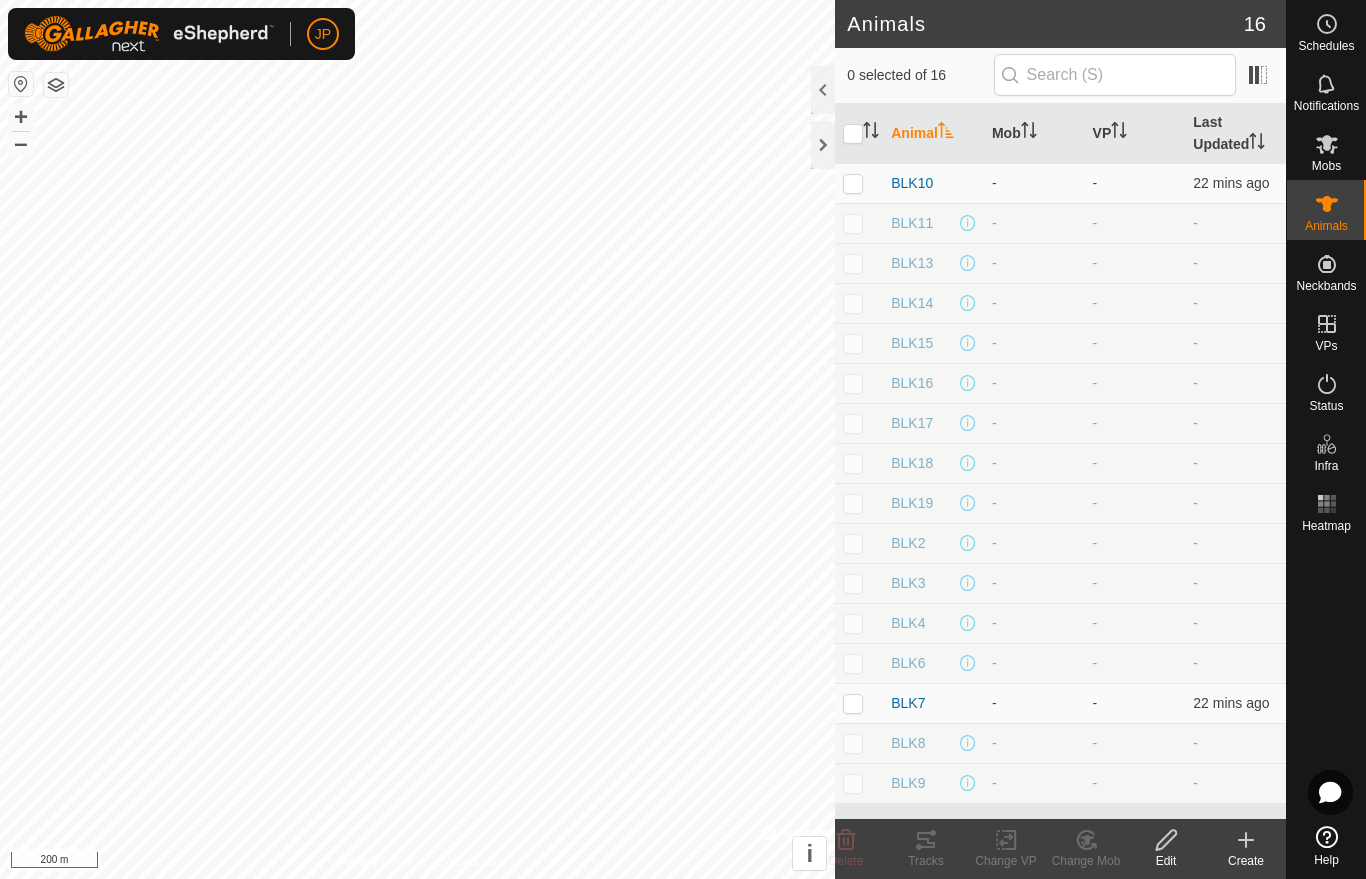 click at bounding box center (859, 383) 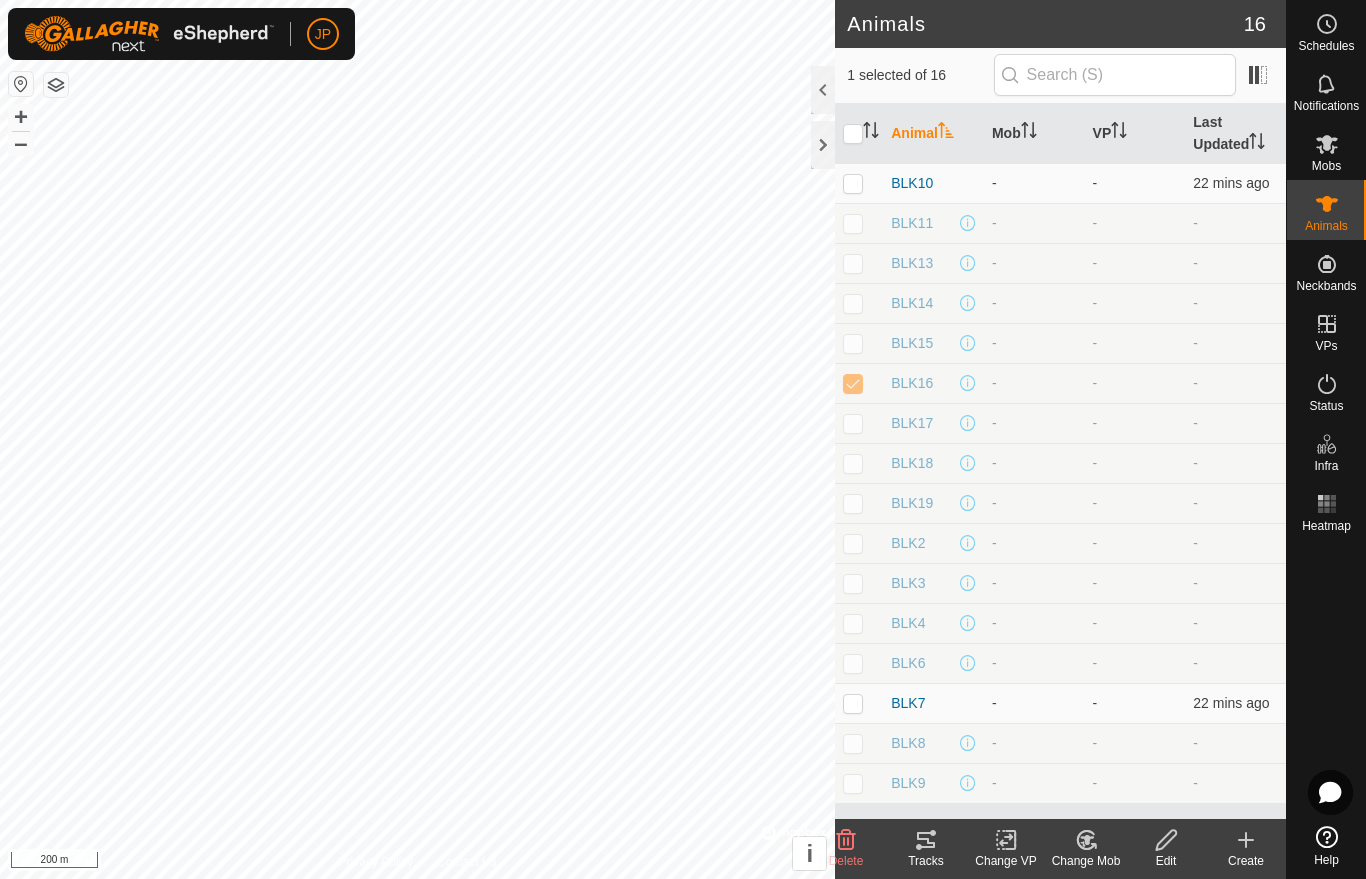 click on "Edit" 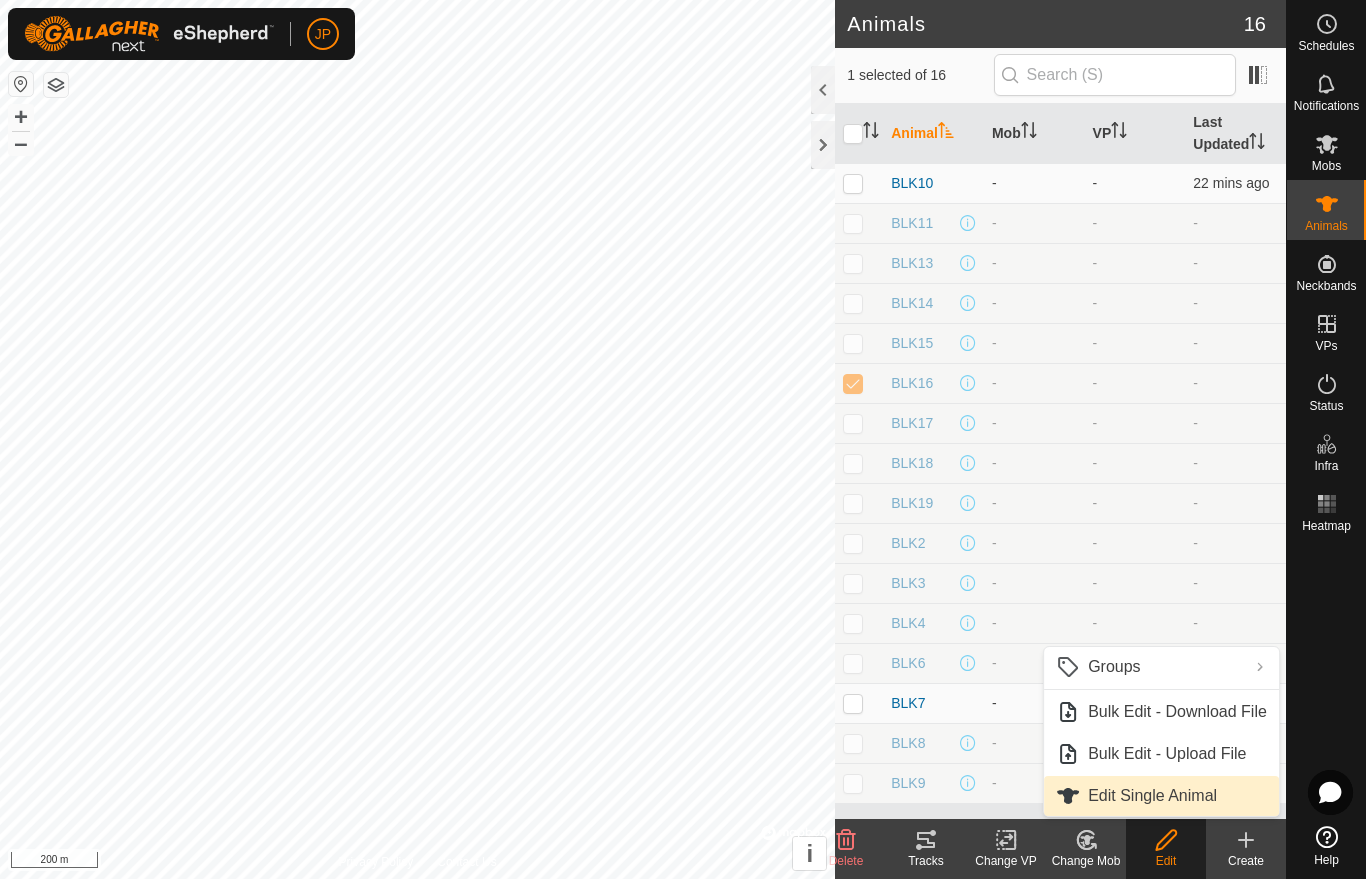 click on "Edit Single Animal" at bounding box center (1152, 796) 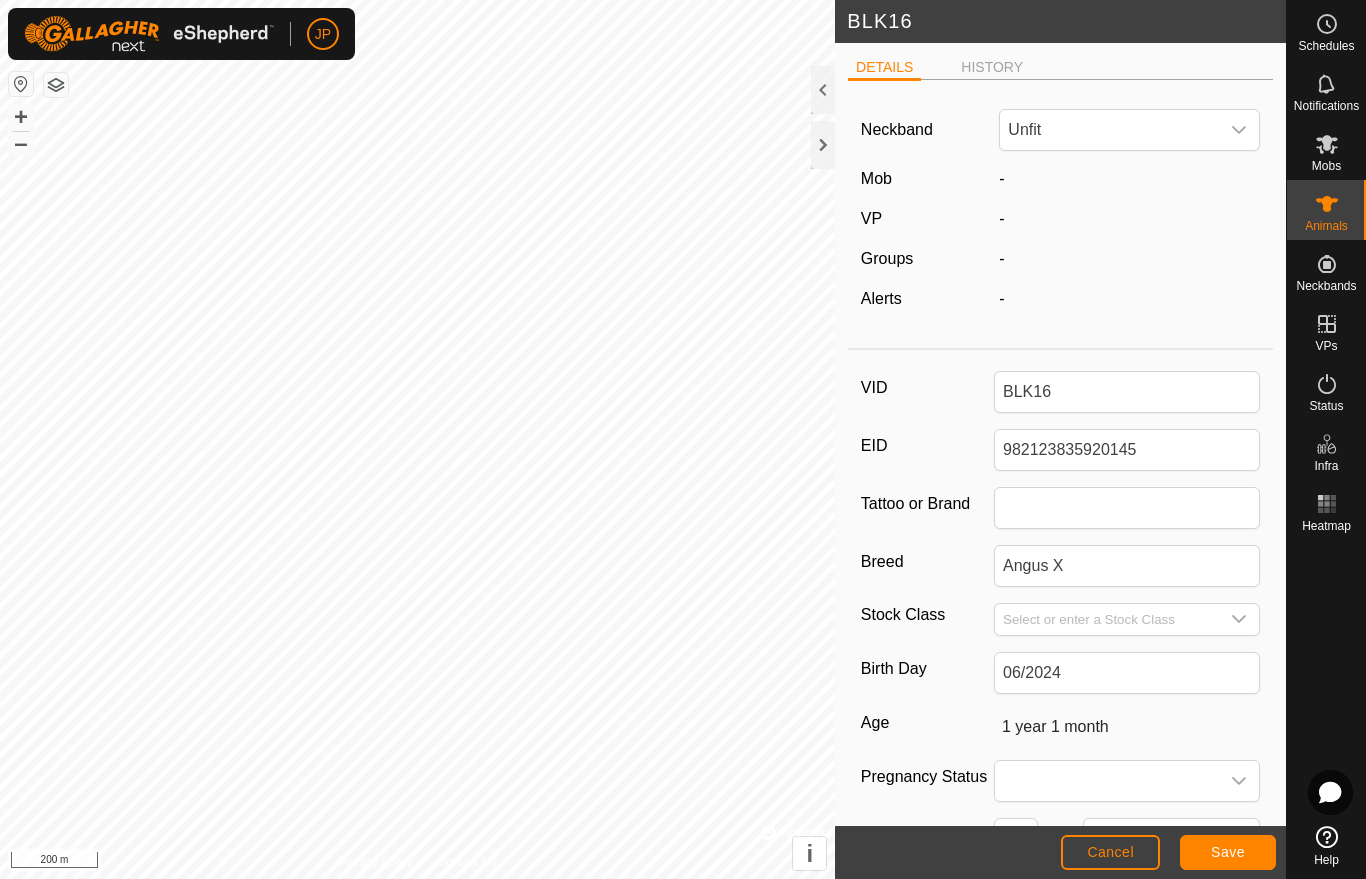 click on "Unfit" at bounding box center [1109, 130] 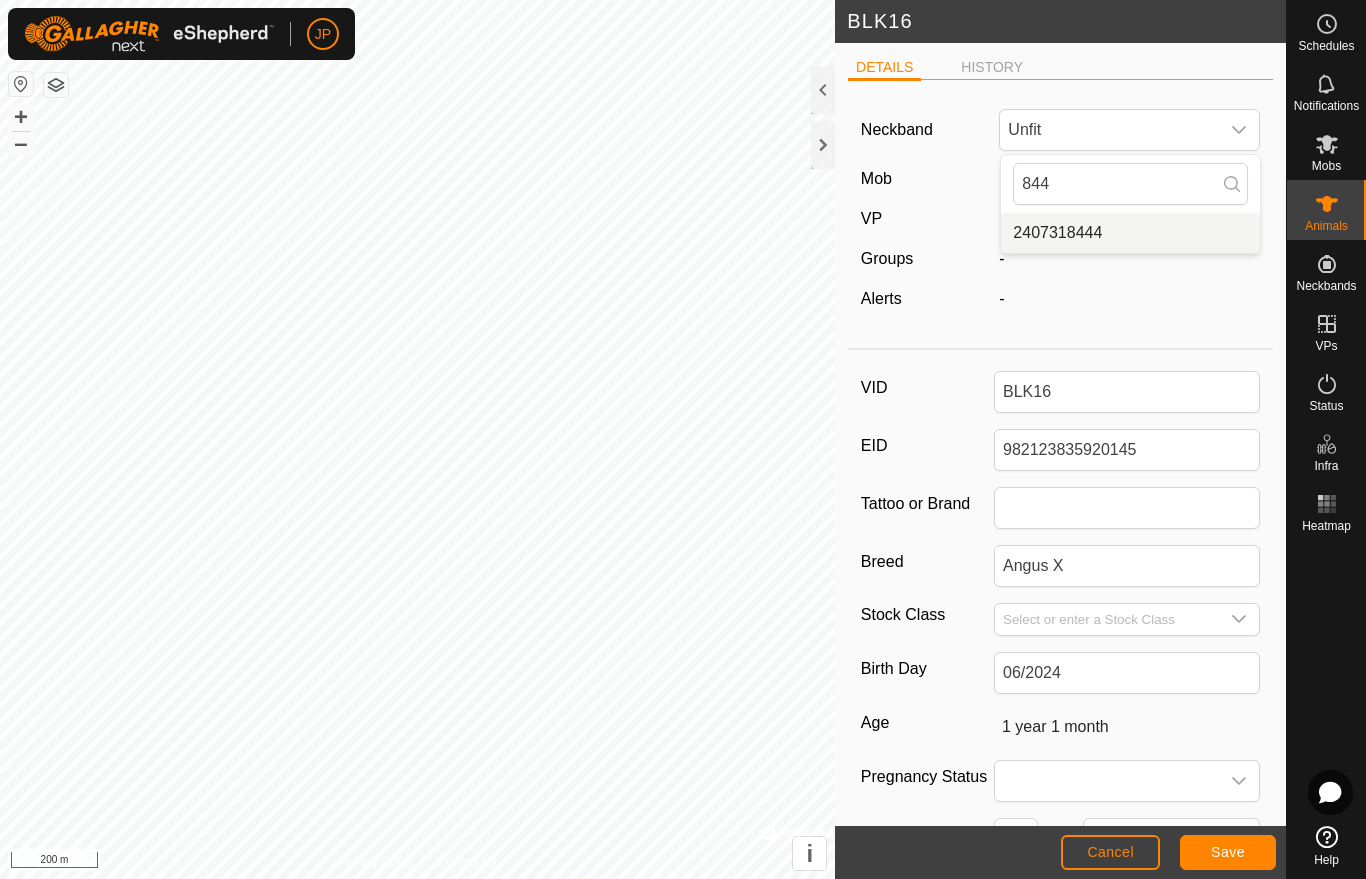 type on "844" 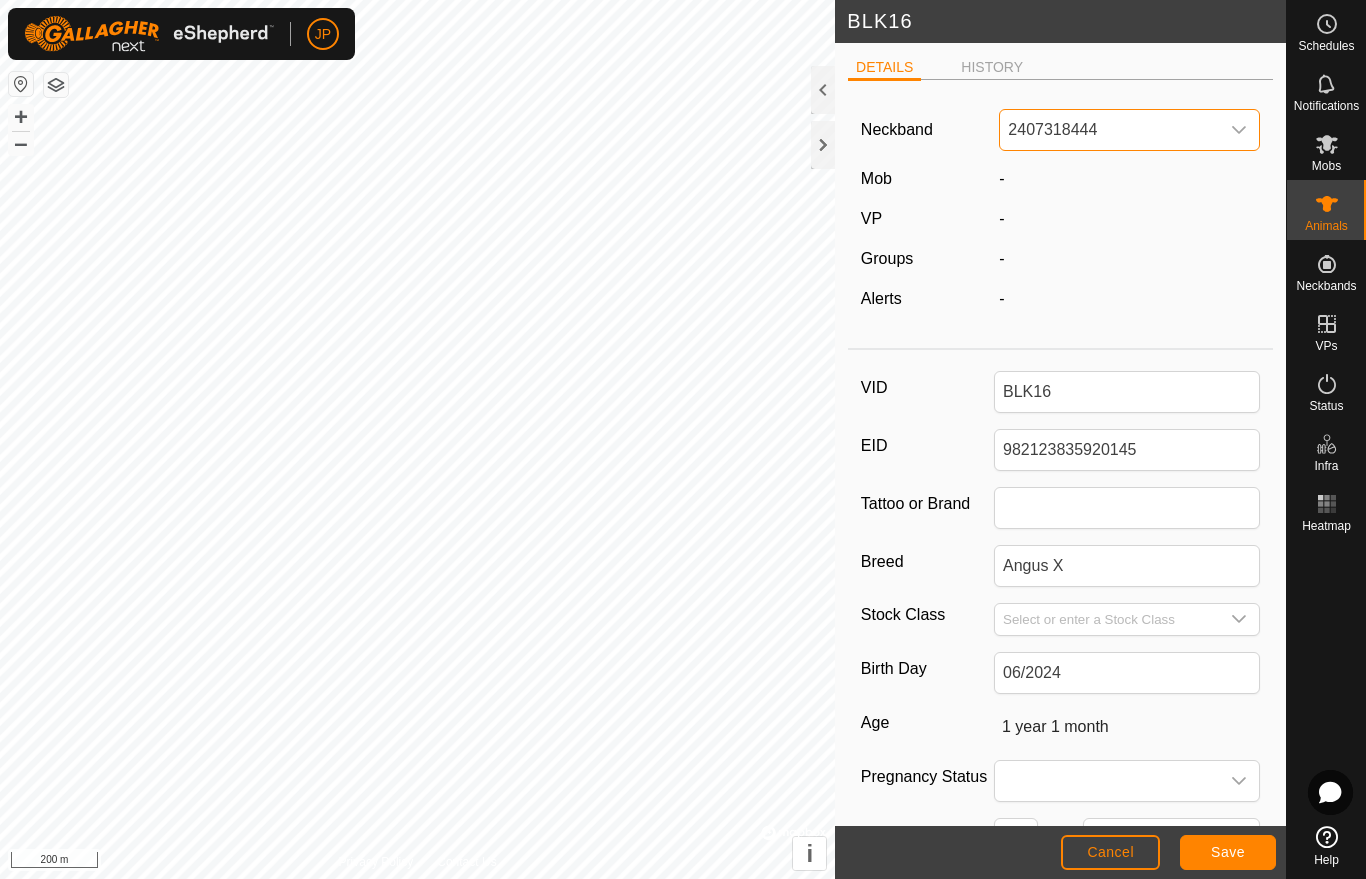 click on "Save" 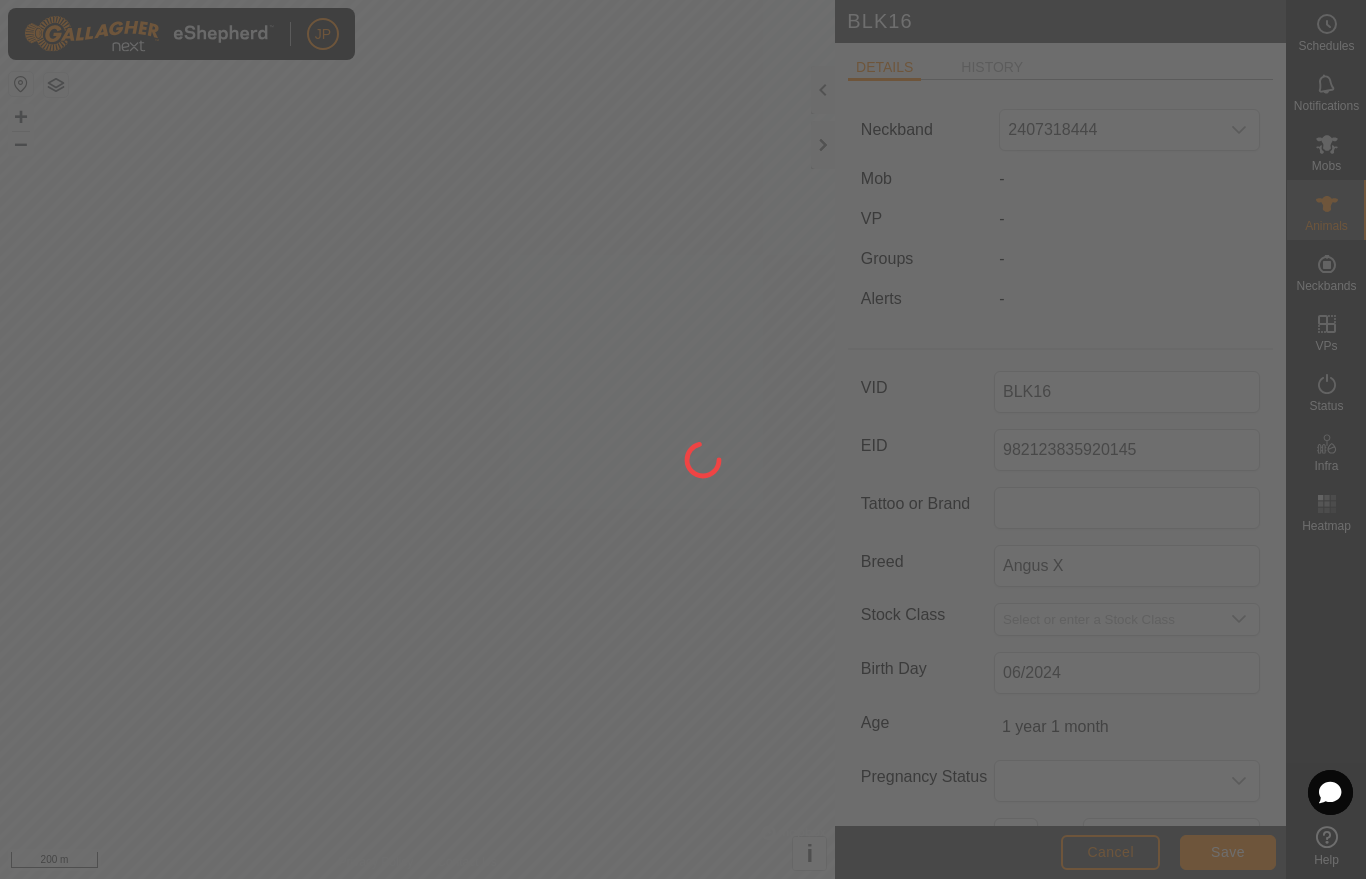 type on "-" 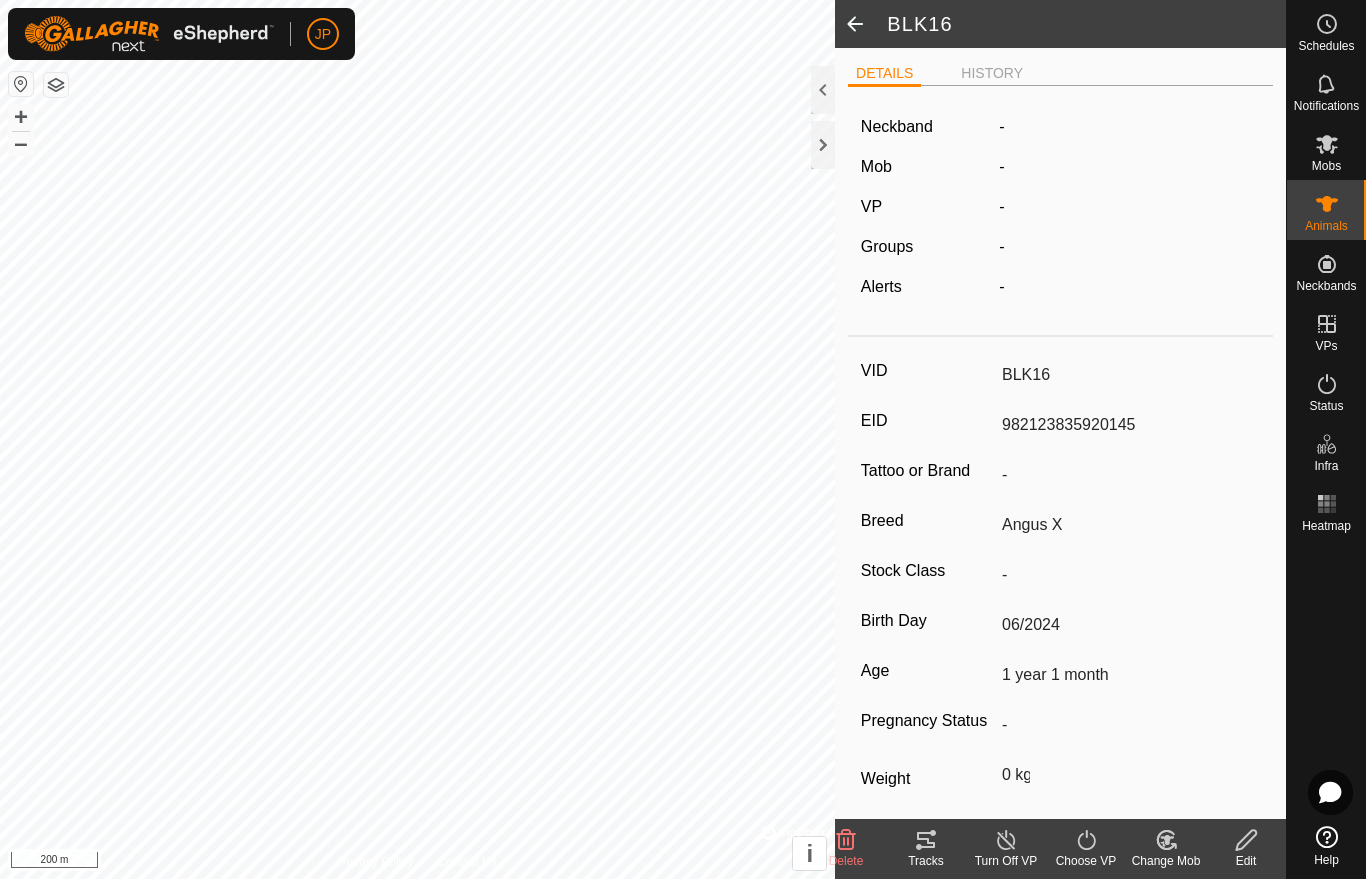 click 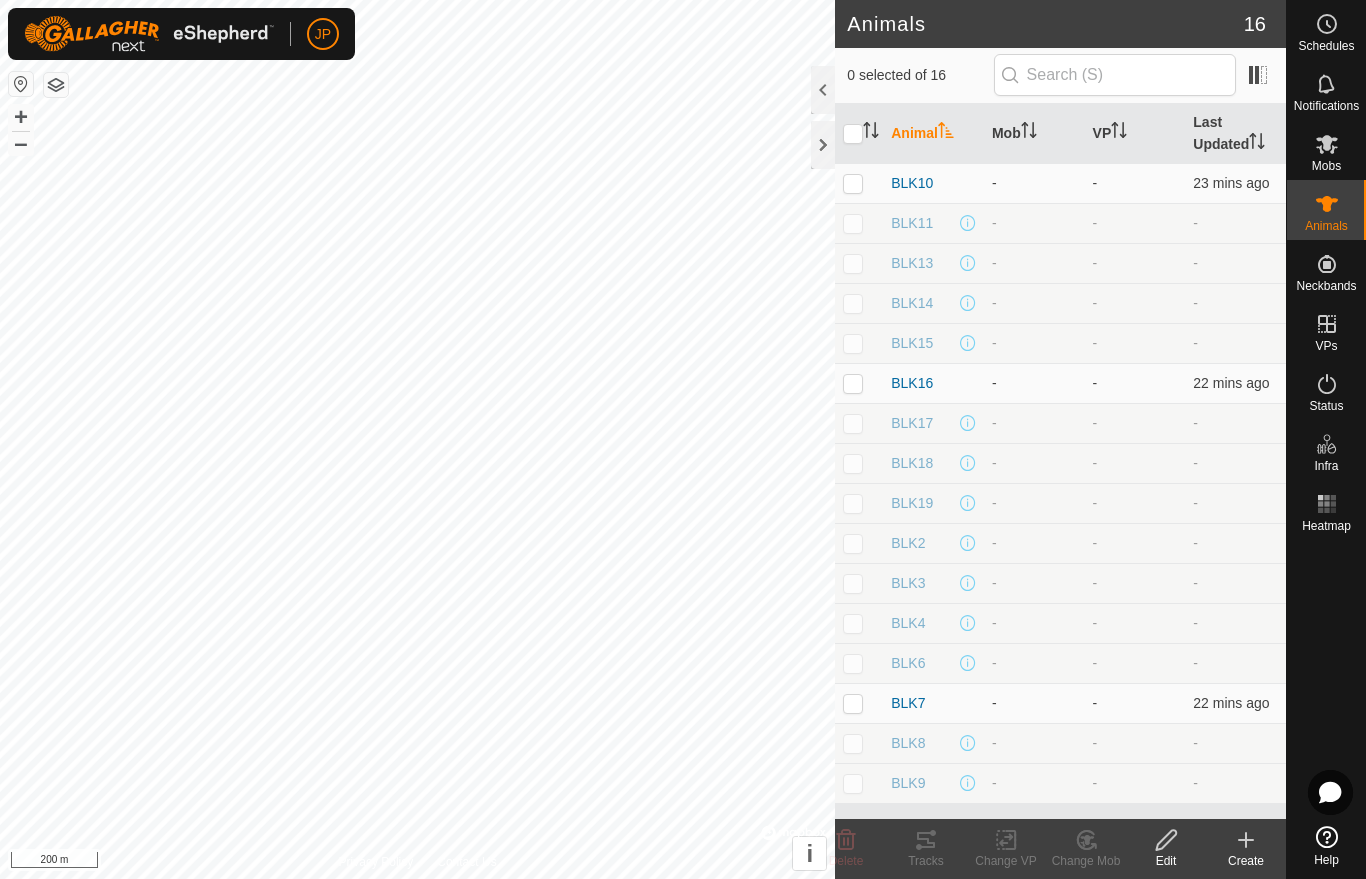 click at bounding box center (853, 543) 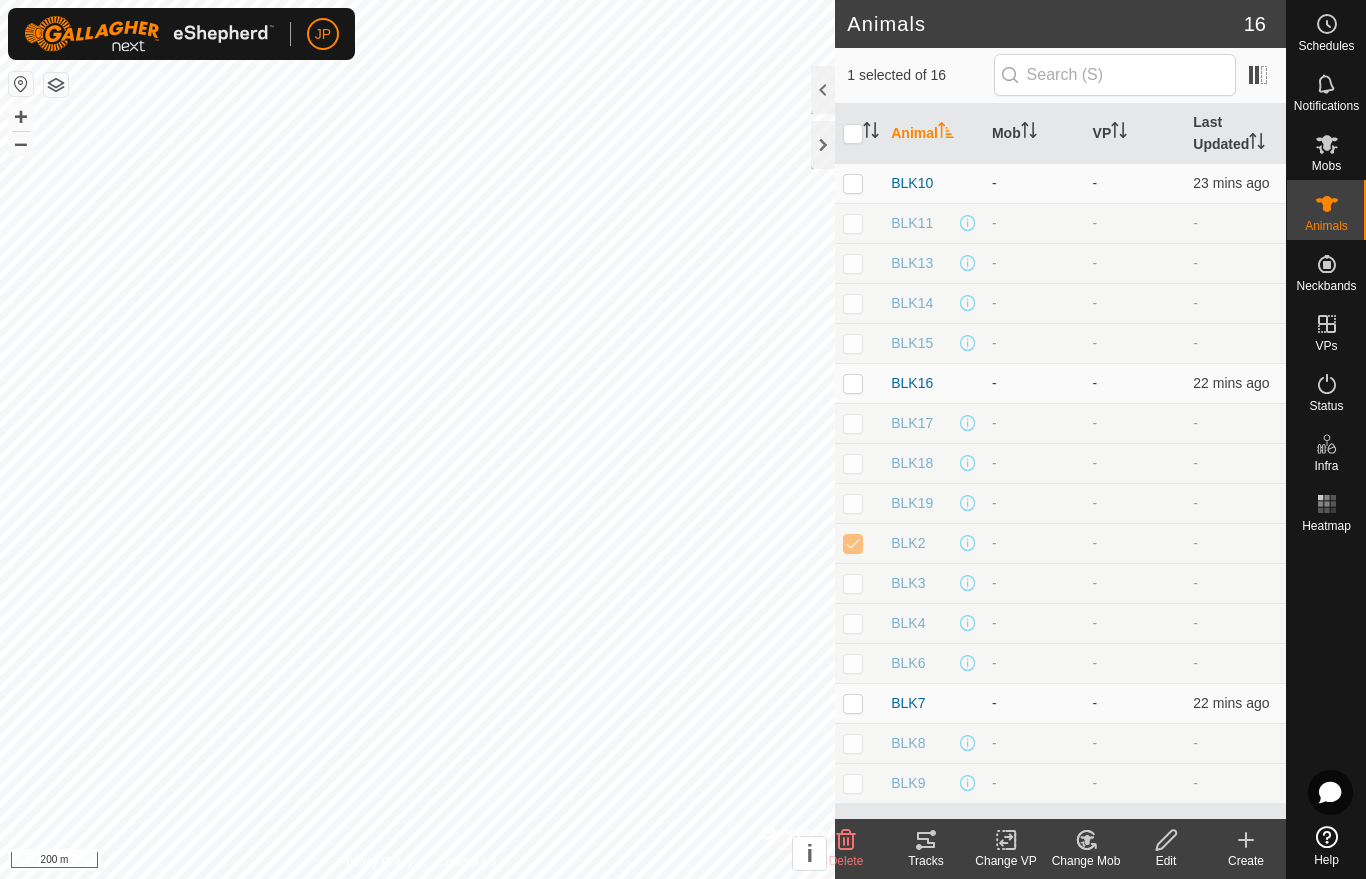 click 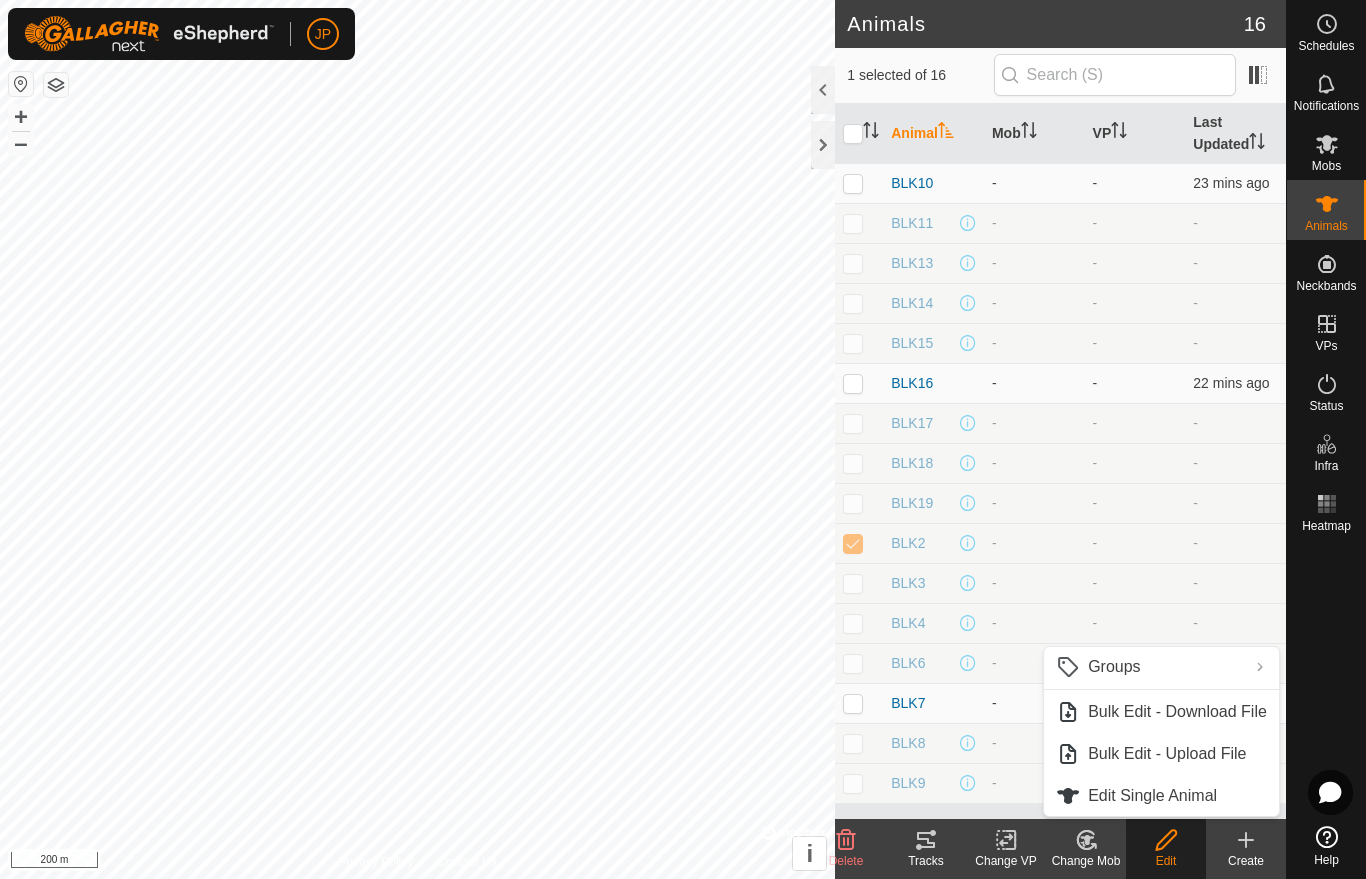 click on "Edit Single Animal" at bounding box center (1152, 796) 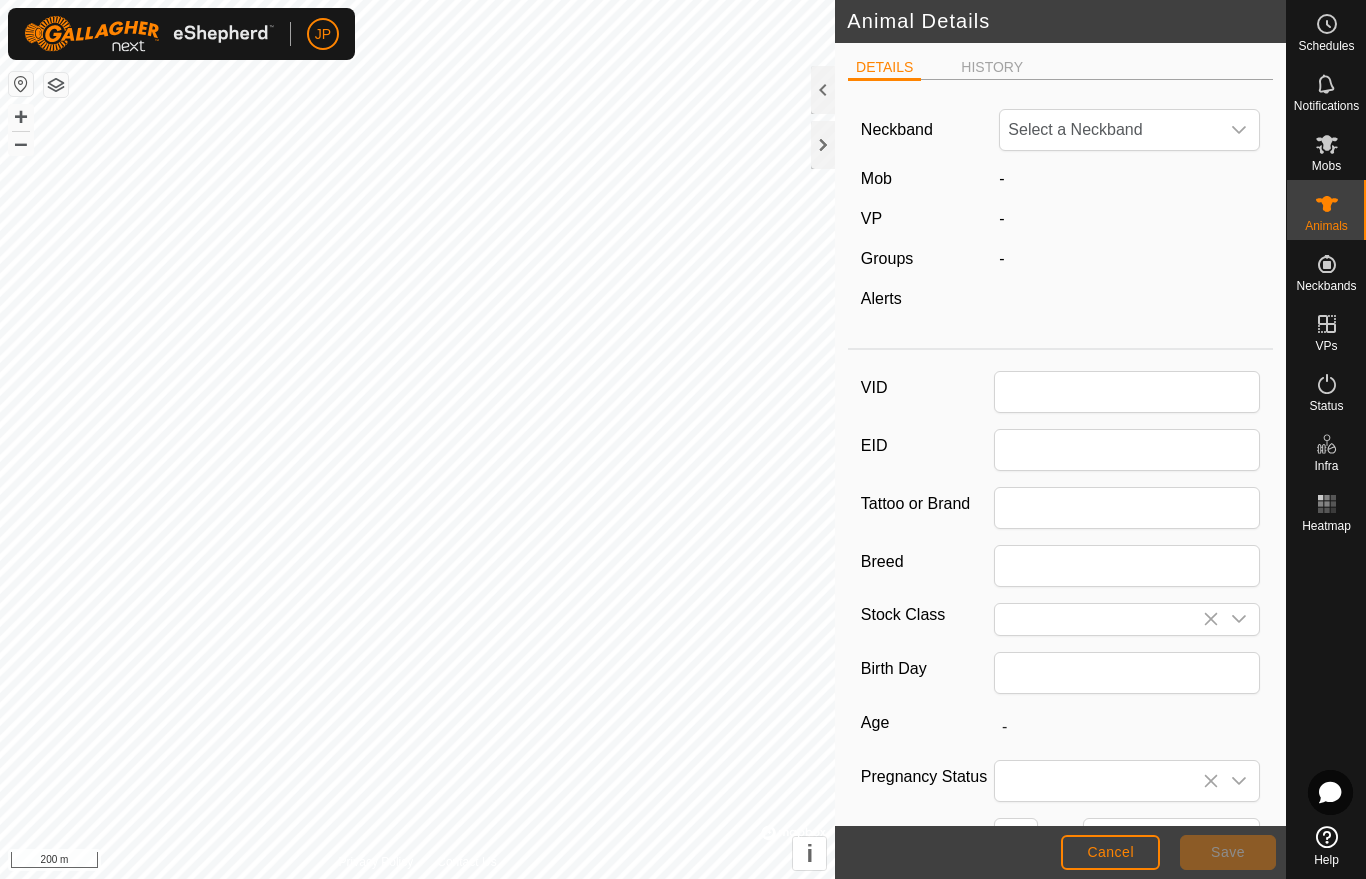 type on "BLK2" 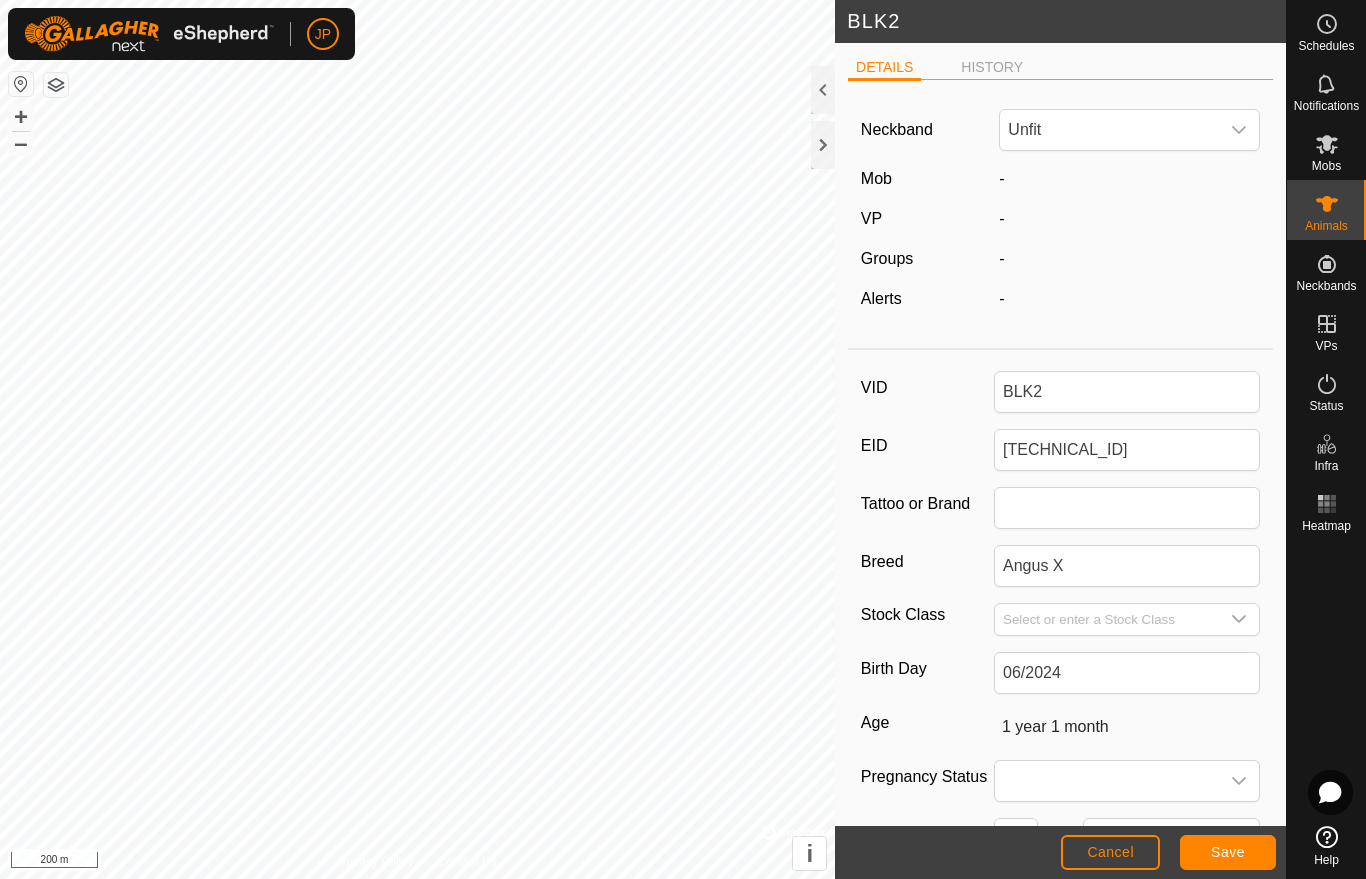click on "Unfit" at bounding box center [1109, 130] 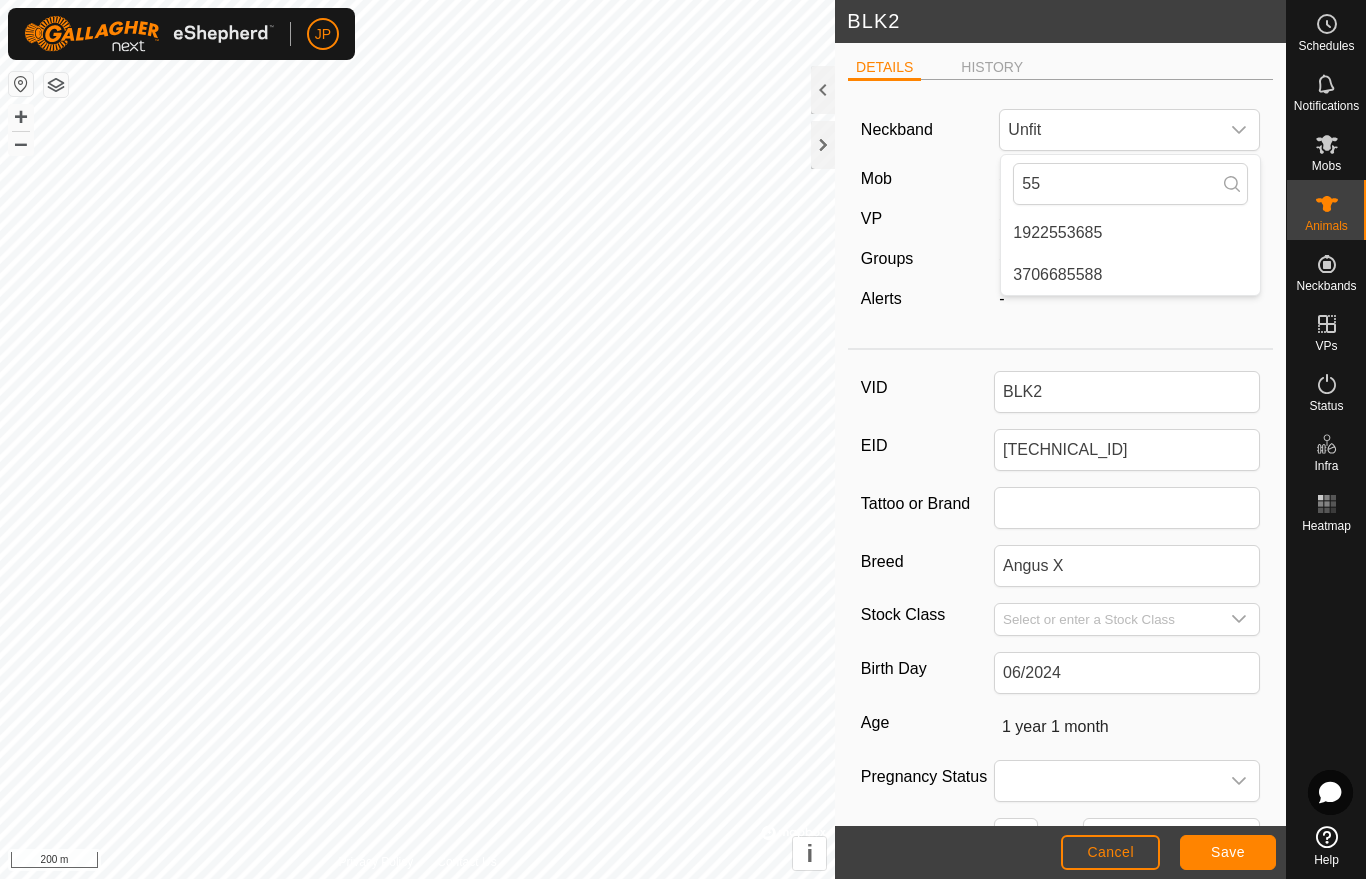 type on "55" 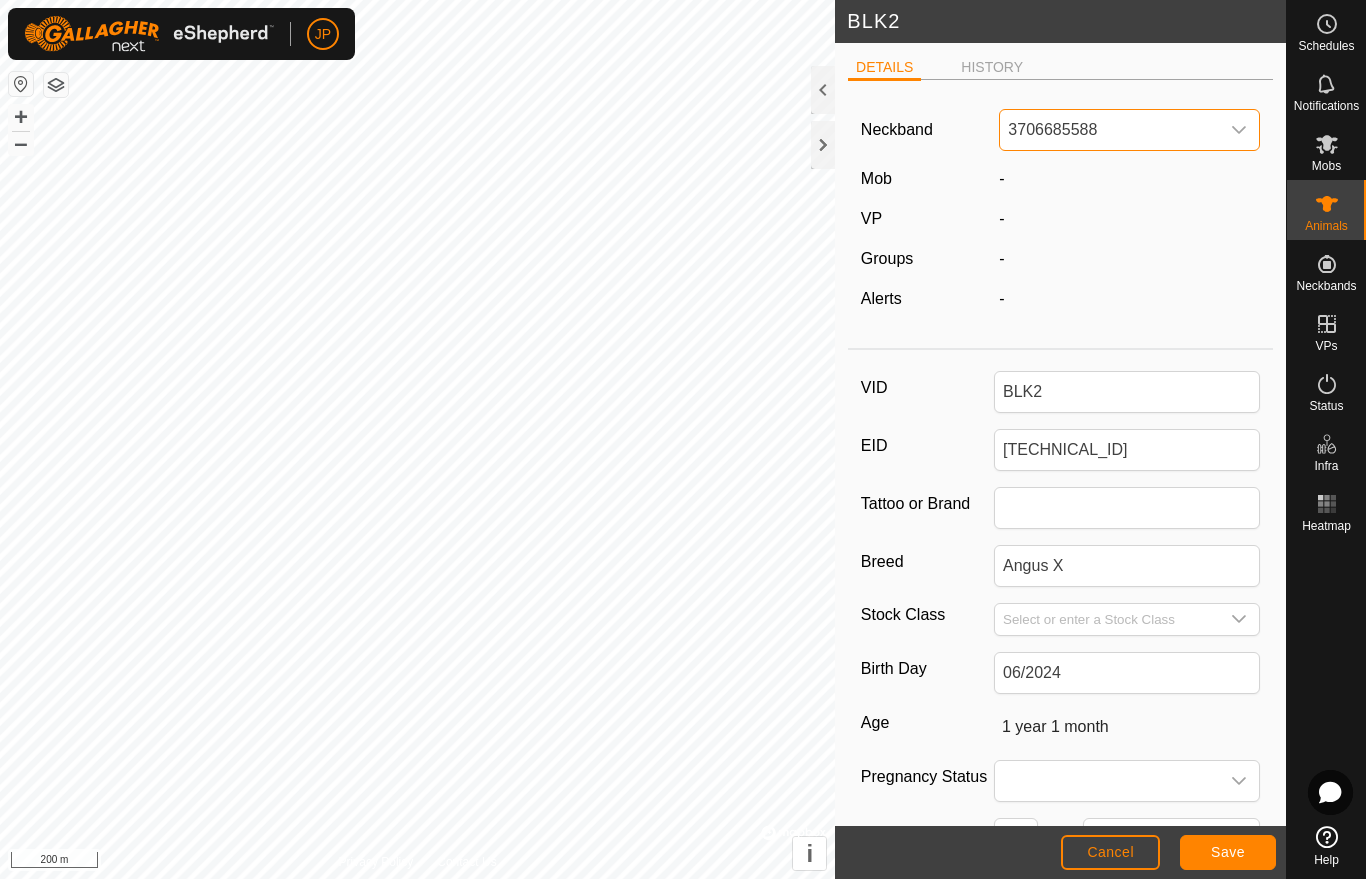 click on "Save" 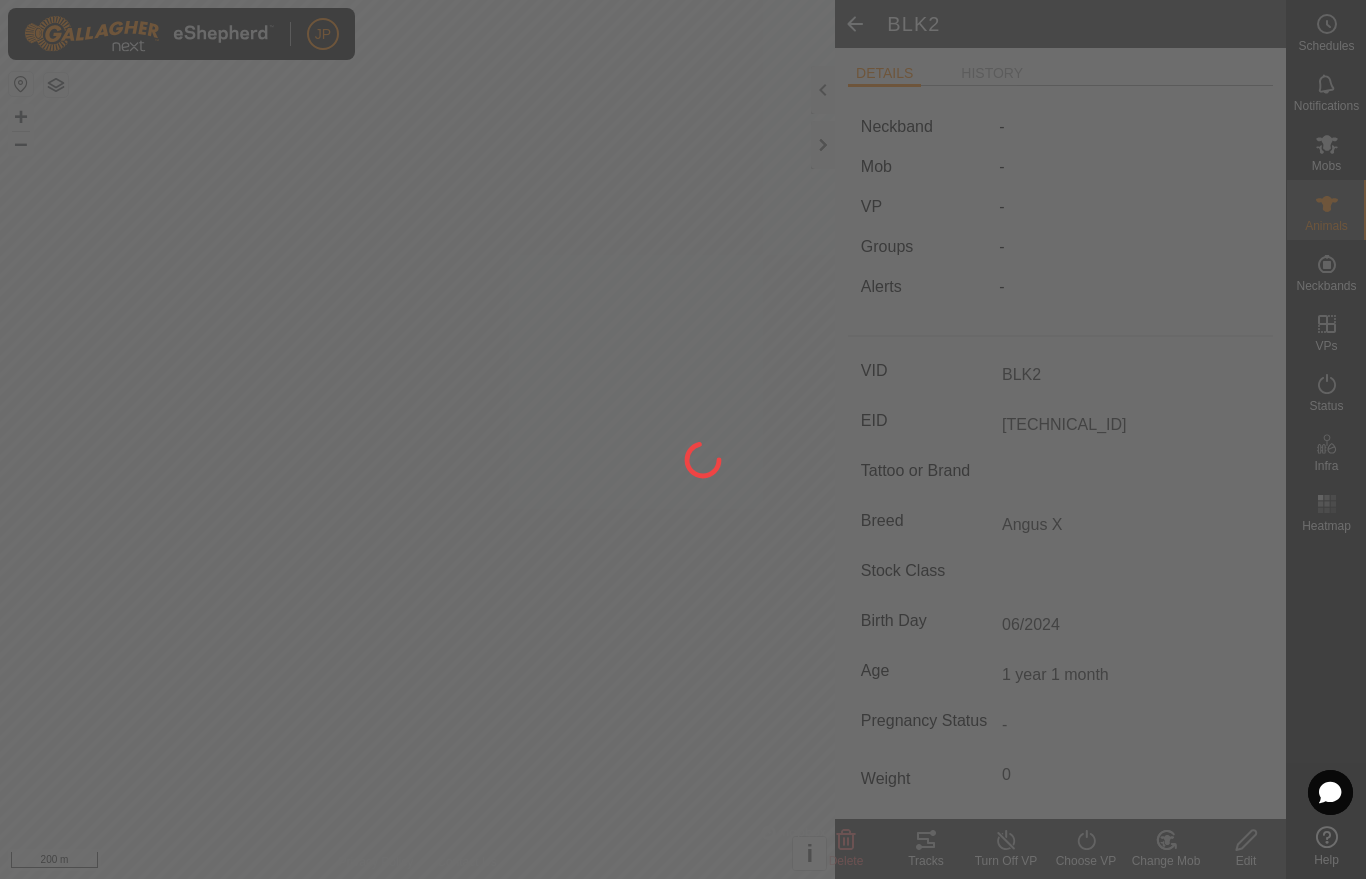 type on "-" 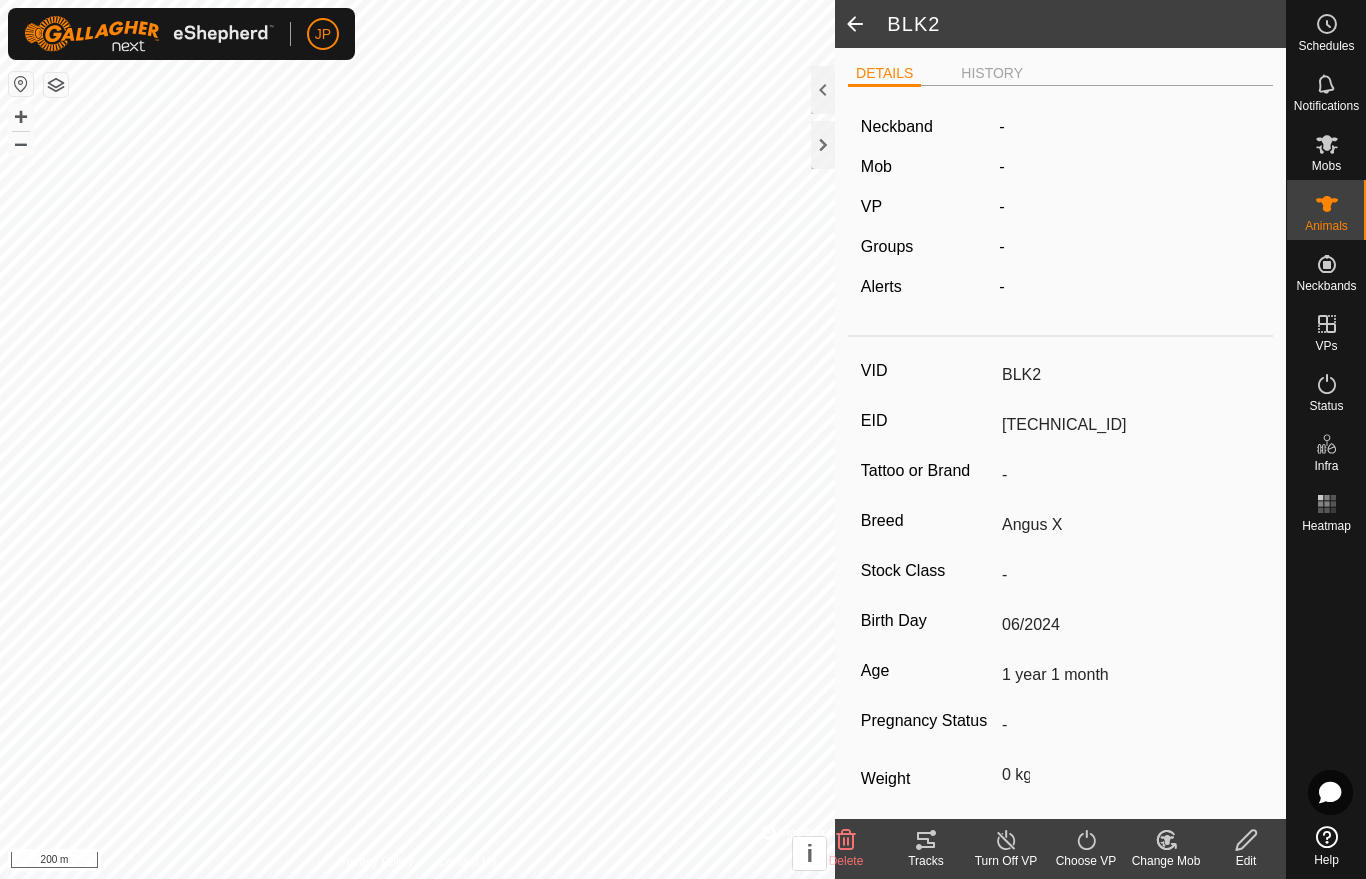 click 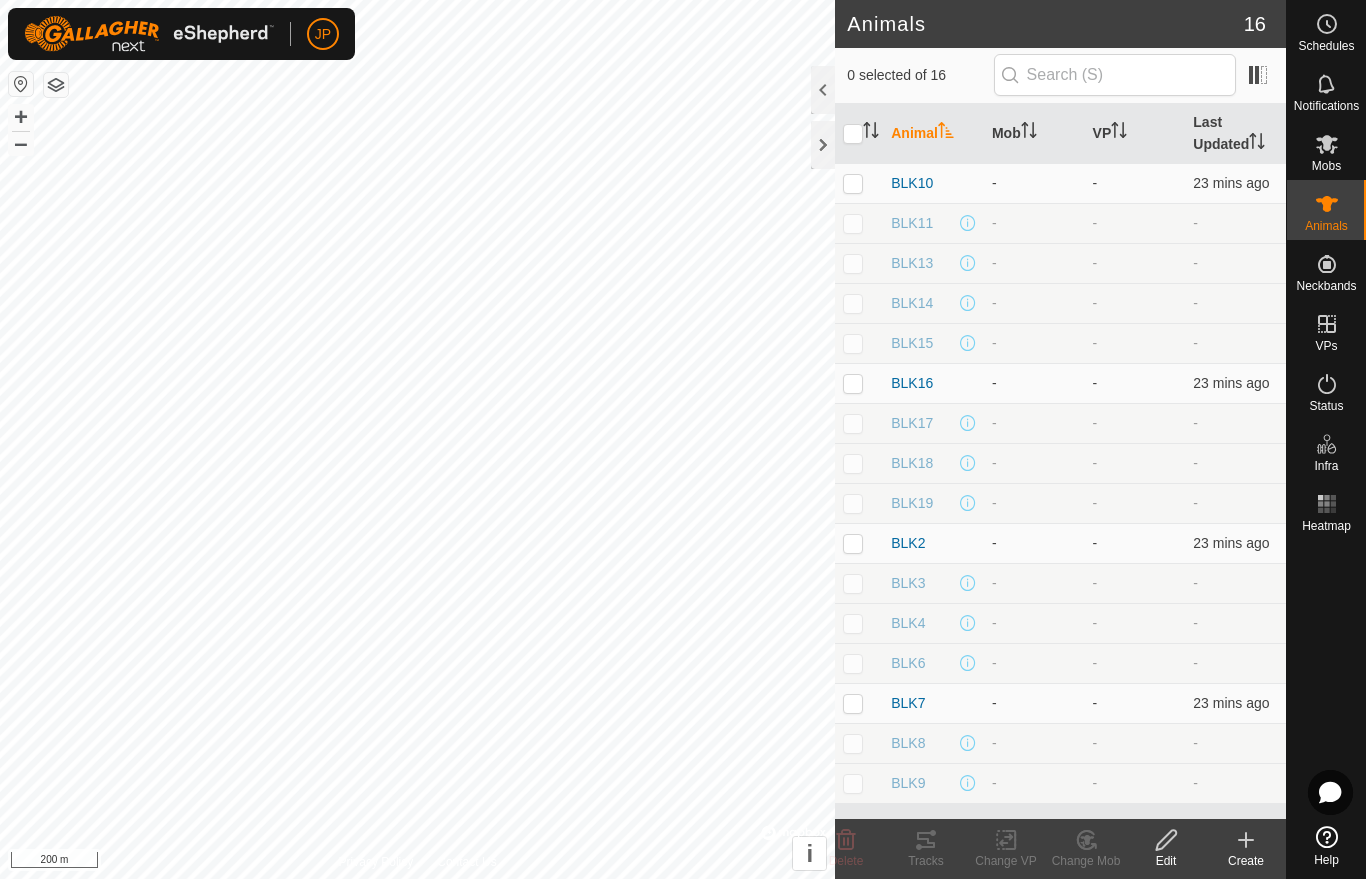 click on "BLK2" at bounding box center [908, 543] 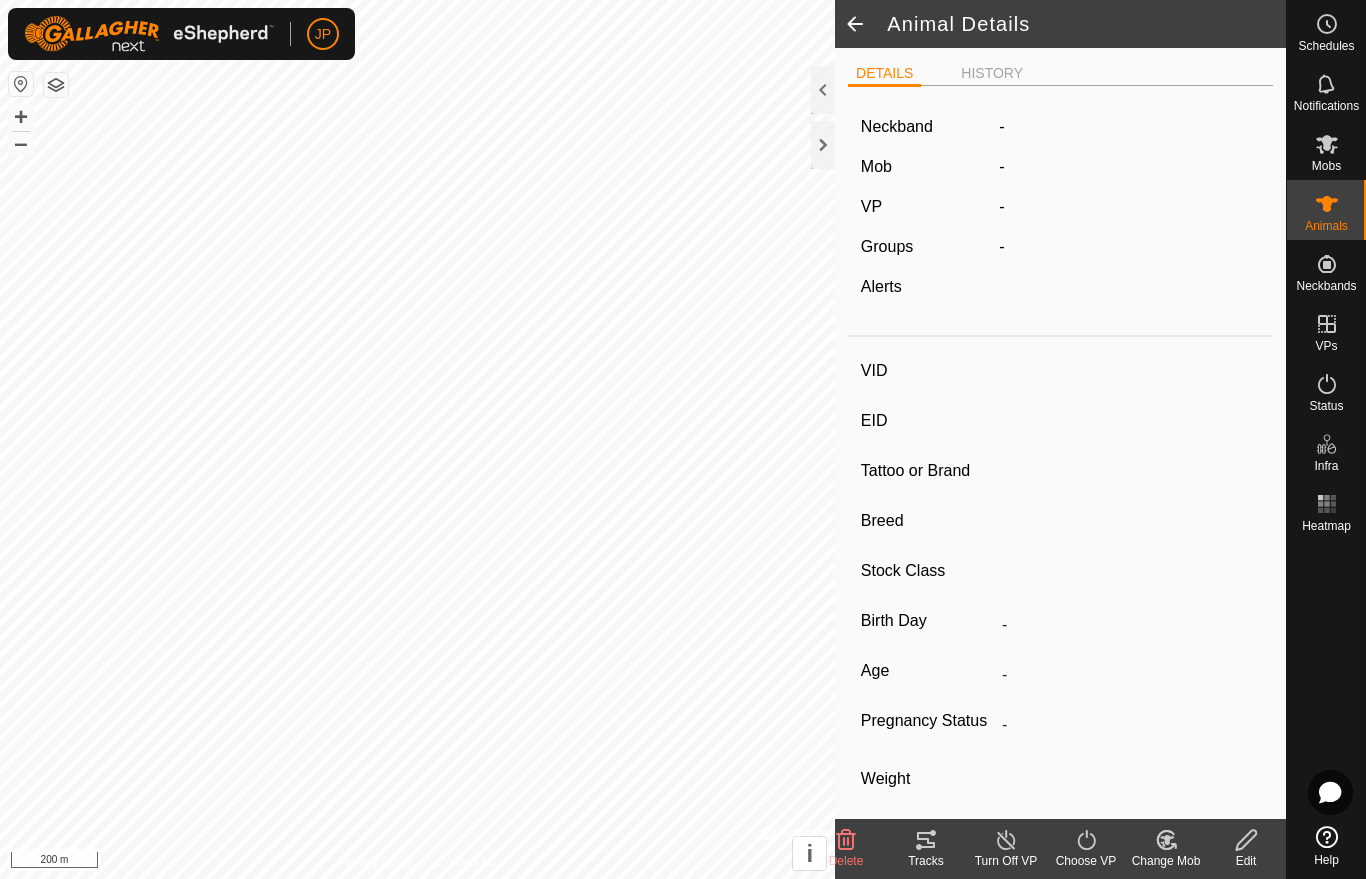 type on "BLK2" 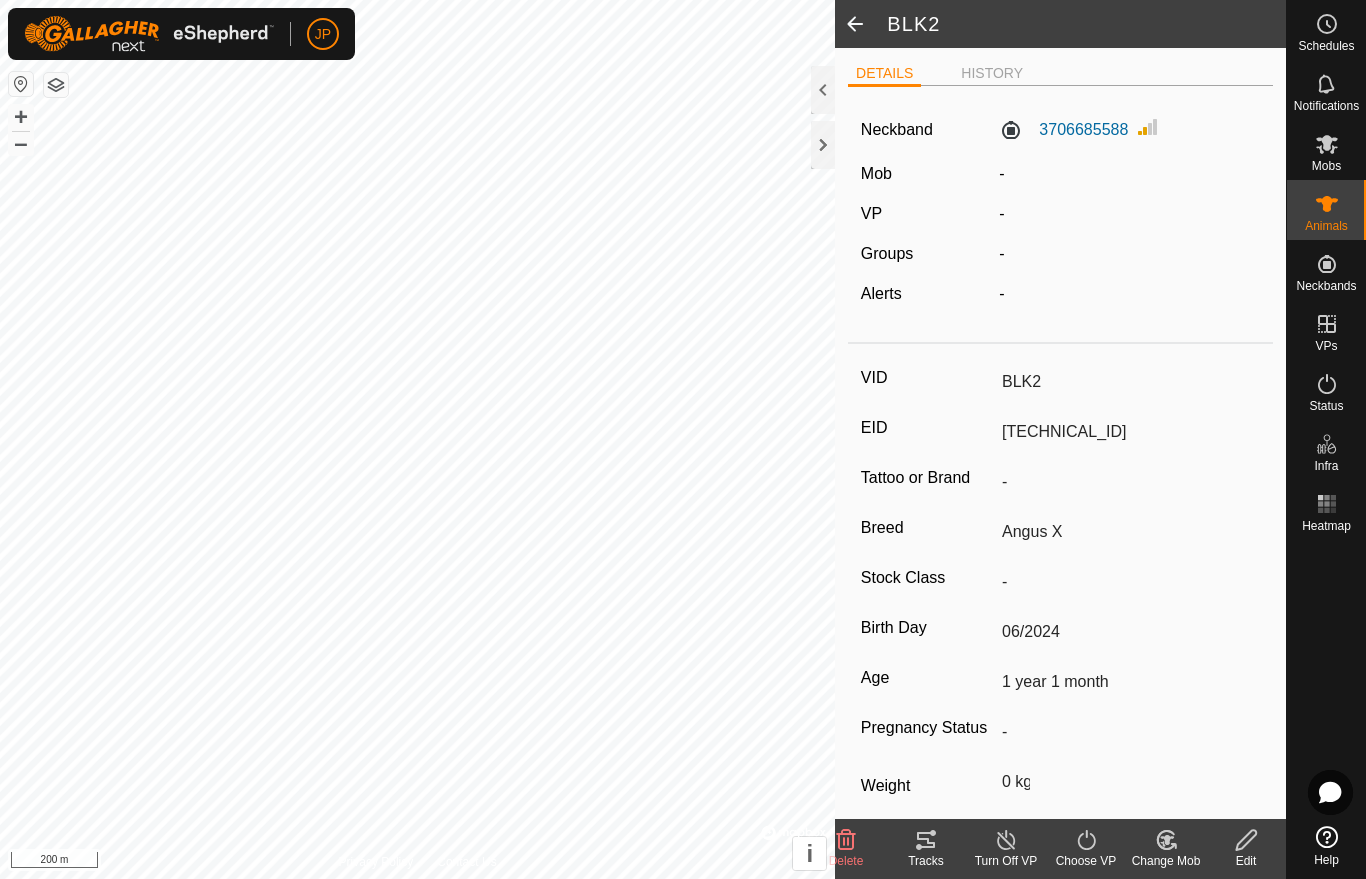 click 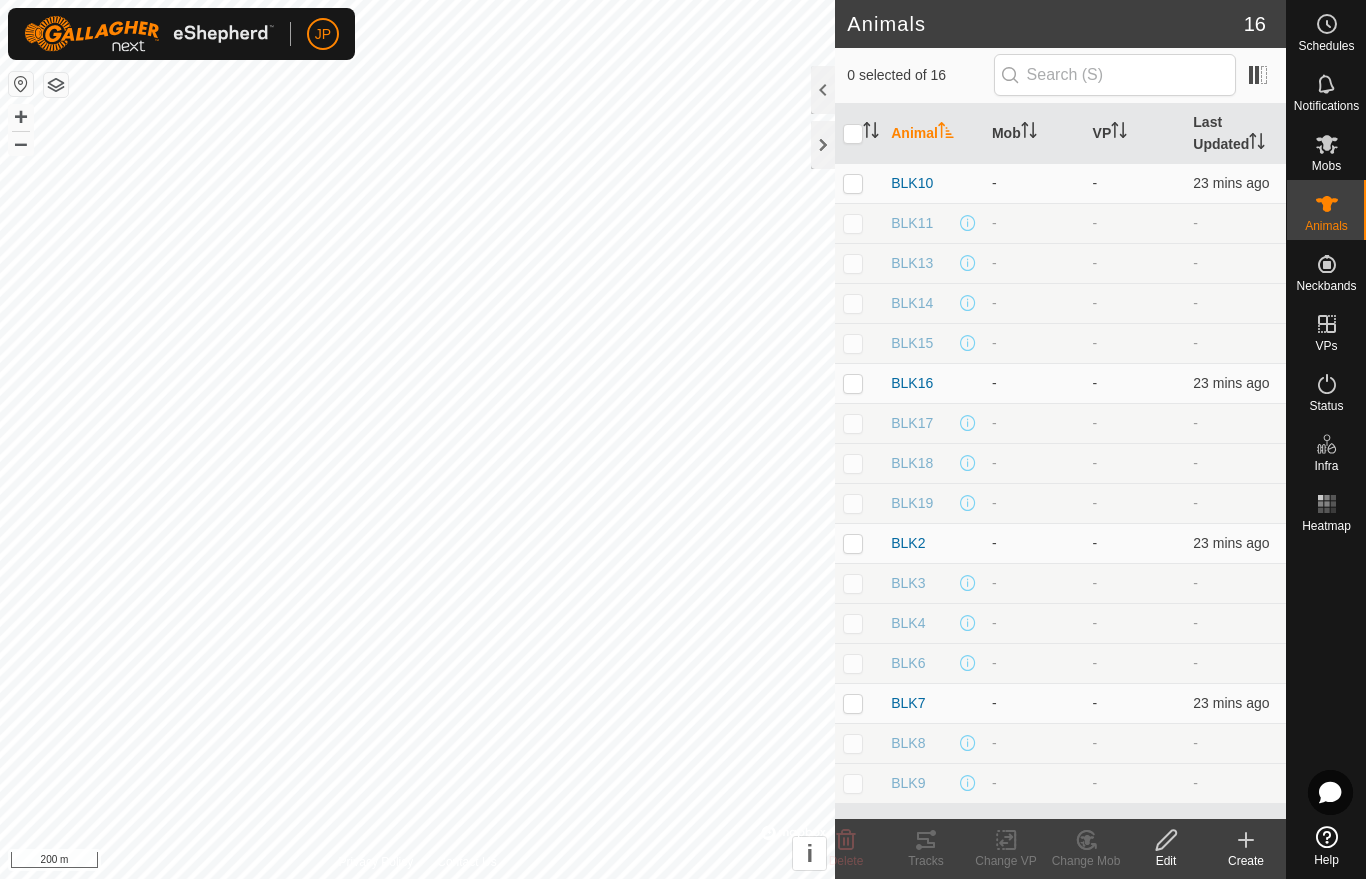 click at bounding box center [859, 623] 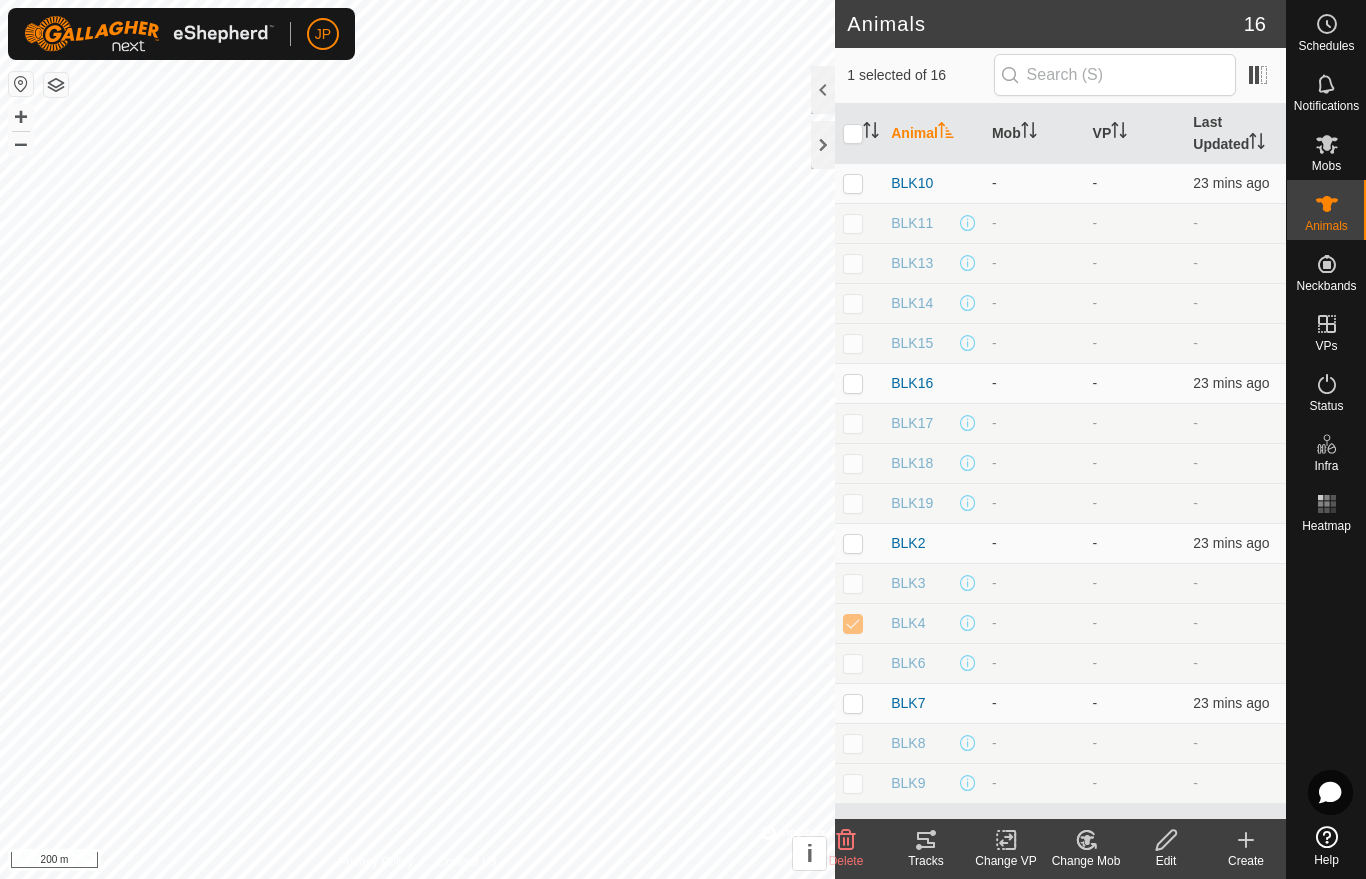 click 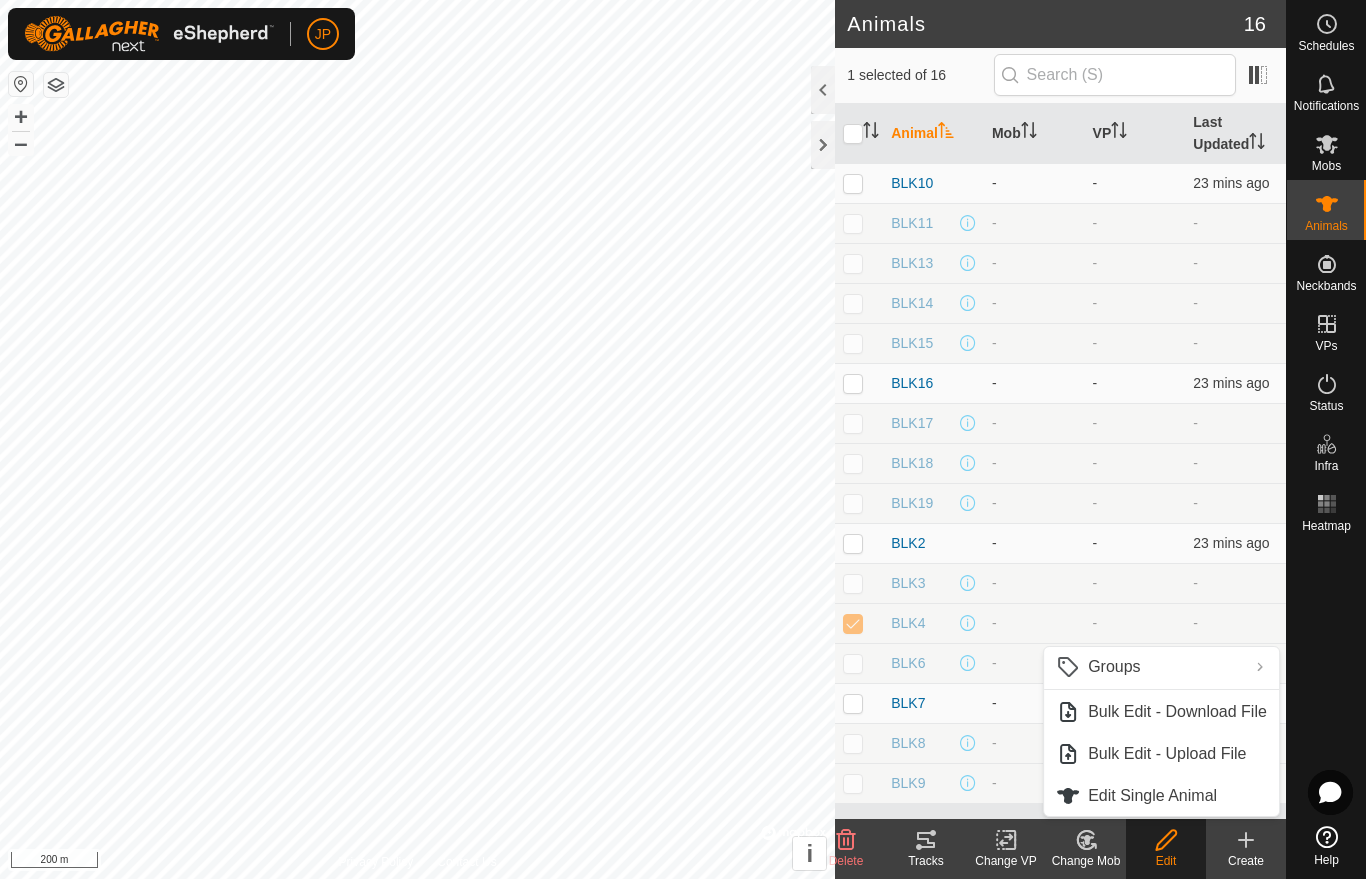 click on "Edit Single Animal" at bounding box center (1152, 796) 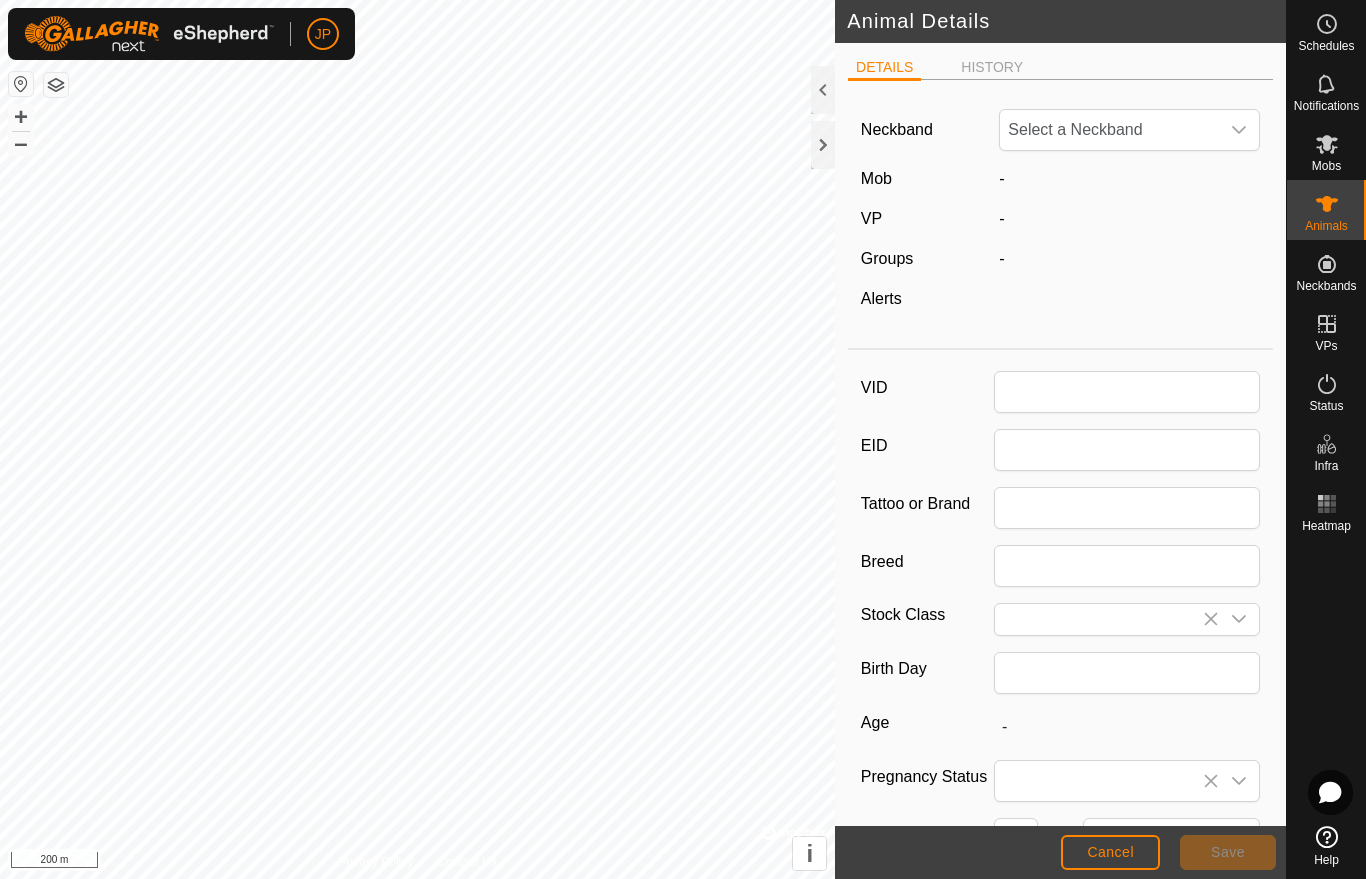 type on "BLK4" 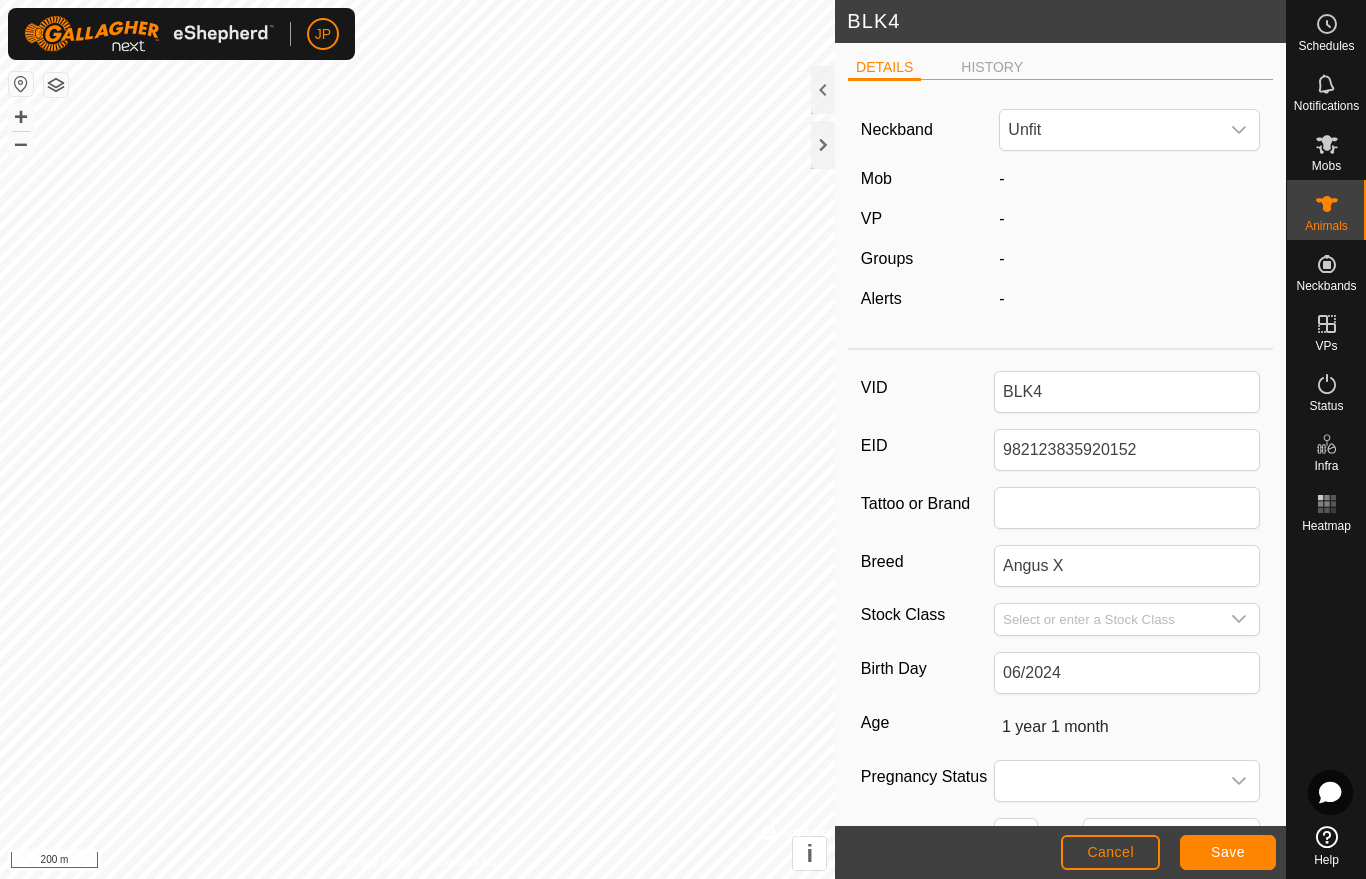 click on "Unfit" at bounding box center (1109, 130) 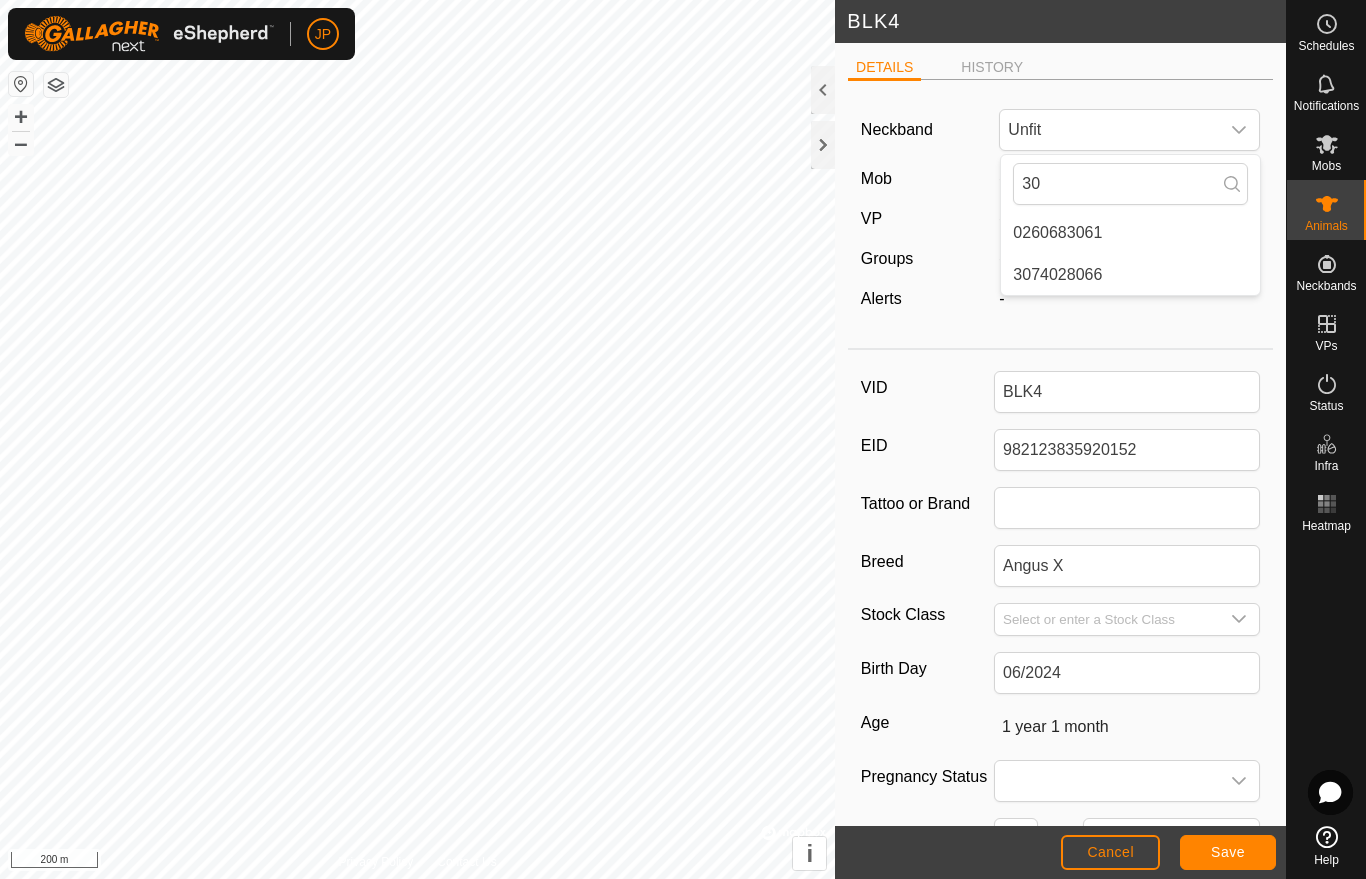 type on "30" 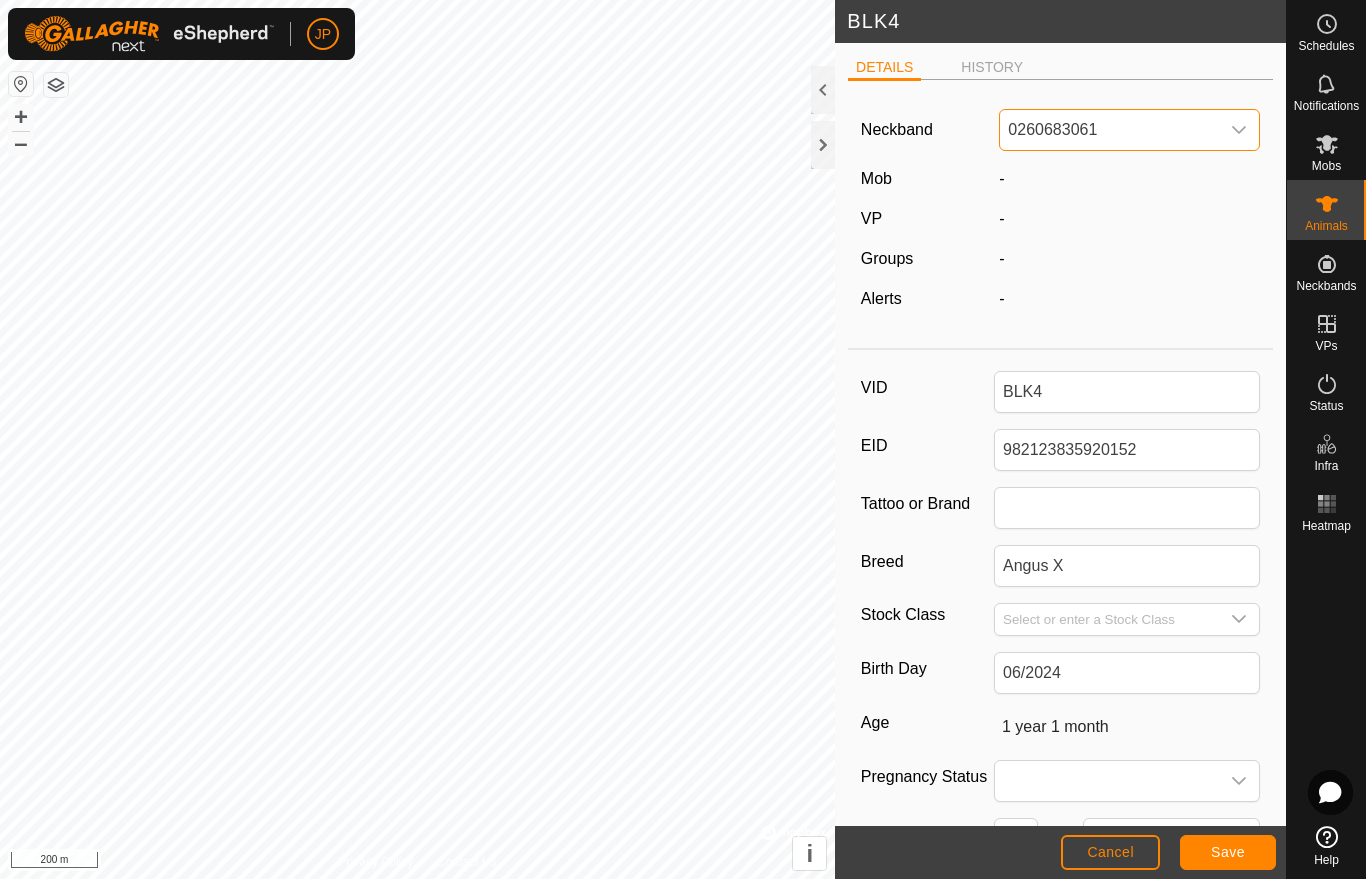 click on "Save" 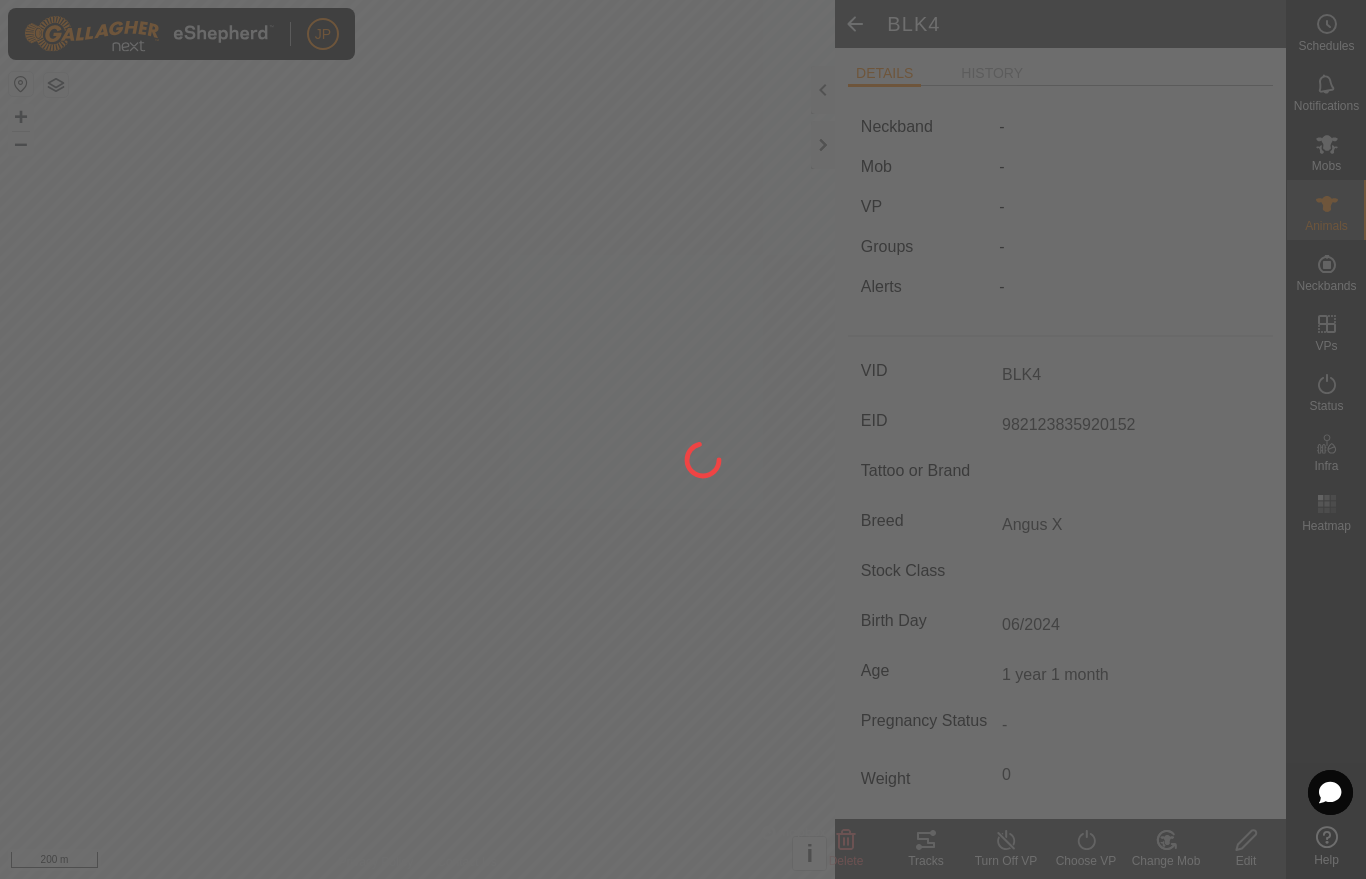 type on "-" 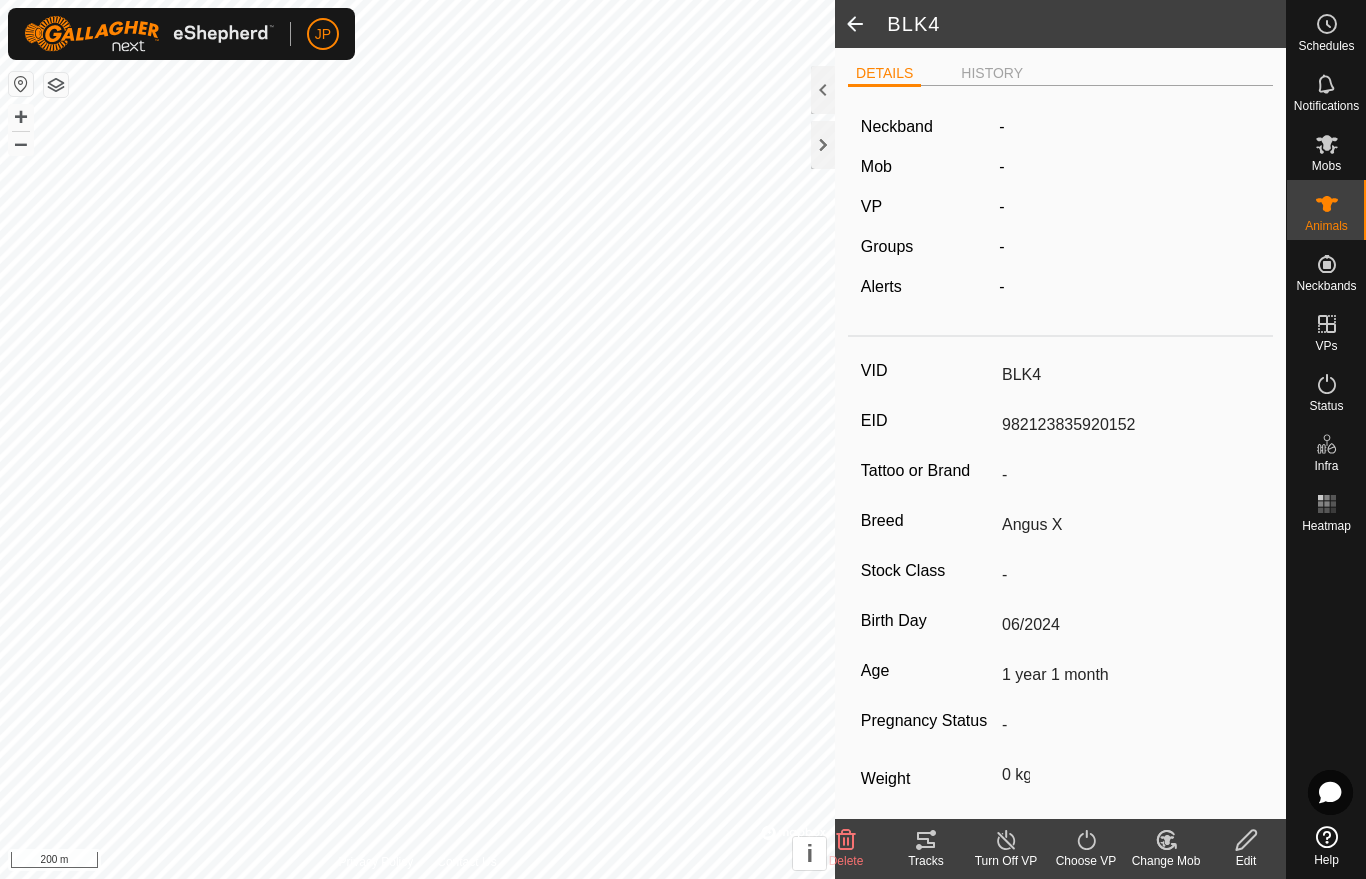 click 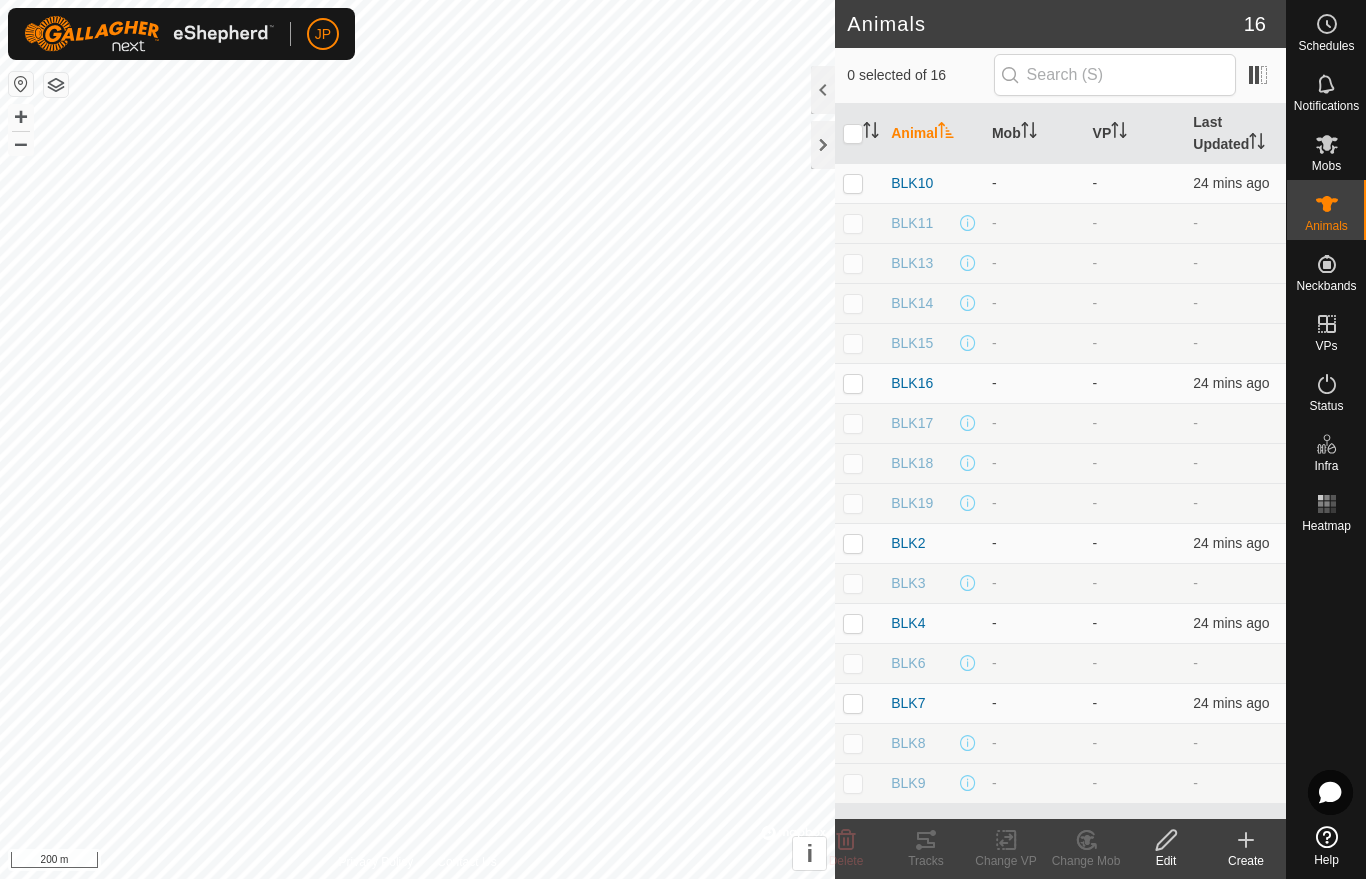 click at bounding box center (859, 583) 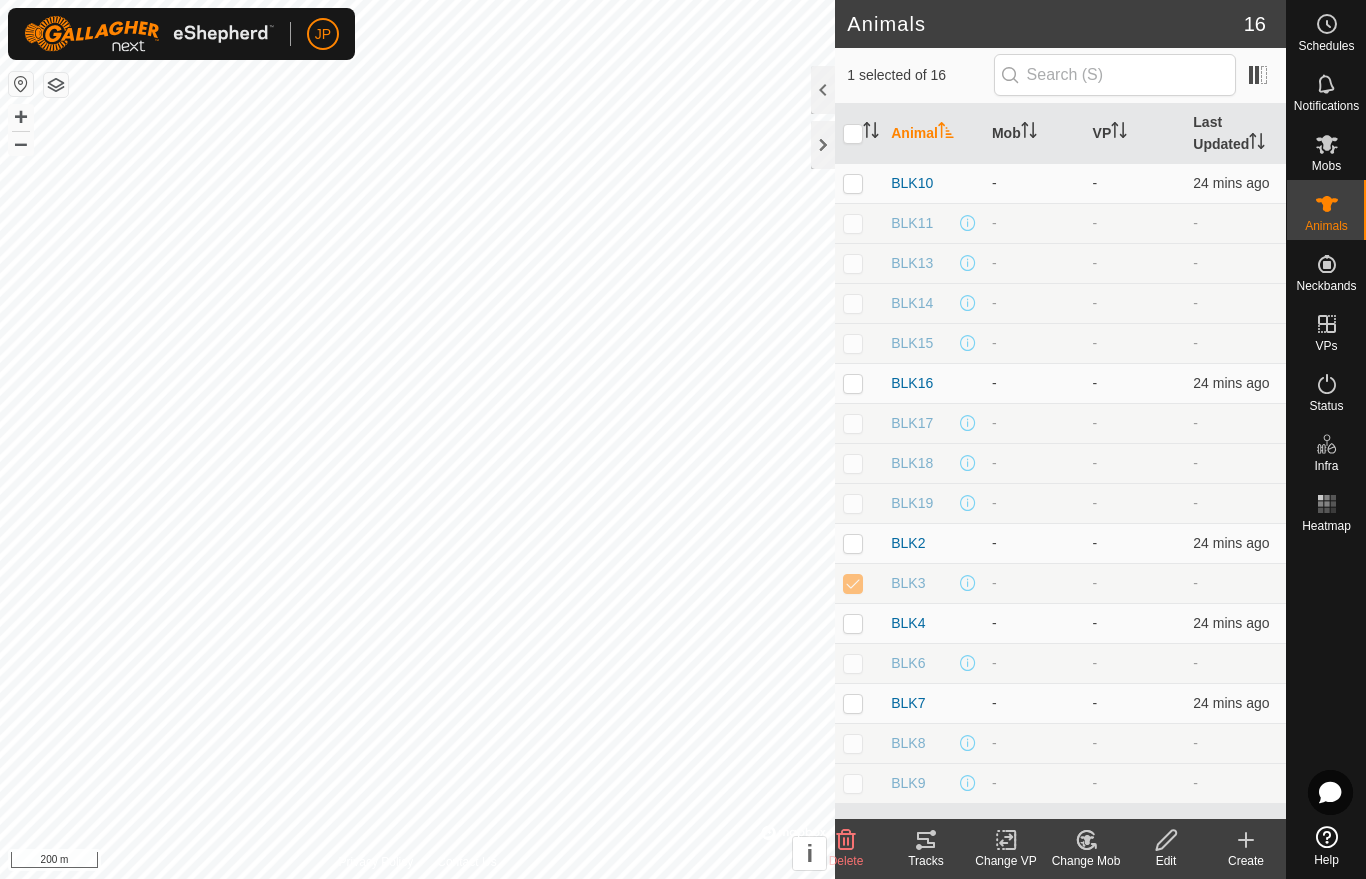 click on "BLK3" at bounding box center [908, 583] 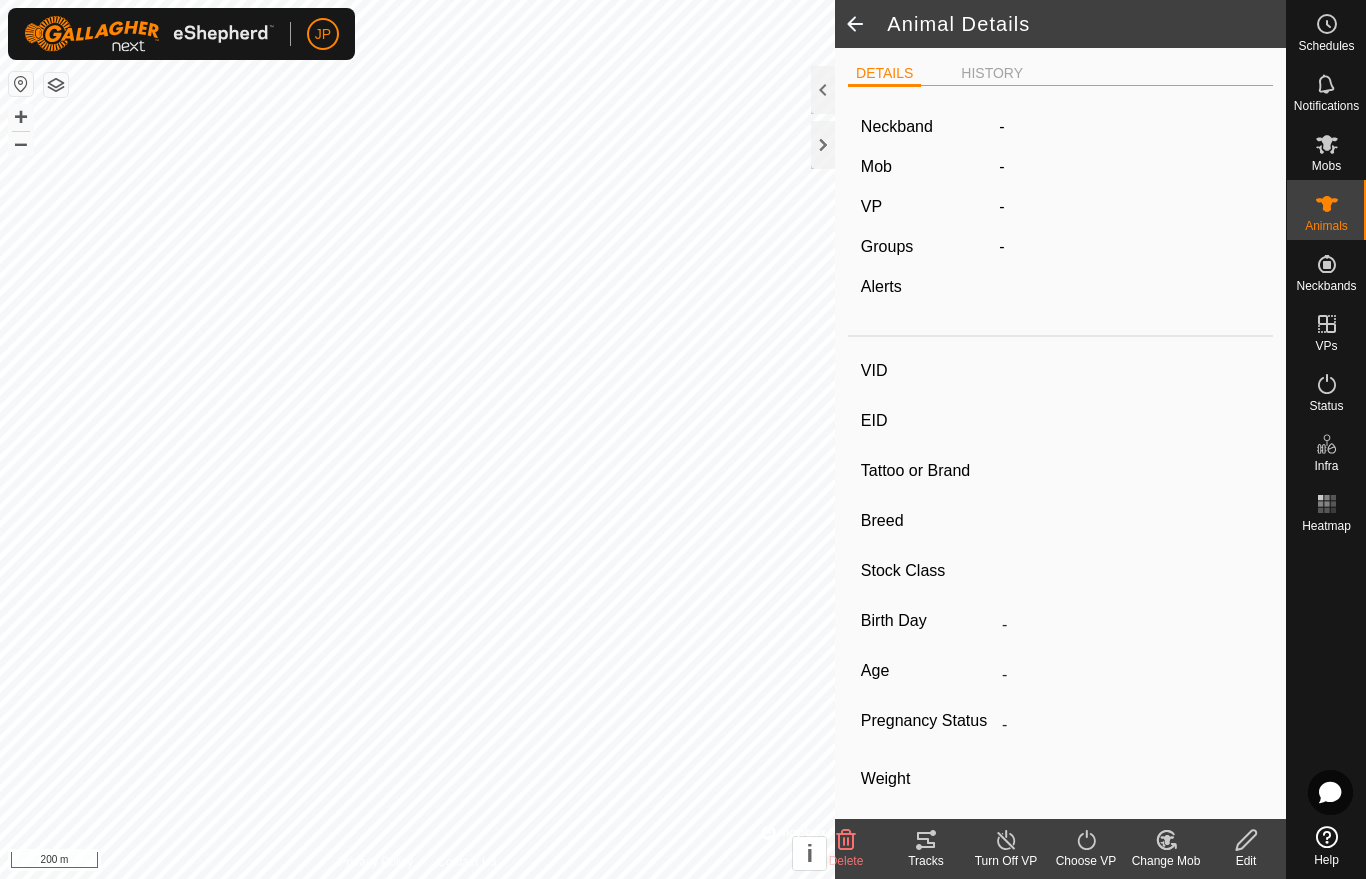 type on "BLK3" 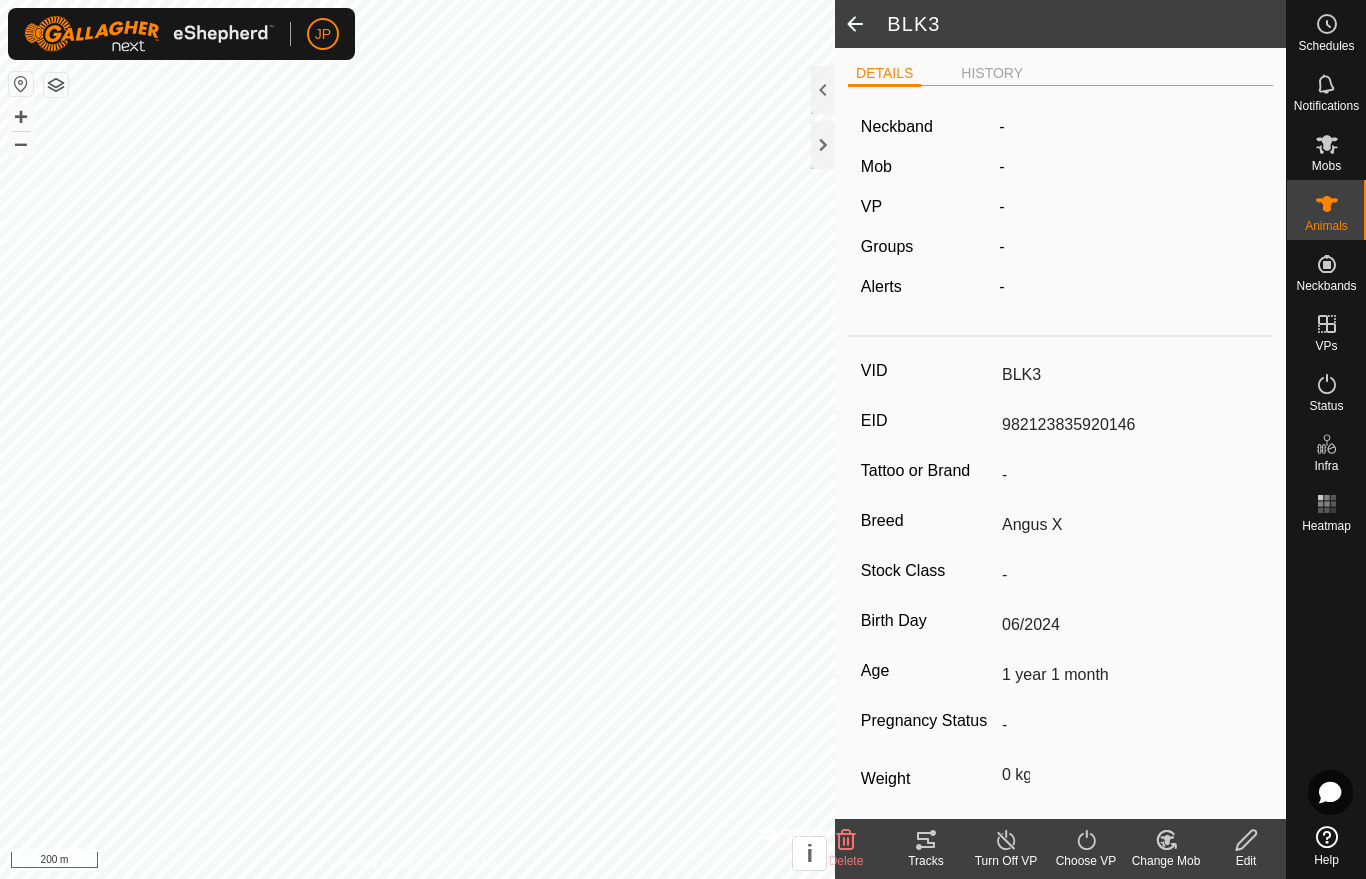 click 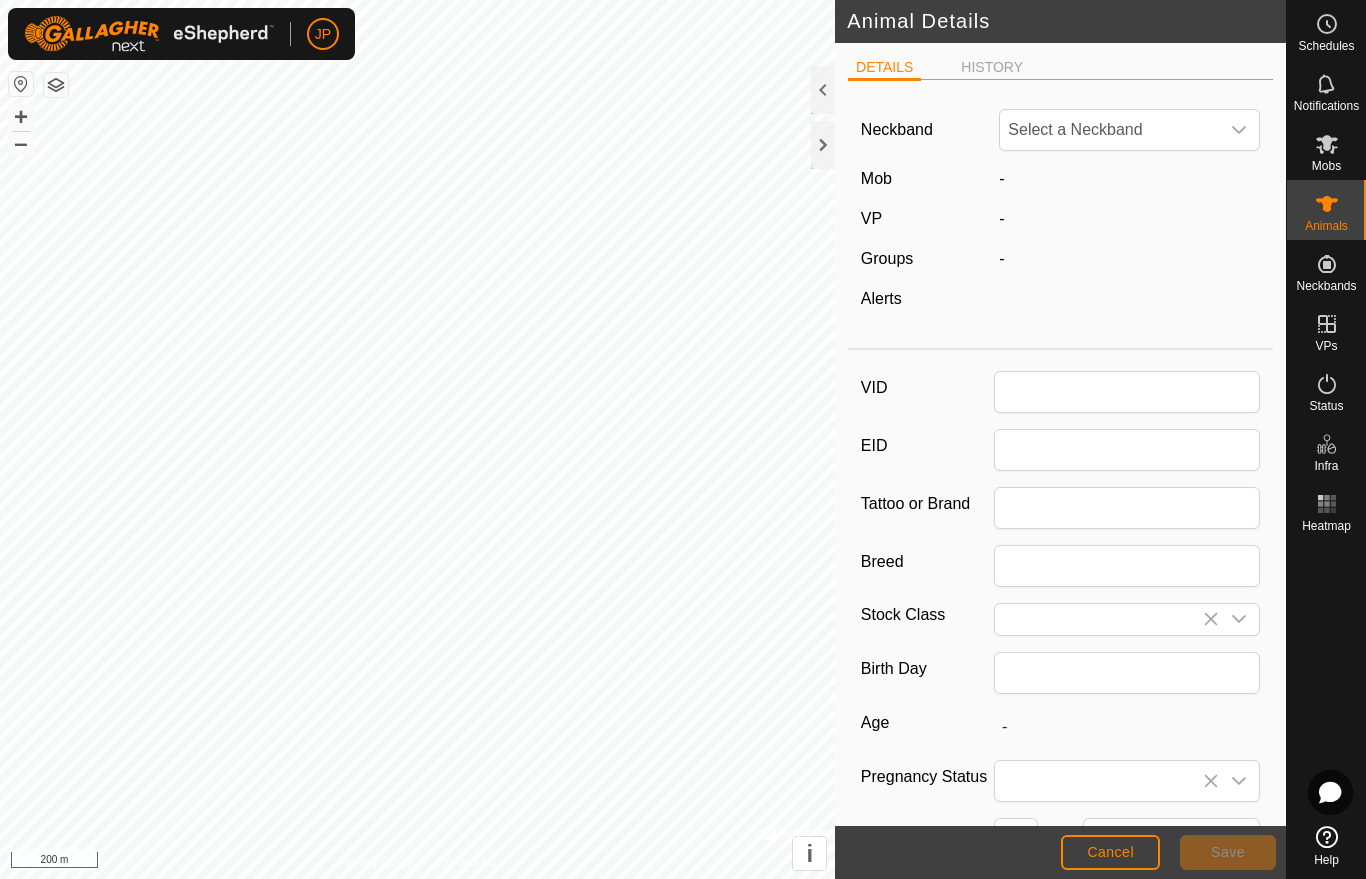 type on "BLK3" 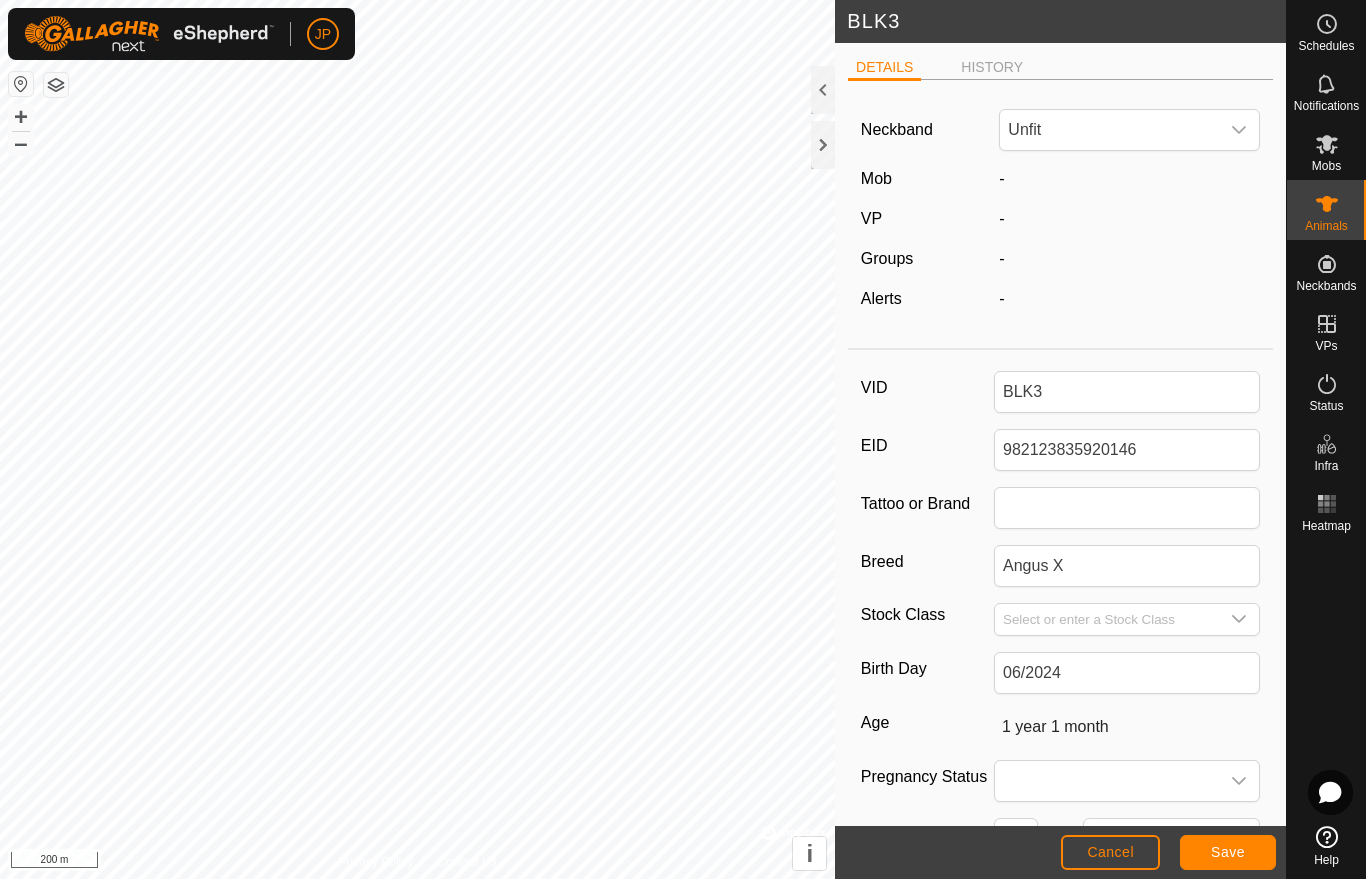 click on "Unfit" at bounding box center (1109, 130) 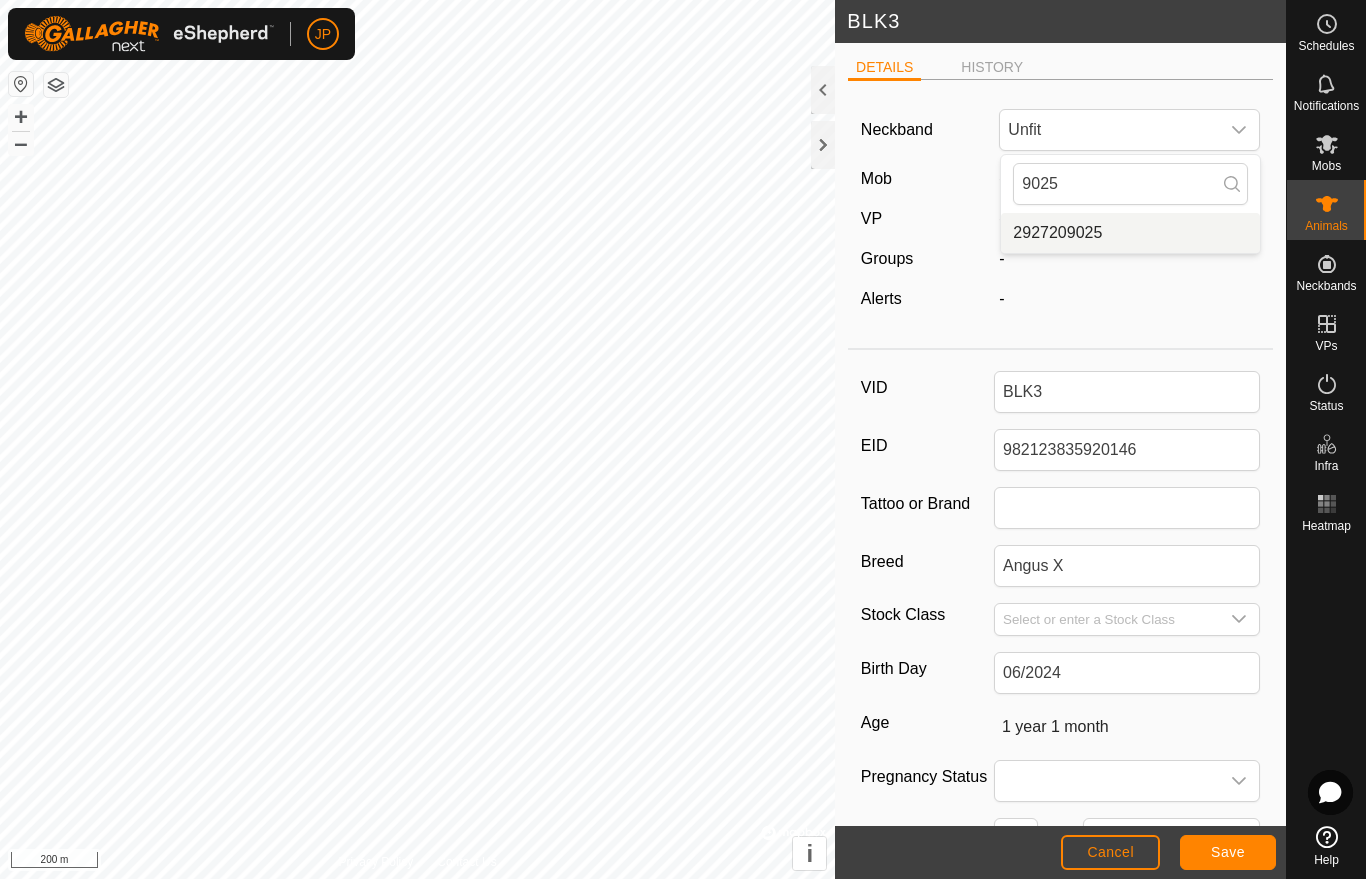 type on "9025" 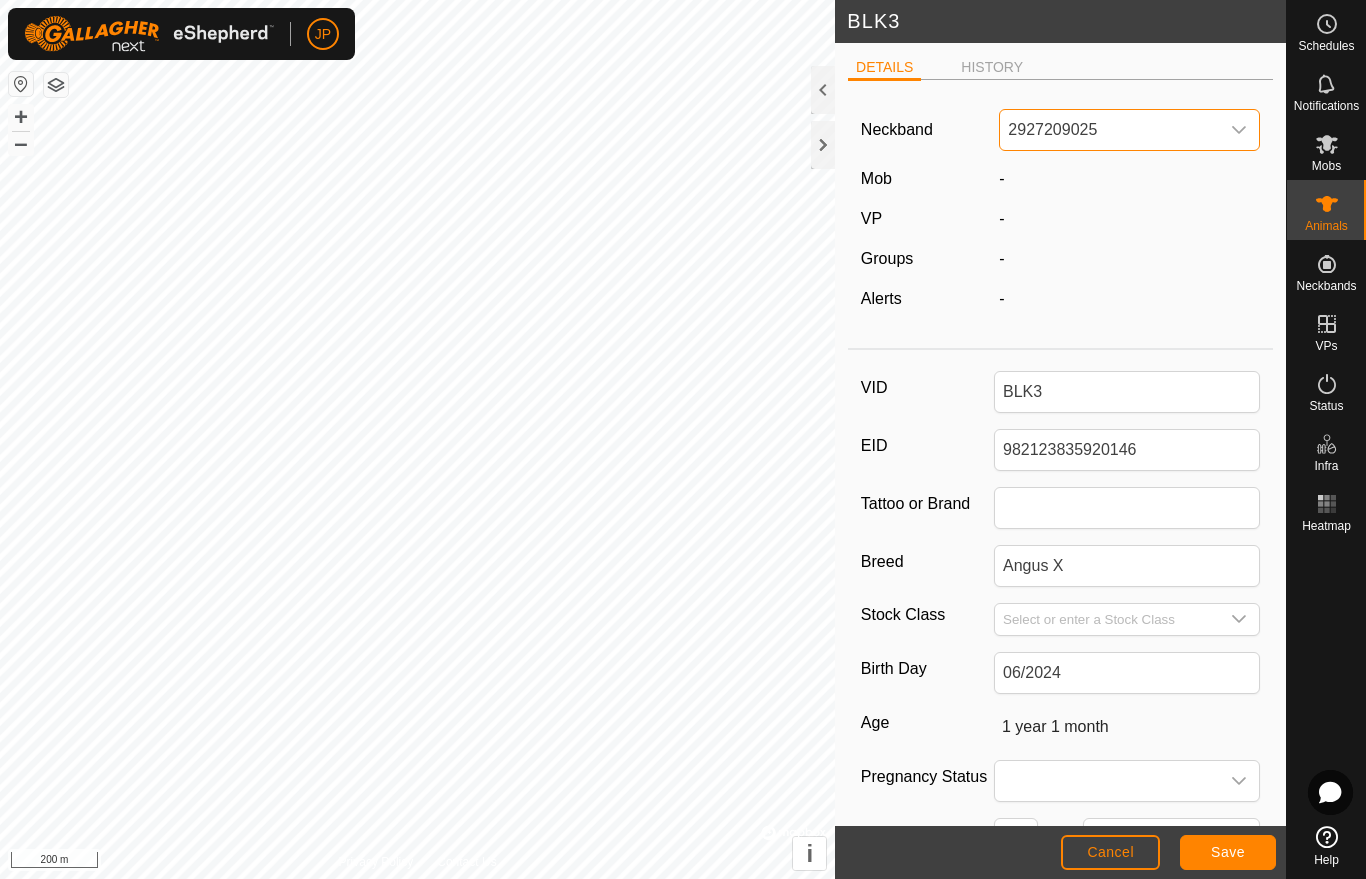 click on "Save" 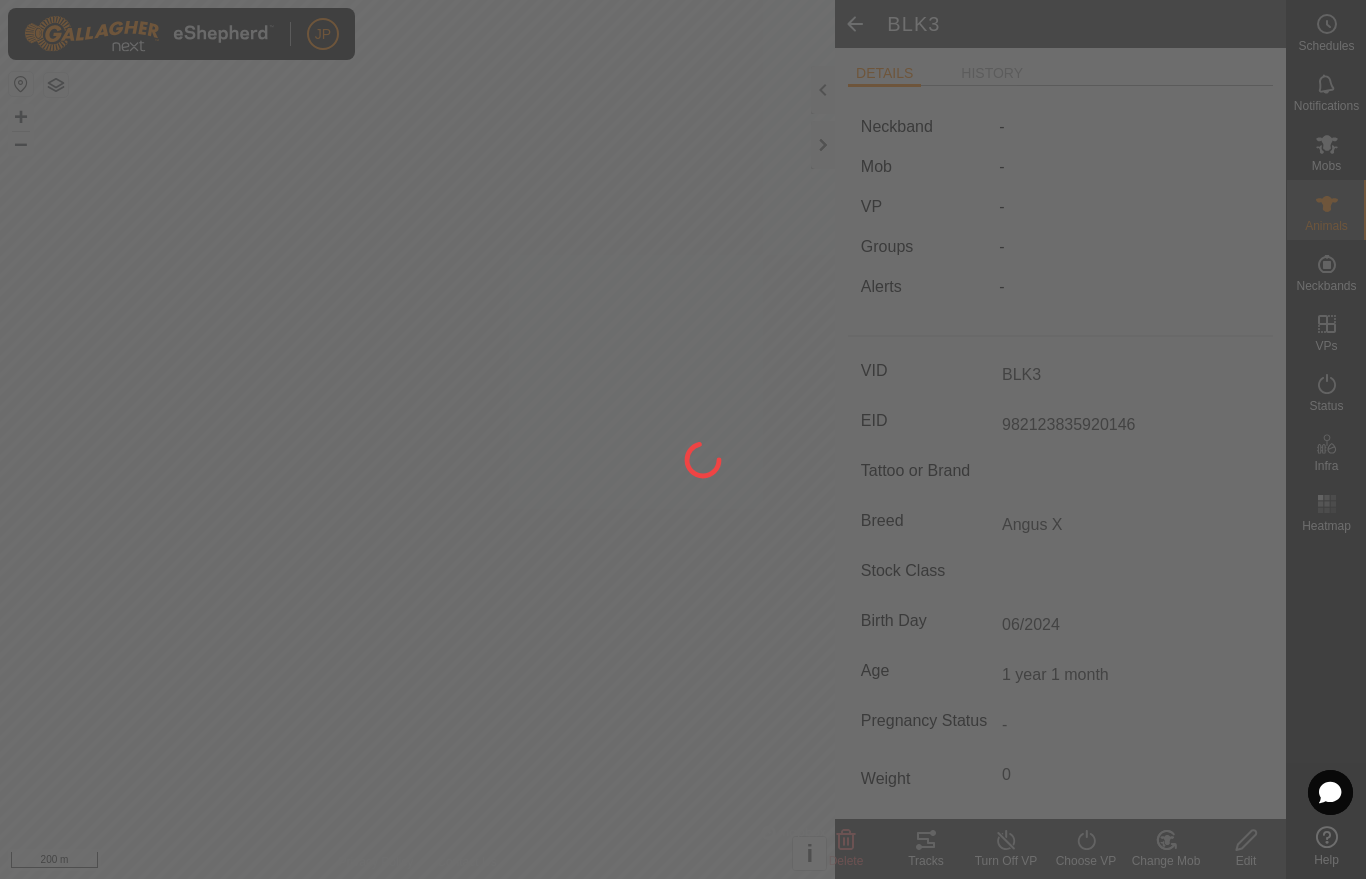 type on "-" 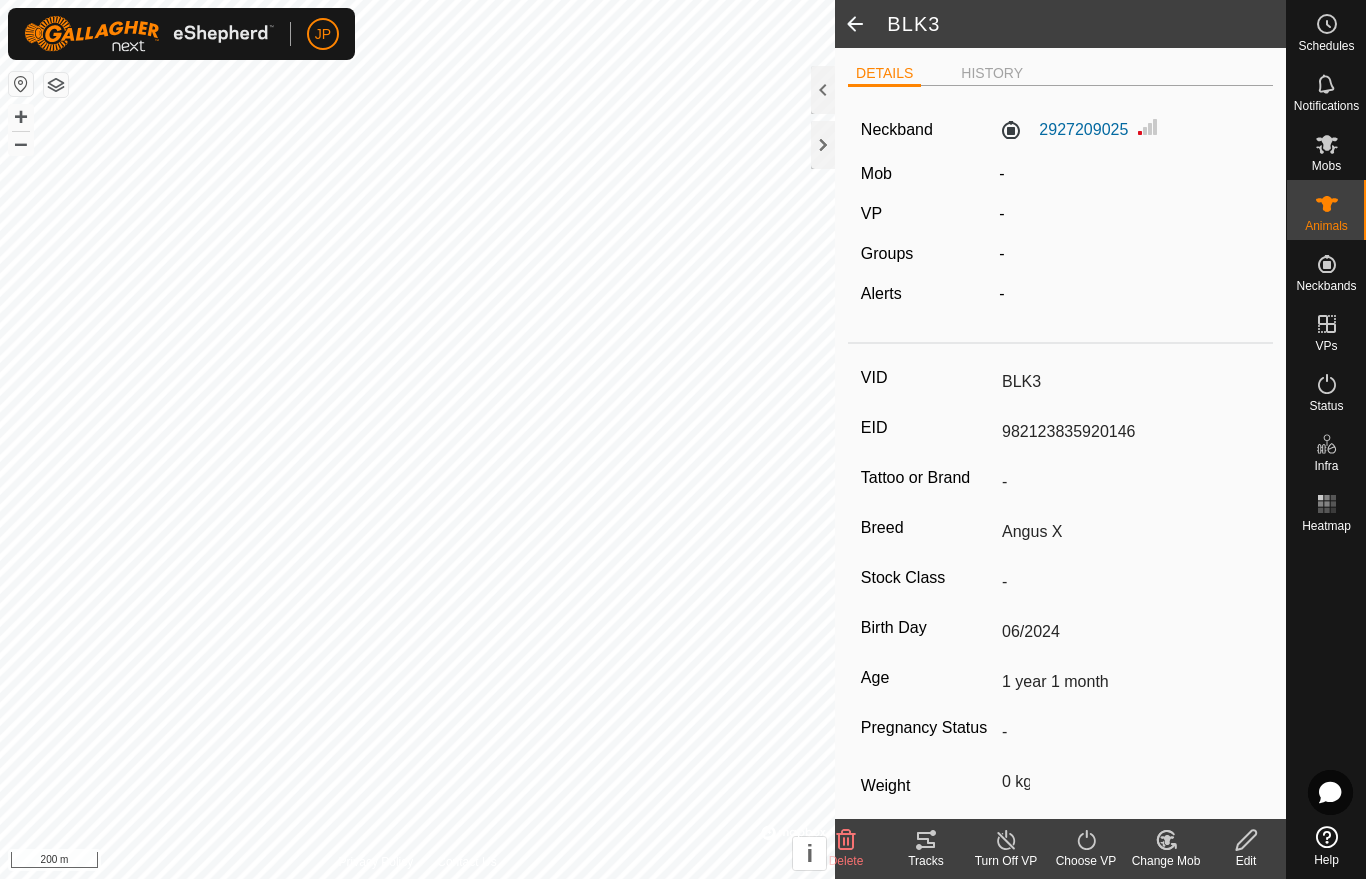 click 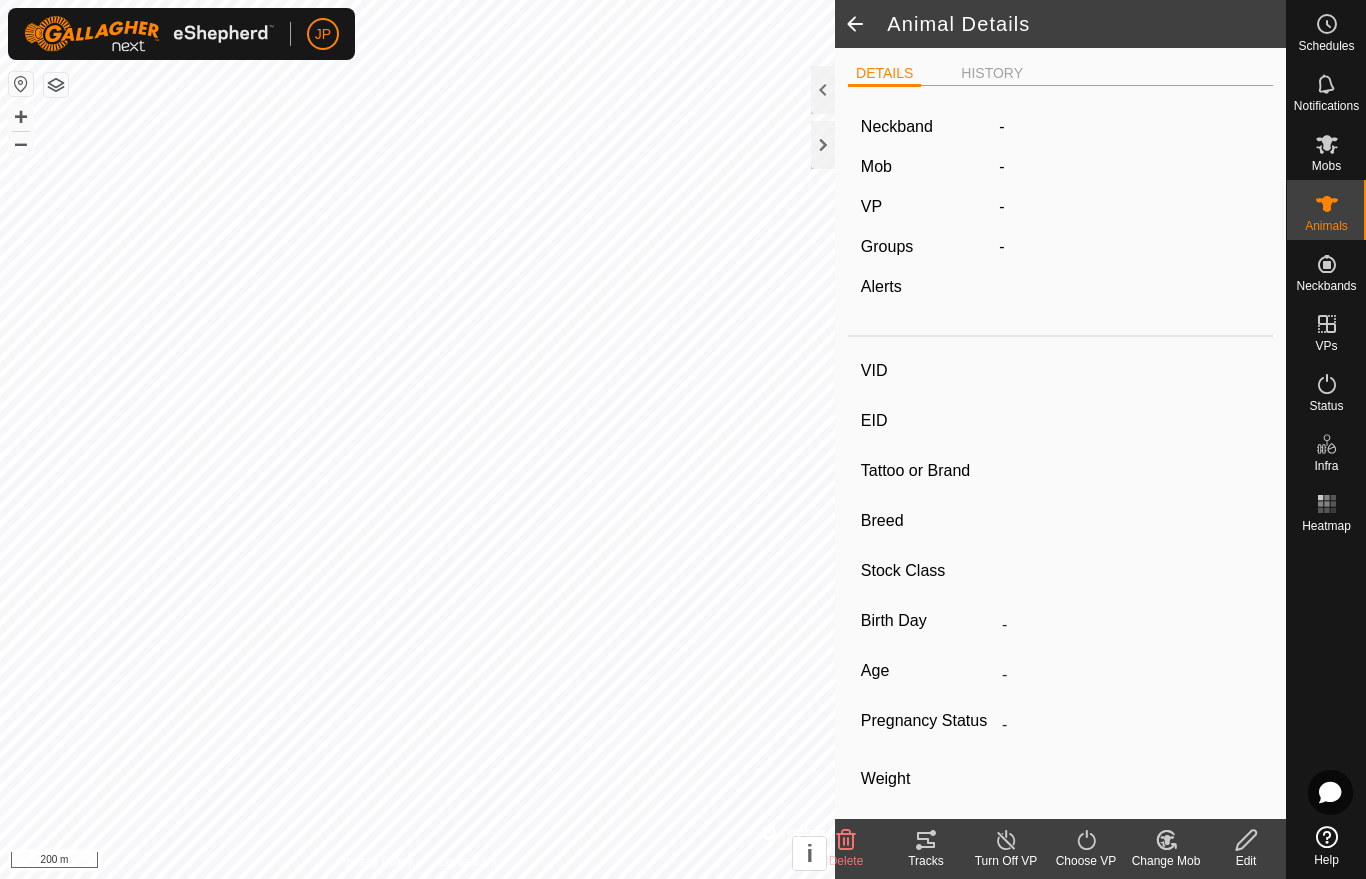 type on "BLK3" 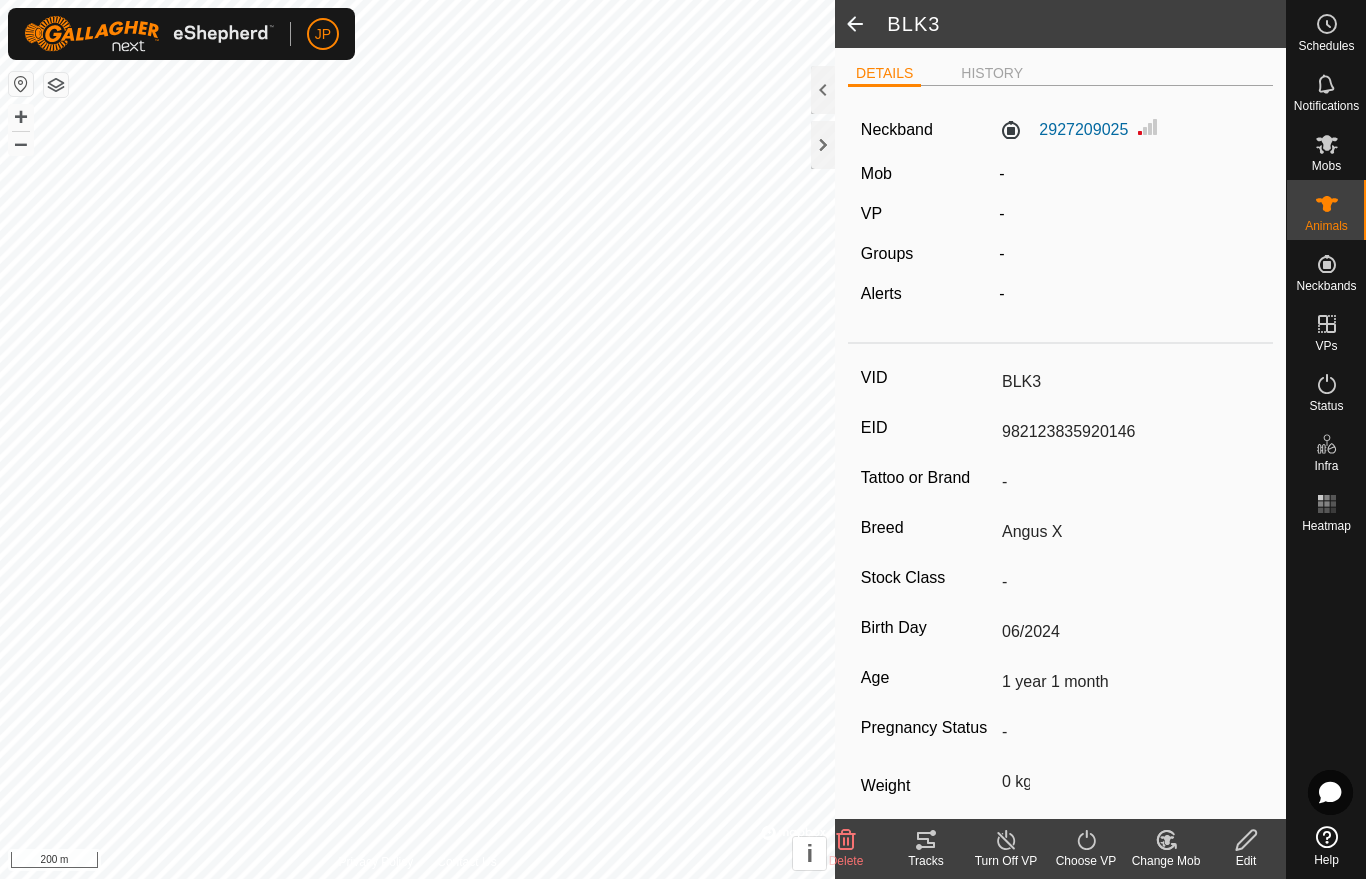 click 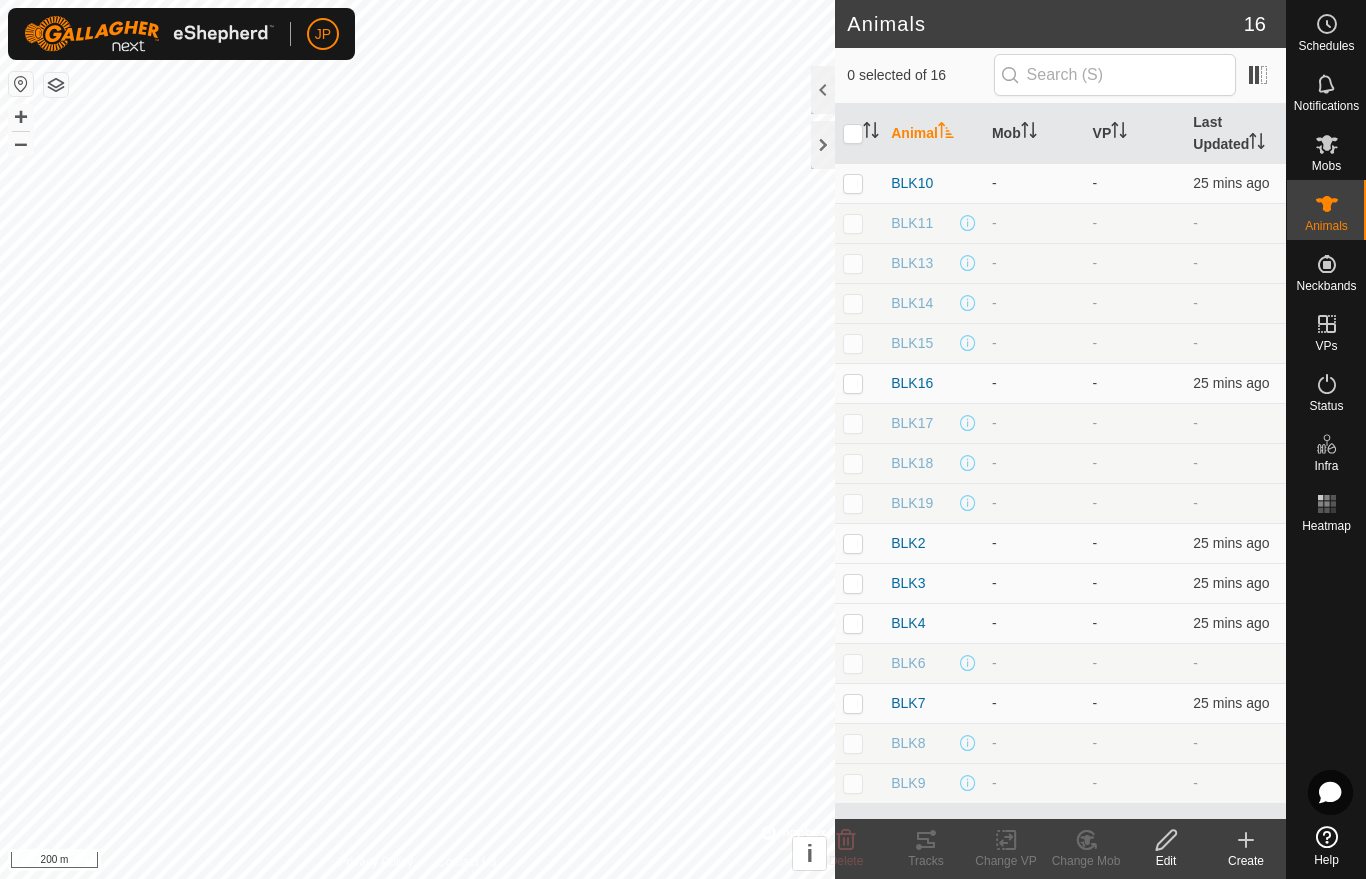 click at bounding box center [853, 223] 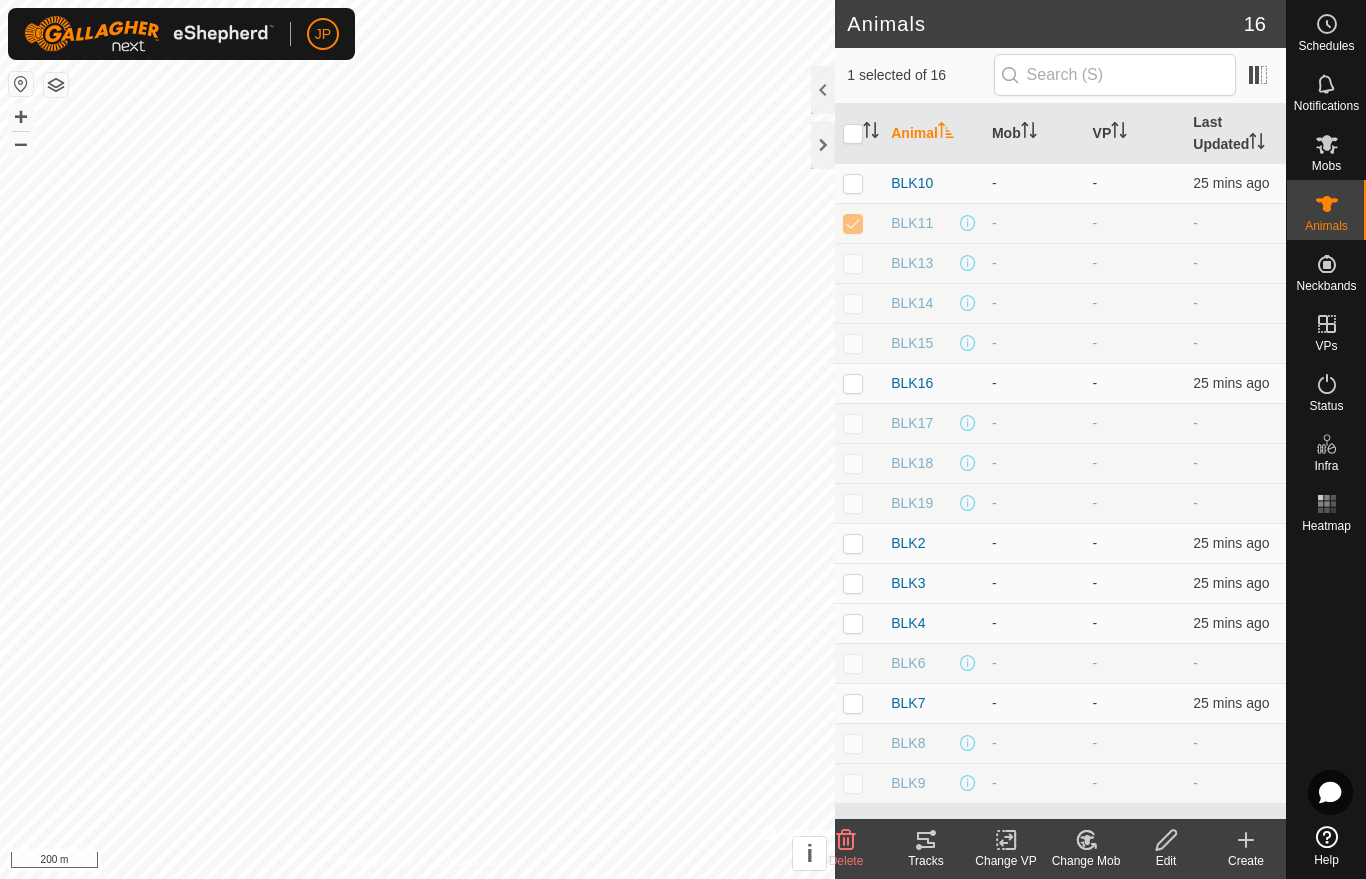 click at bounding box center (853, 263) 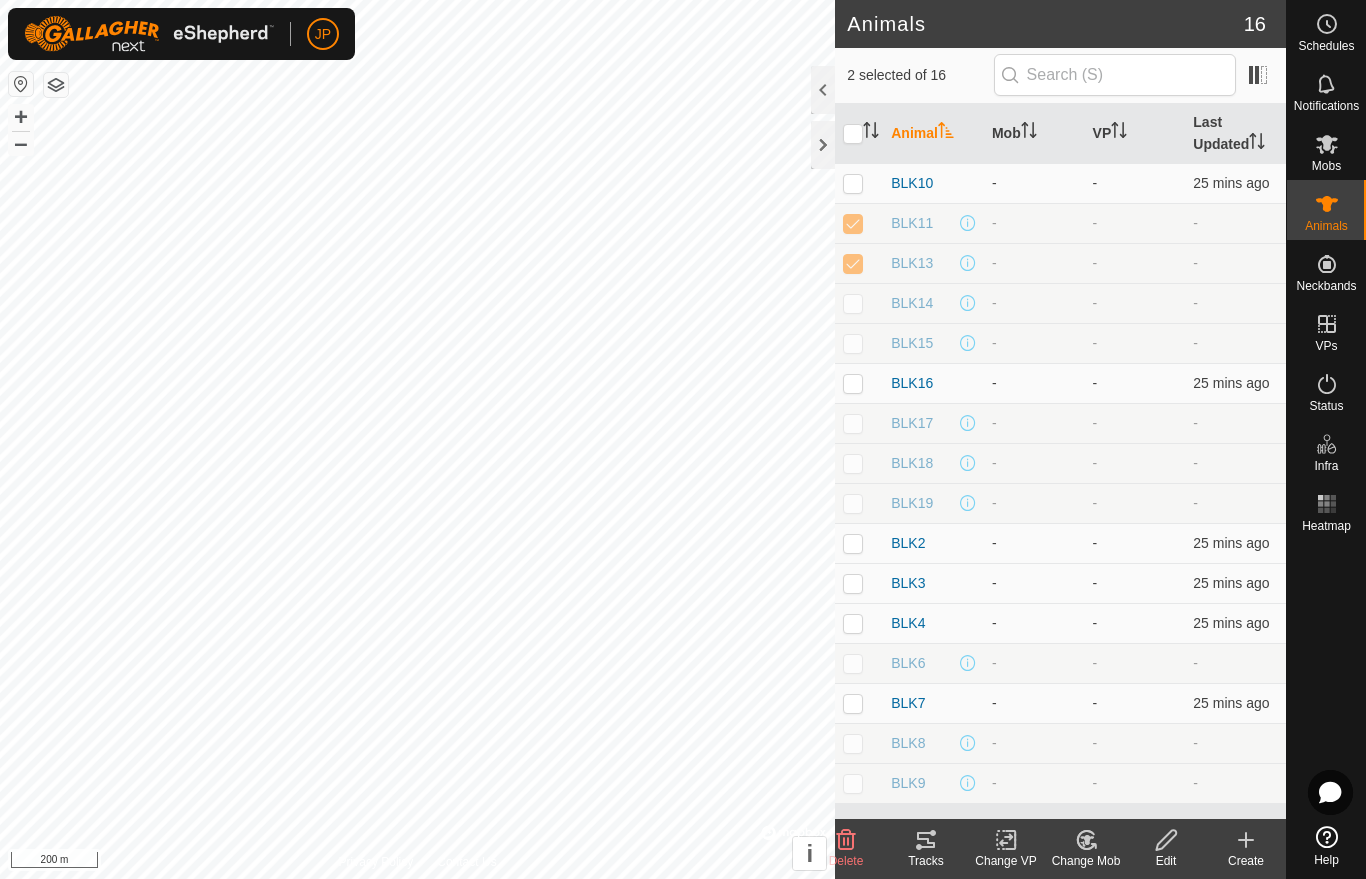 click at bounding box center [853, 303] 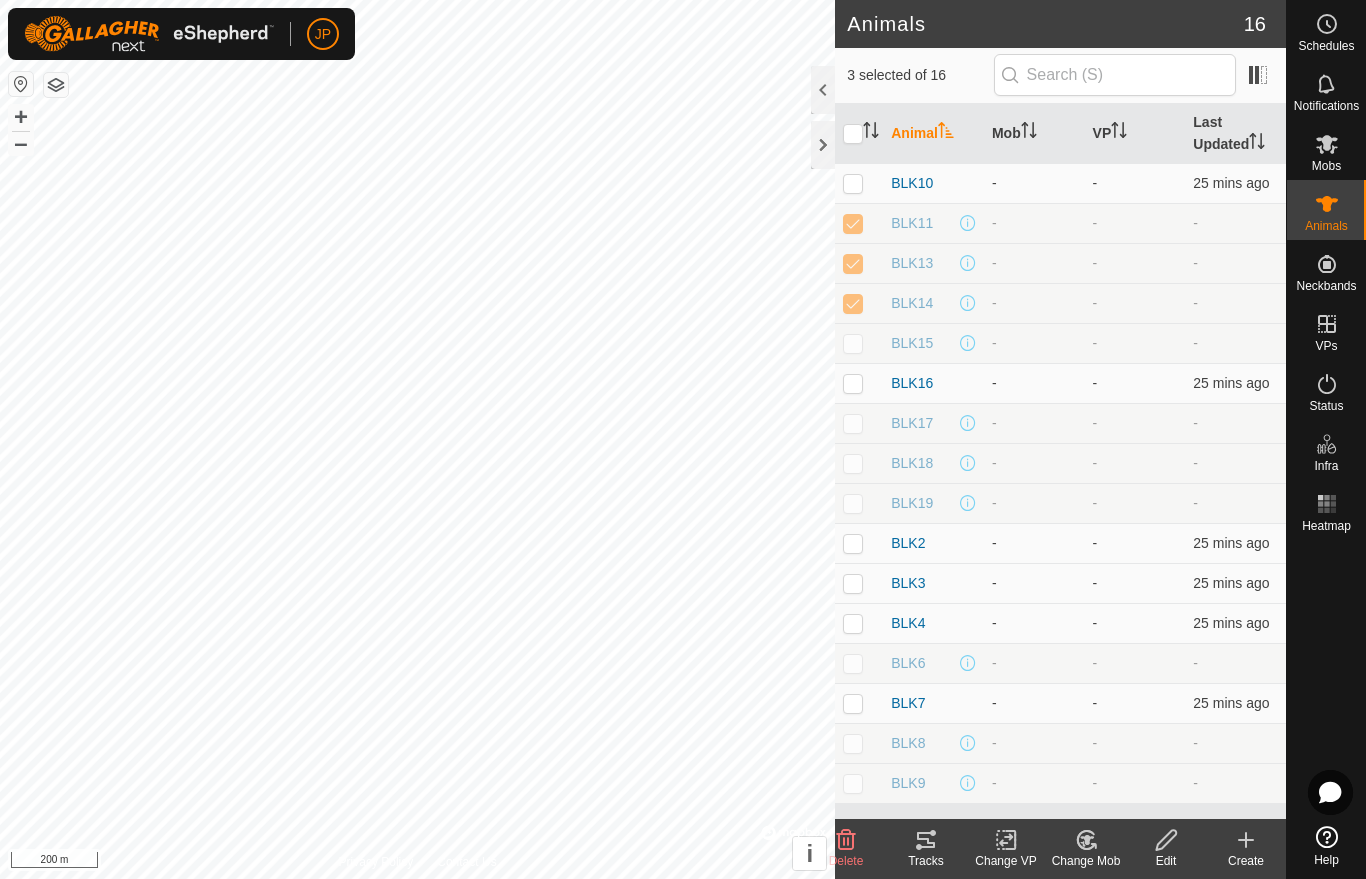 click at bounding box center [853, 343] 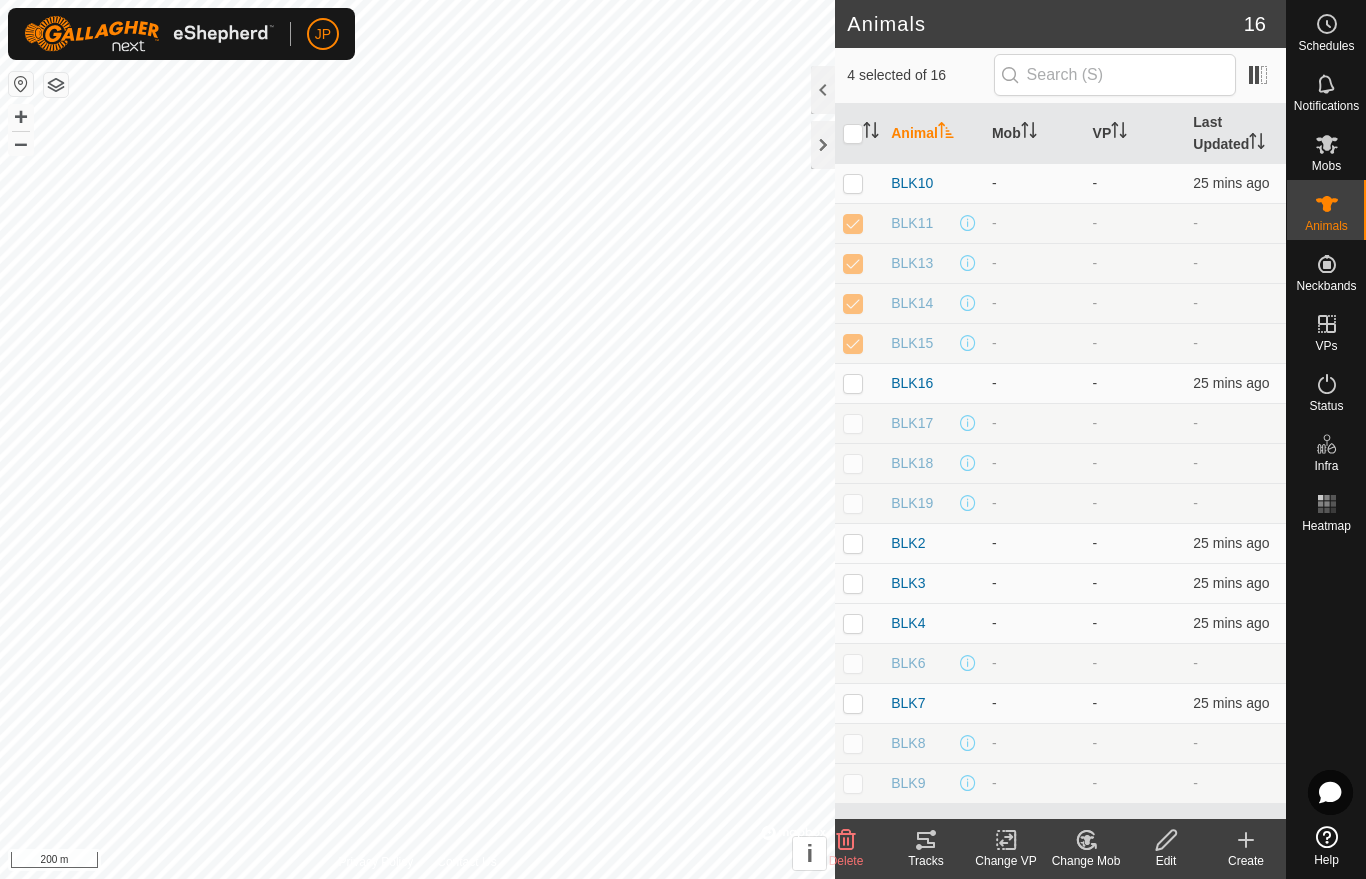 click at bounding box center [853, 423] 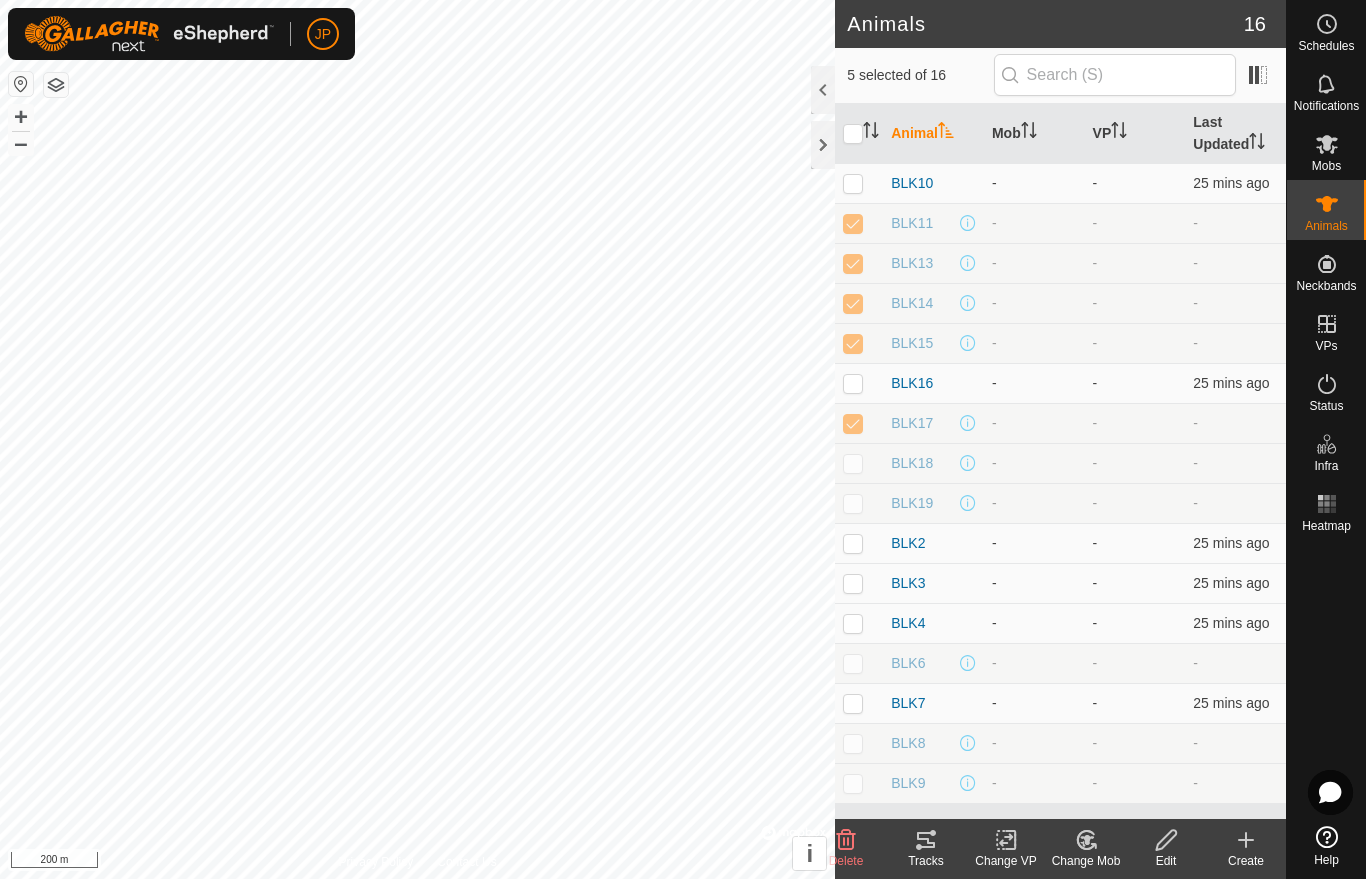 click at bounding box center [853, 463] 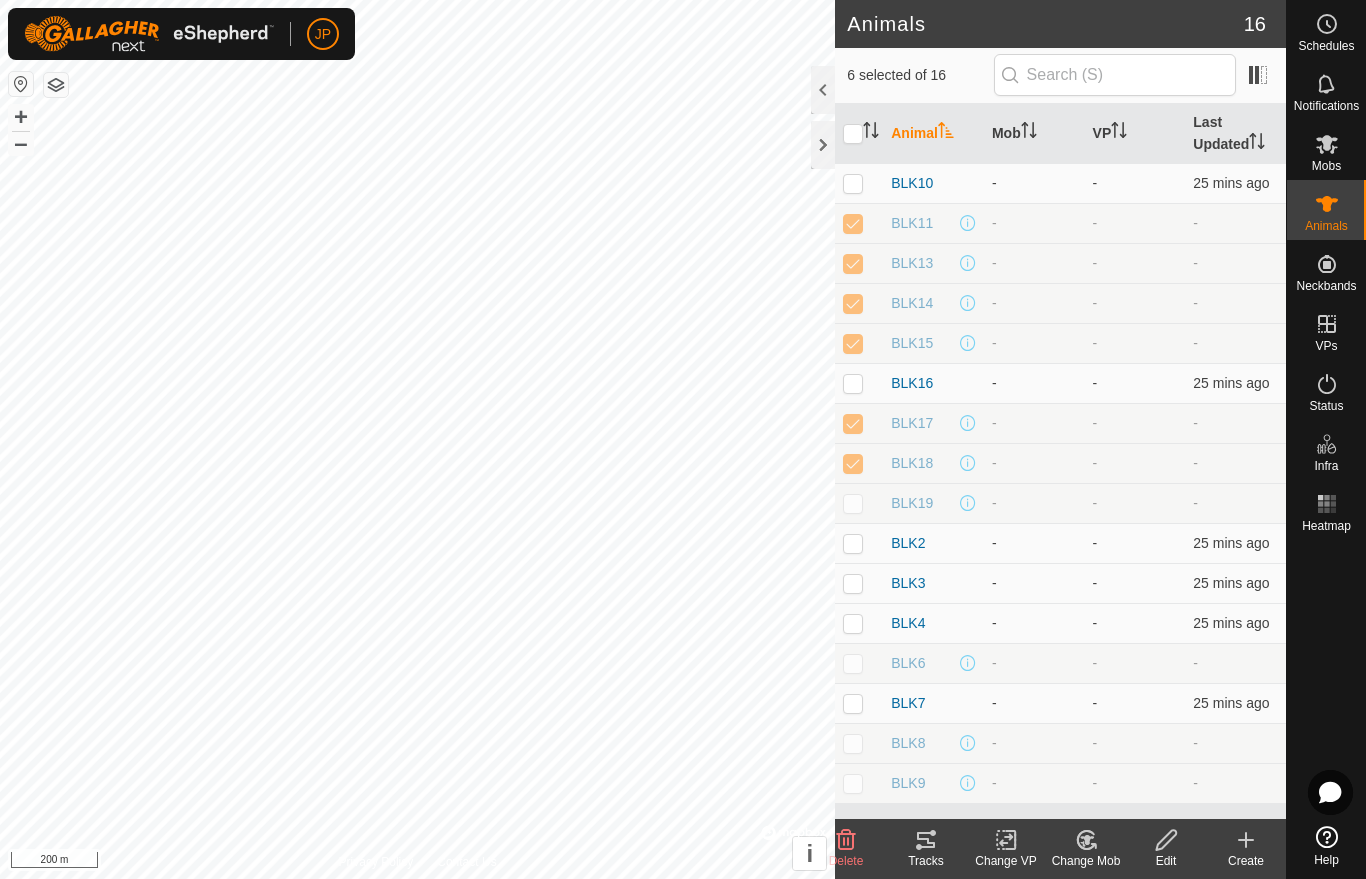 click at bounding box center [853, 503] 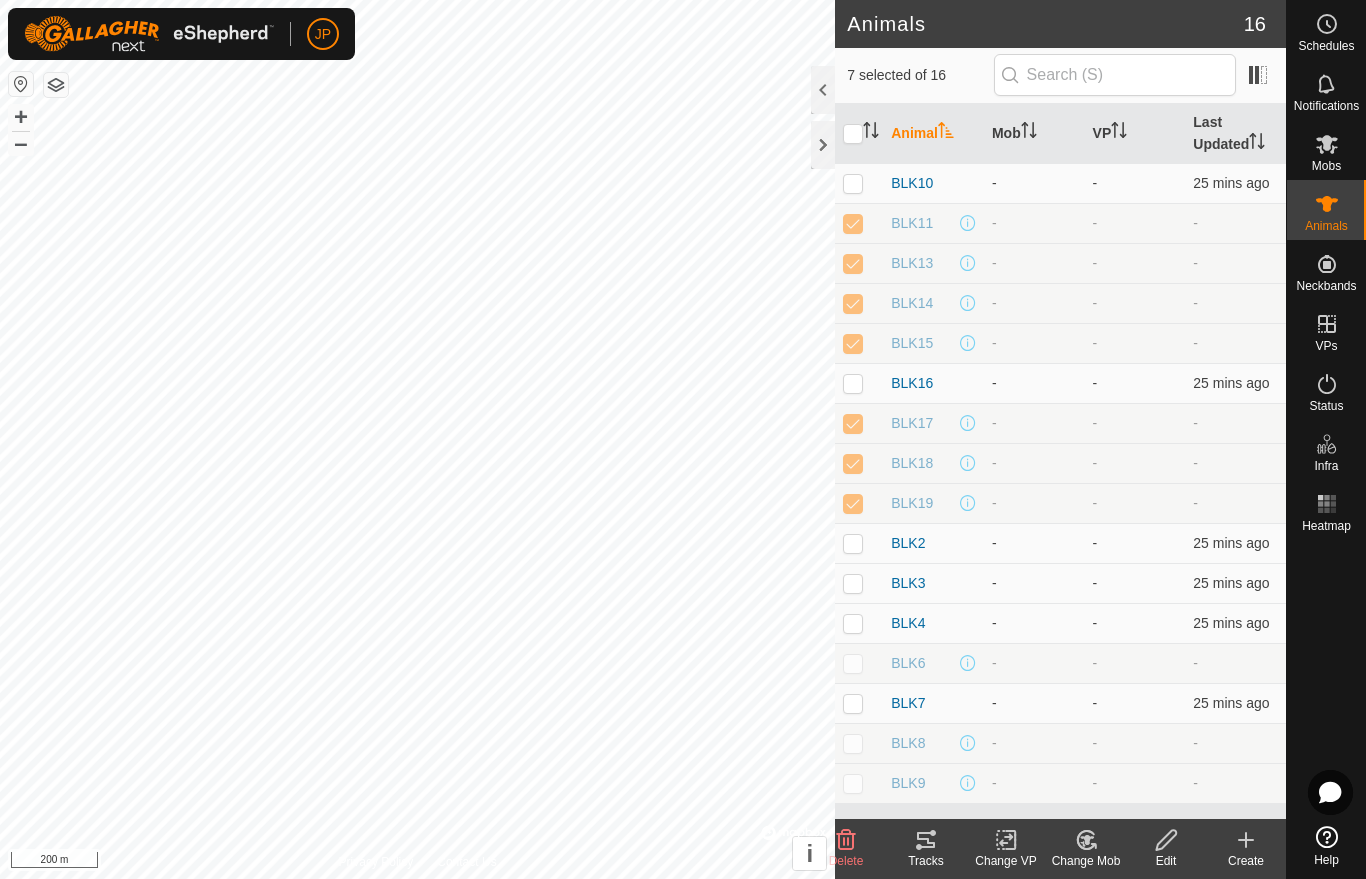 click at bounding box center (853, 663) 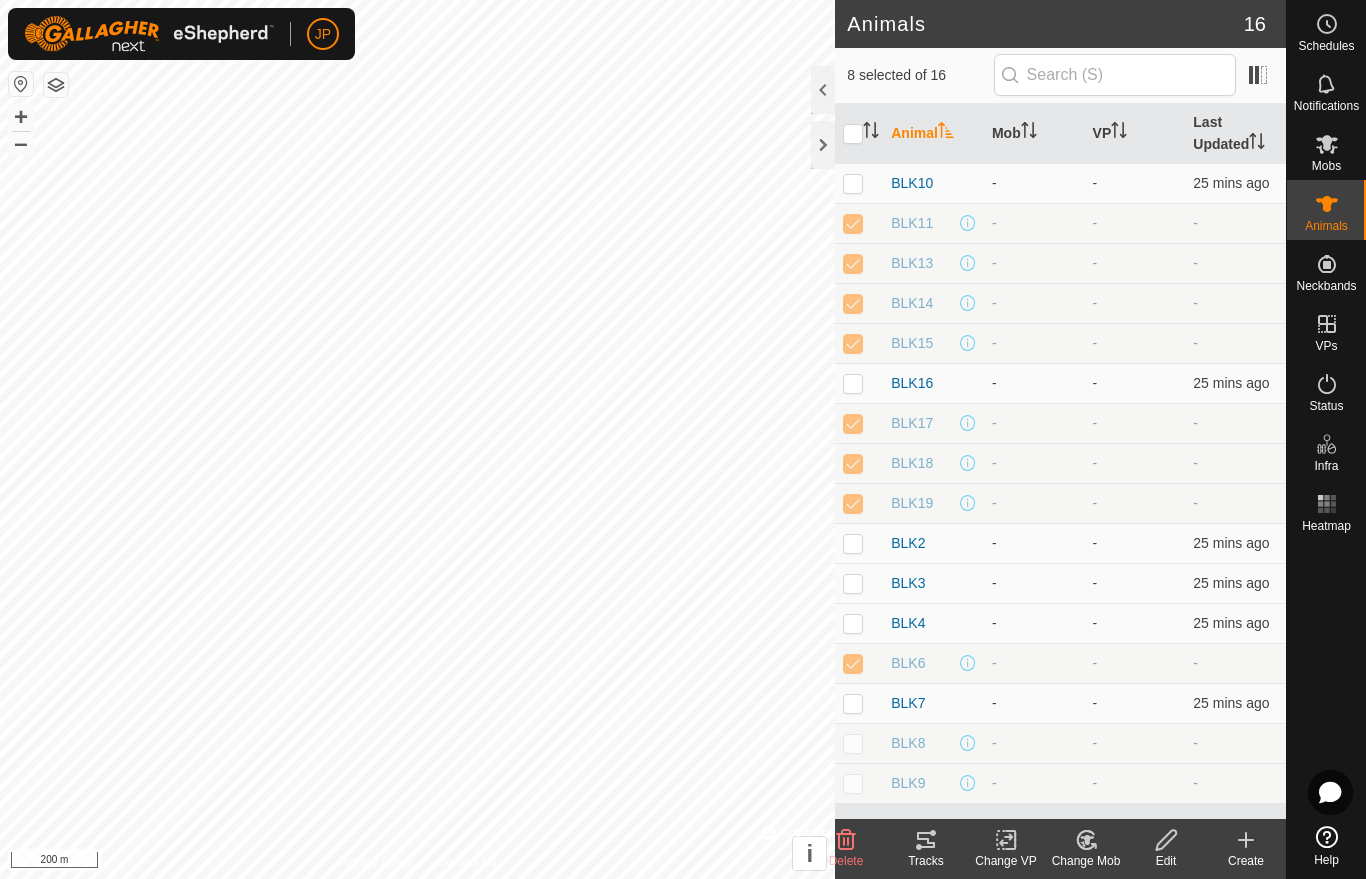 click at bounding box center (853, 743) 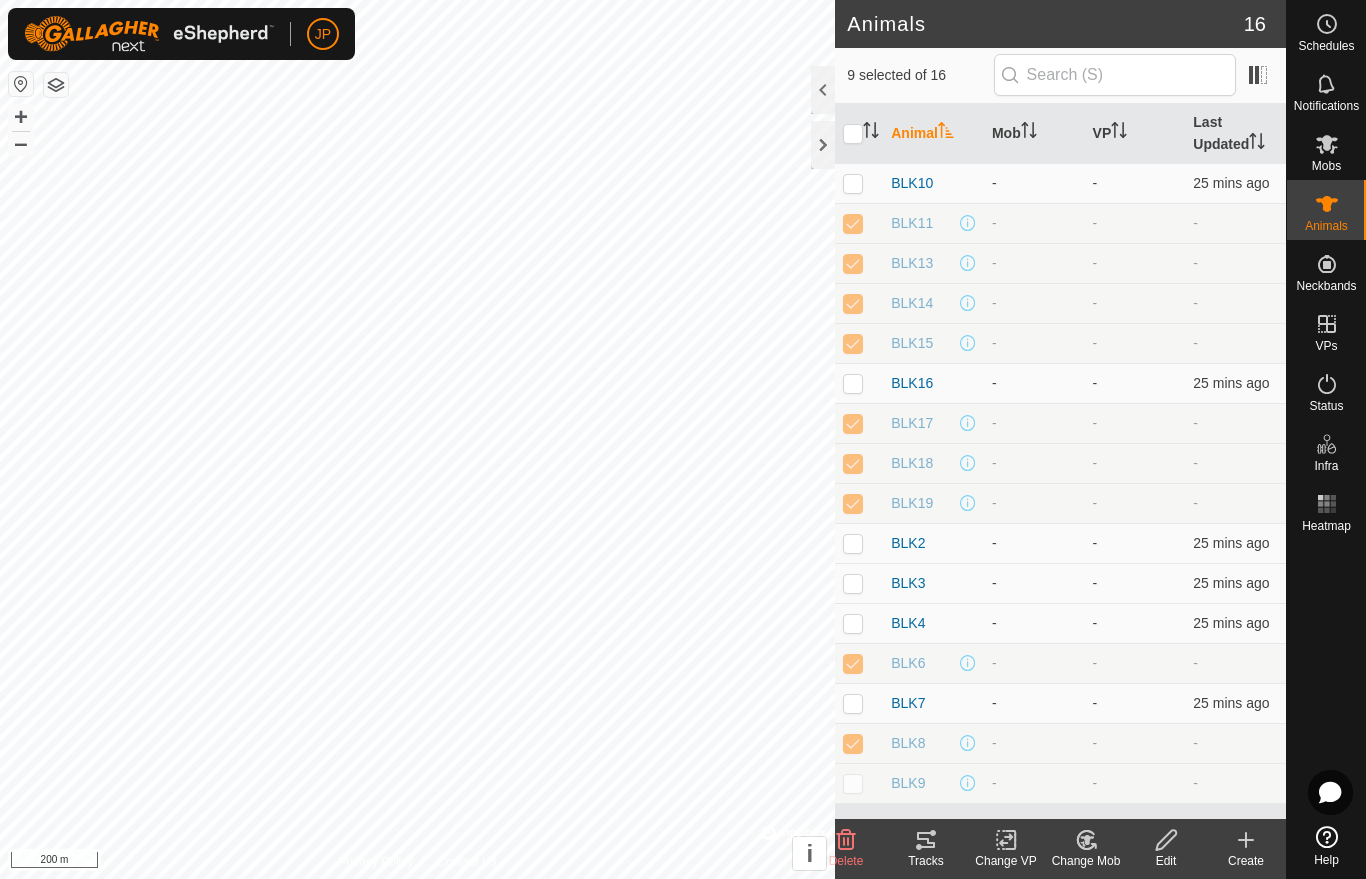 checkbox on "true" 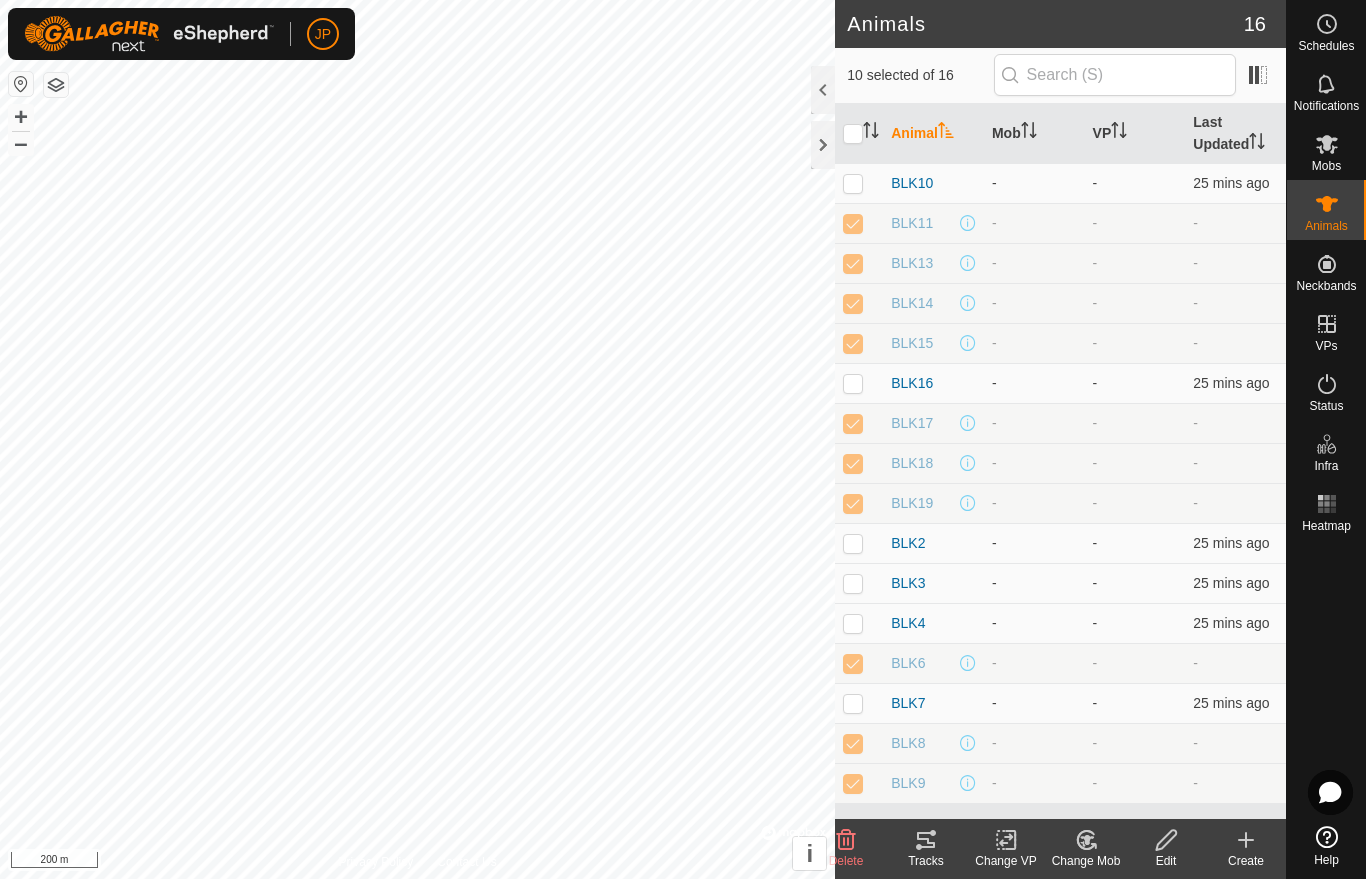 checkbox on "true" 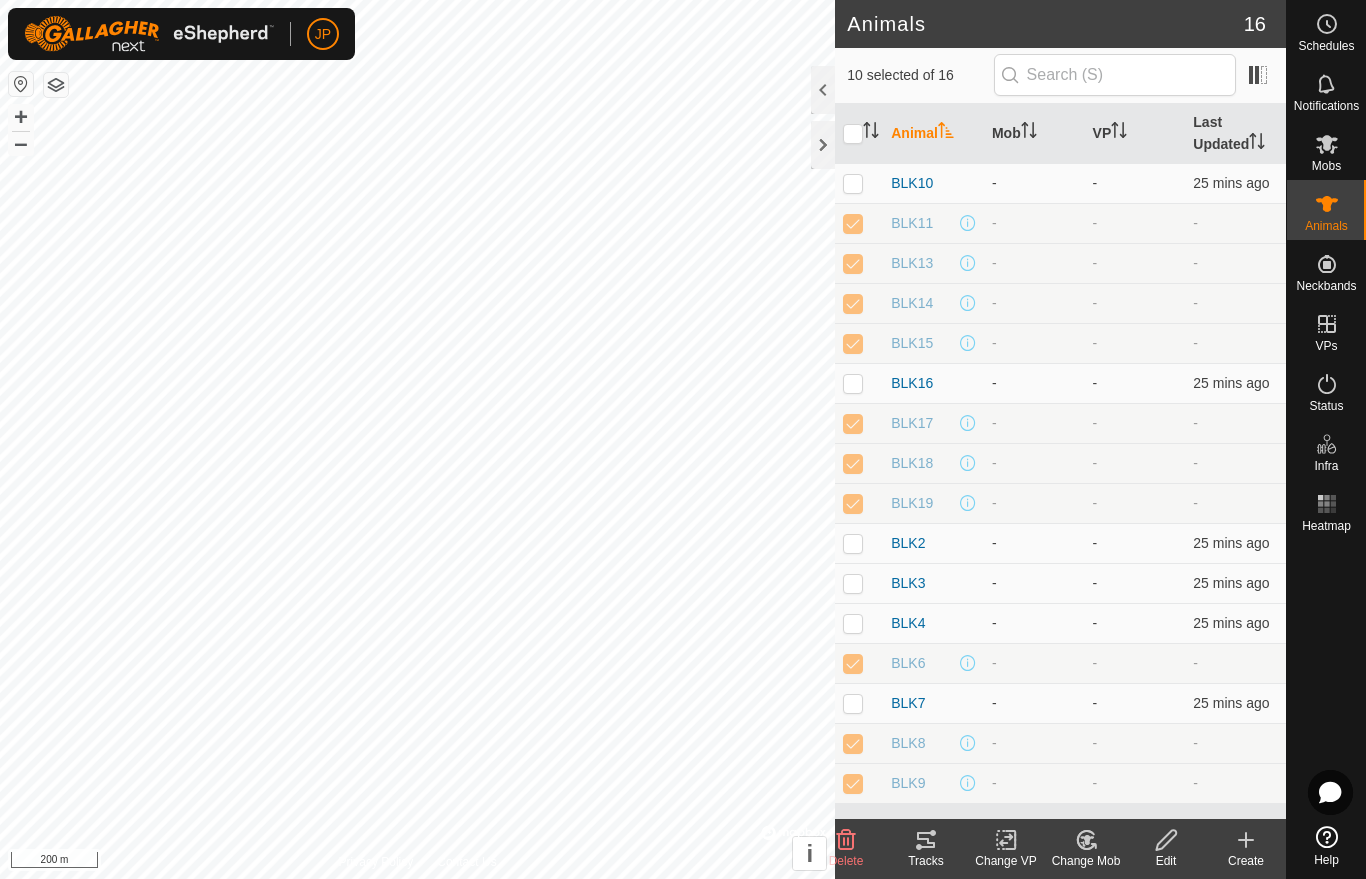 click on "Delete" 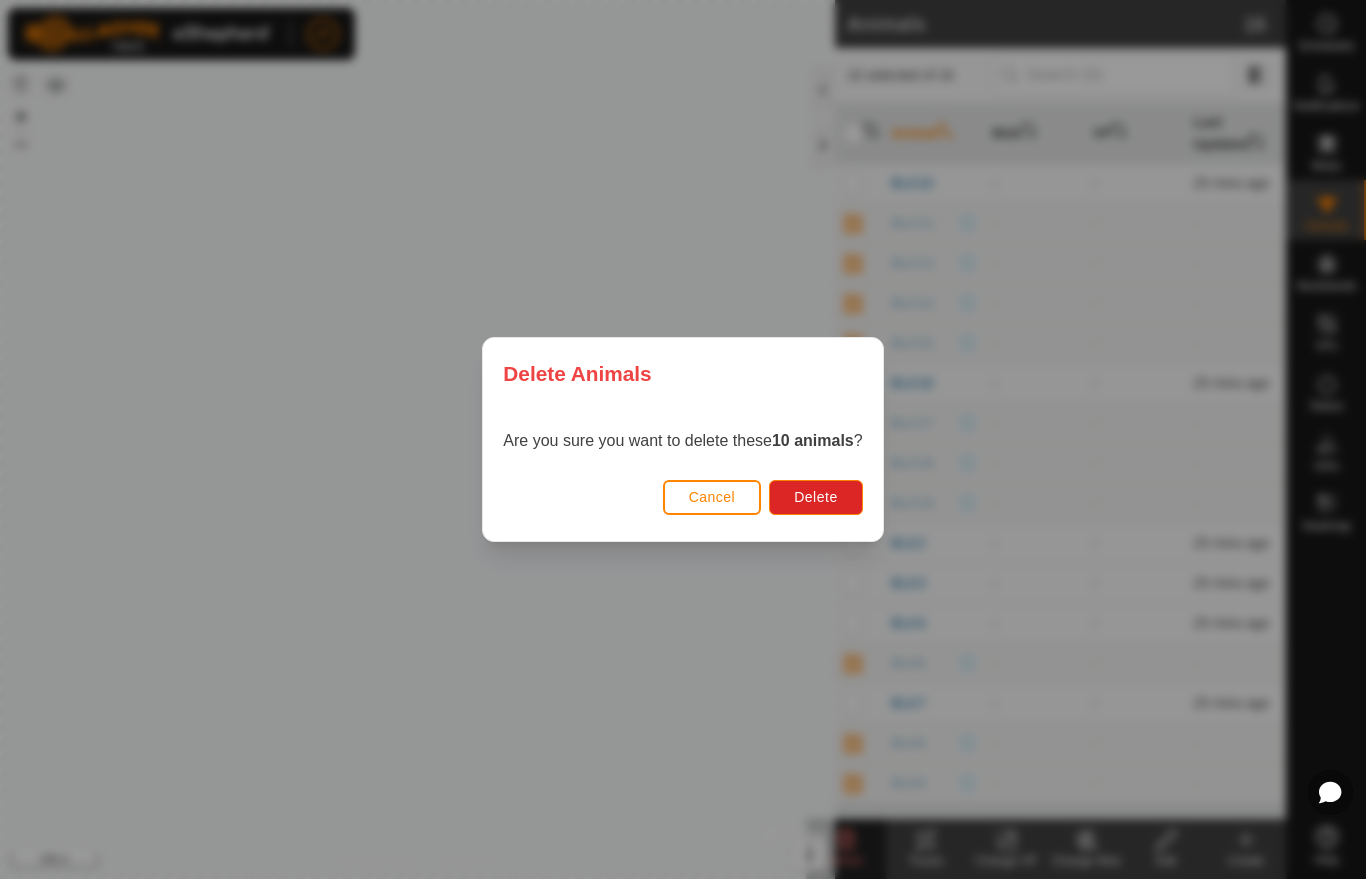 click on "Cancel" at bounding box center (712, 497) 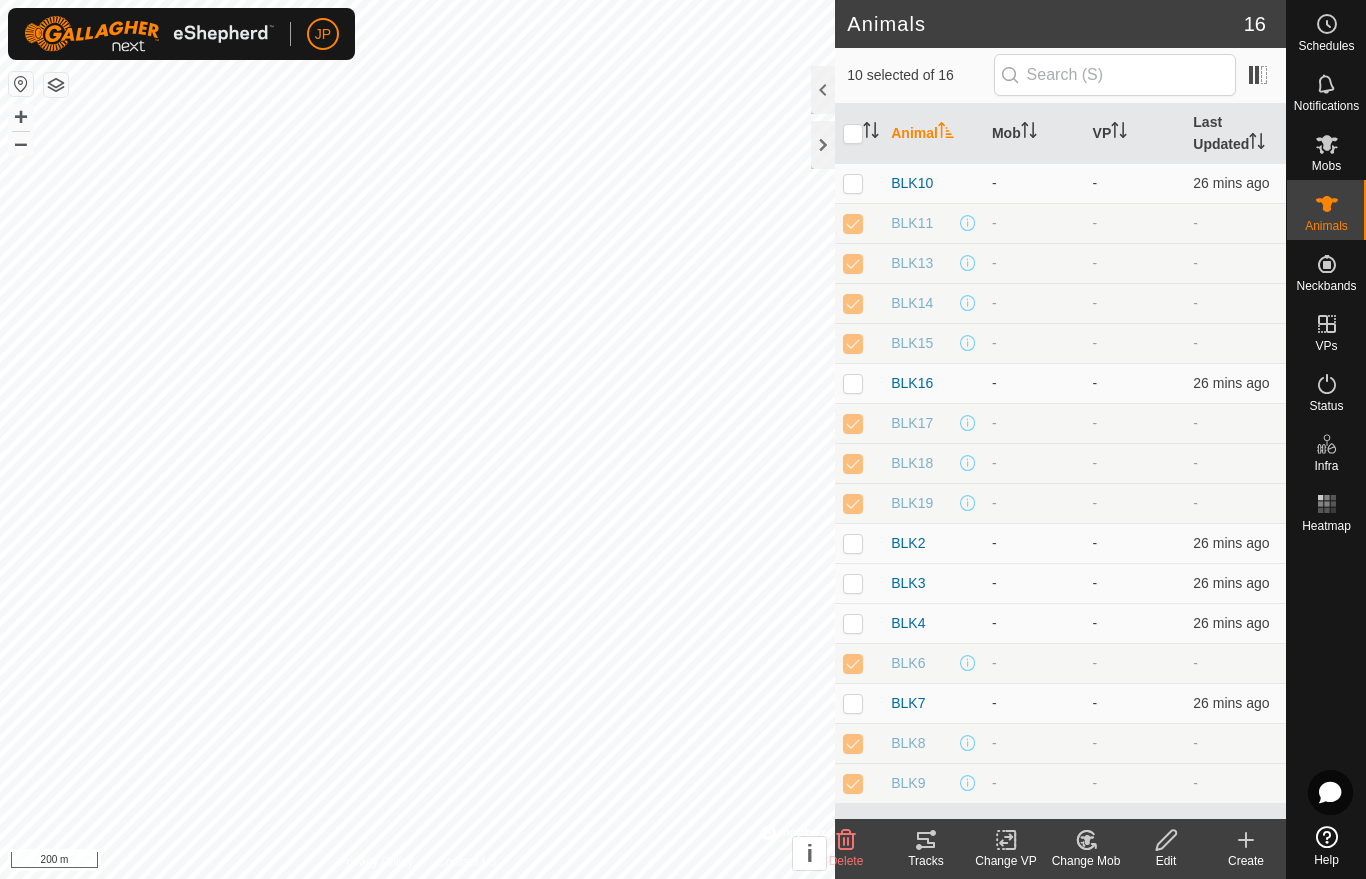click on "BLK11" at bounding box center (933, 223) 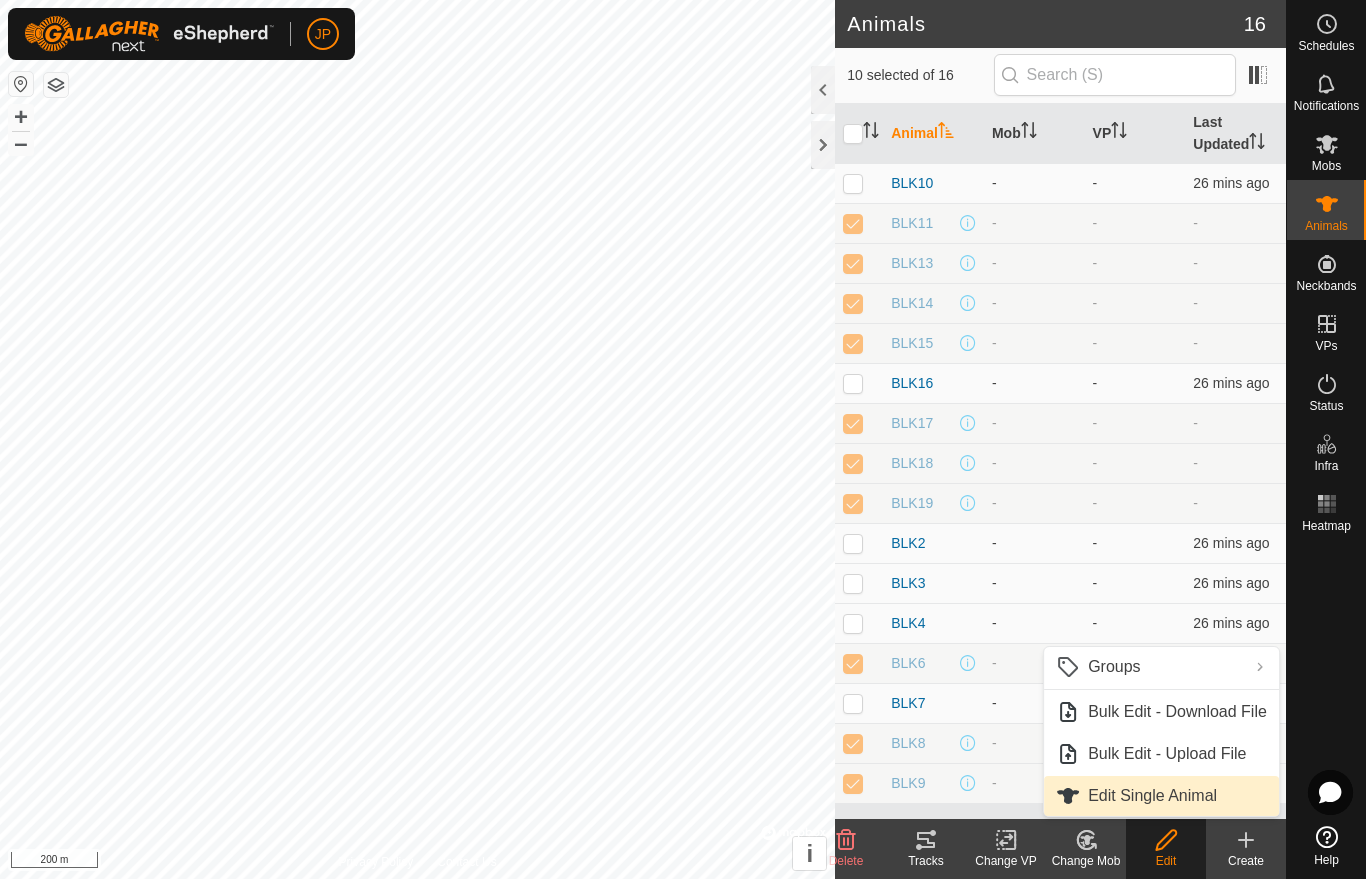 click on "Edit Single Animal" at bounding box center [1152, 796] 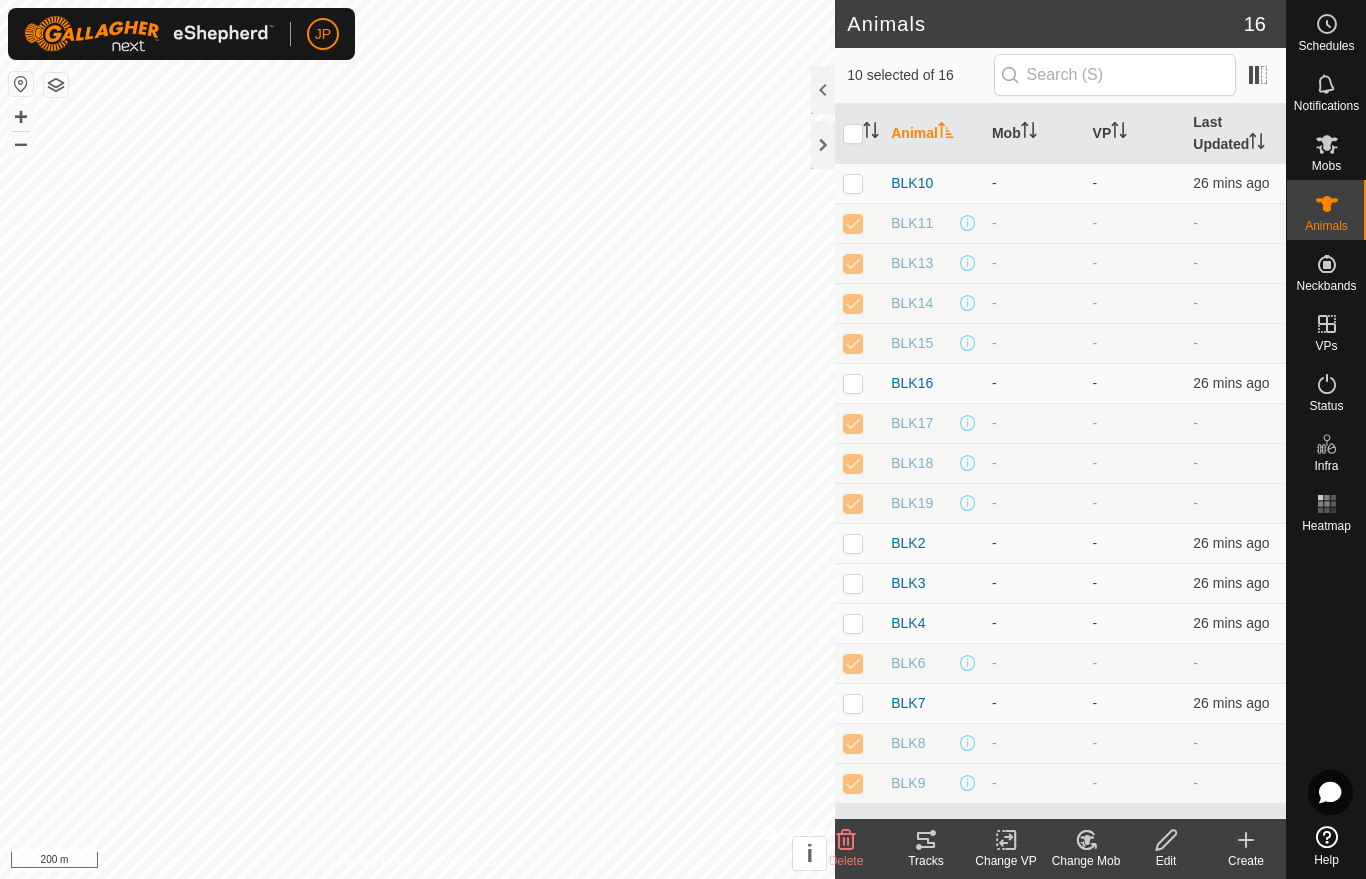 click at bounding box center (853, 134) 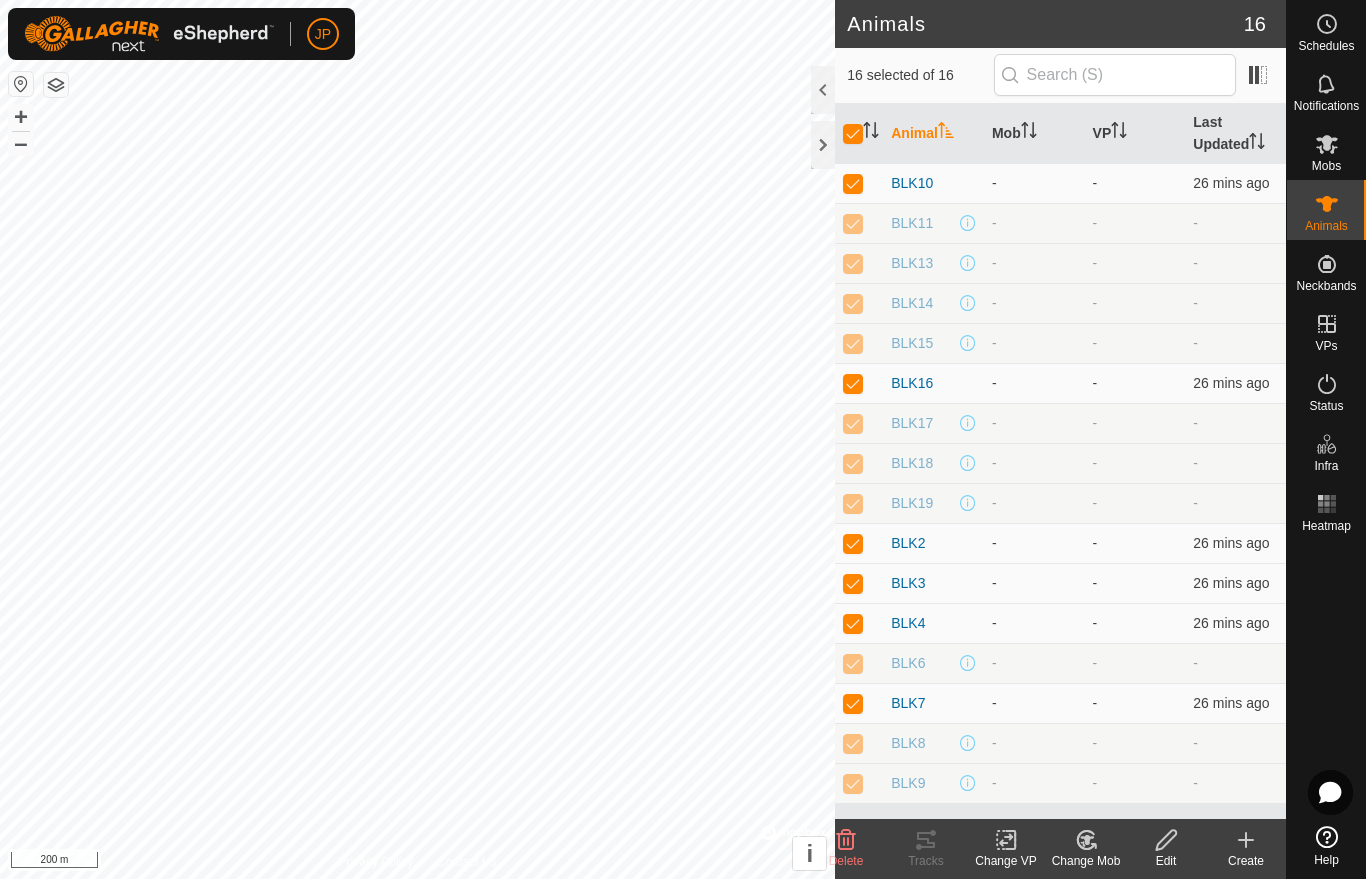click at bounding box center (853, 134) 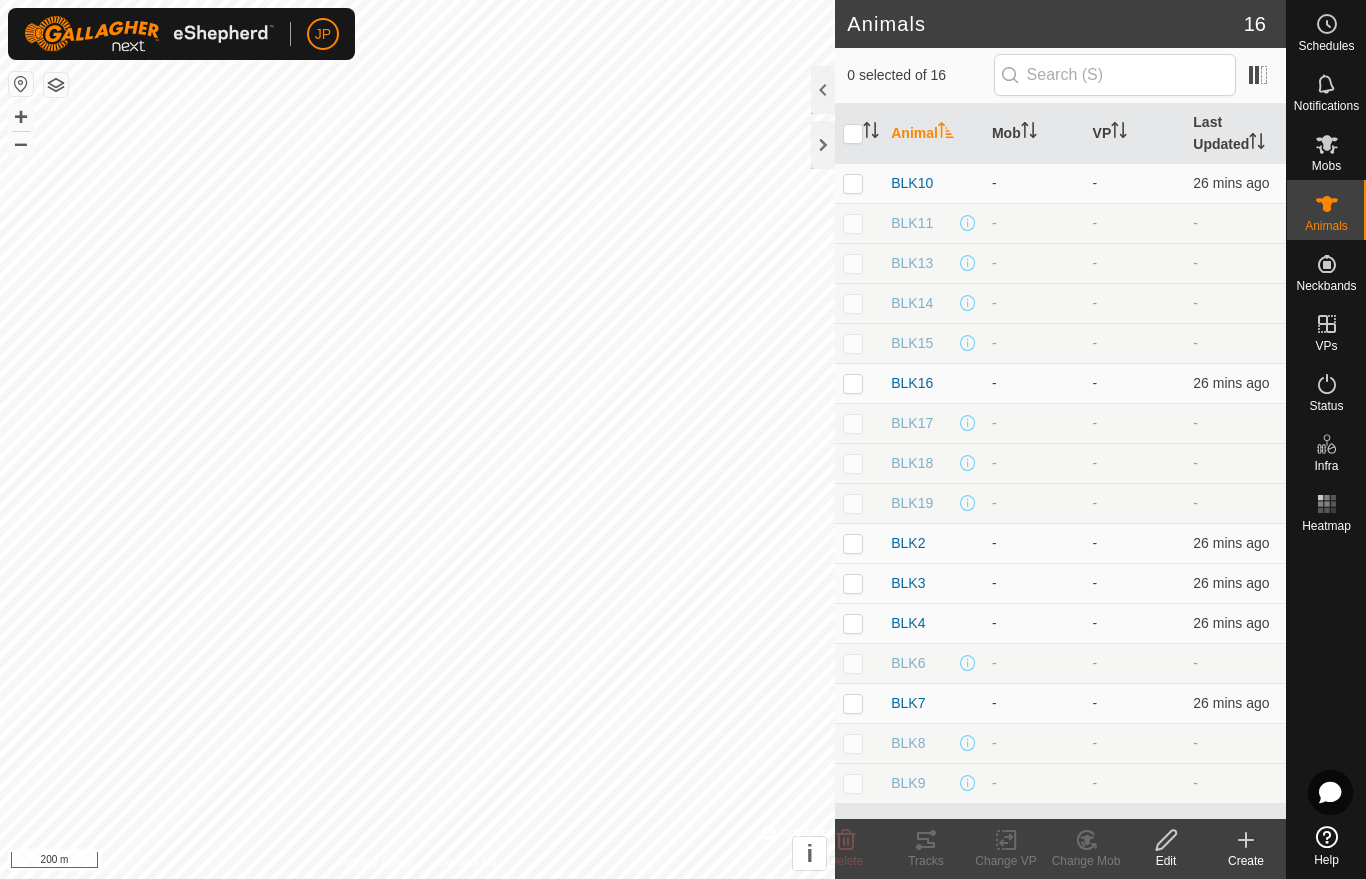 click on "BLK11" at bounding box center (912, 223) 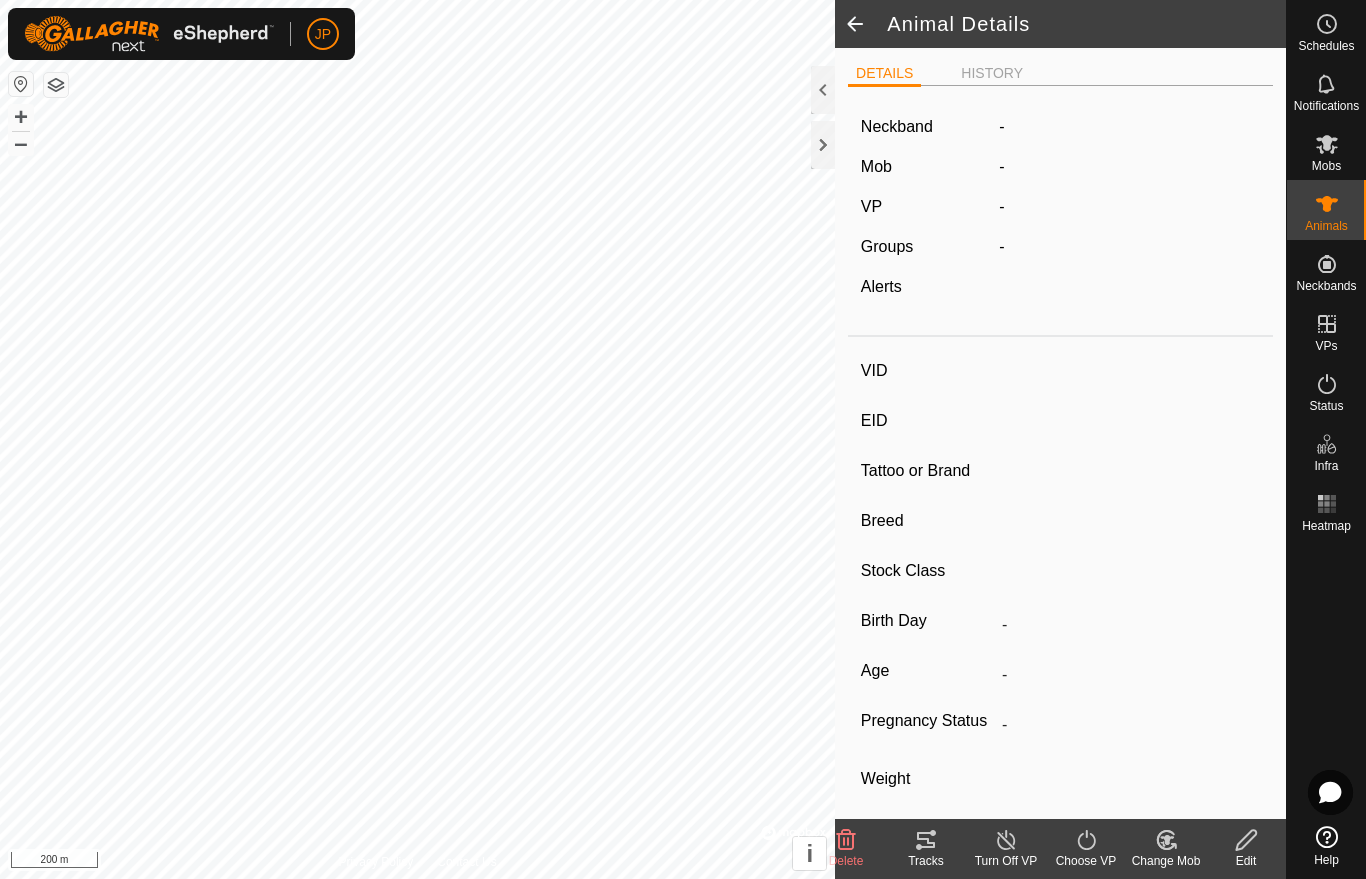 type on "BLK11" 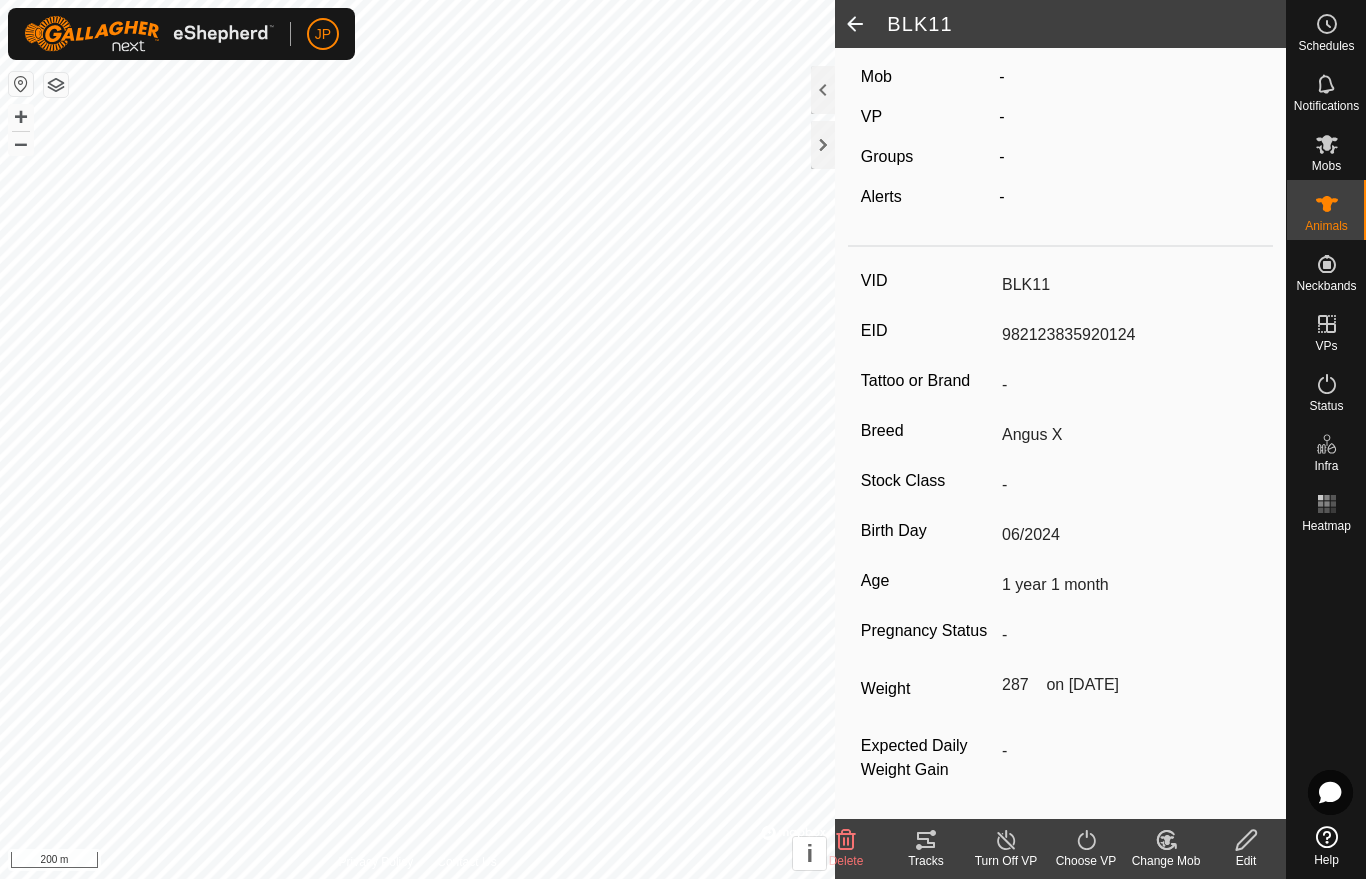scroll, scrollTop: 109, scrollLeft: 0, axis: vertical 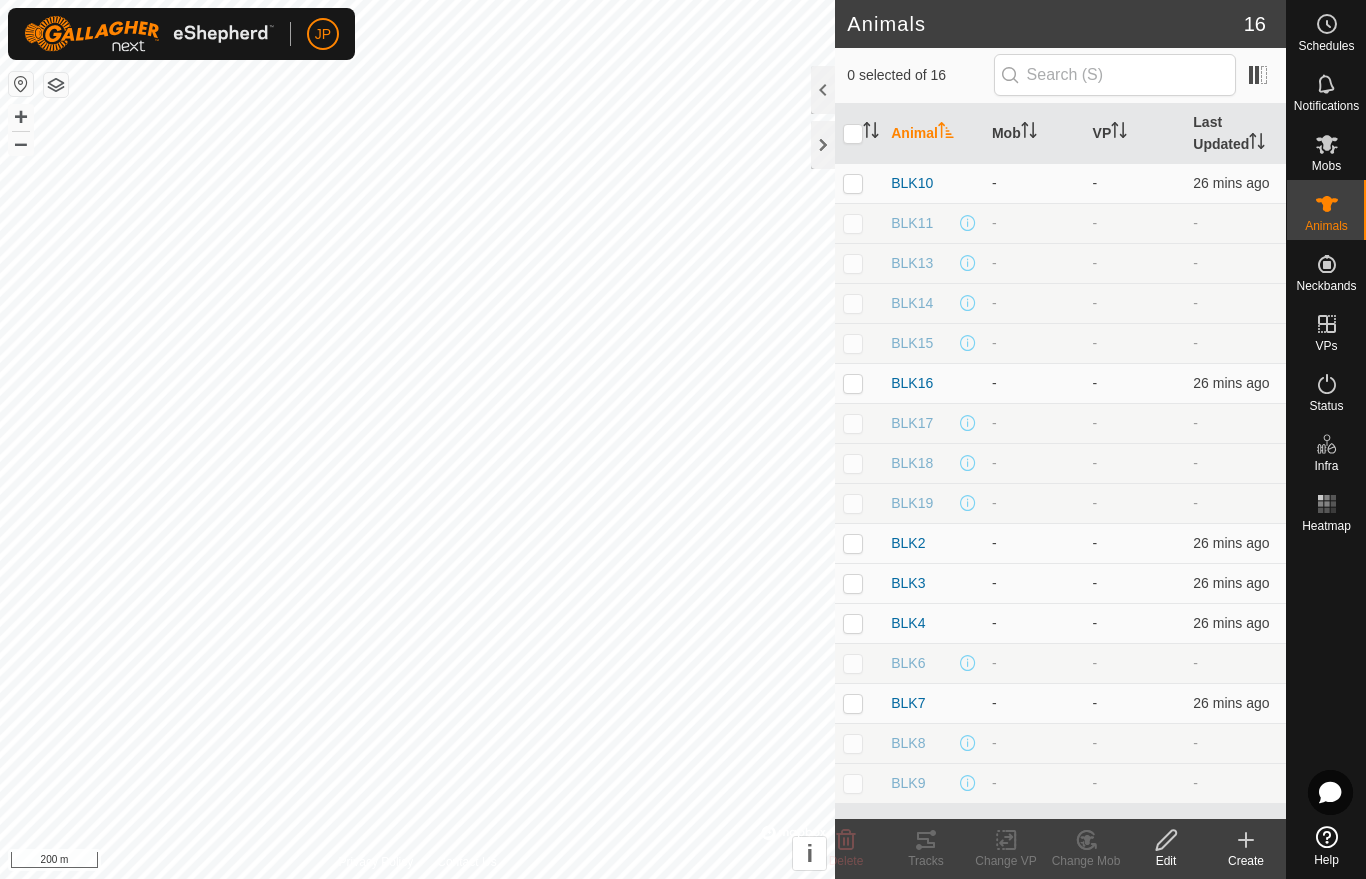 click at bounding box center [853, 223] 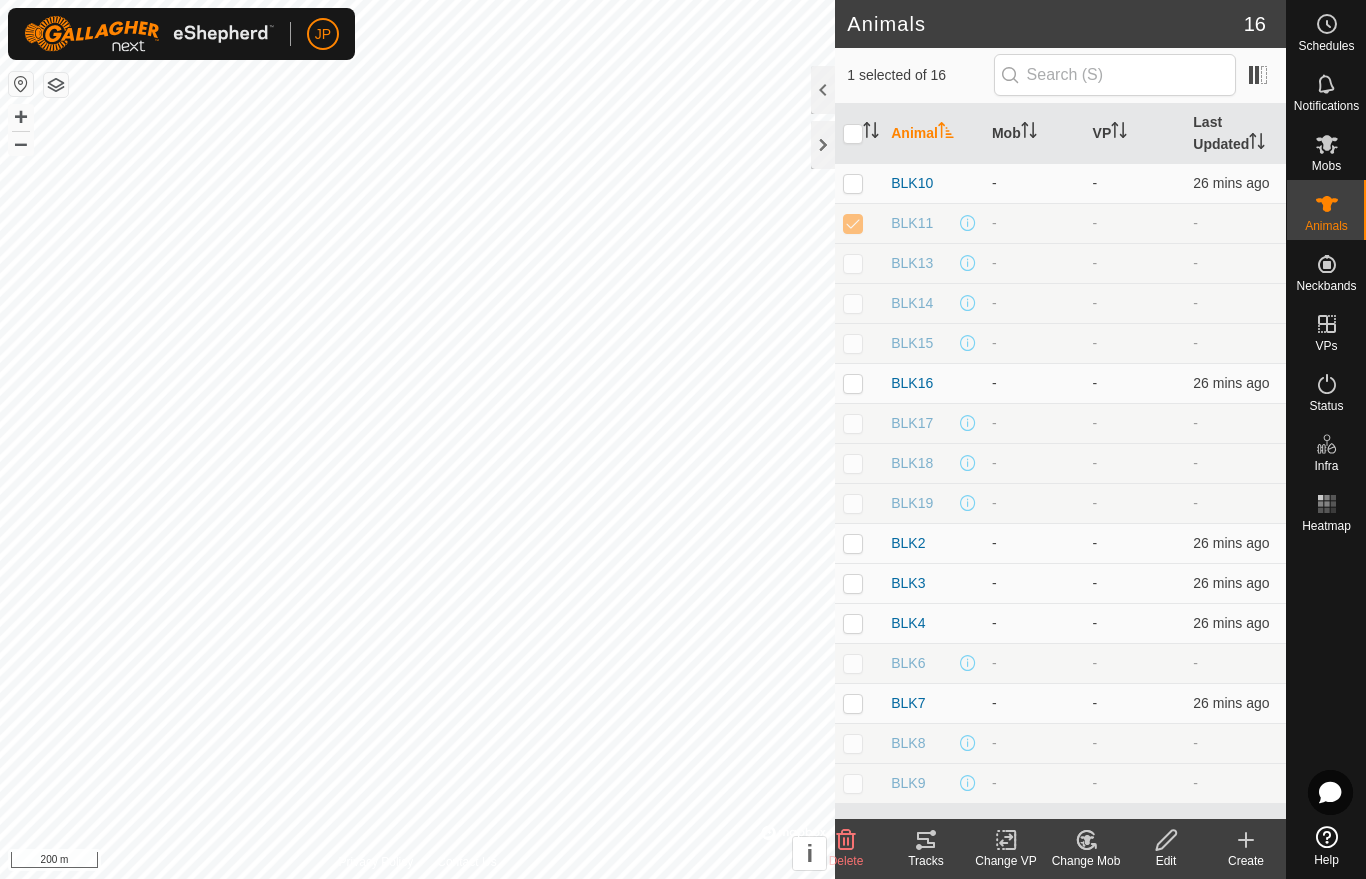 click at bounding box center [853, 263] 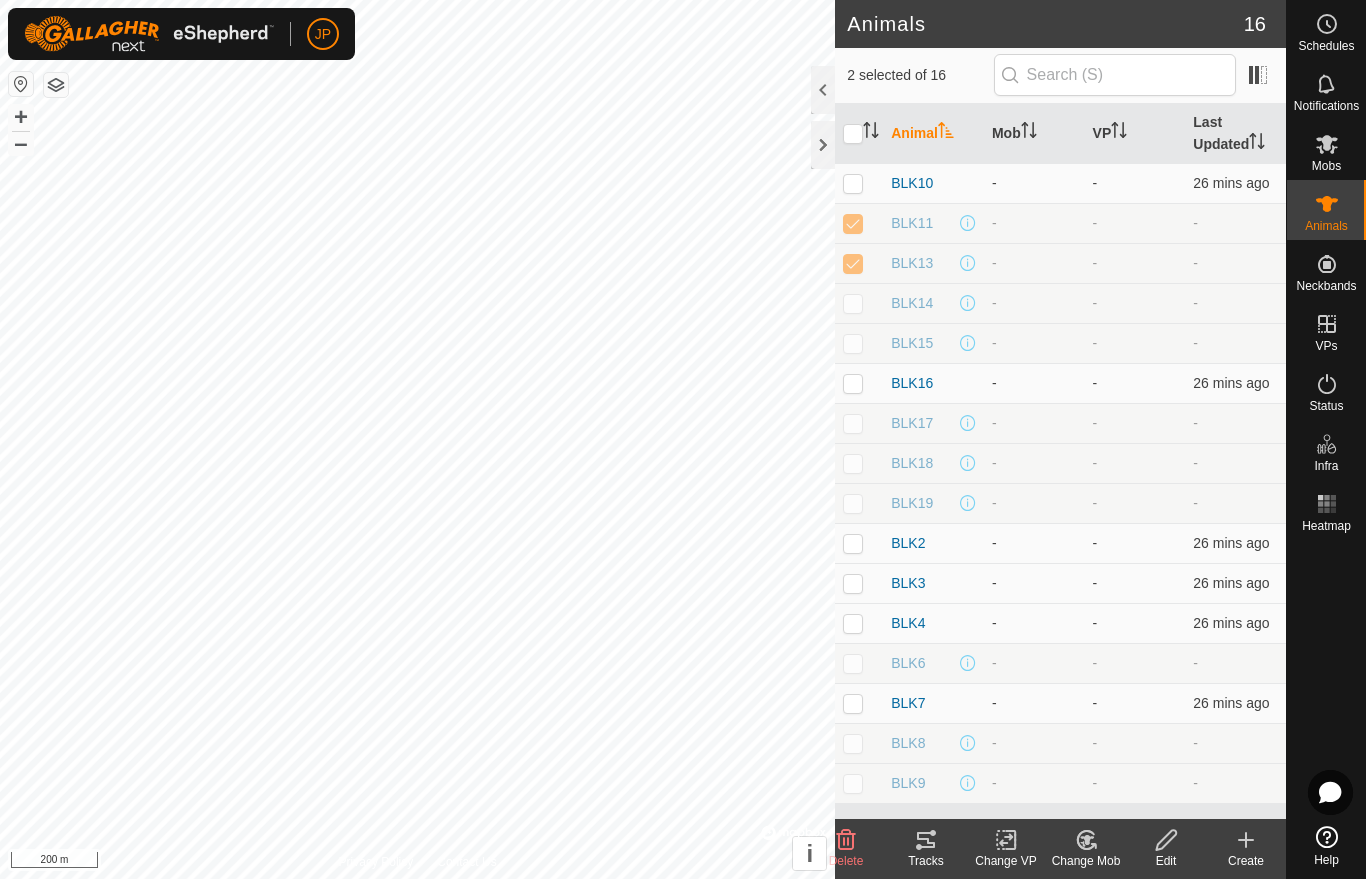click at bounding box center (853, 303) 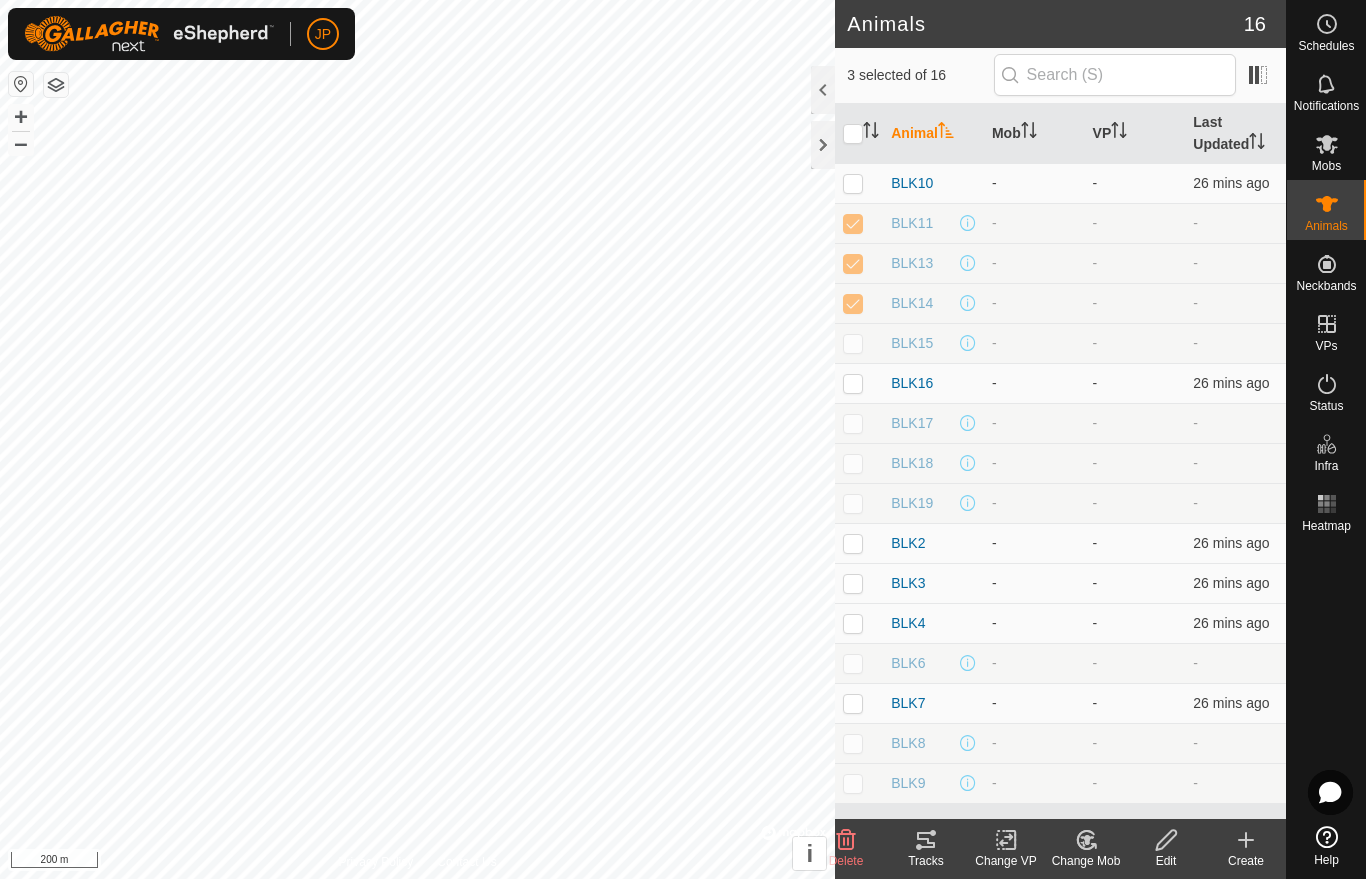 click at bounding box center (853, 343) 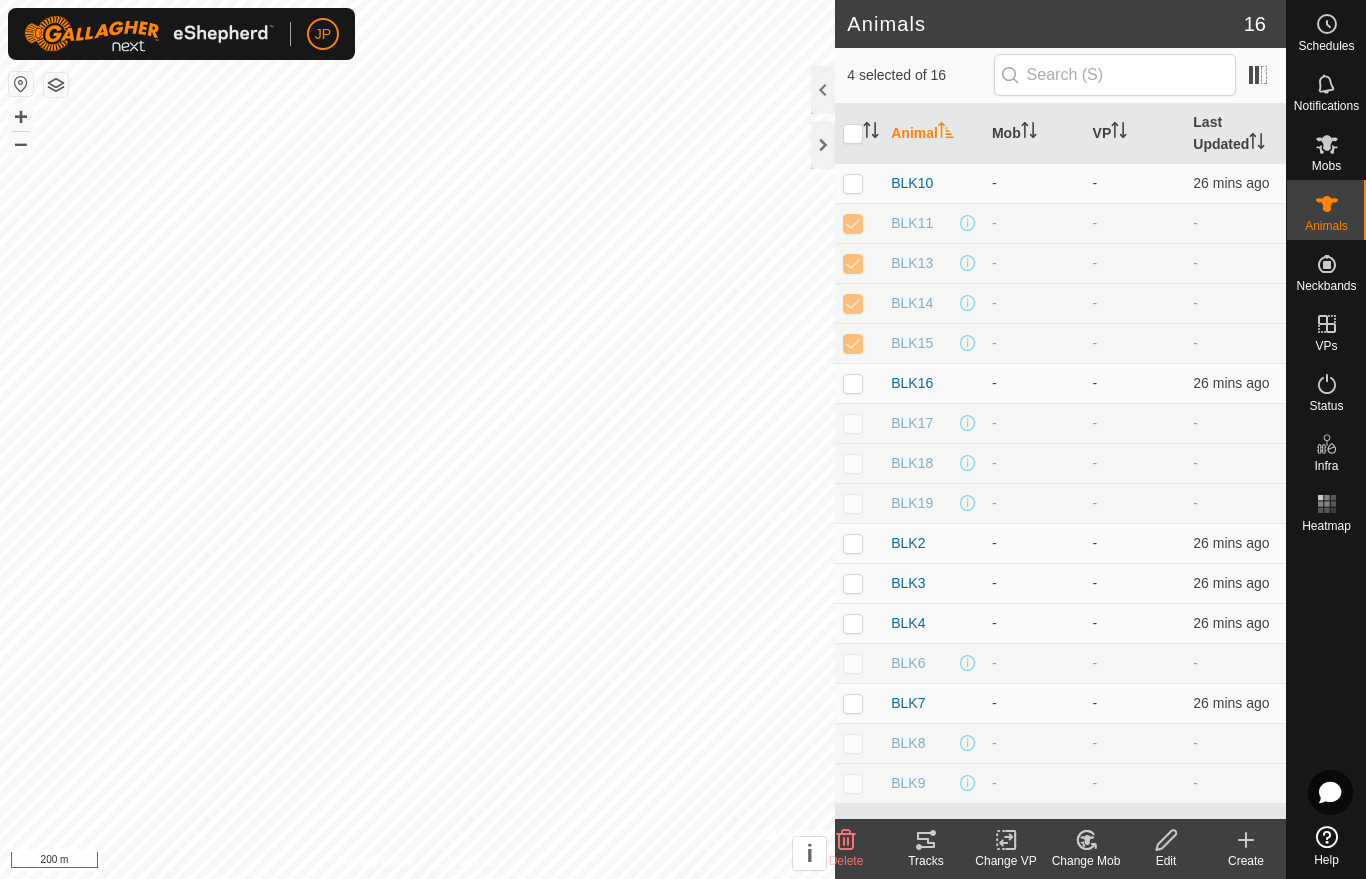 click at bounding box center (859, 423) 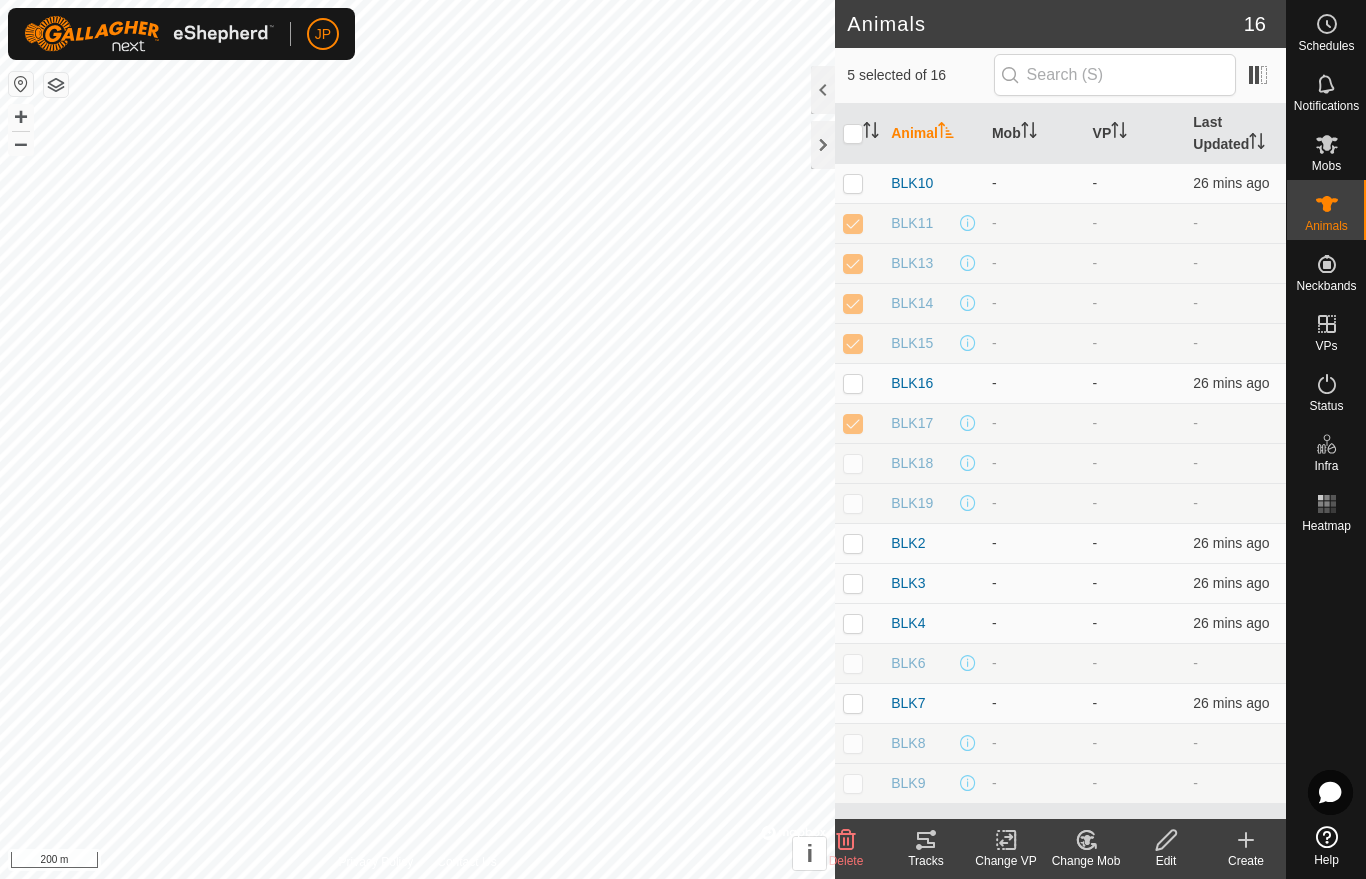 checkbox on "true" 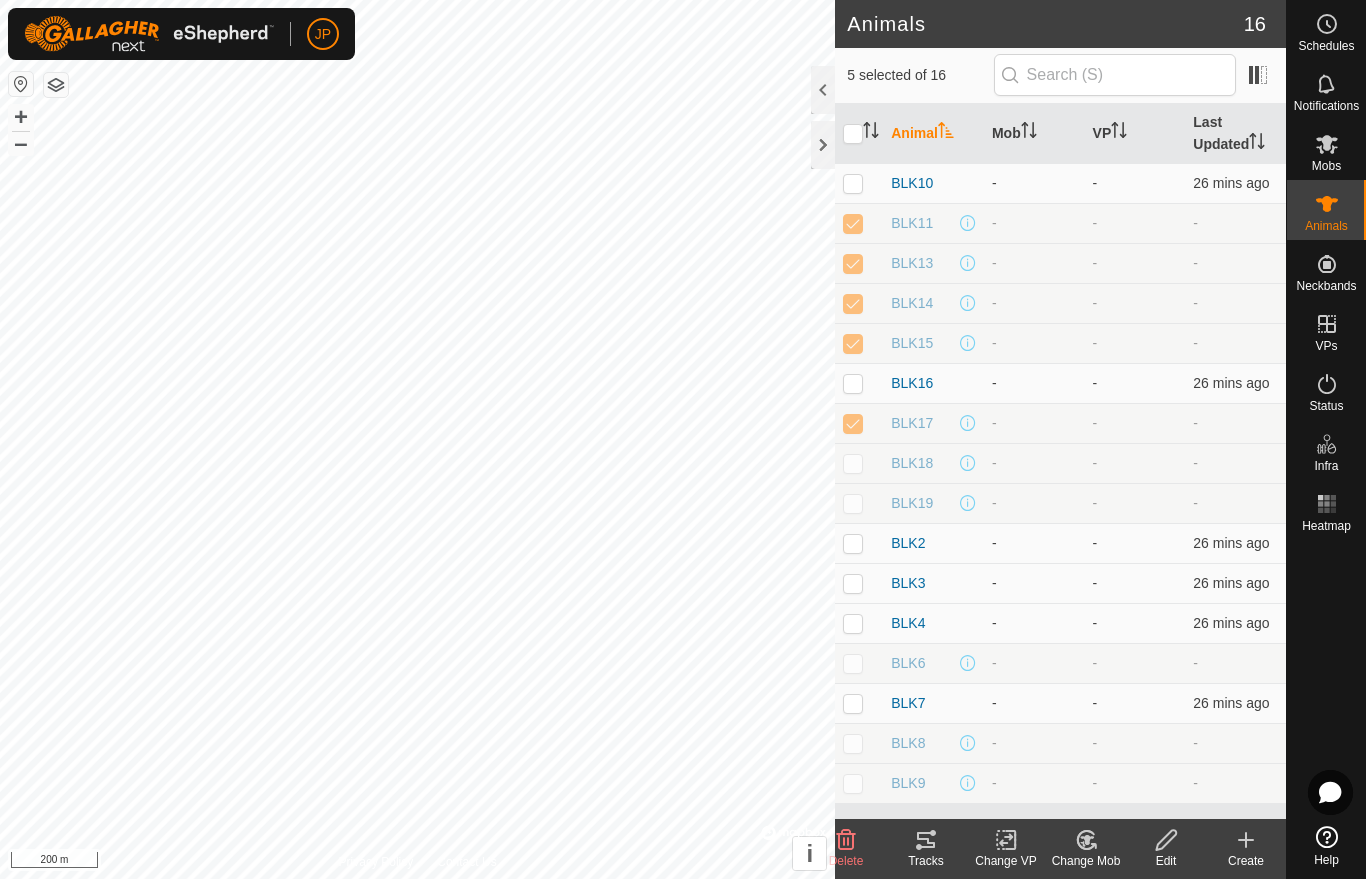 click at bounding box center [853, 463] 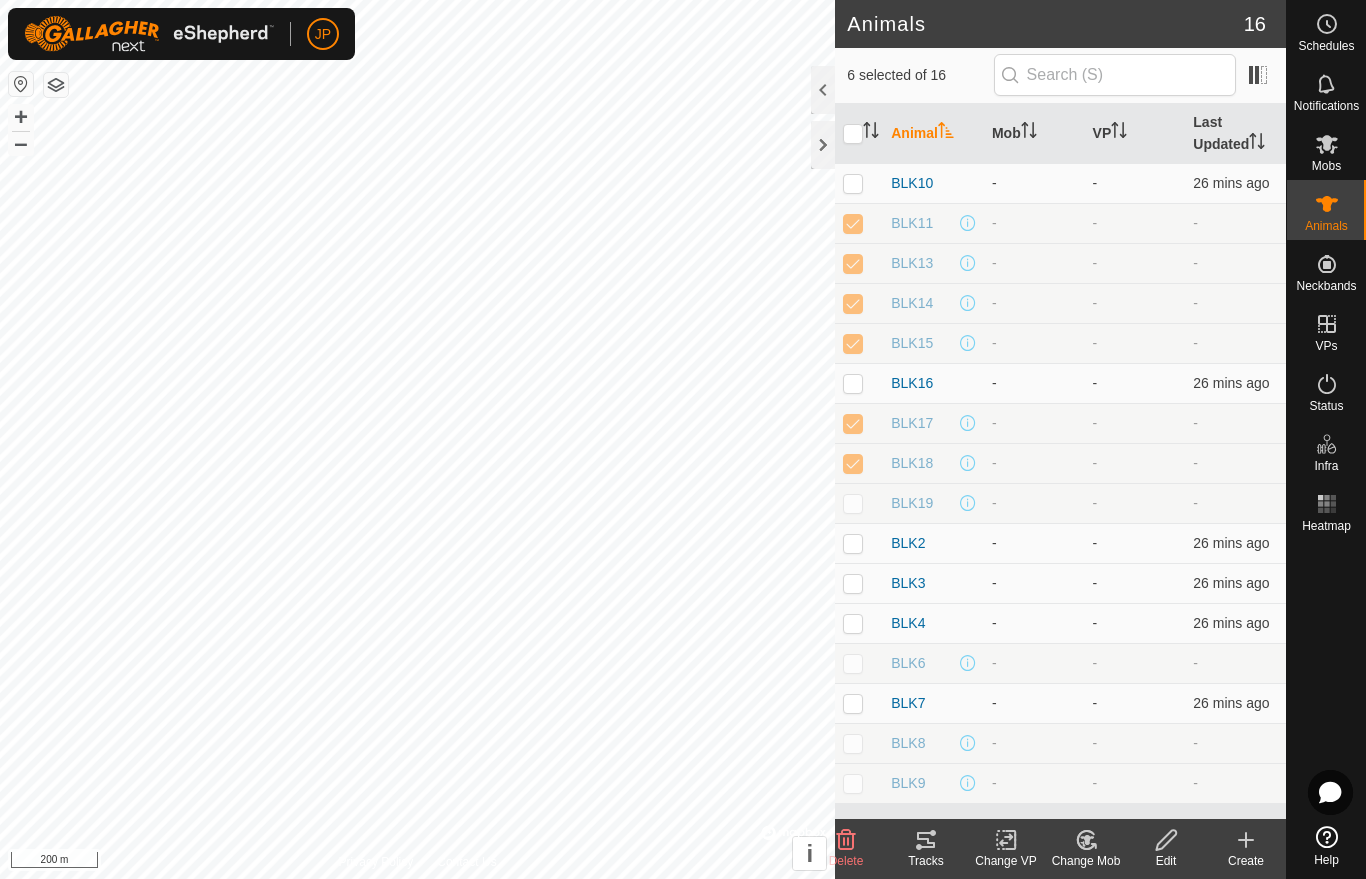 click at bounding box center [853, 503] 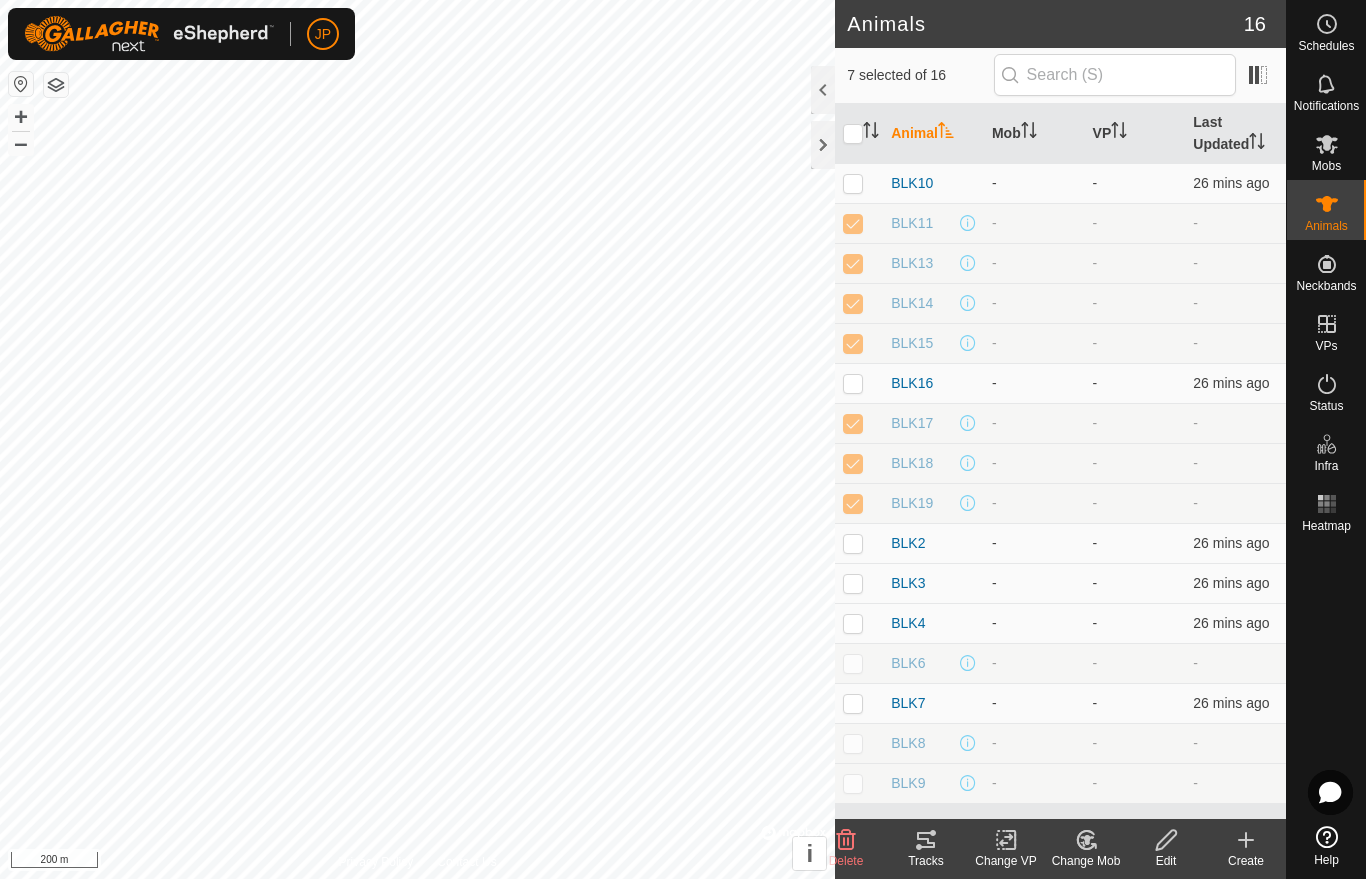 click at bounding box center (853, 663) 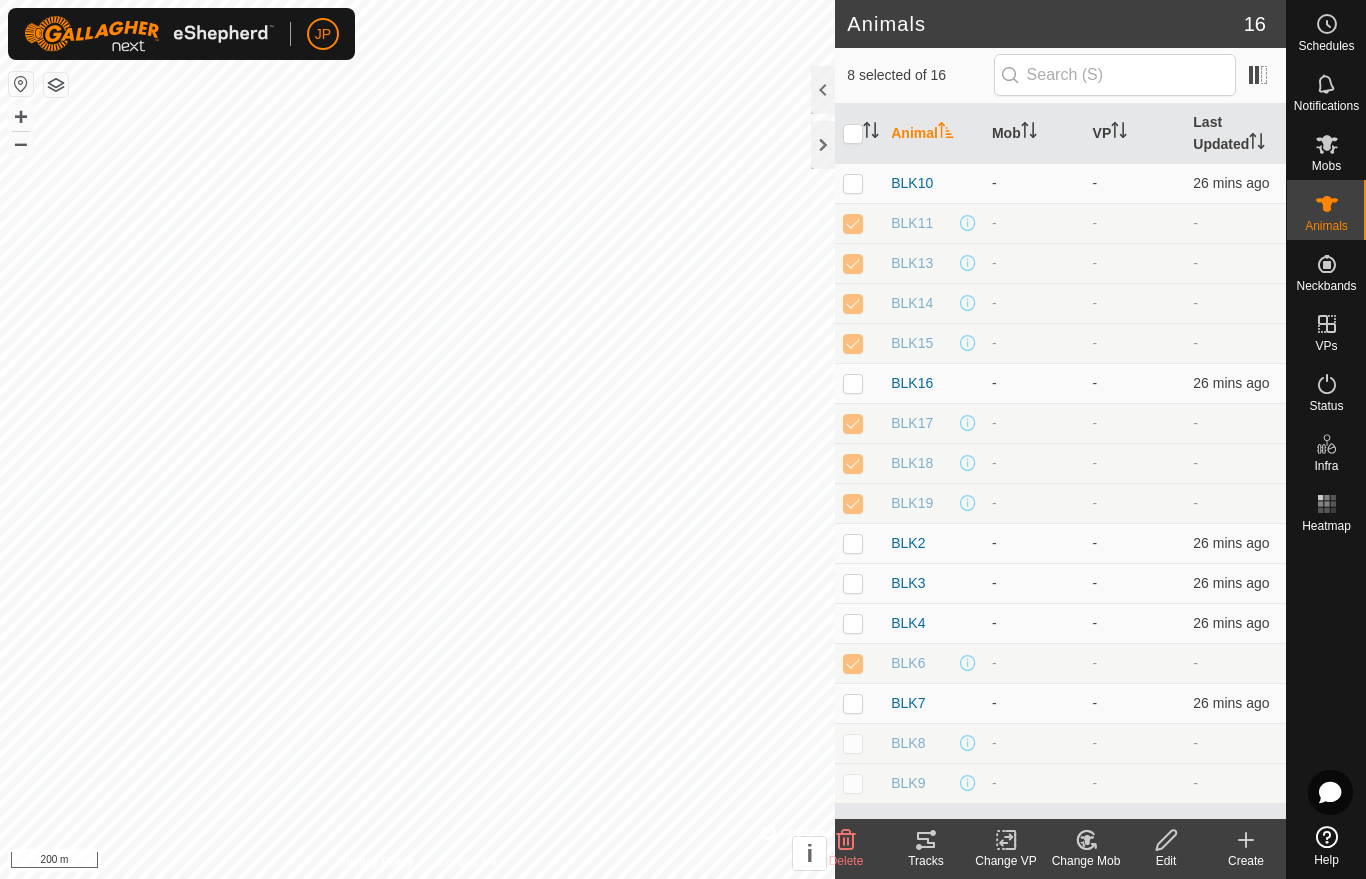 click at bounding box center (853, 743) 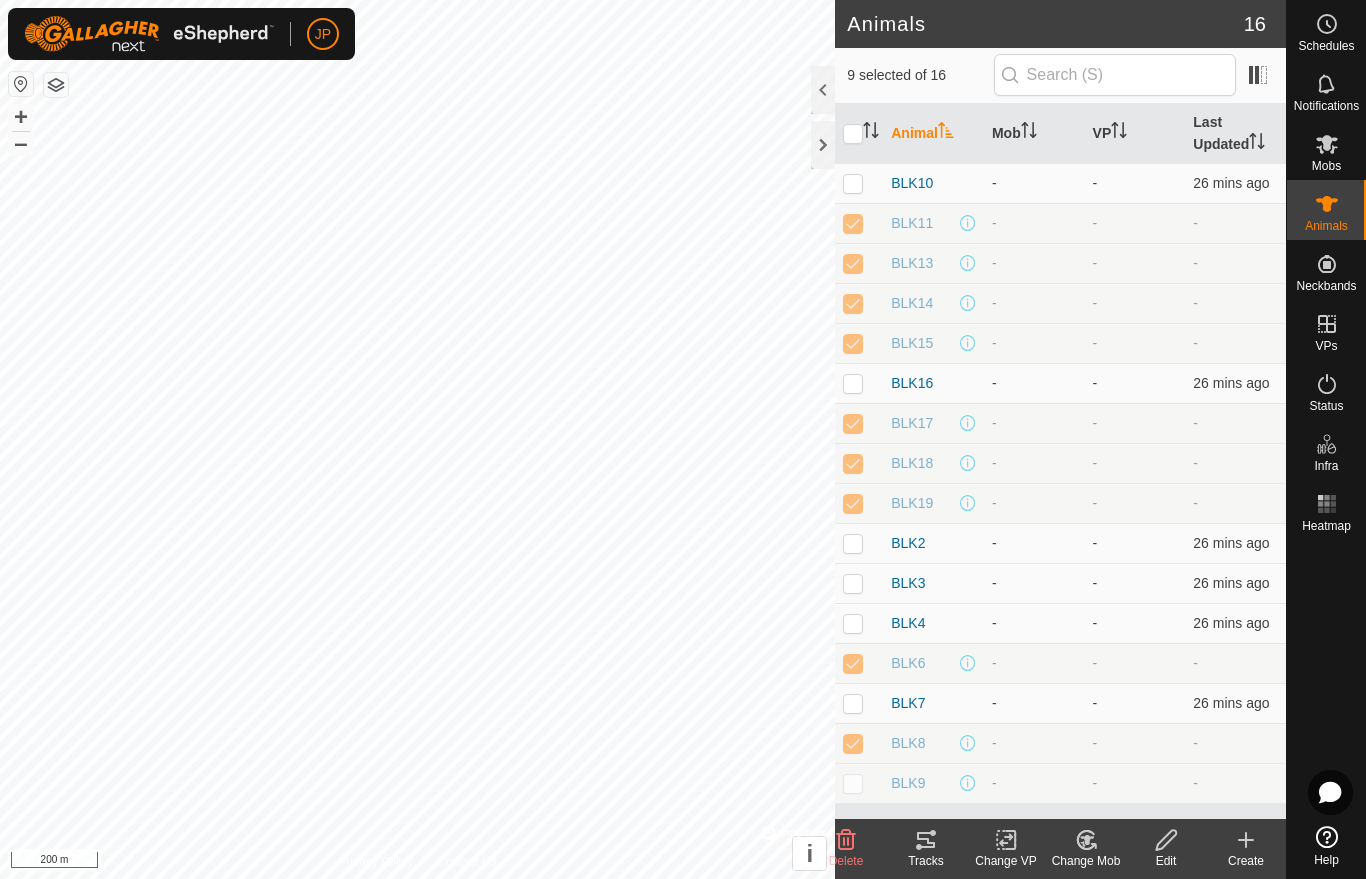 click at bounding box center (853, 783) 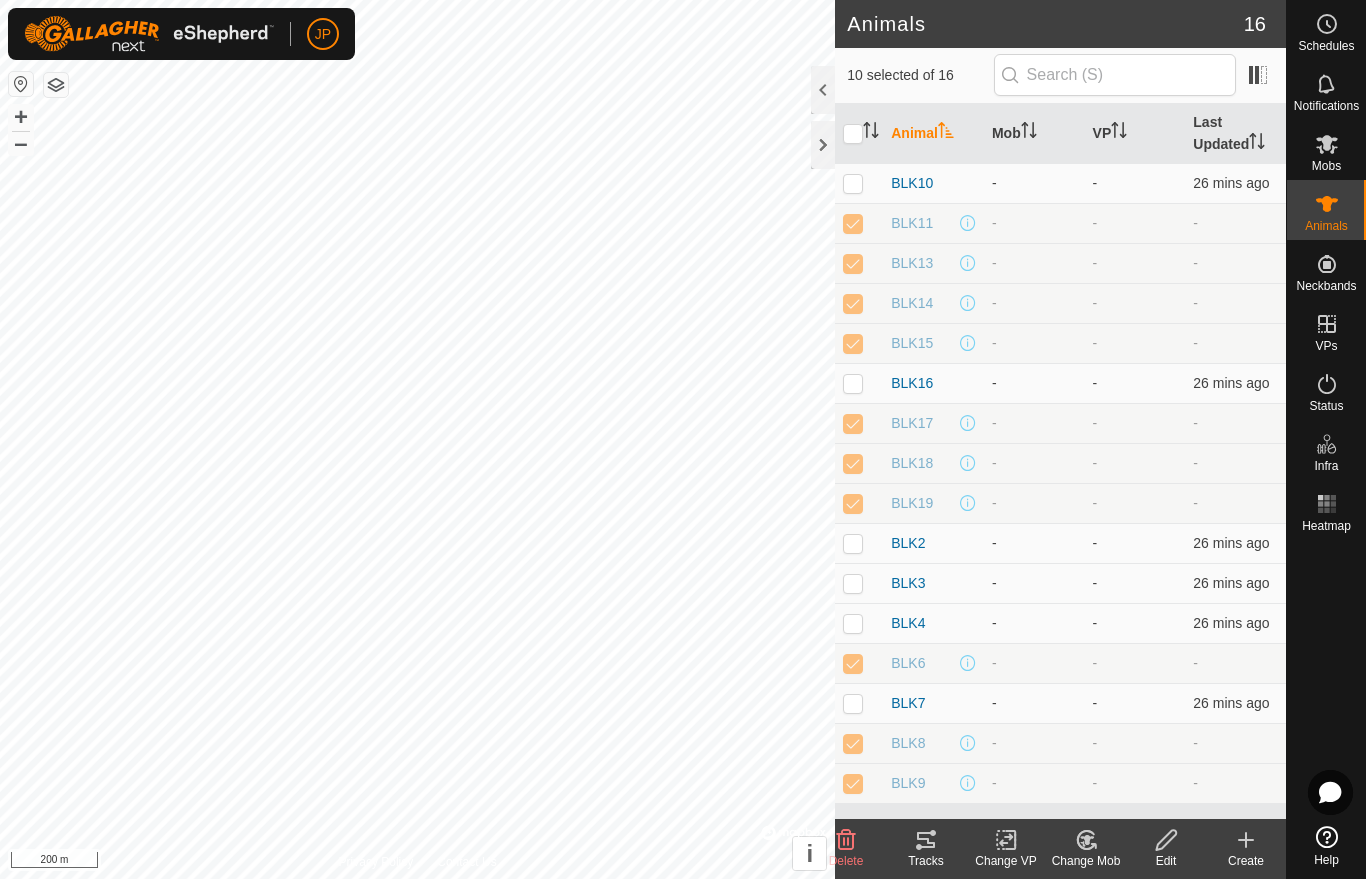 click on "Delete" 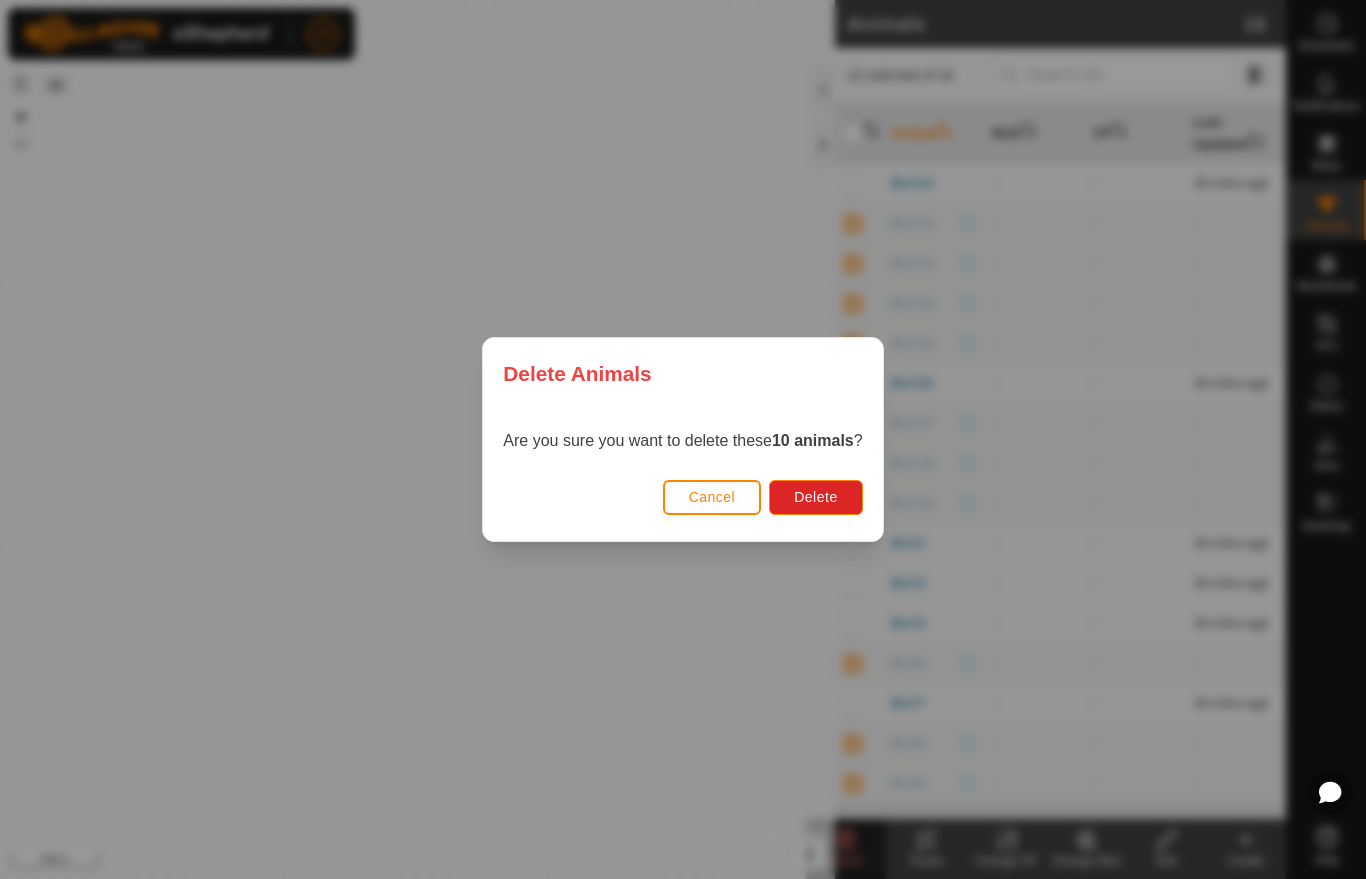 click on "Delete" at bounding box center [815, 497] 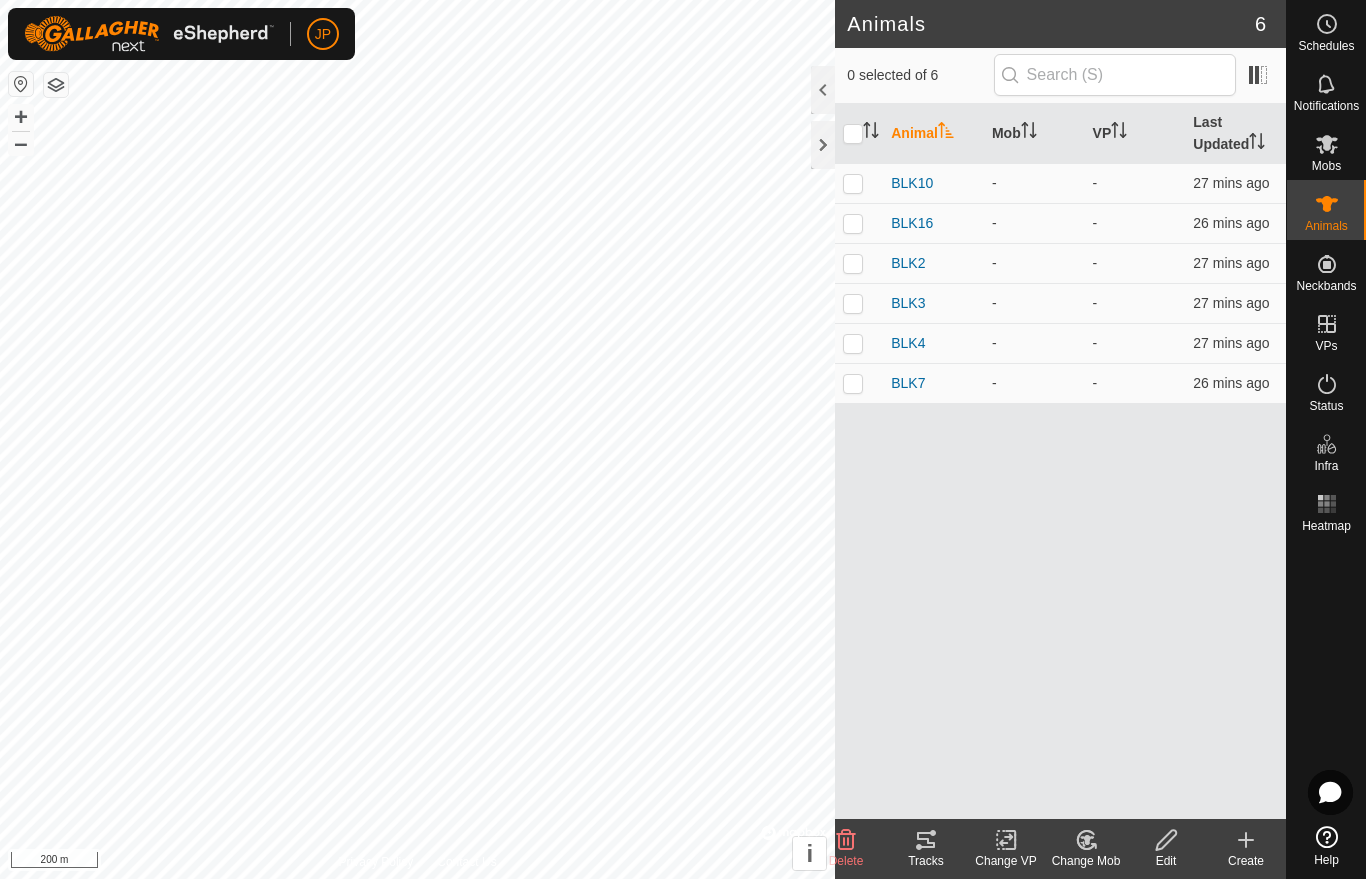 click at bounding box center [859, 263] 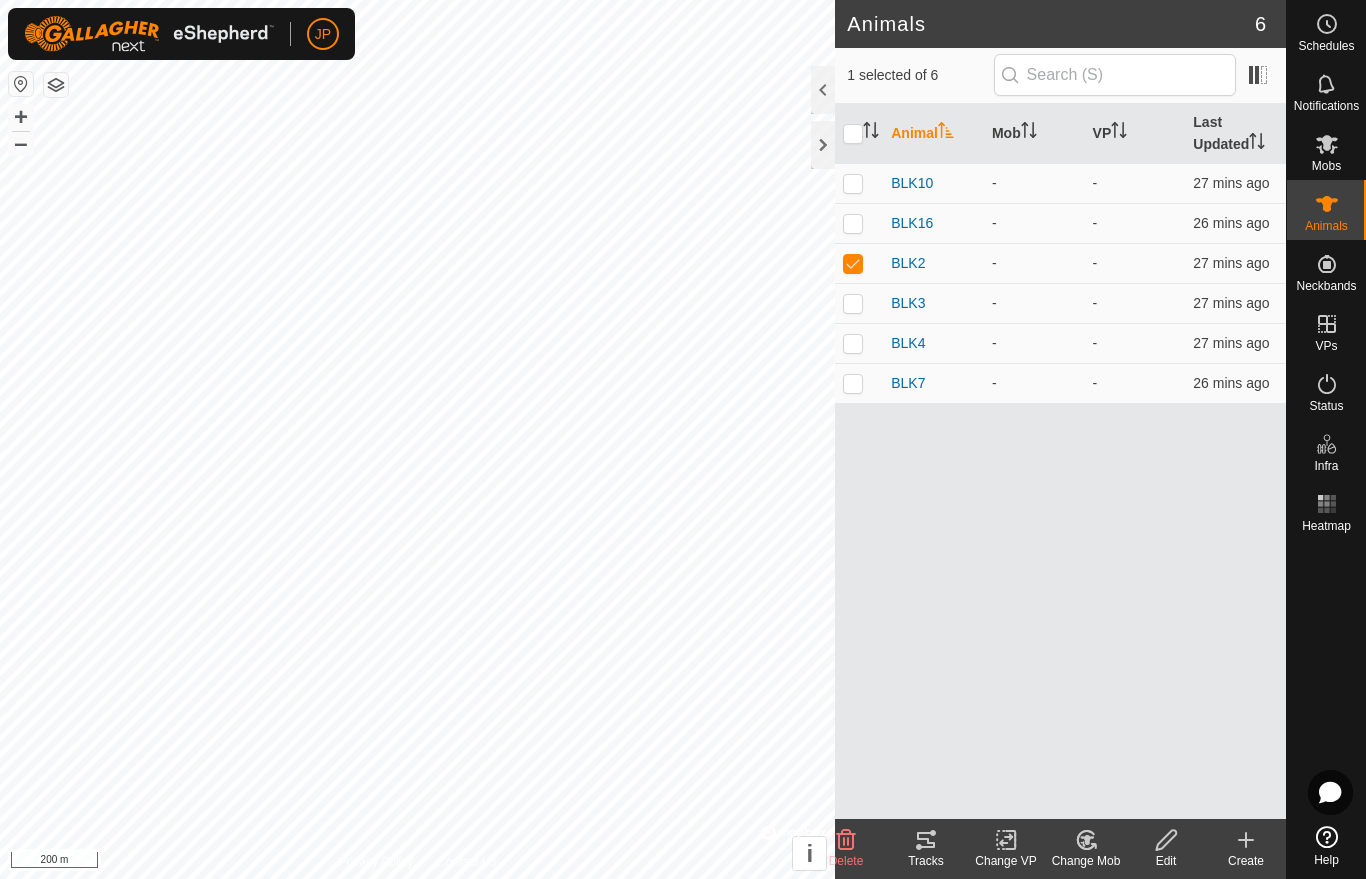 click on "BLK2" at bounding box center (908, 263) 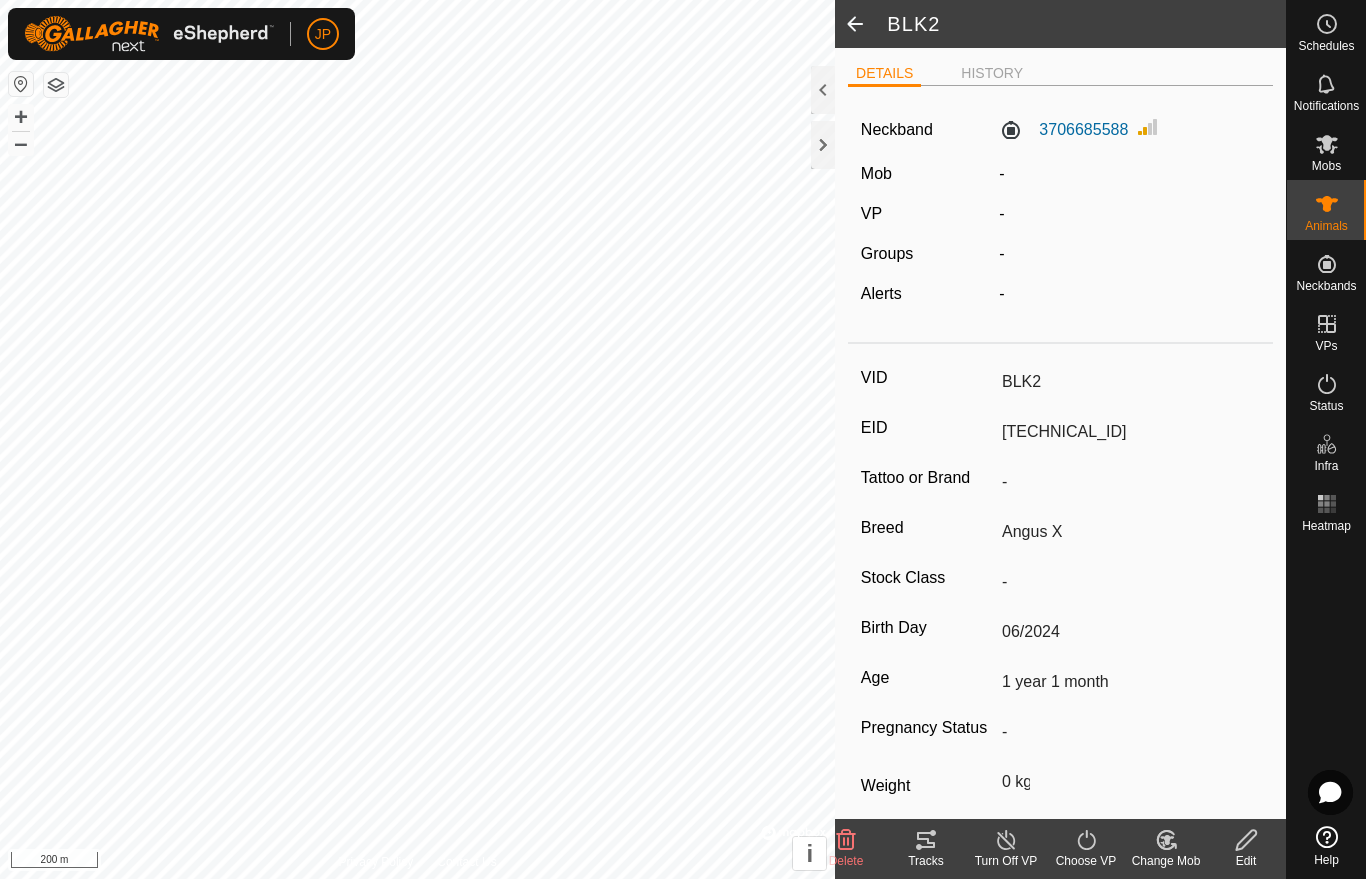 click 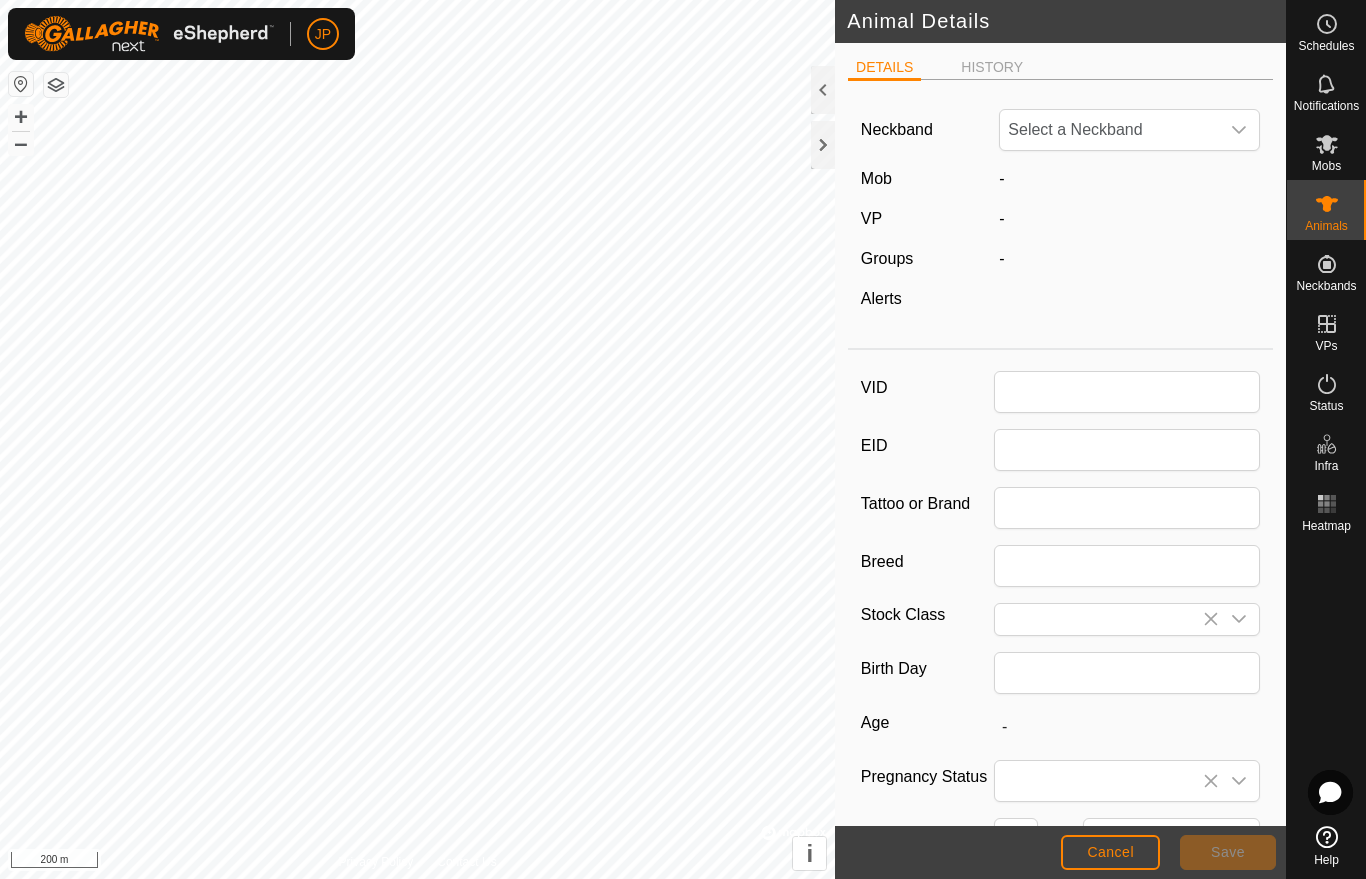 type on "BLK2" 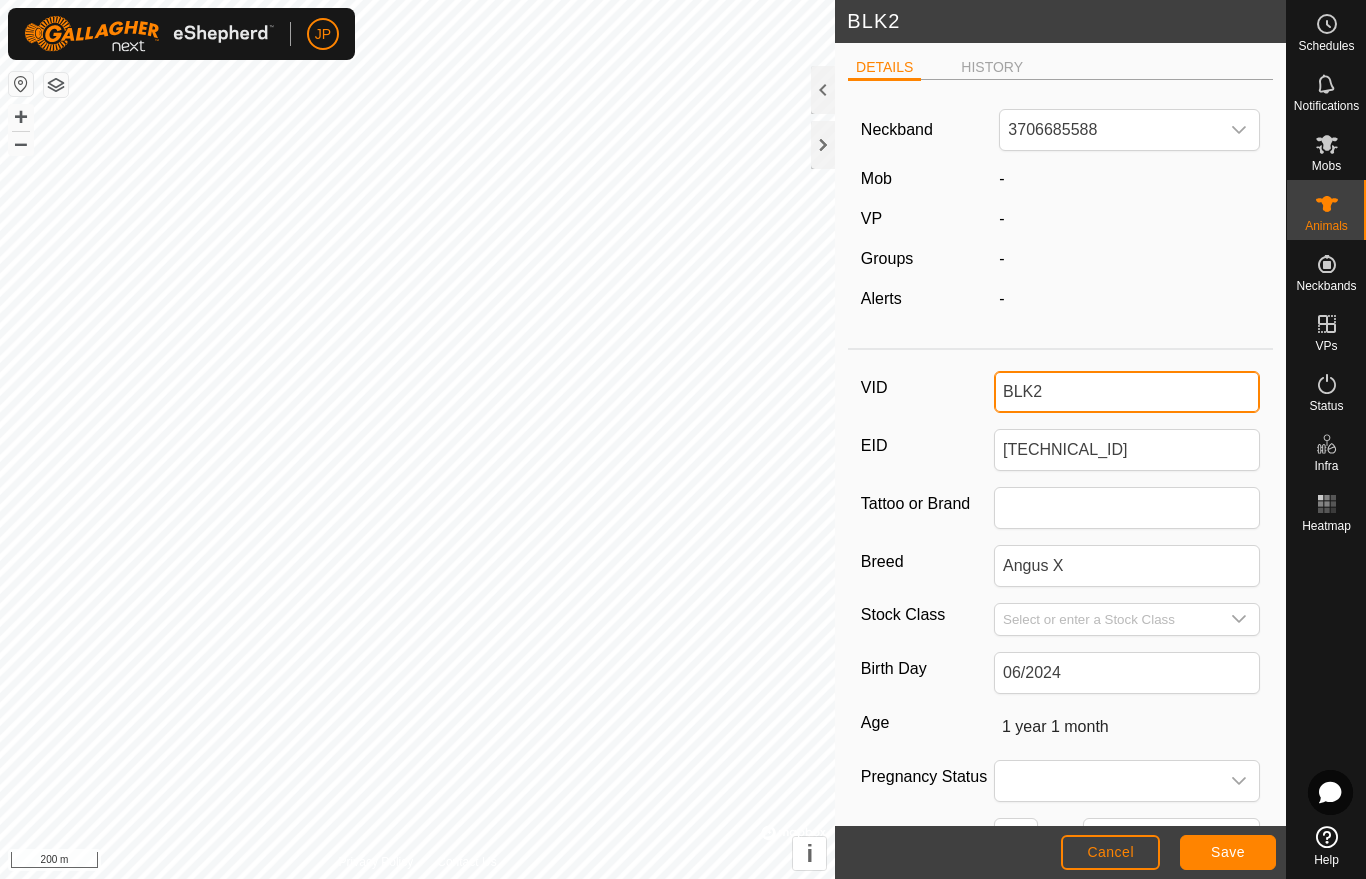 click on "BLK2" at bounding box center (1127, 392) 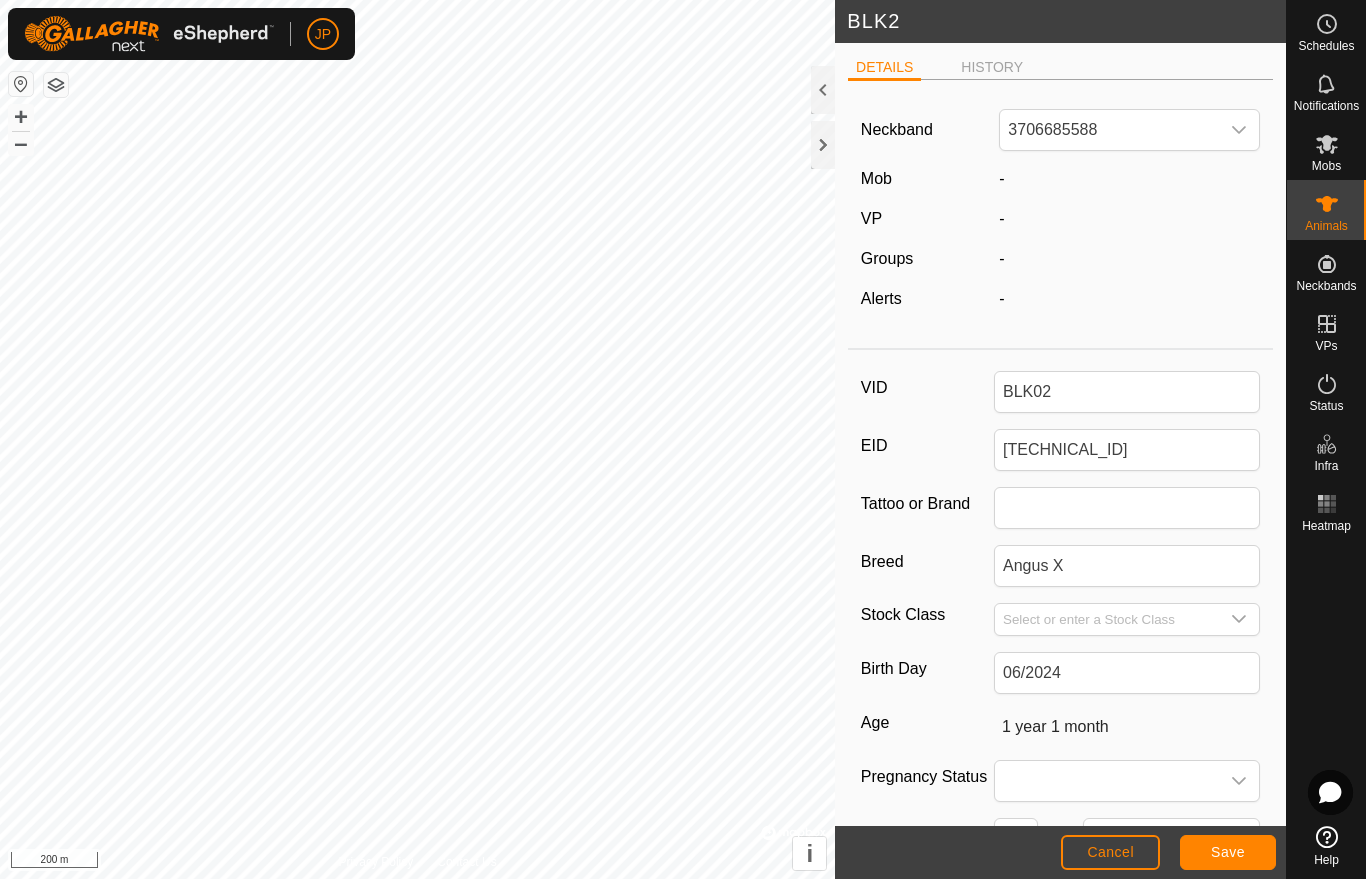 click on "Save" 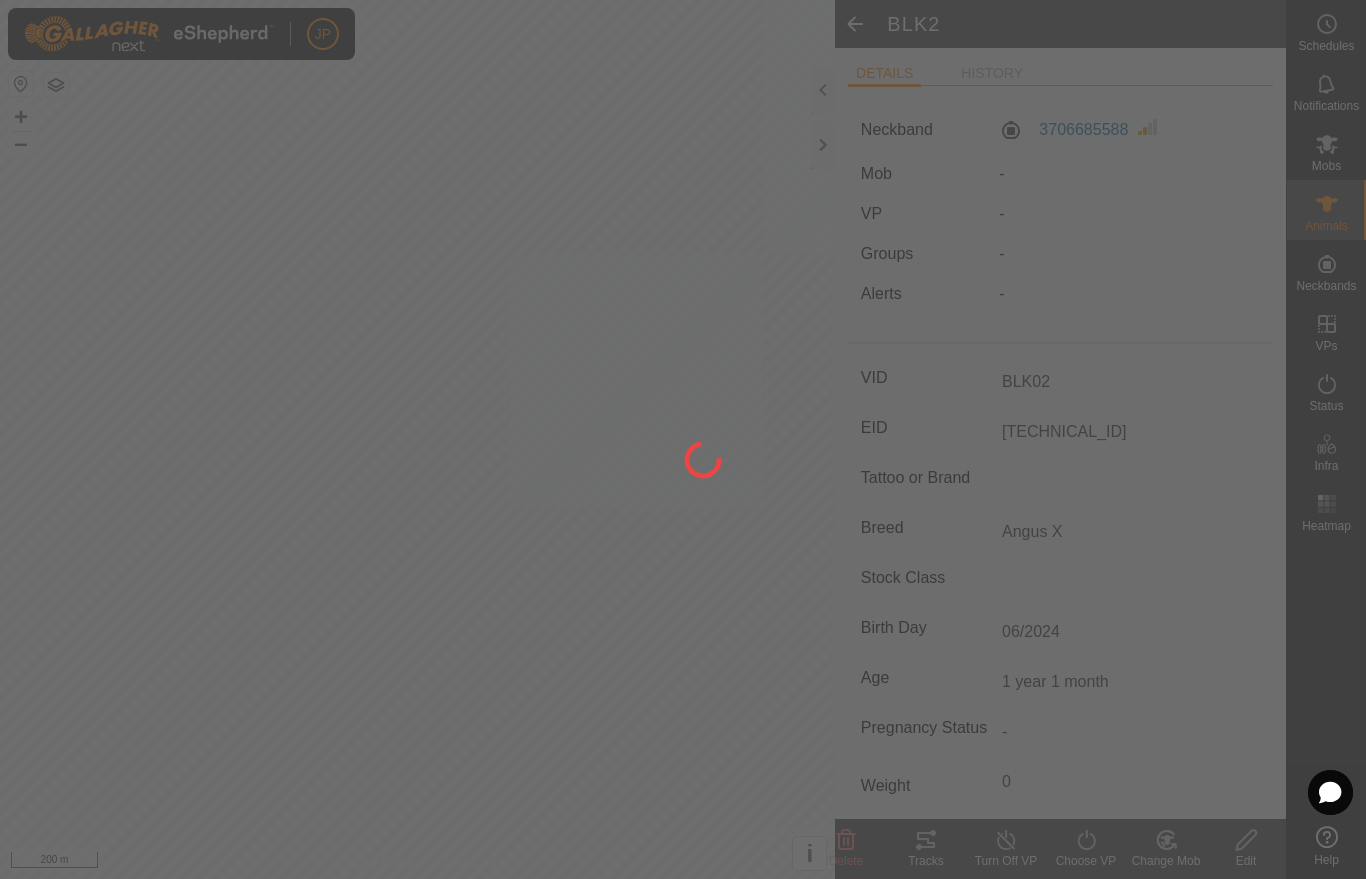 type on "BLK2" 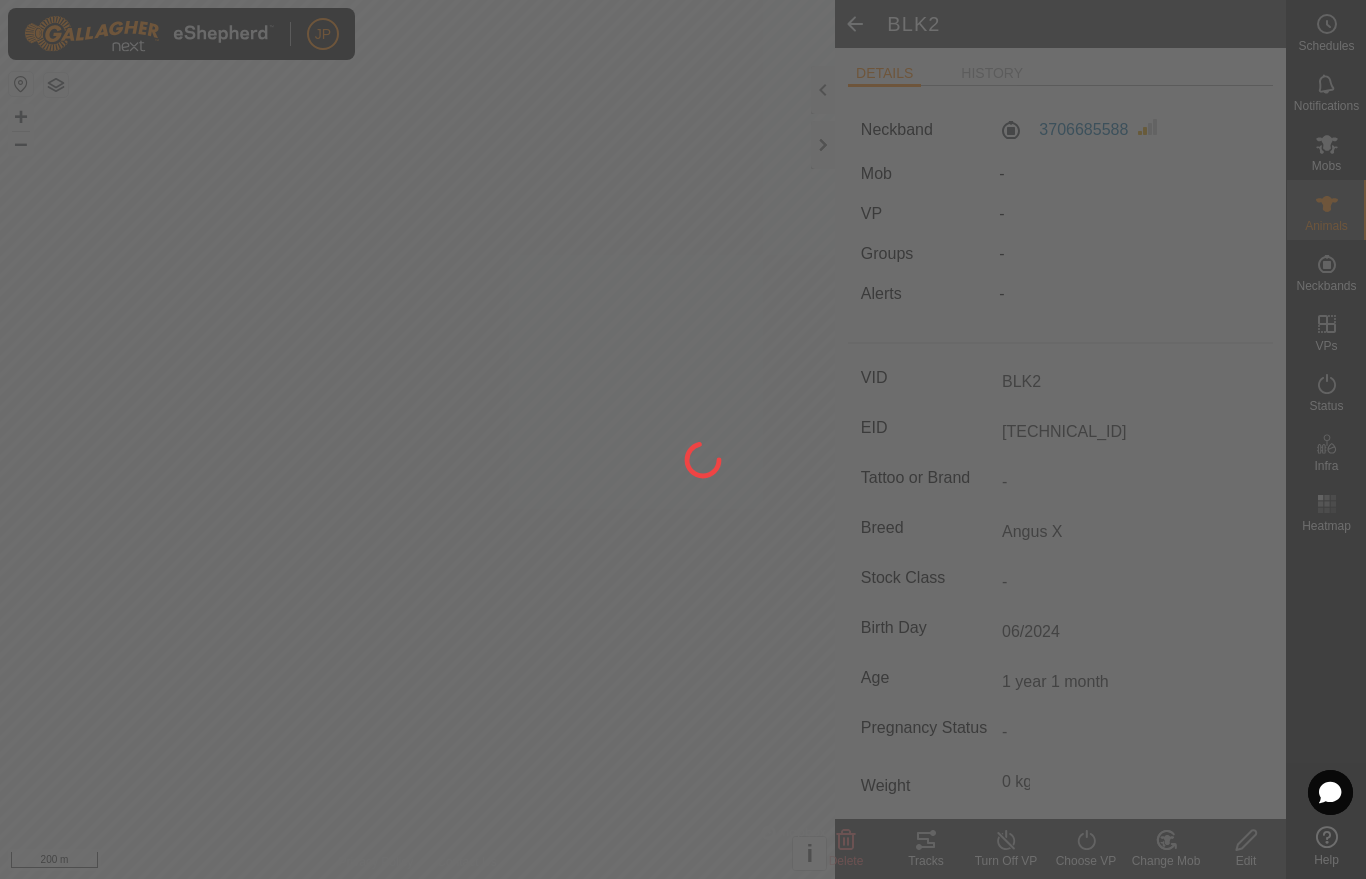 type on "BLK02" 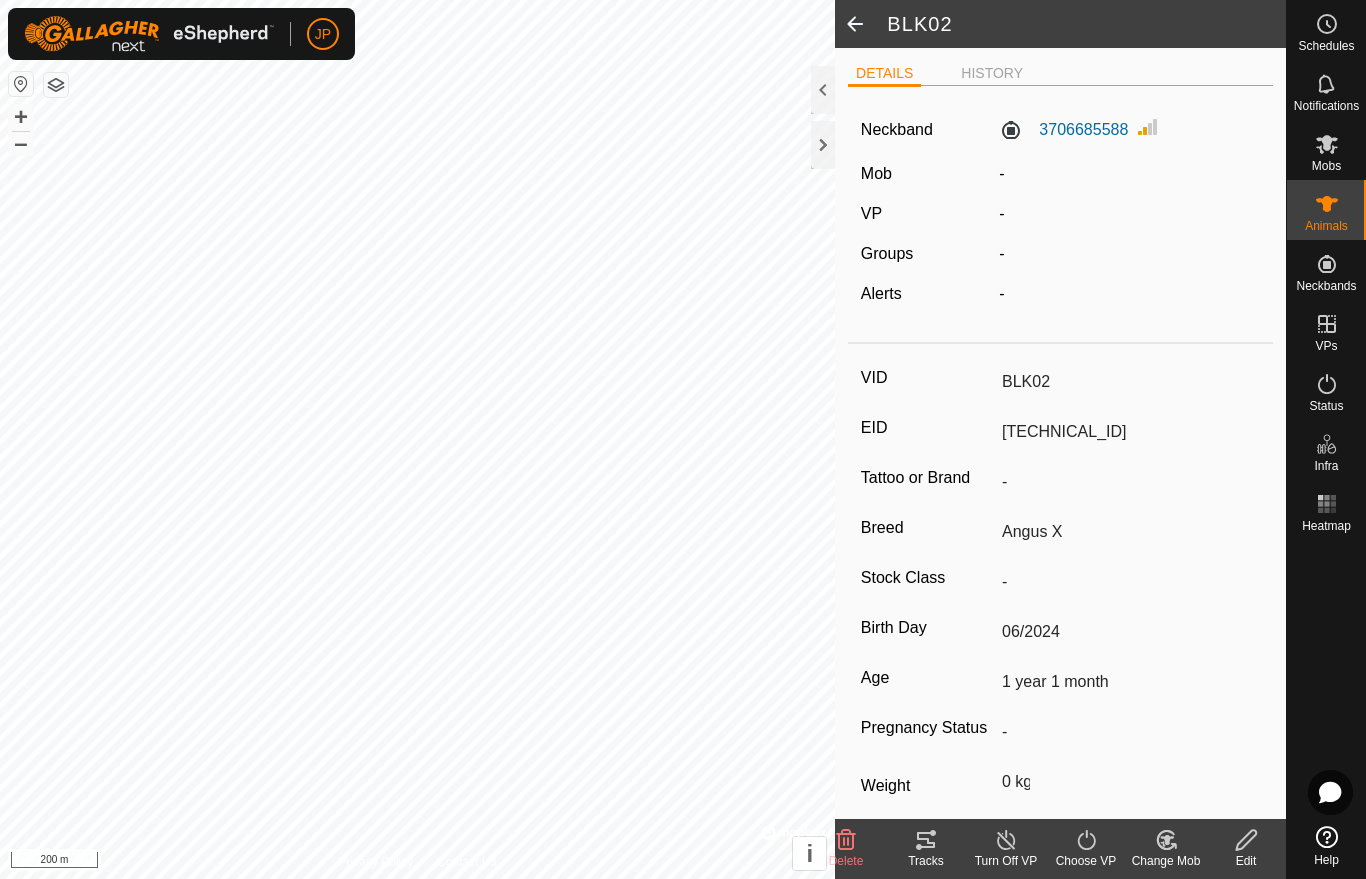 click 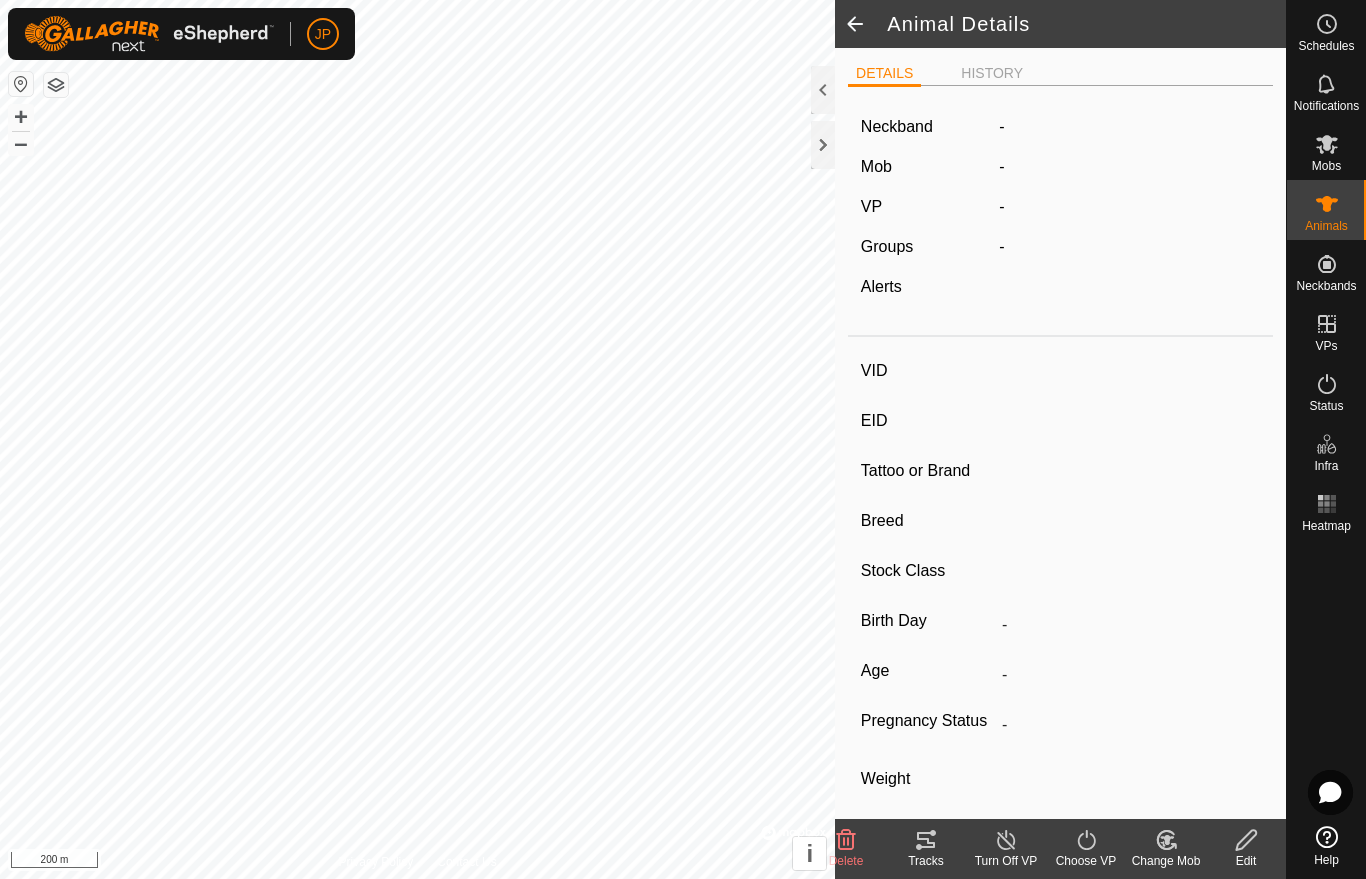 type on "BLK02" 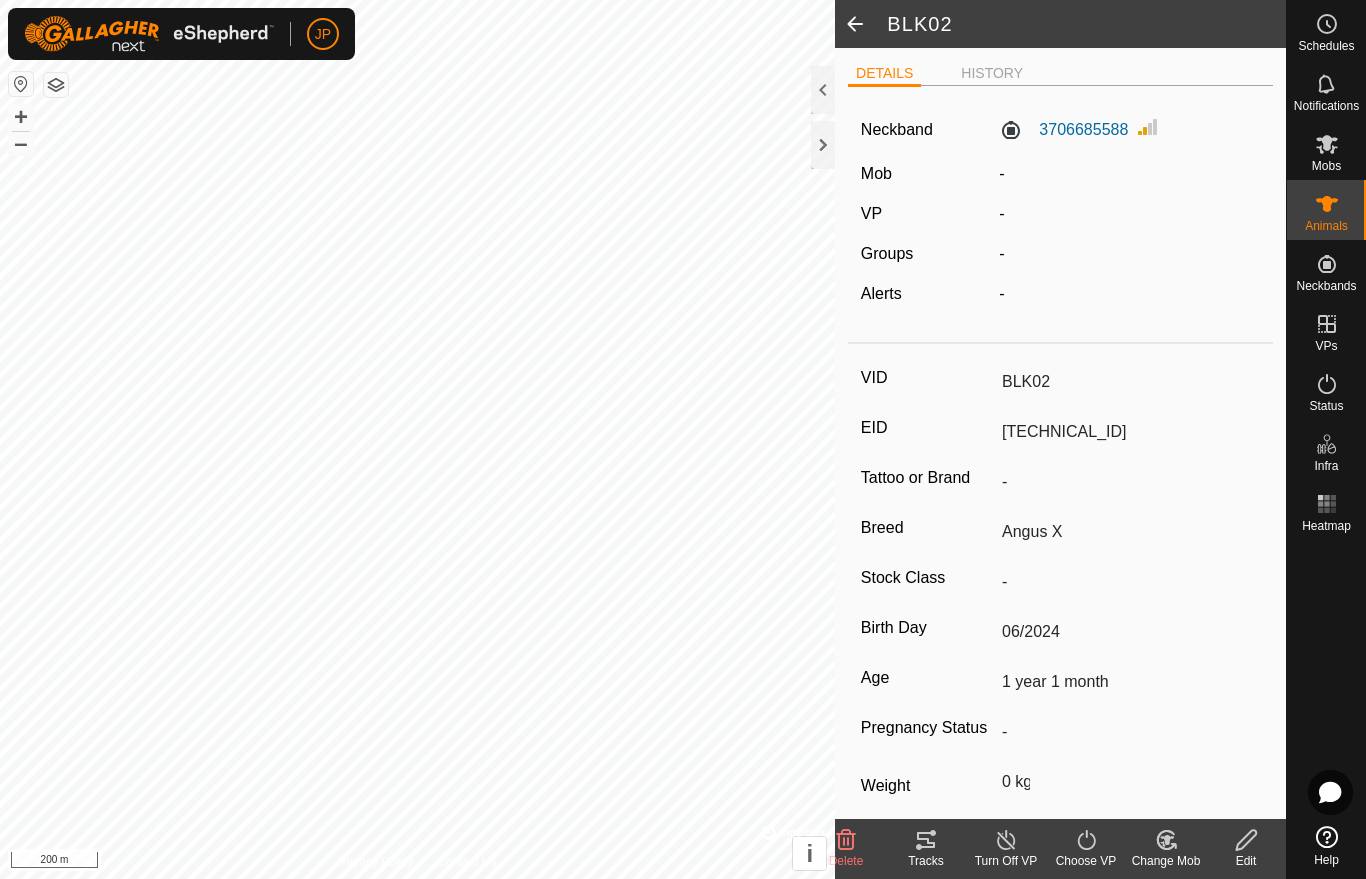 click 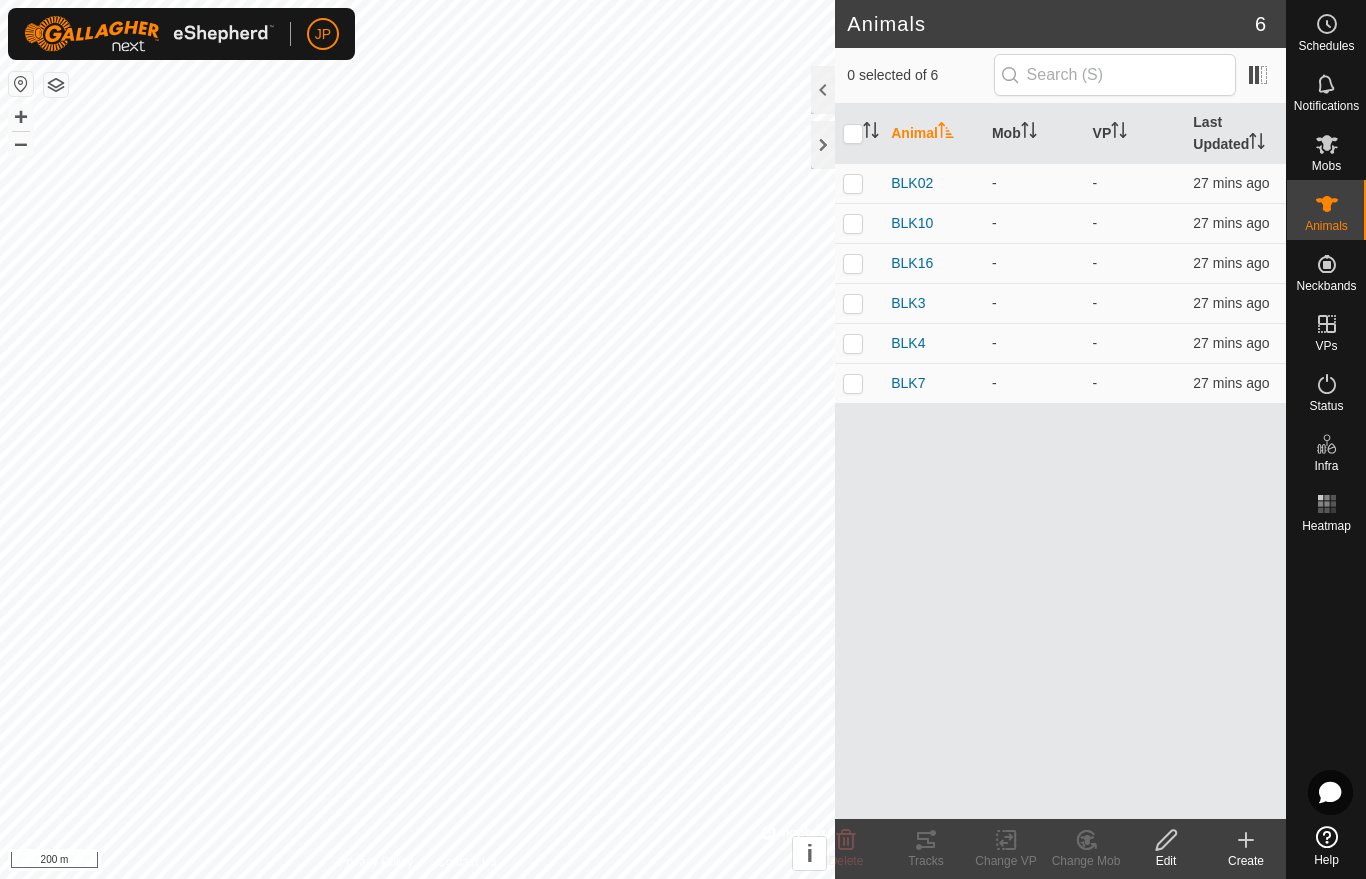click on "BLK3" at bounding box center (908, 303) 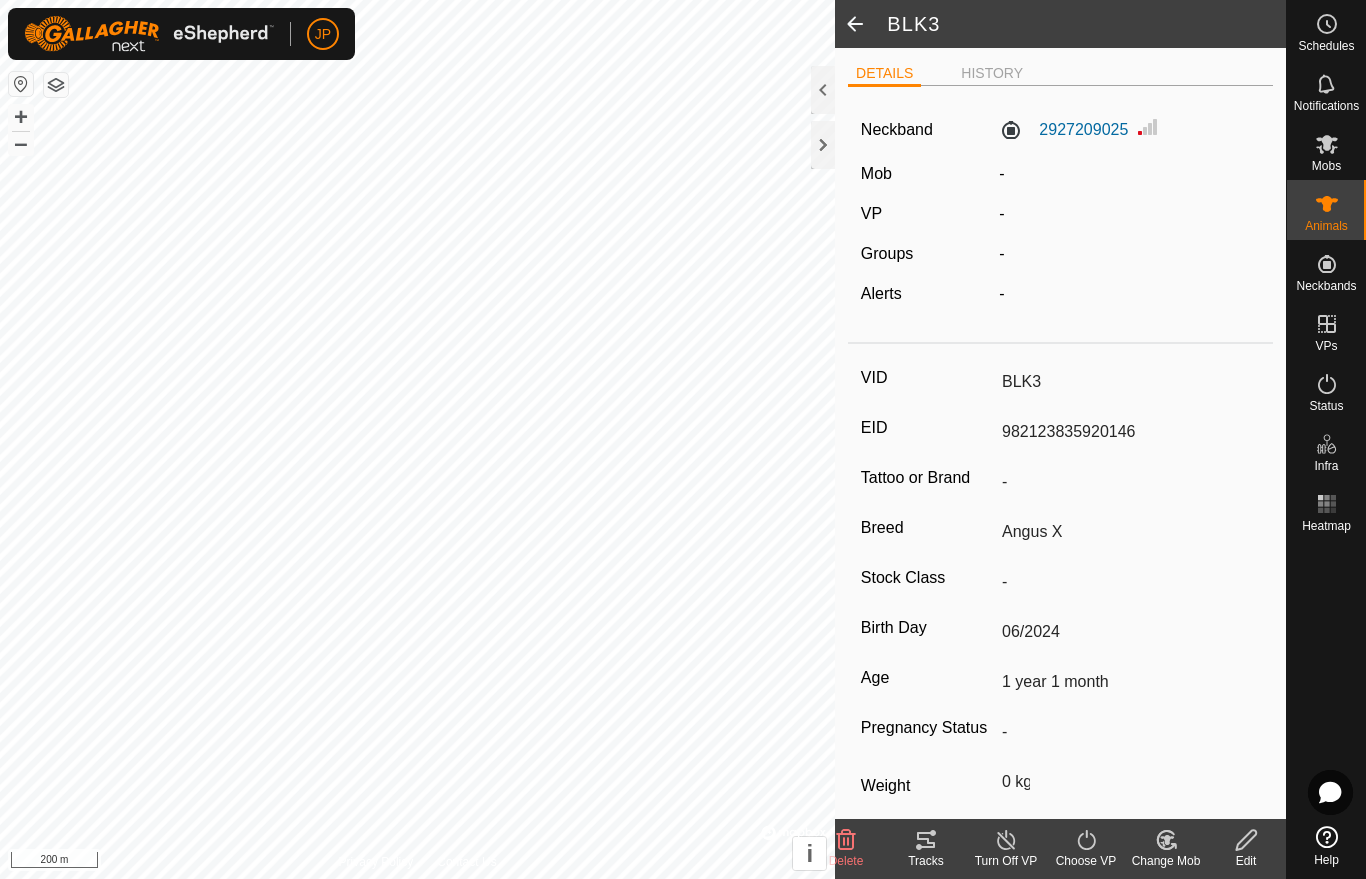 click 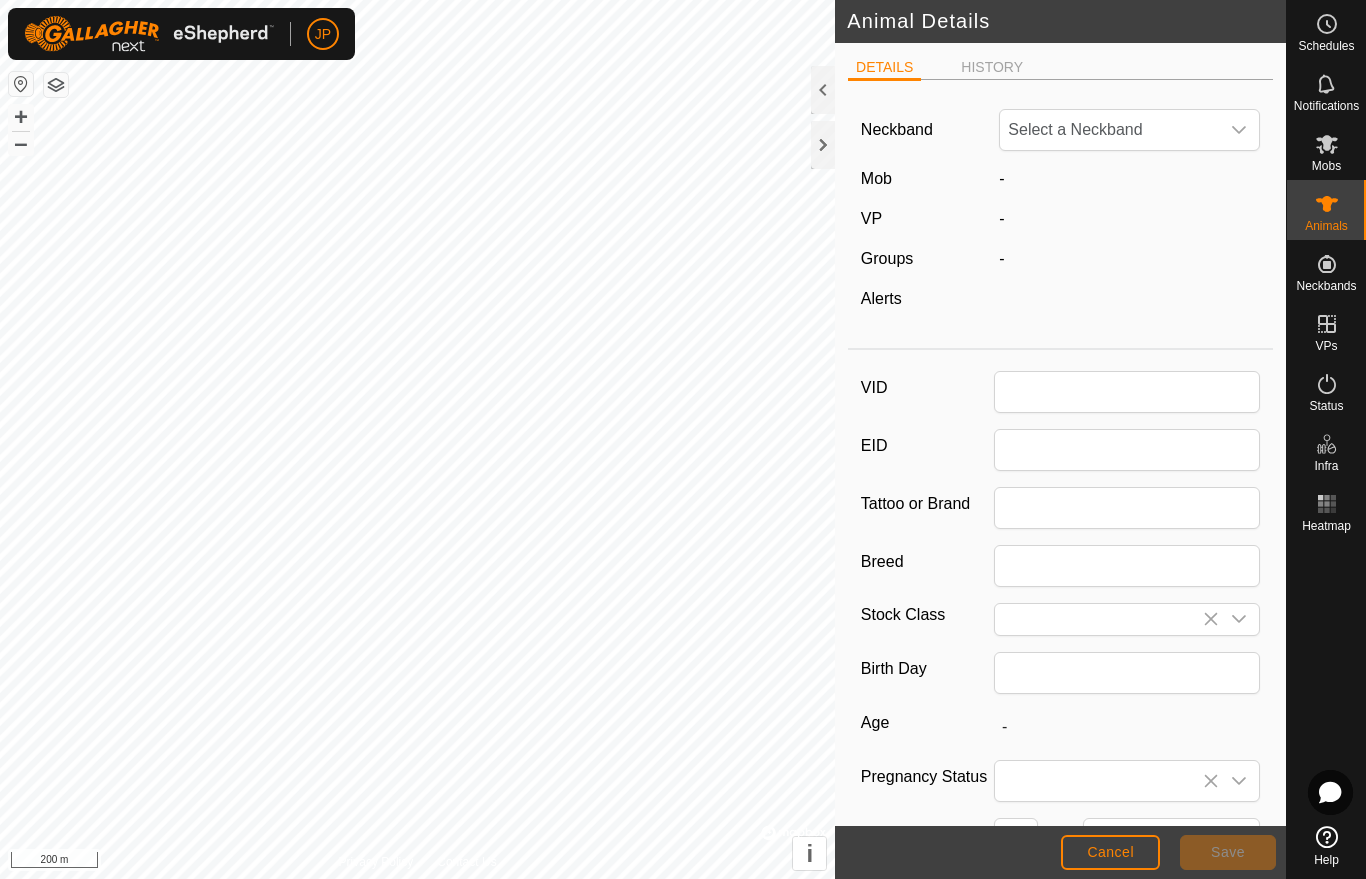 type on "BLK3" 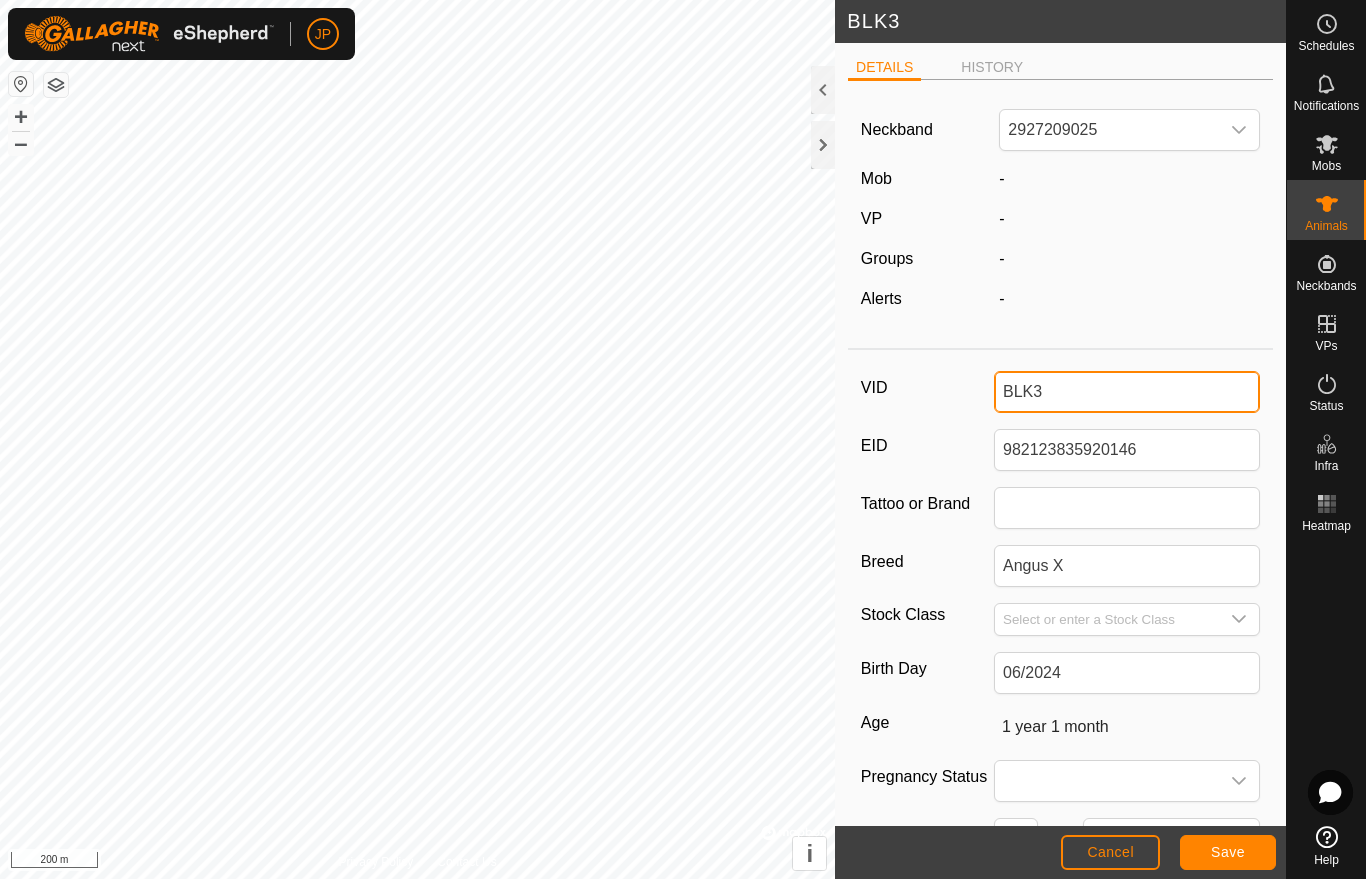 click on "BLK3" at bounding box center (1127, 392) 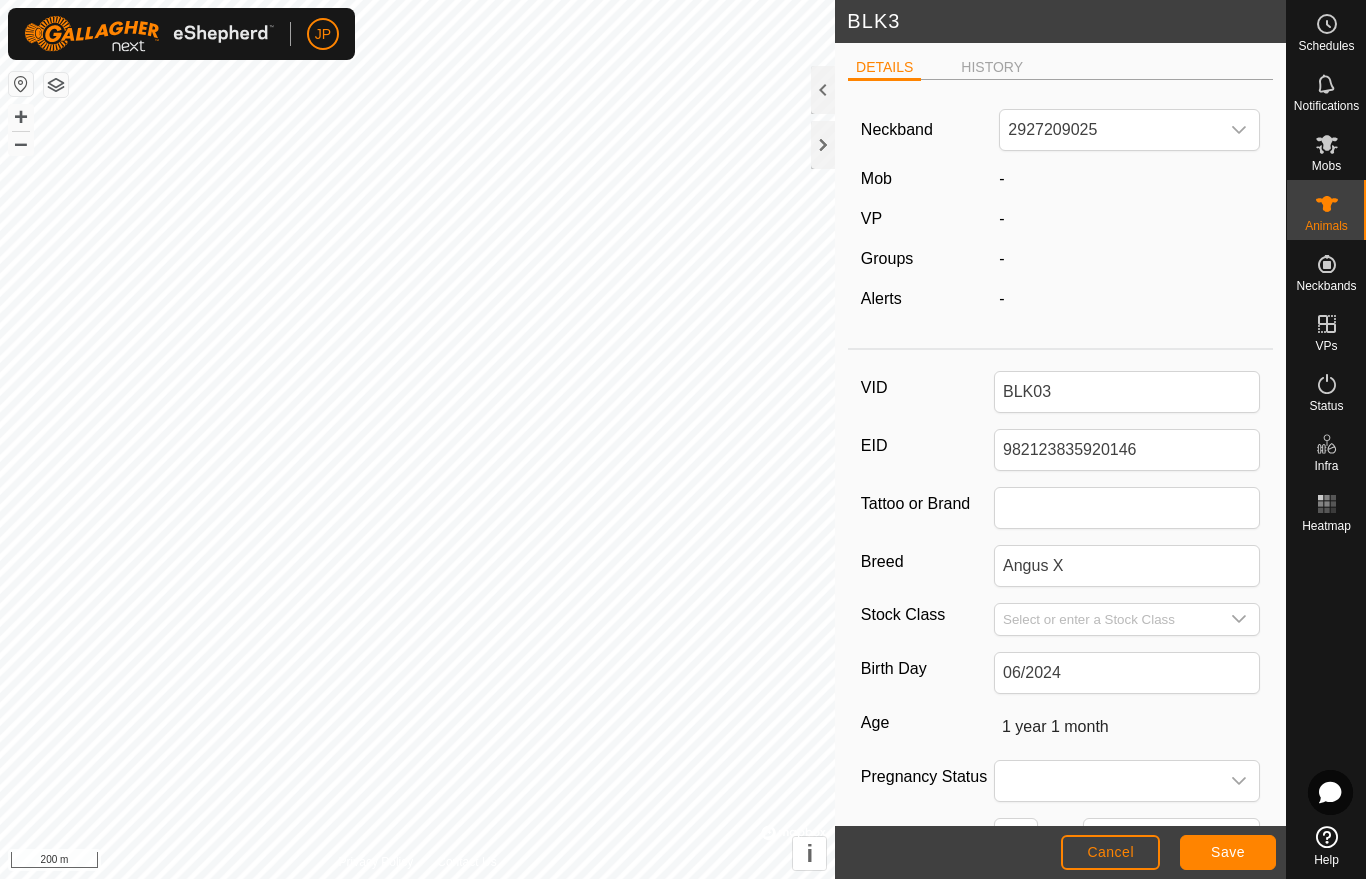 click on "Save" 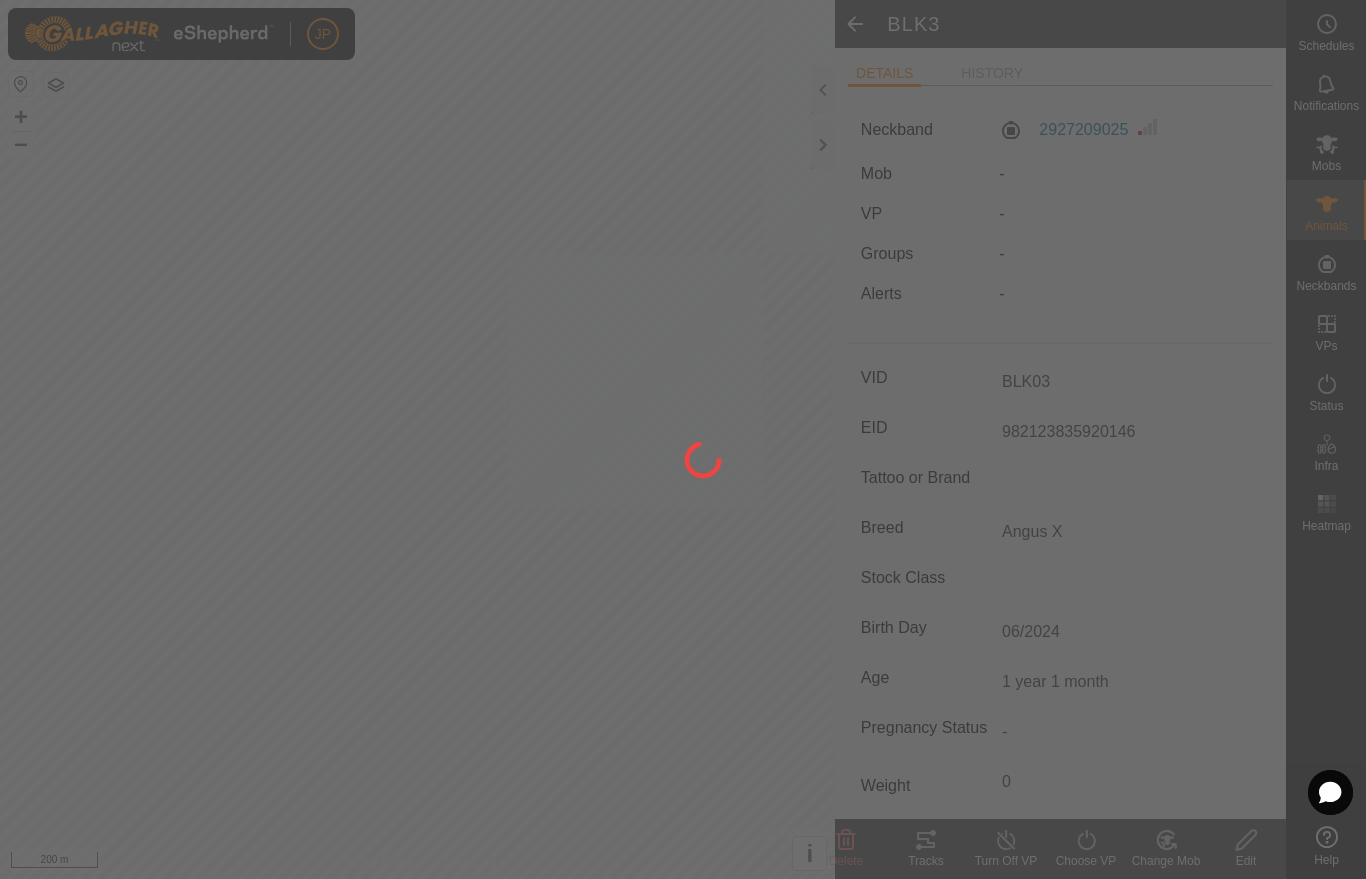 type on "BLK3" 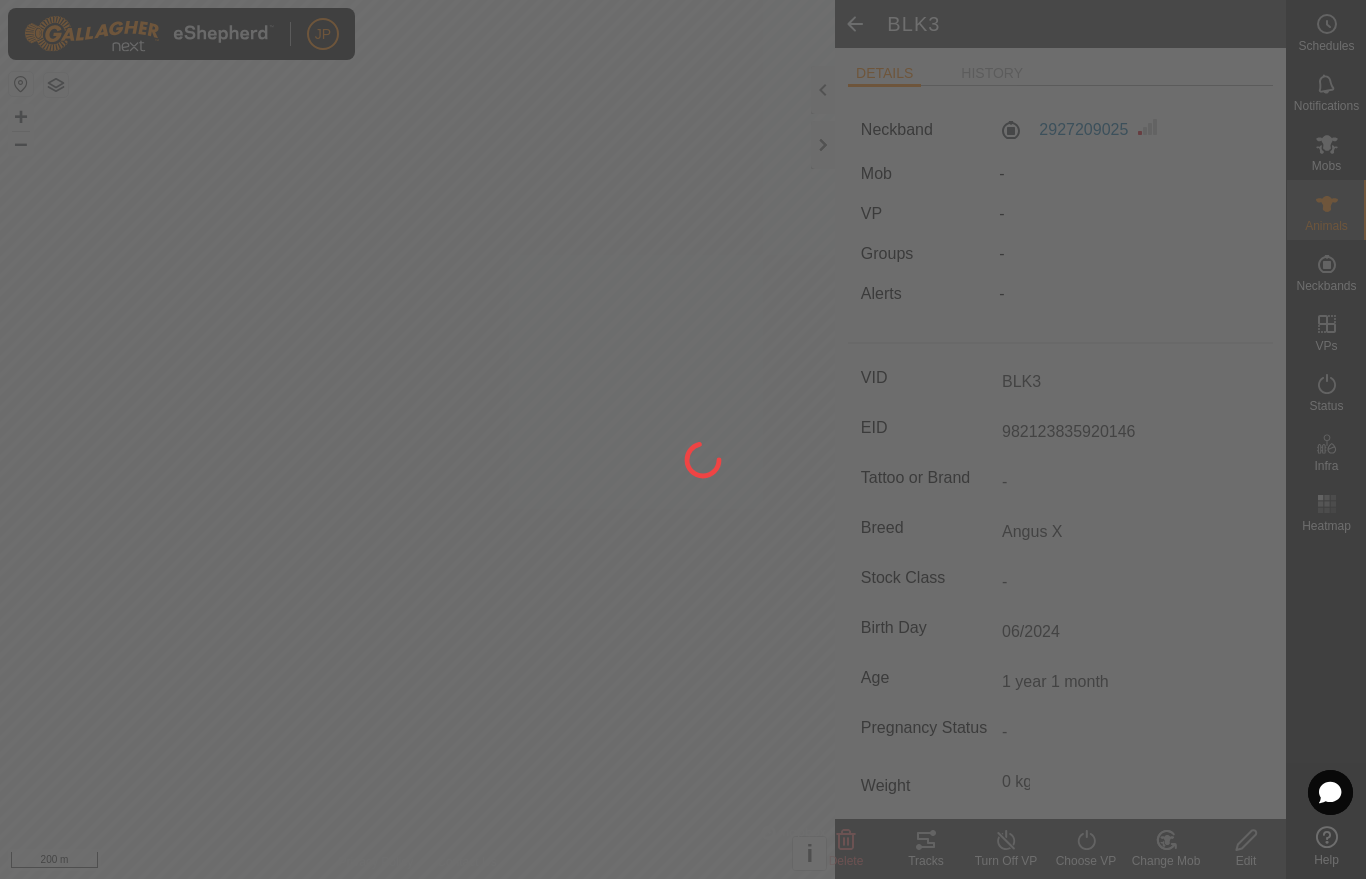 type on "BLK03" 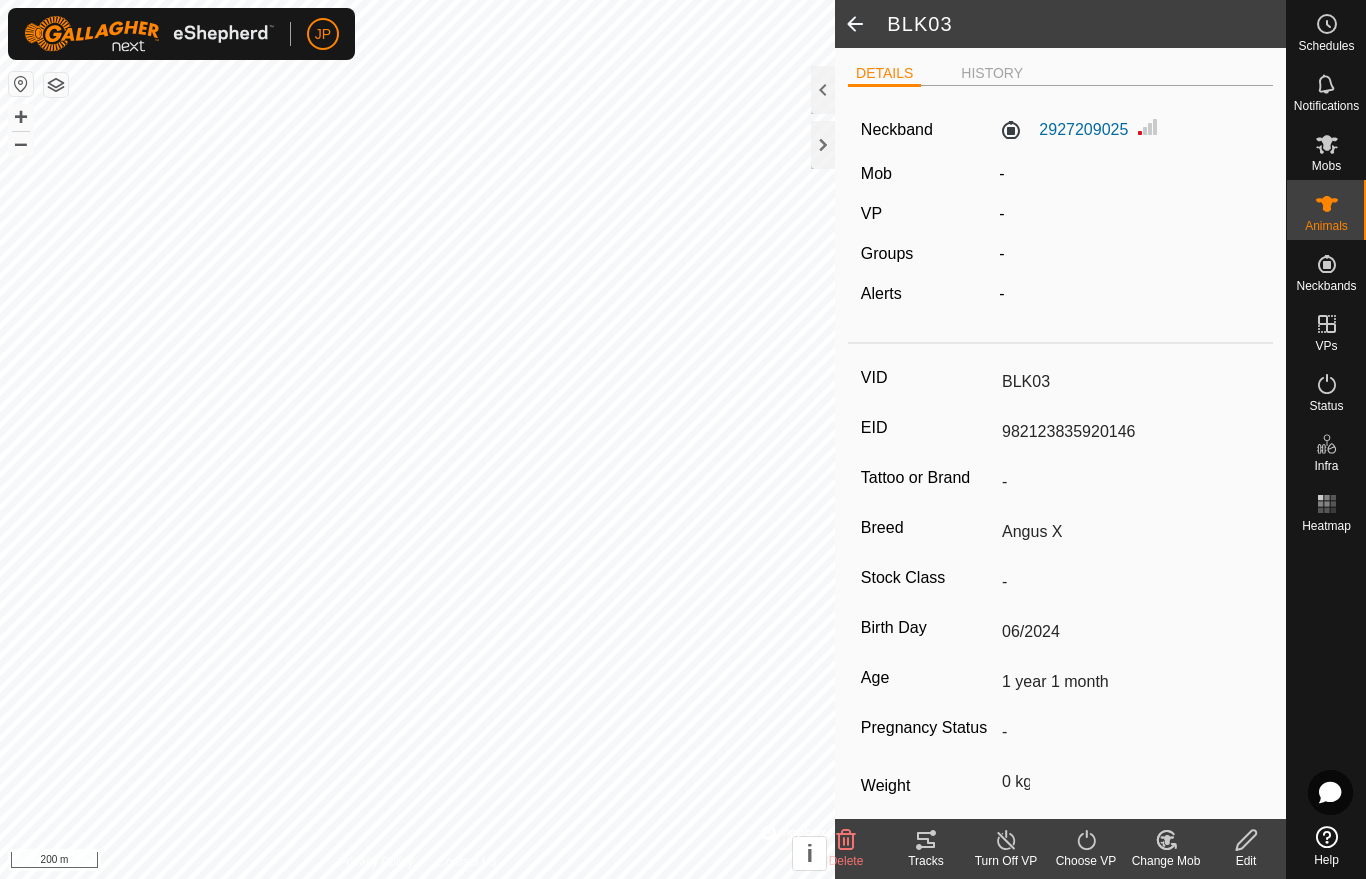 click 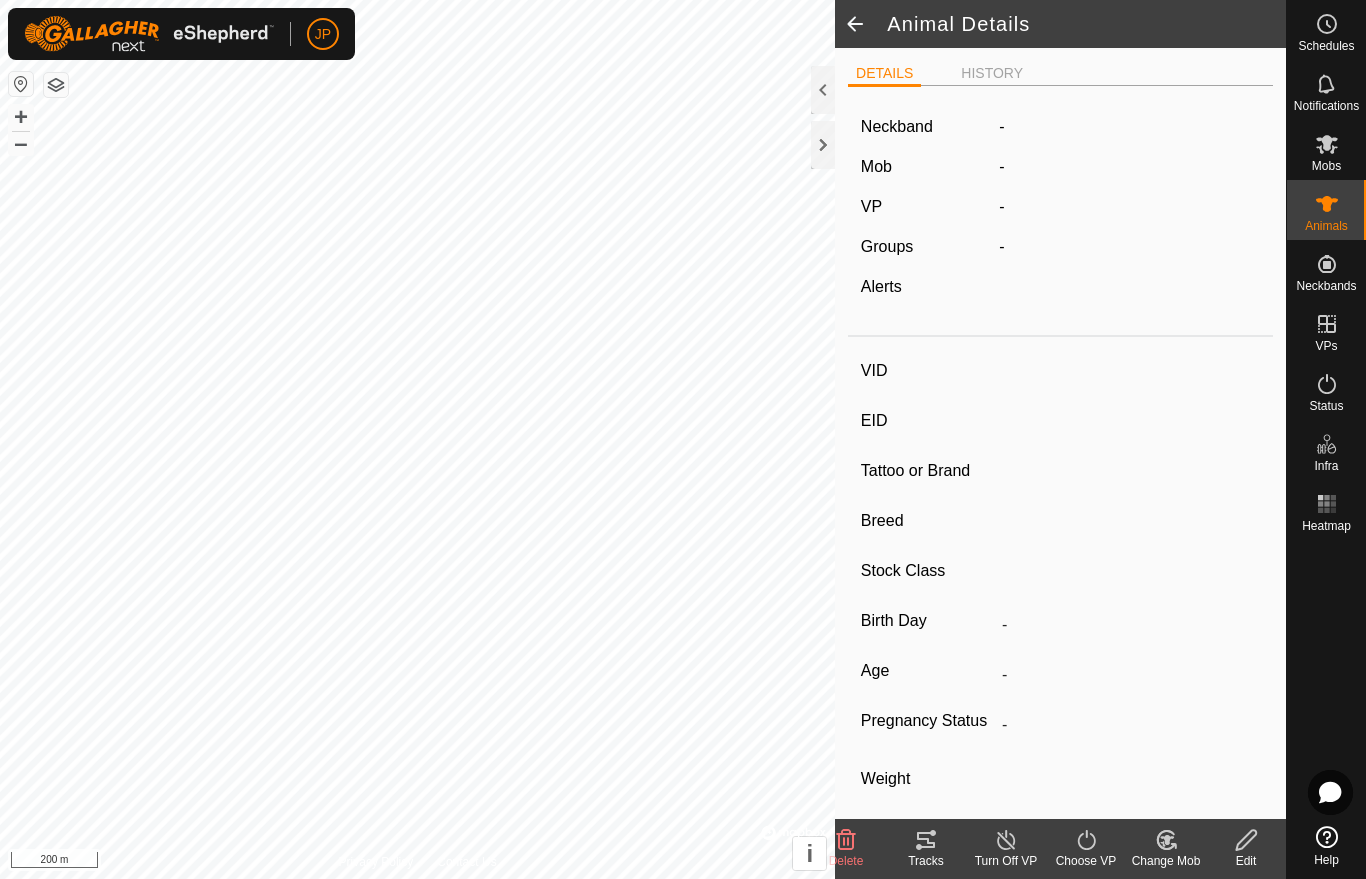 type on "BLK03" 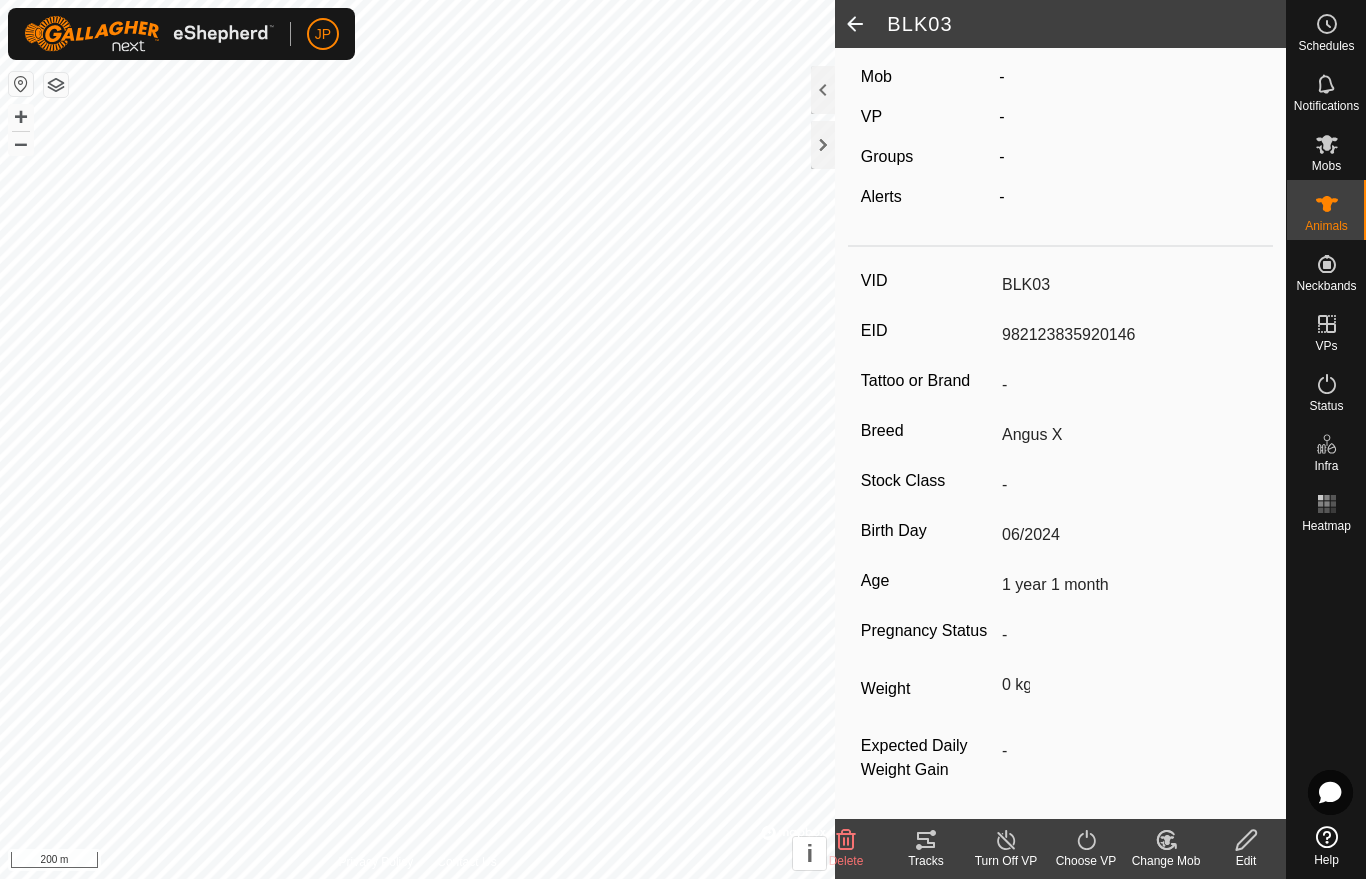 scroll, scrollTop: 115, scrollLeft: 0, axis: vertical 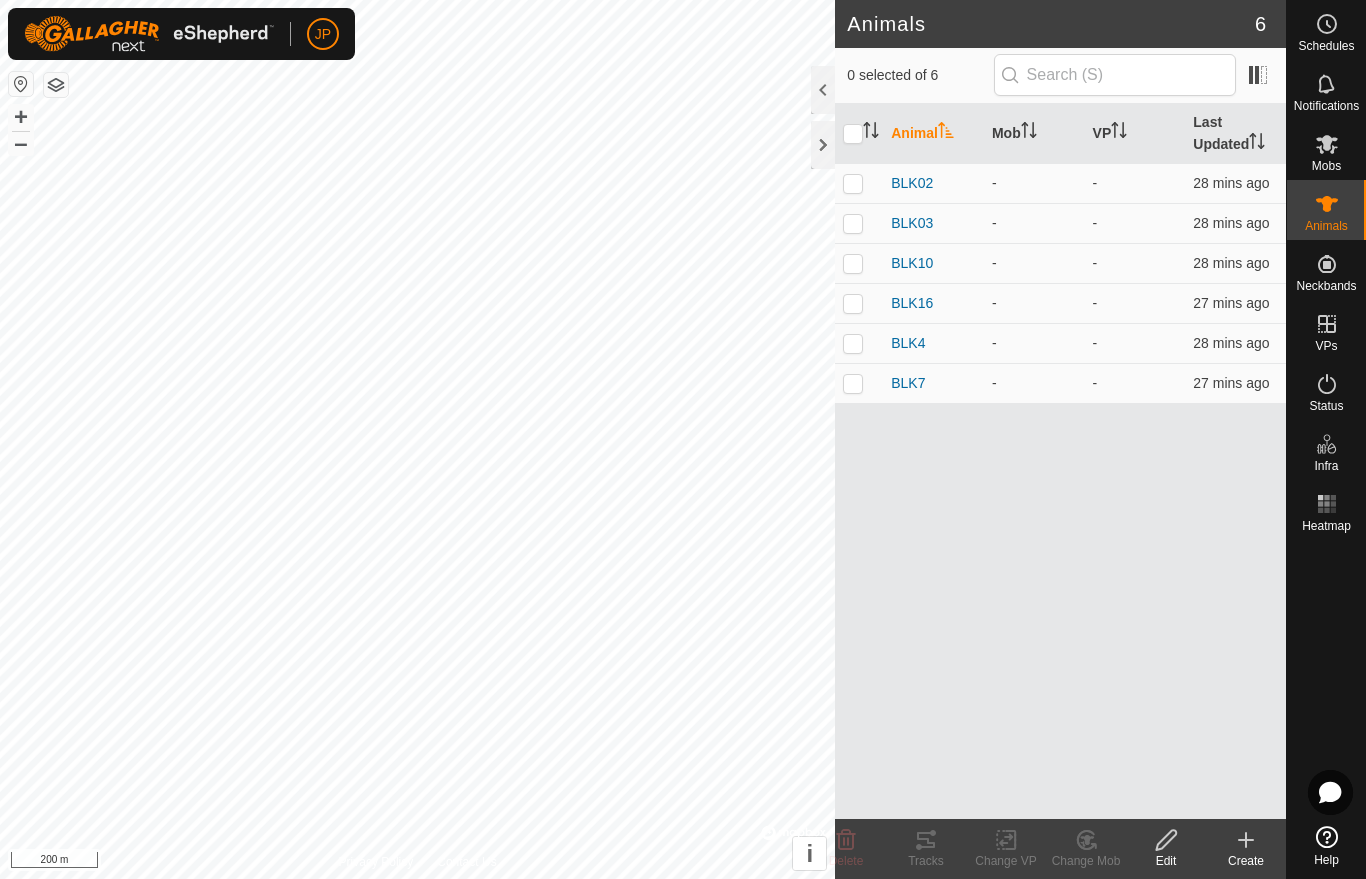 click on "BLK4" at bounding box center (908, 343) 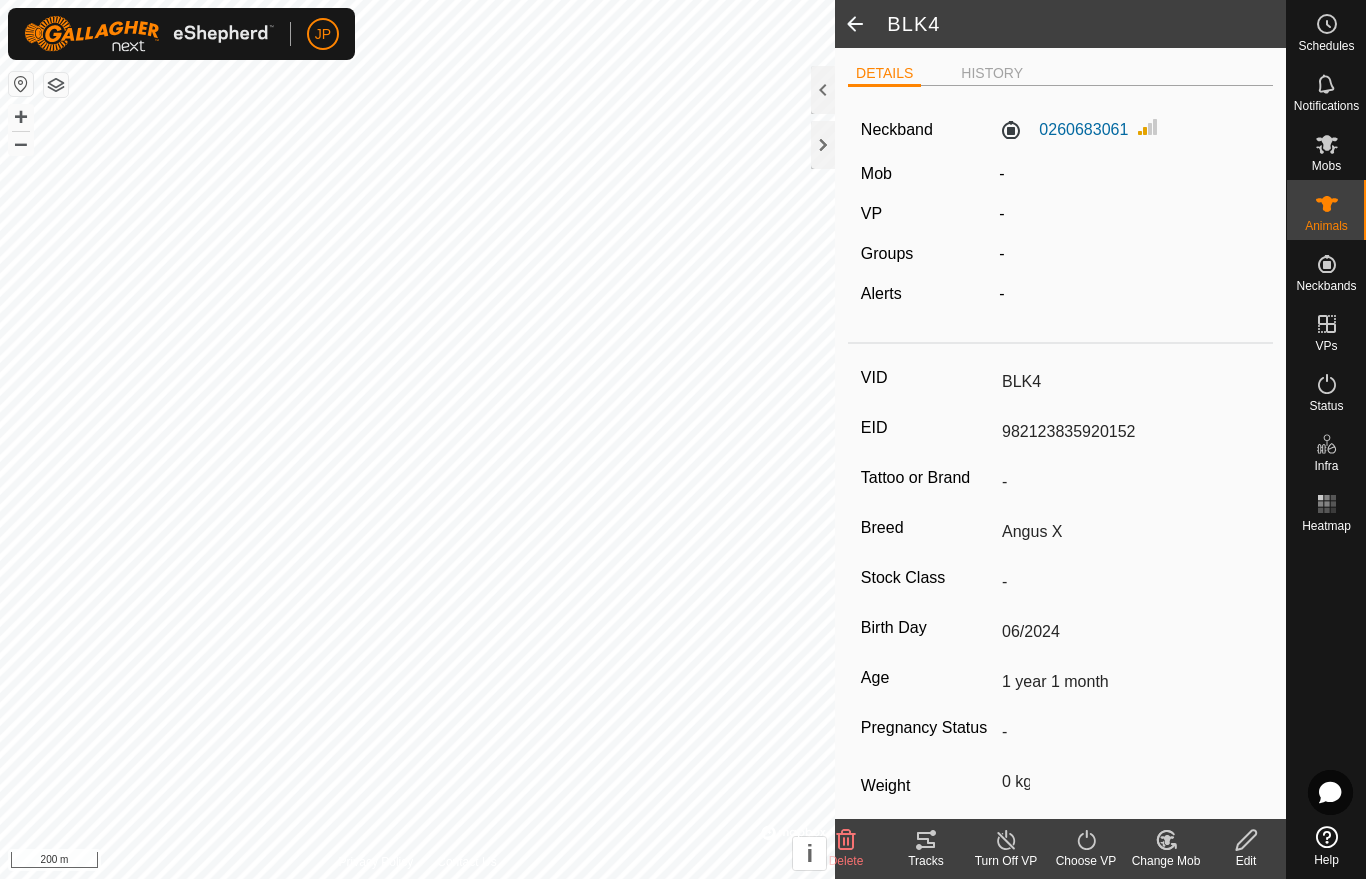 click 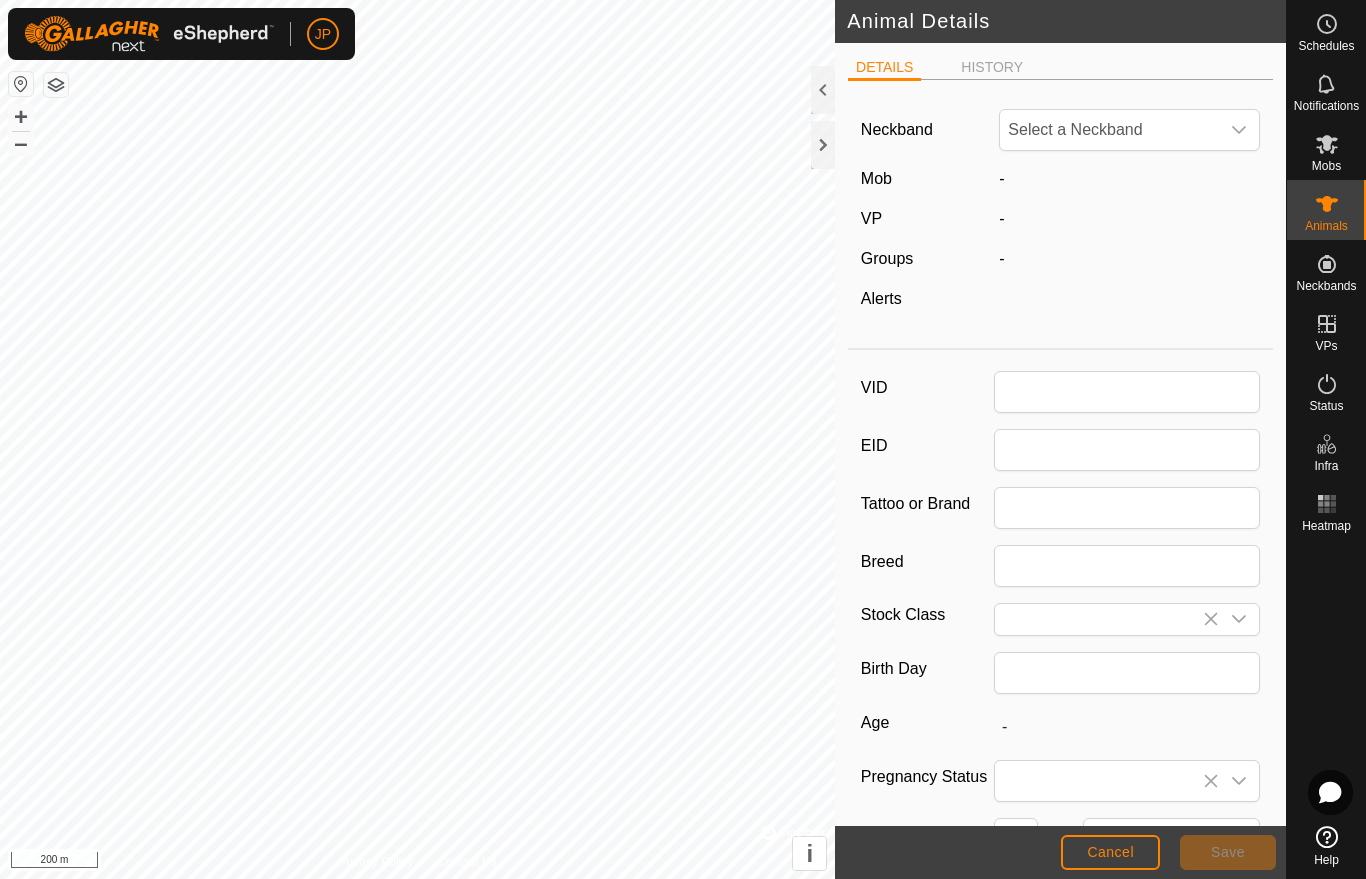 type on "BLK4" 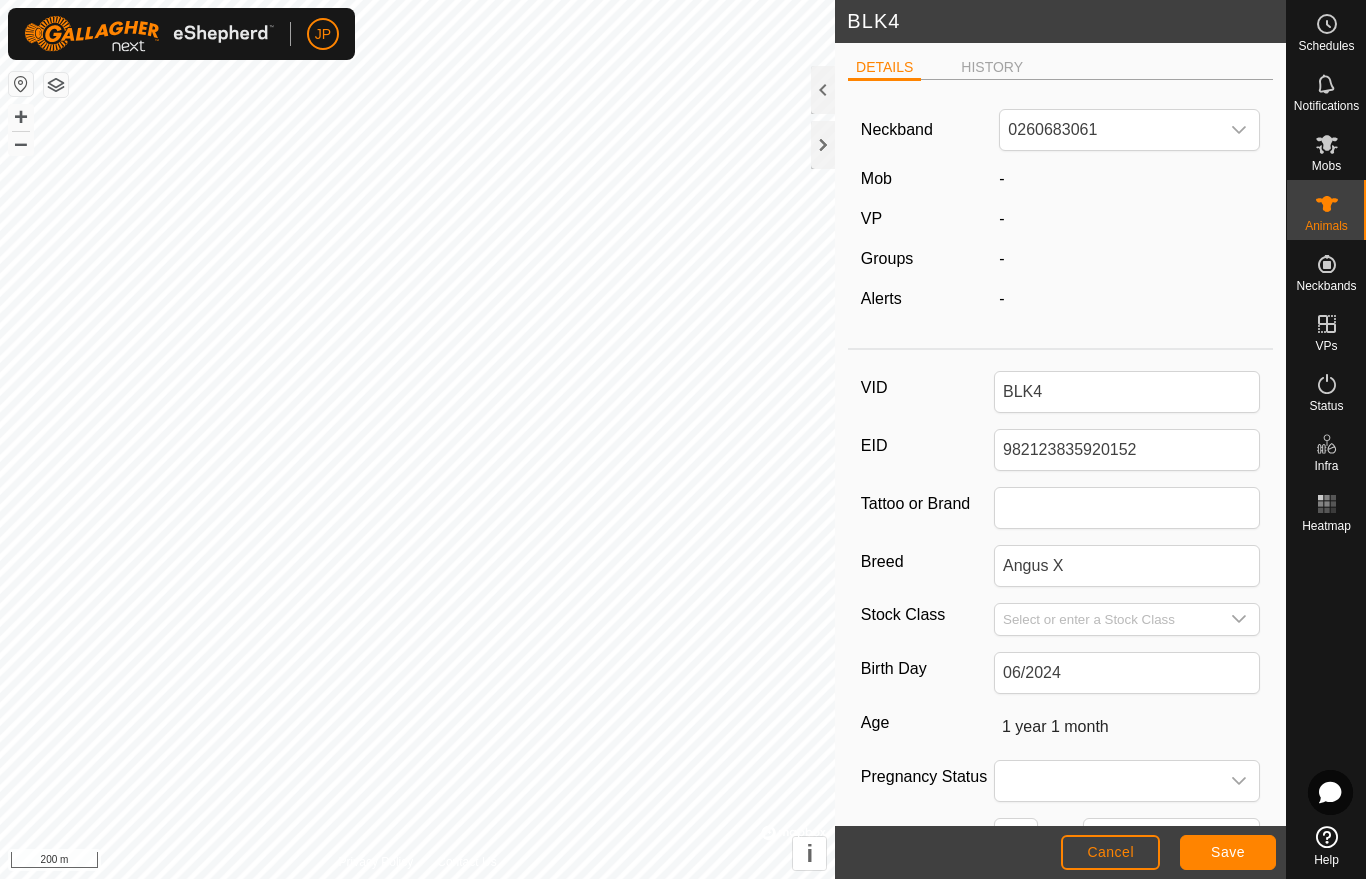click on "Cancel" 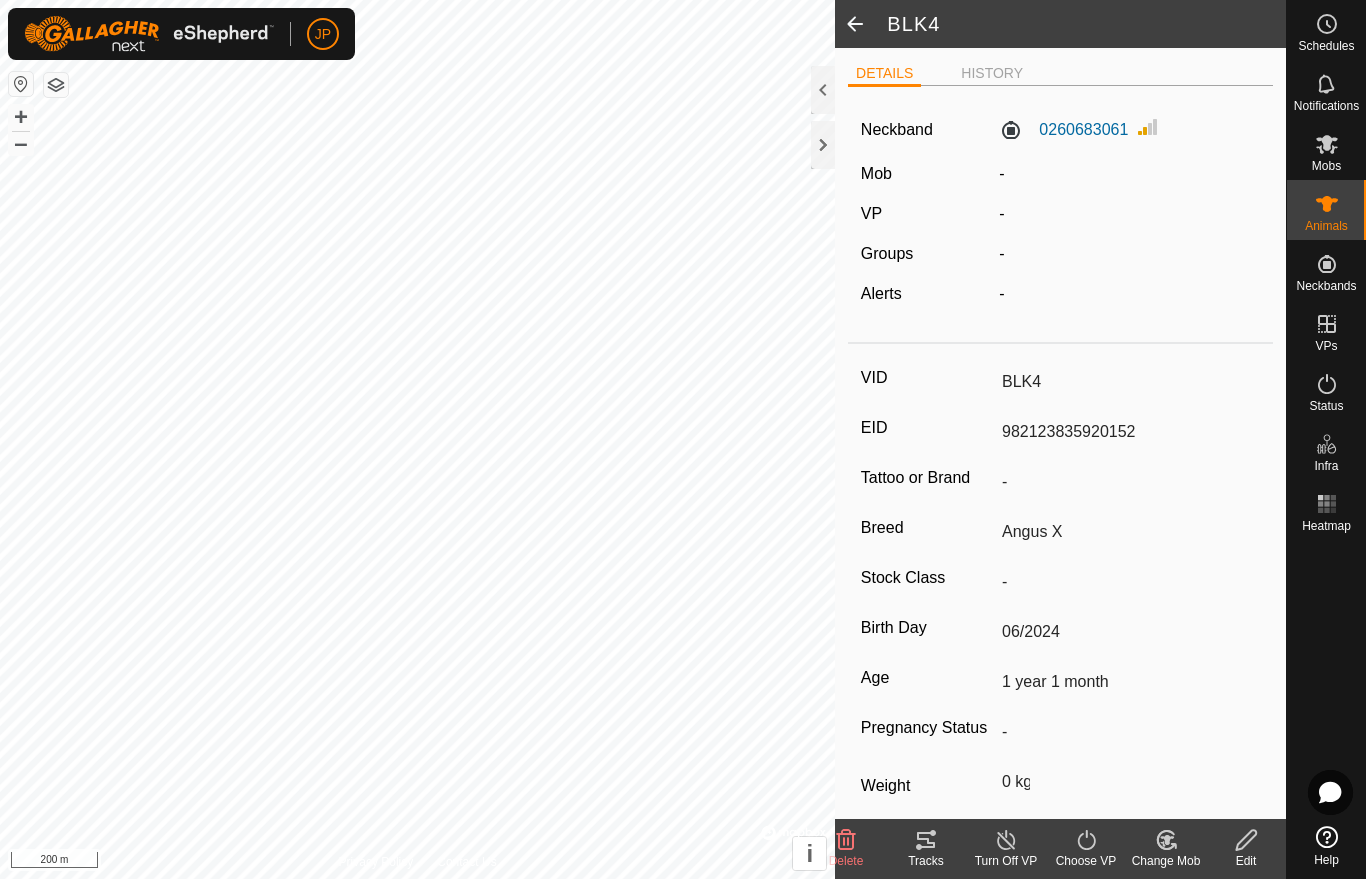 click 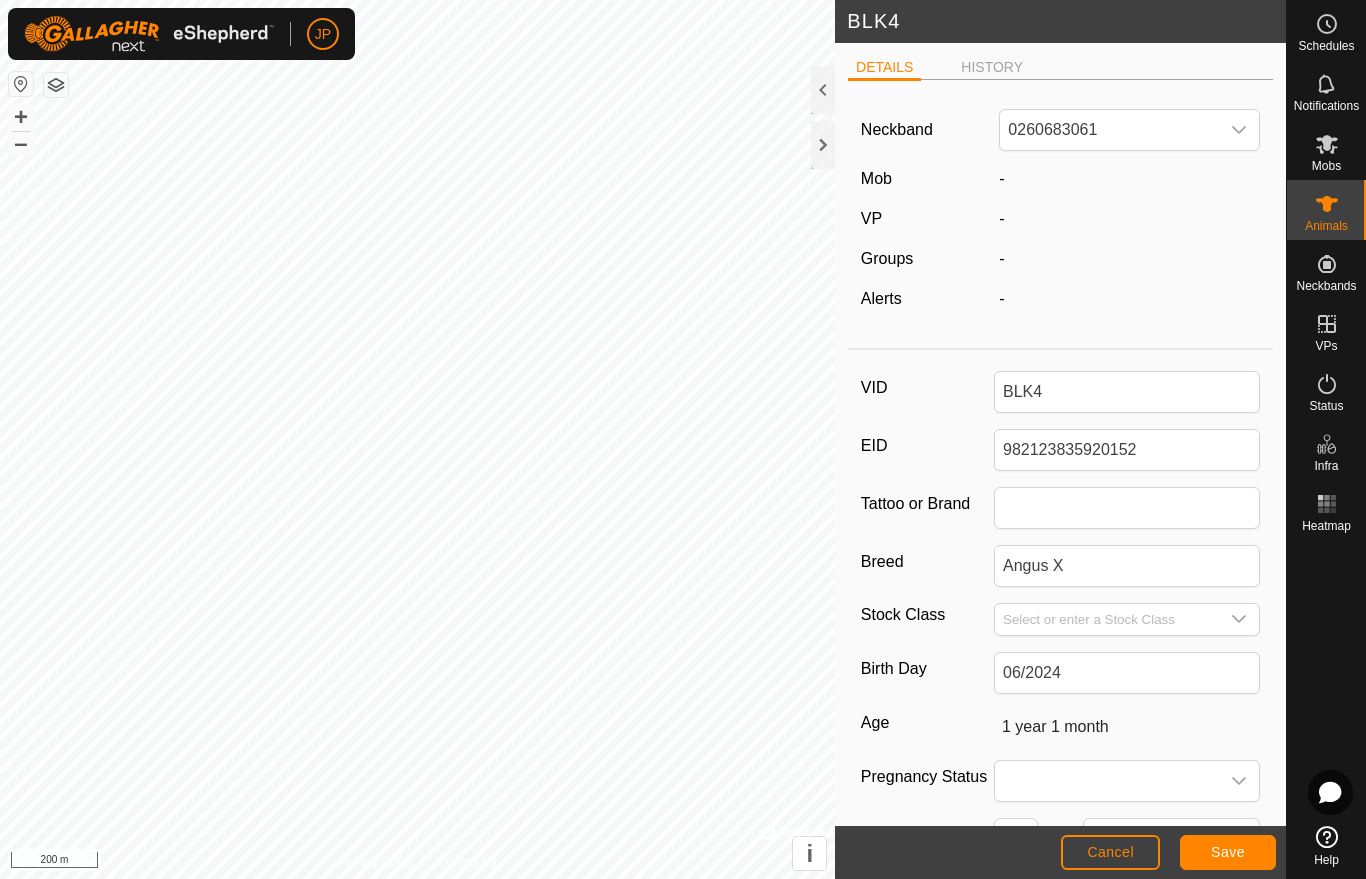 scroll, scrollTop: 0, scrollLeft: 0, axis: both 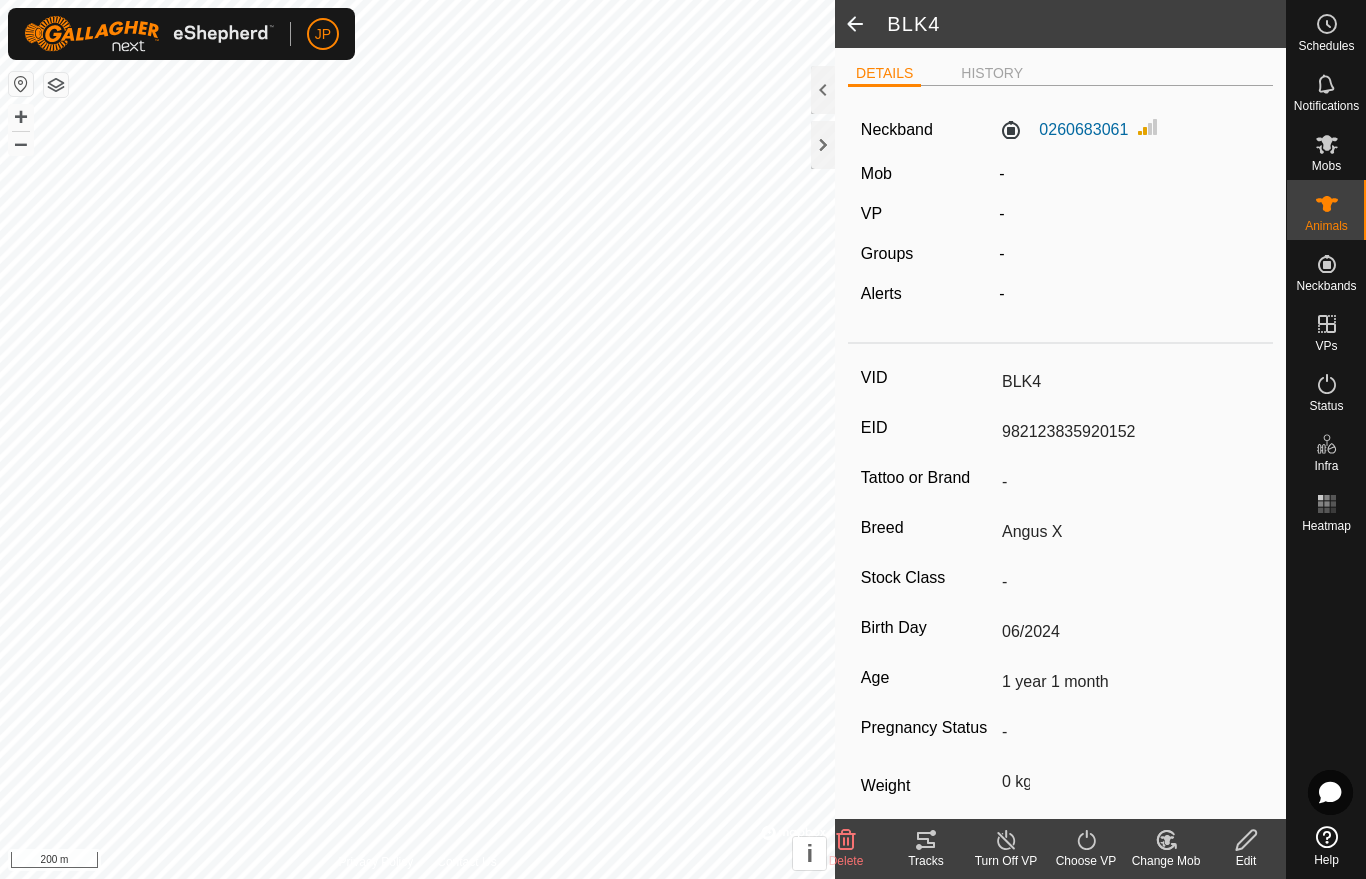 click 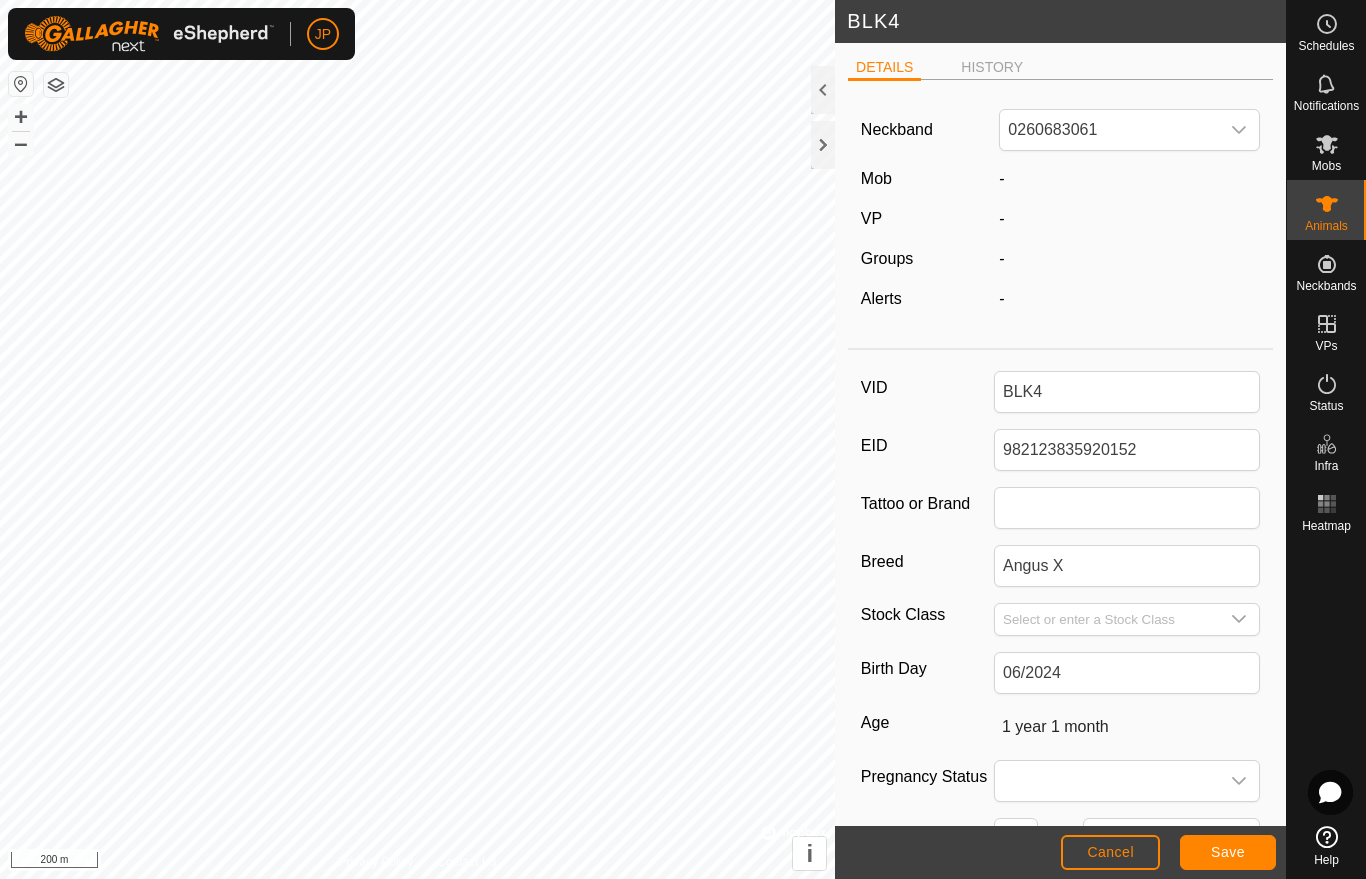 click on "Cancel" 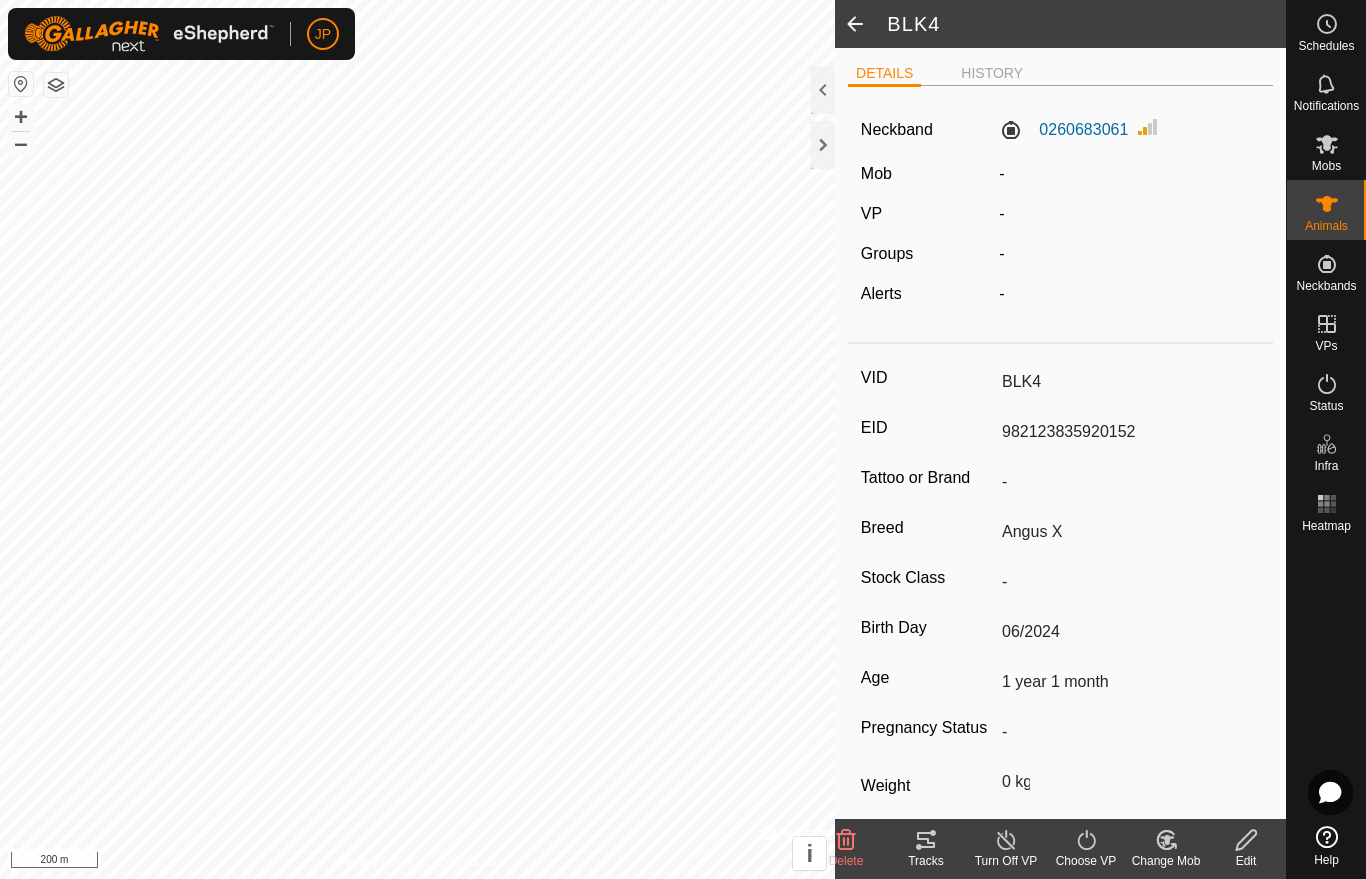 click 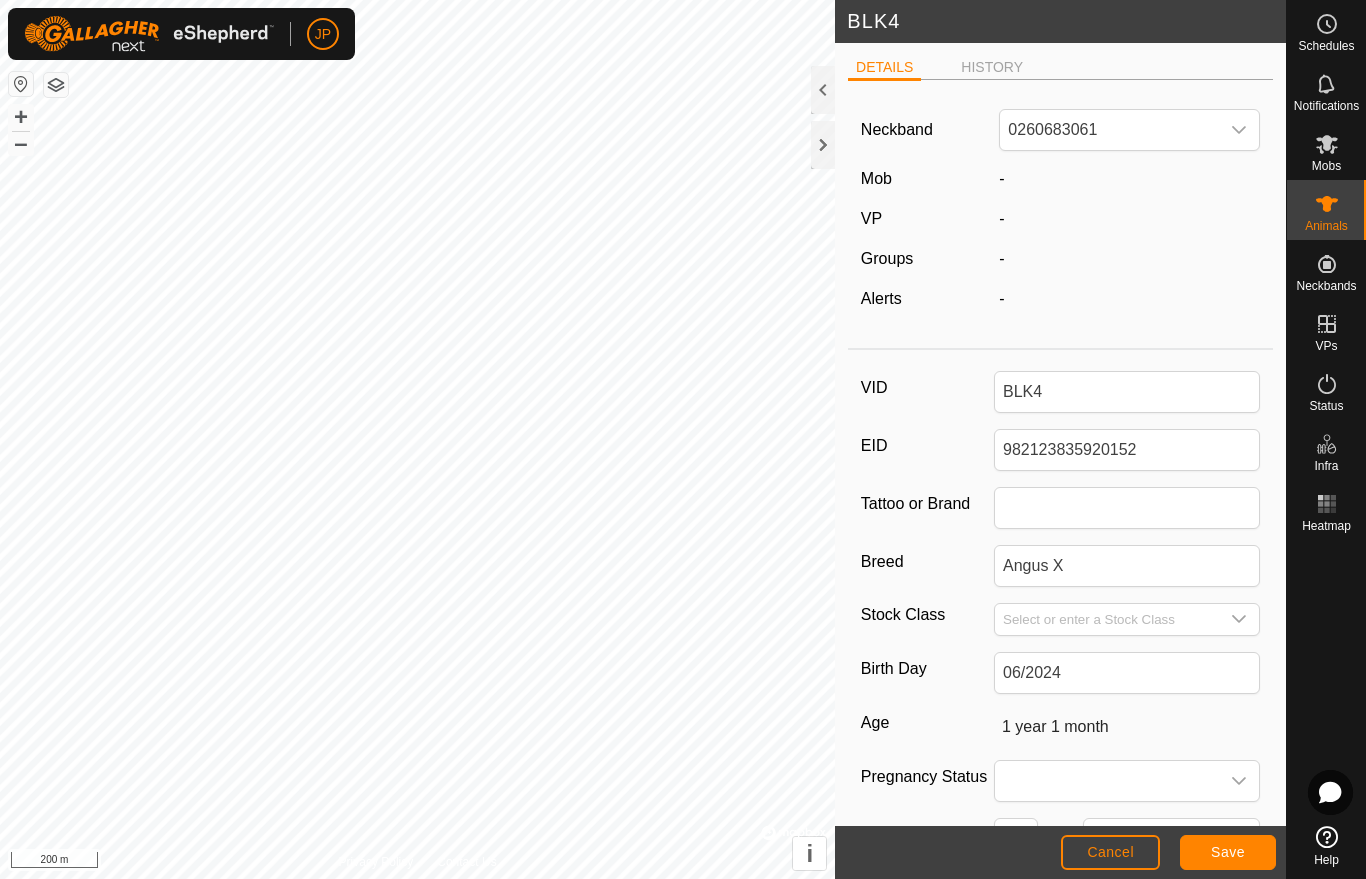 click on "Cancel" 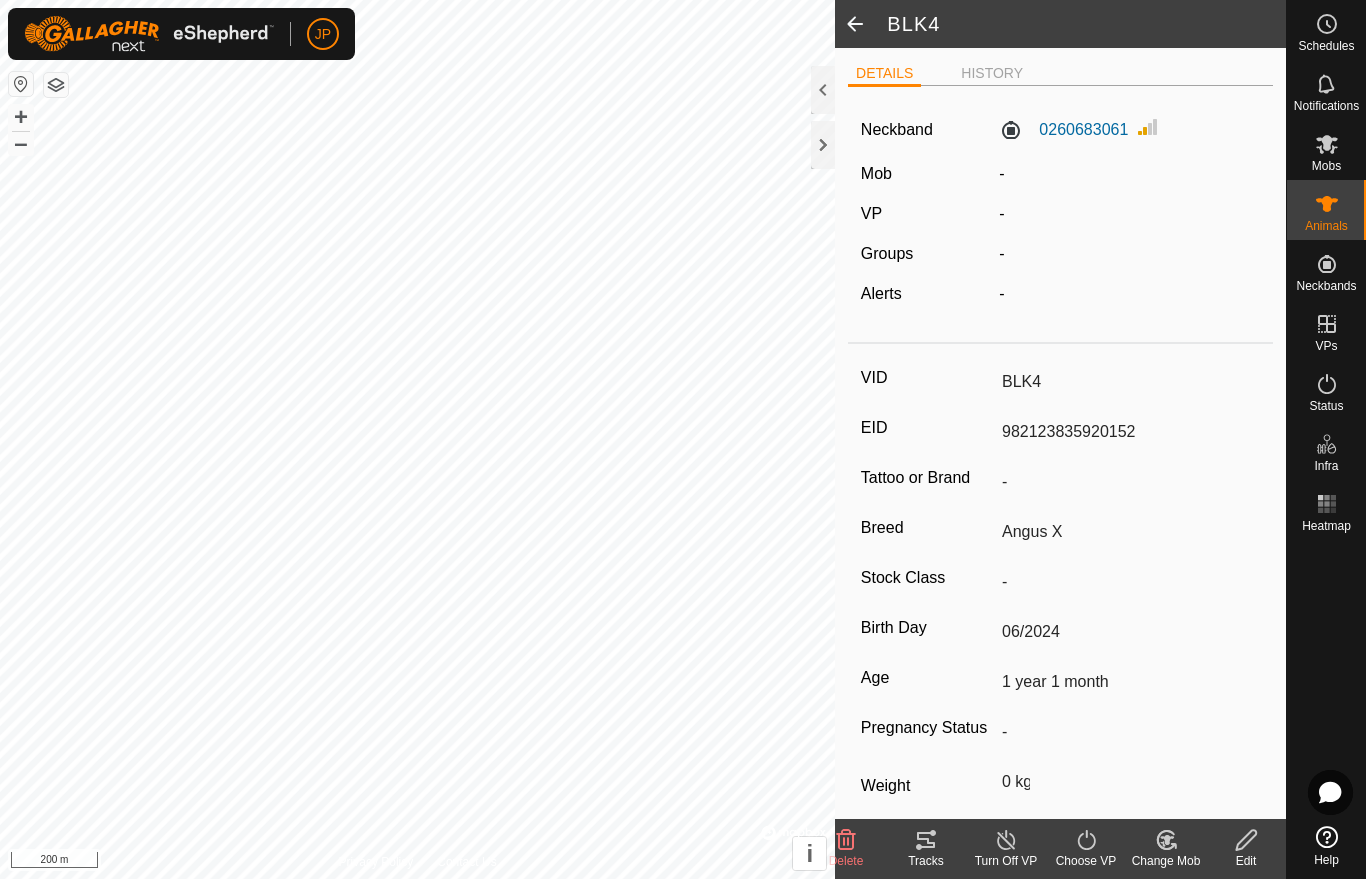 click 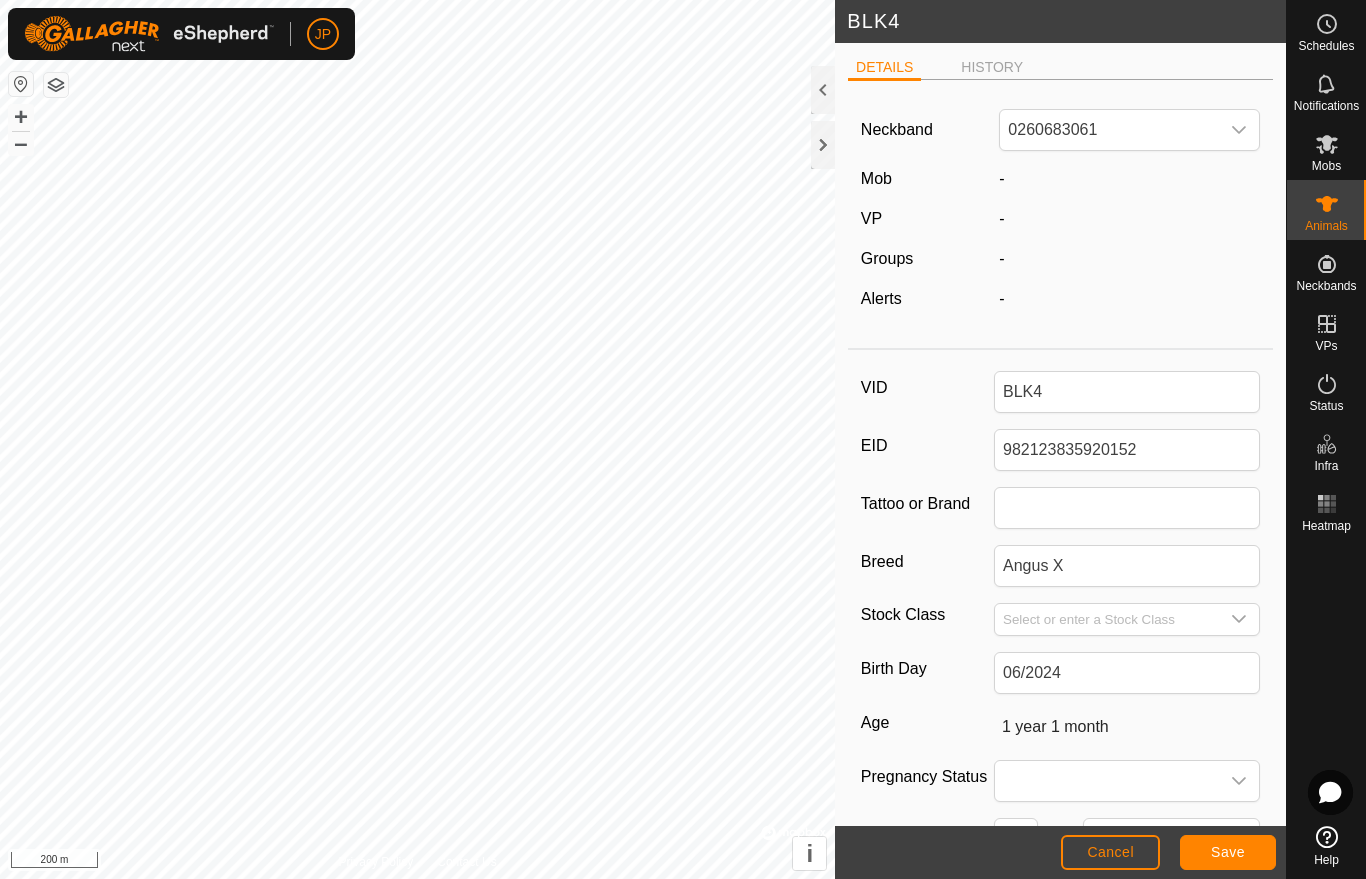 scroll, scrollTop: 0, scrollLeft: 0, axis: both 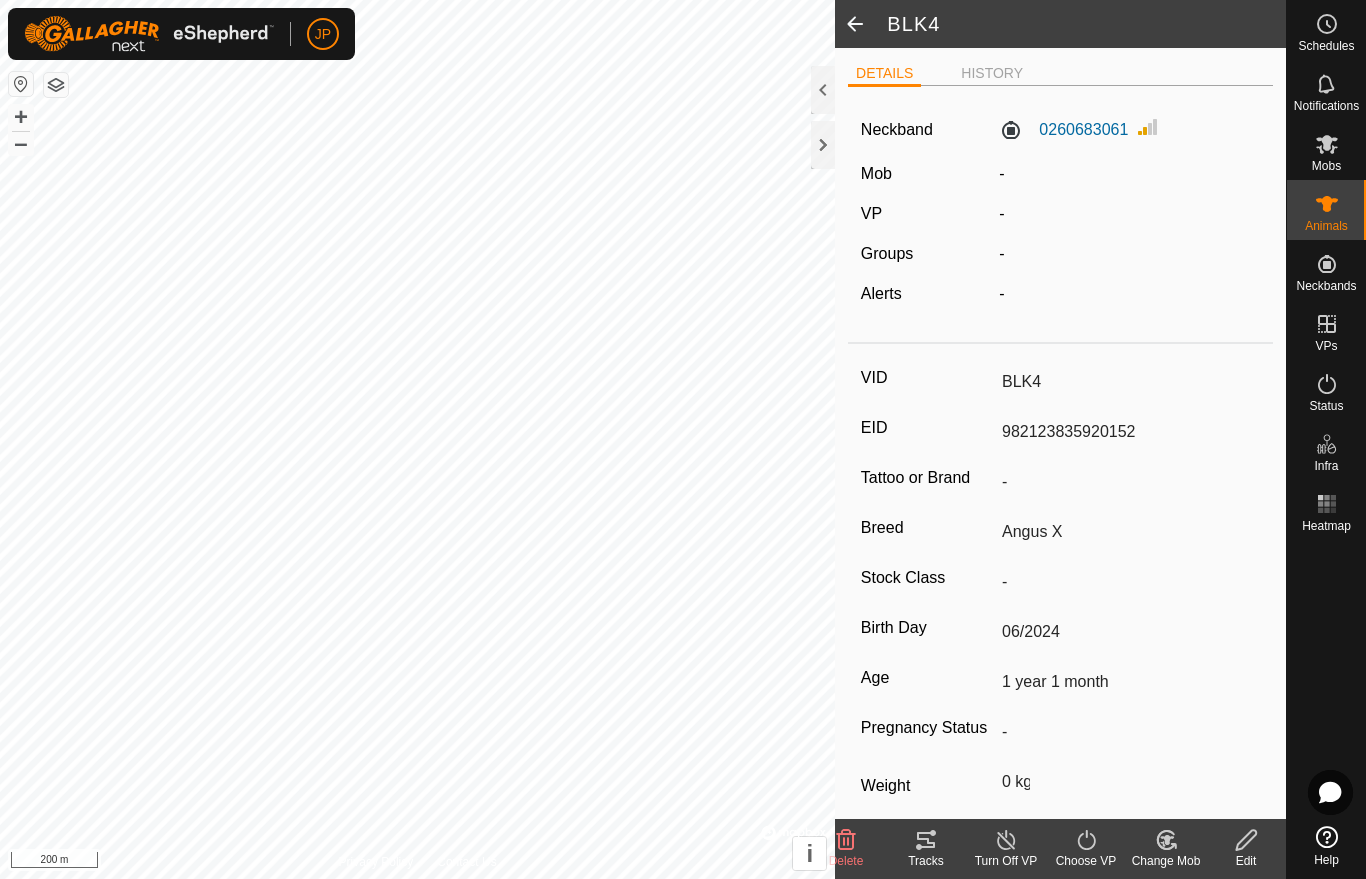 click 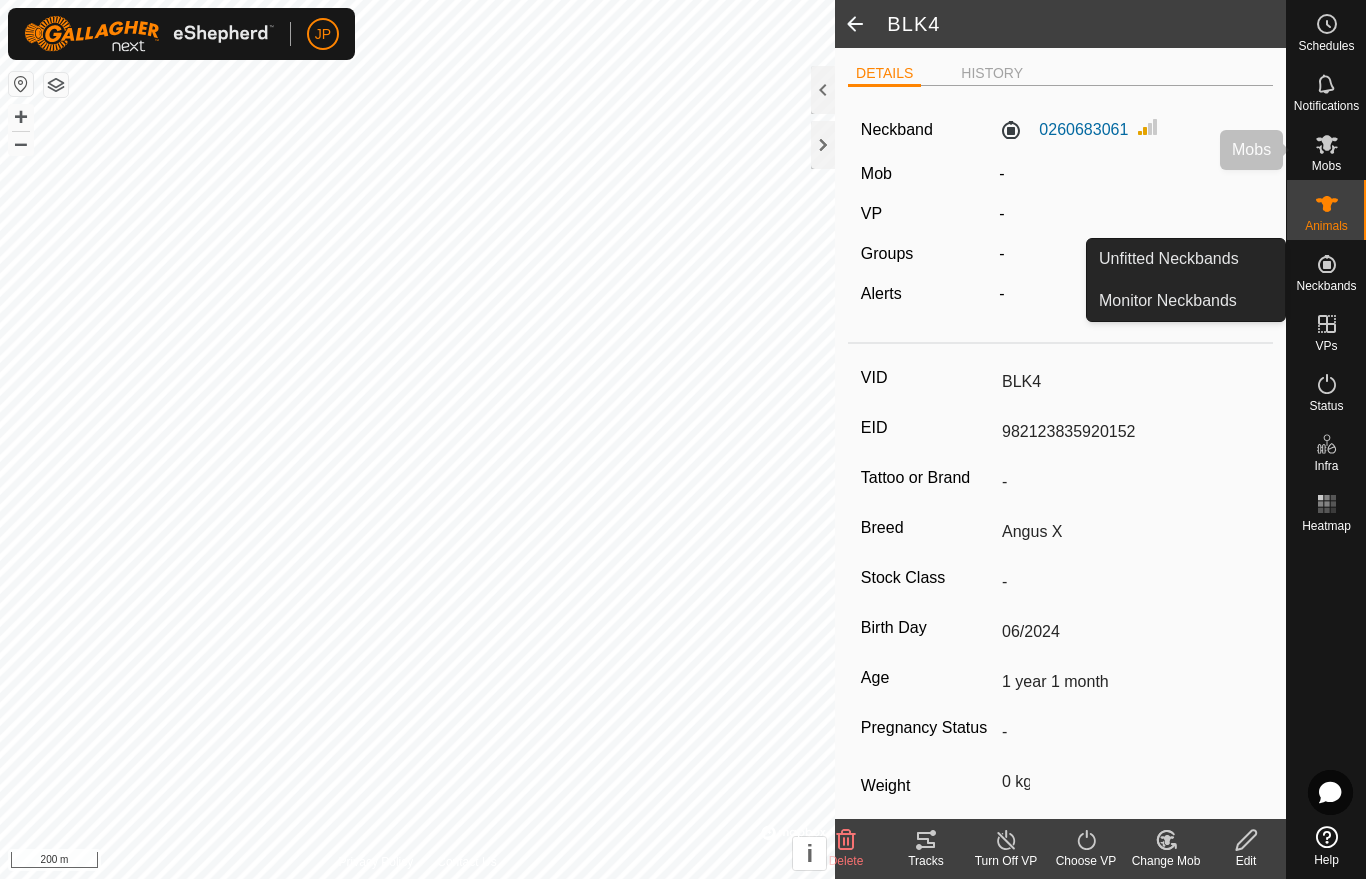 click 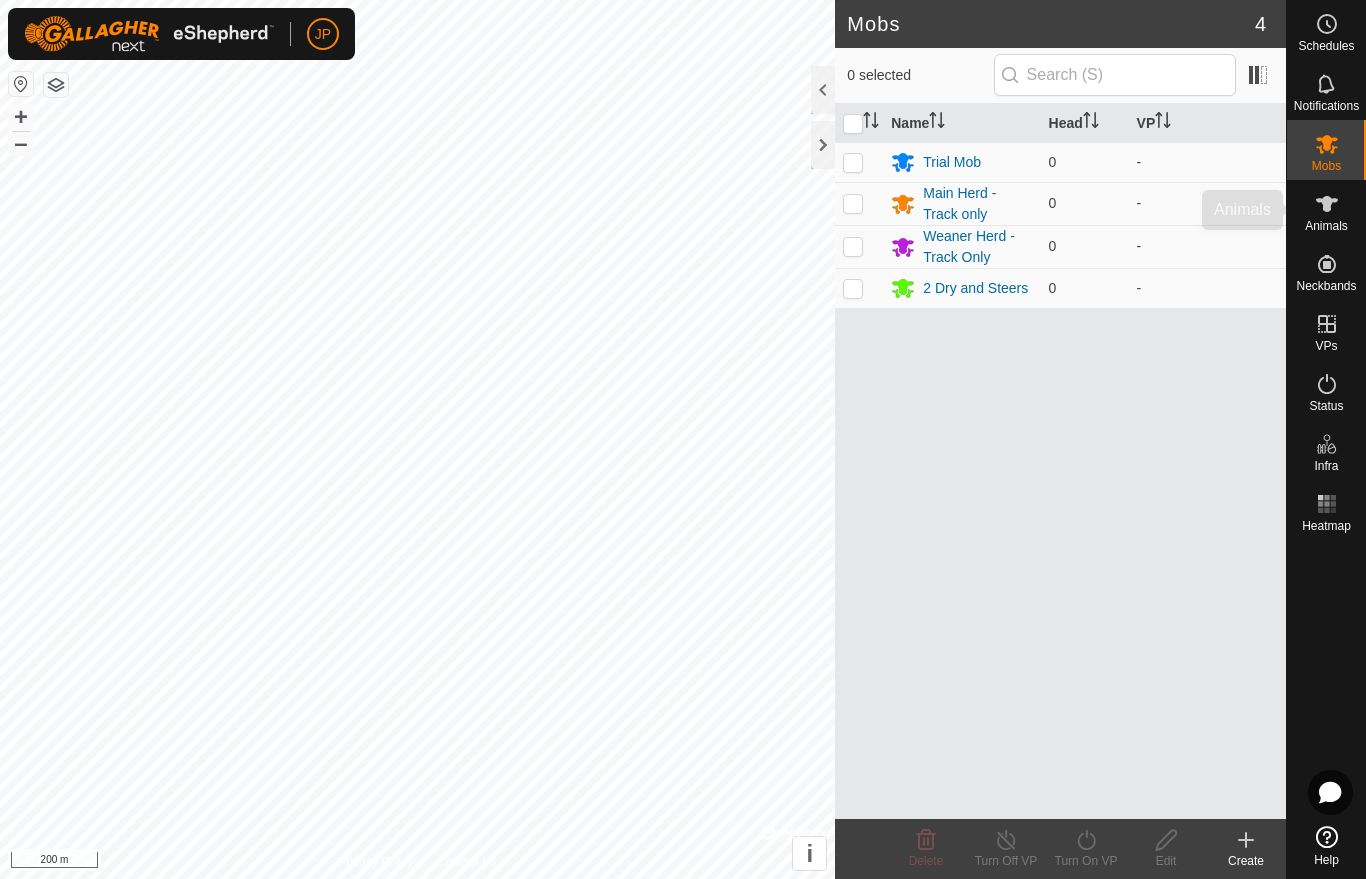 click at bounding box center [1327, 204] 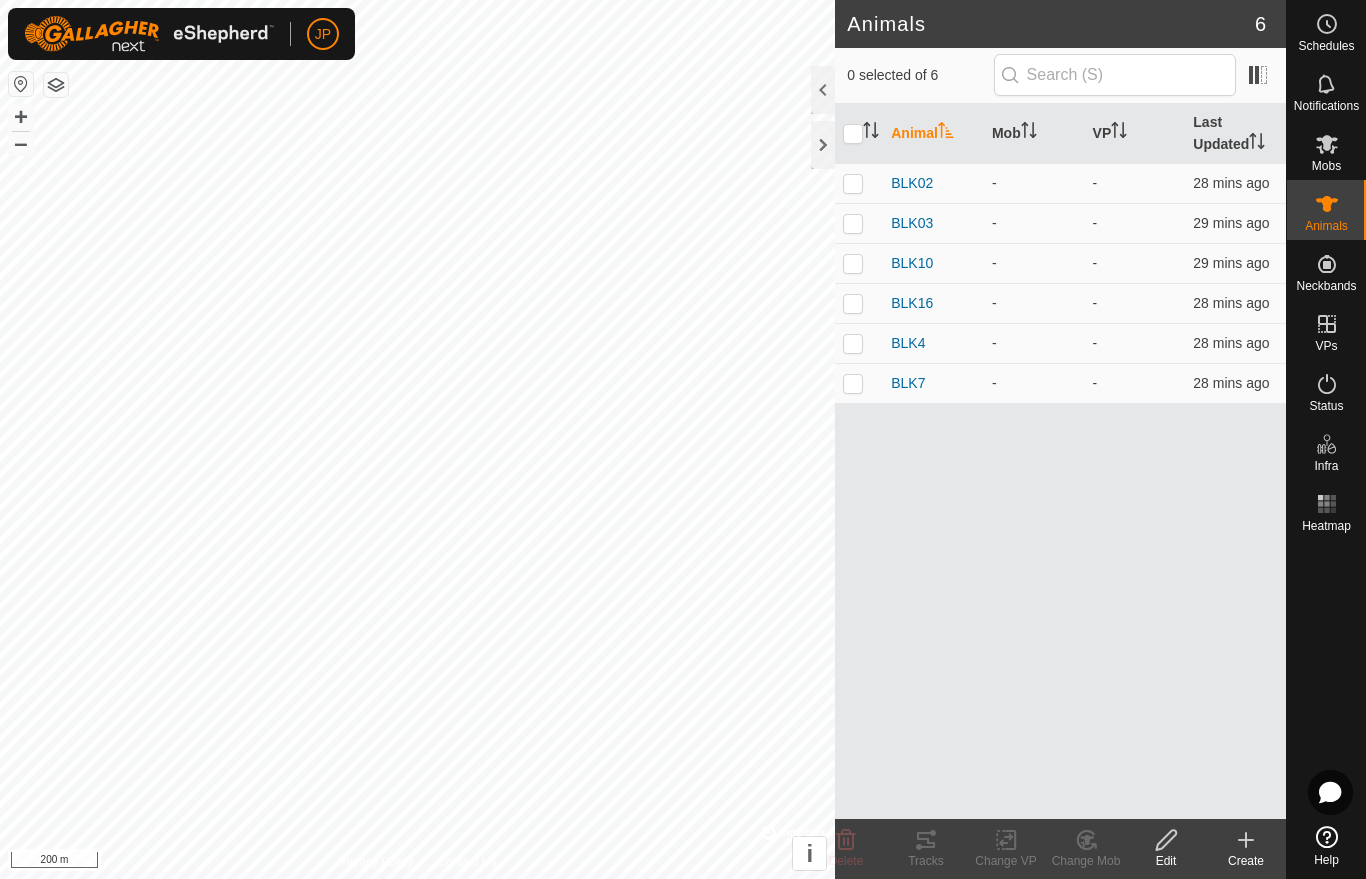 click on "BLK4" at bounding box center [908, 343] 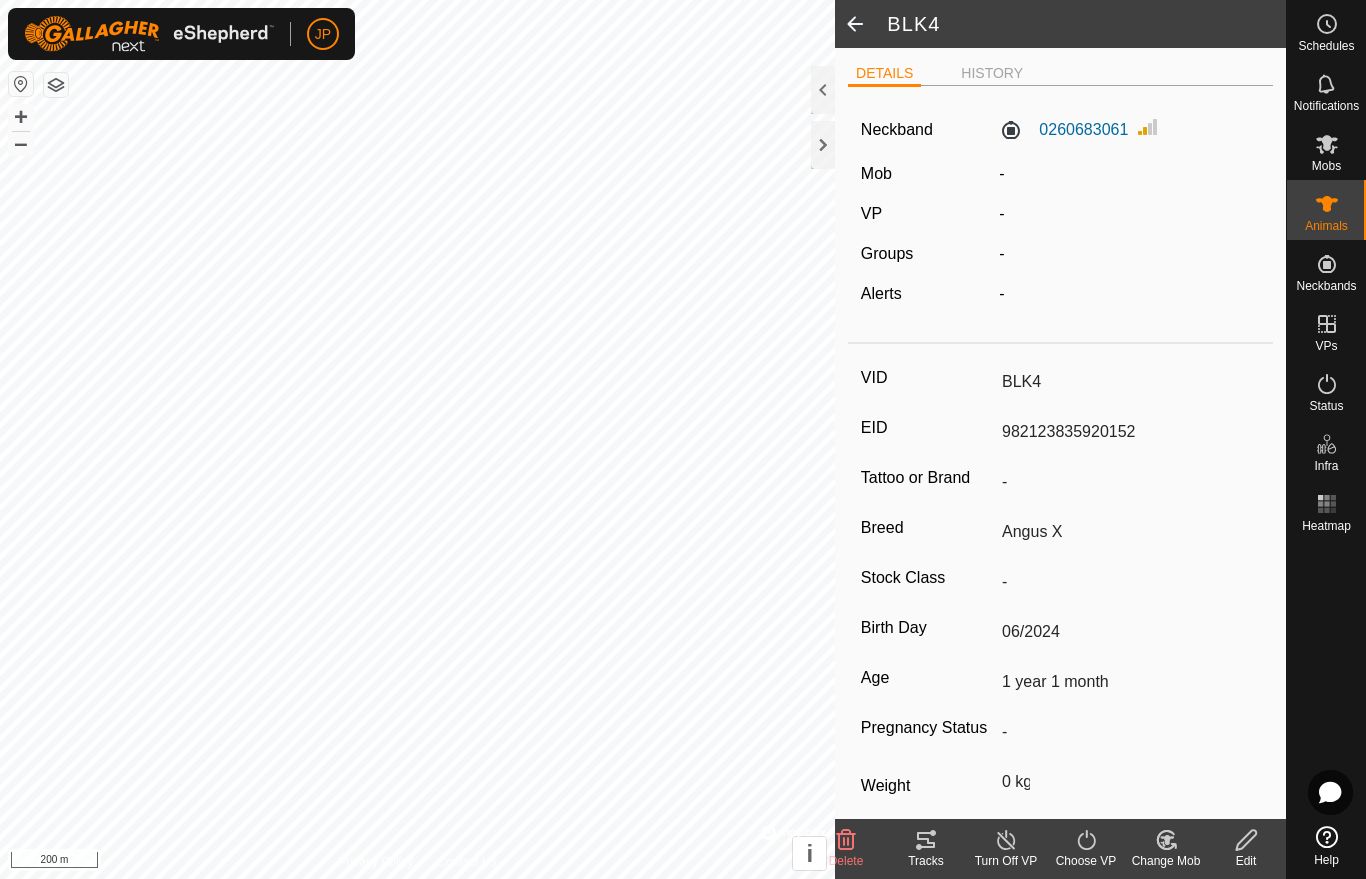 click on "Edit" 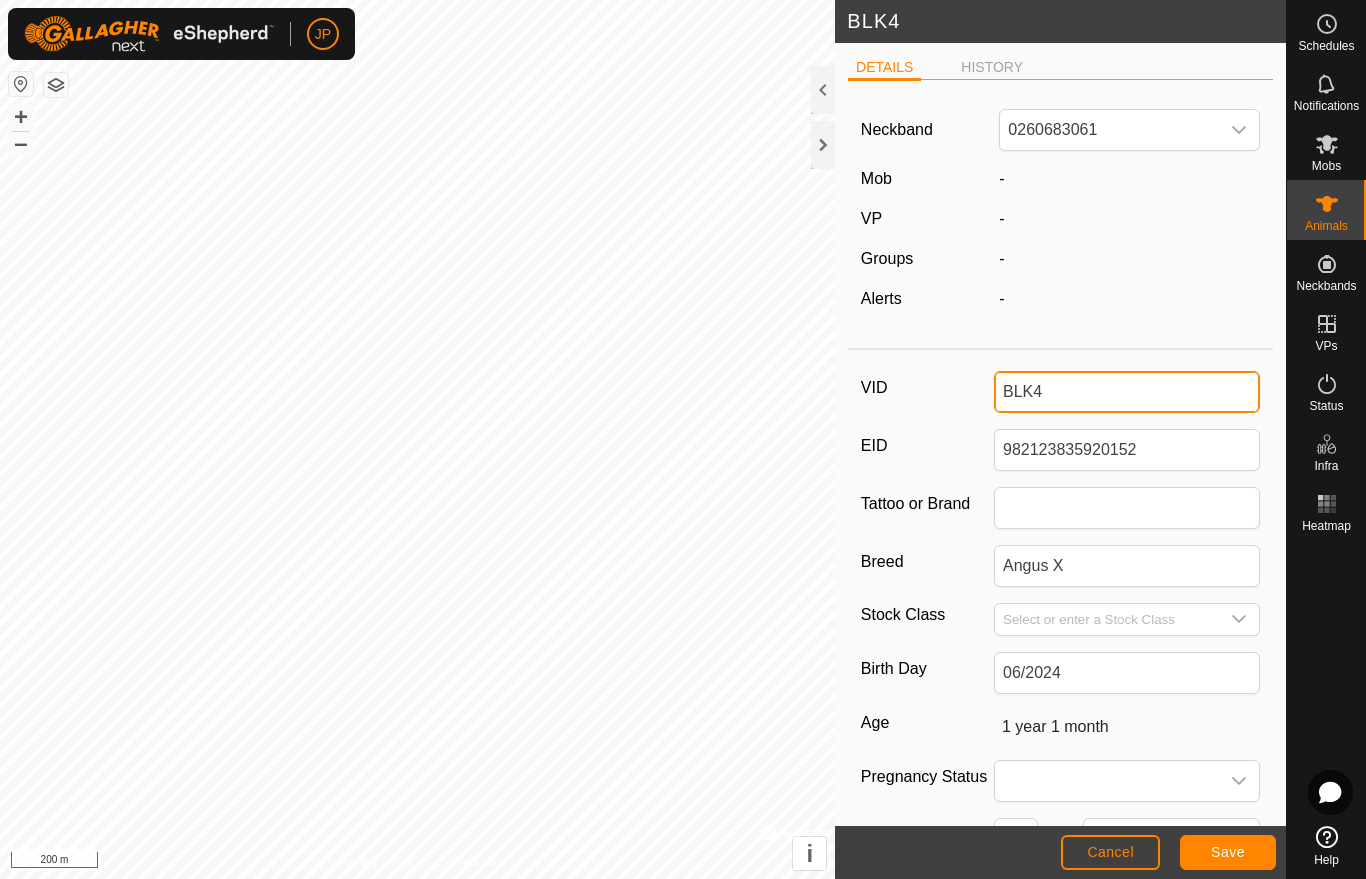 click on "BLK4" at bounding box center [1127, 392] 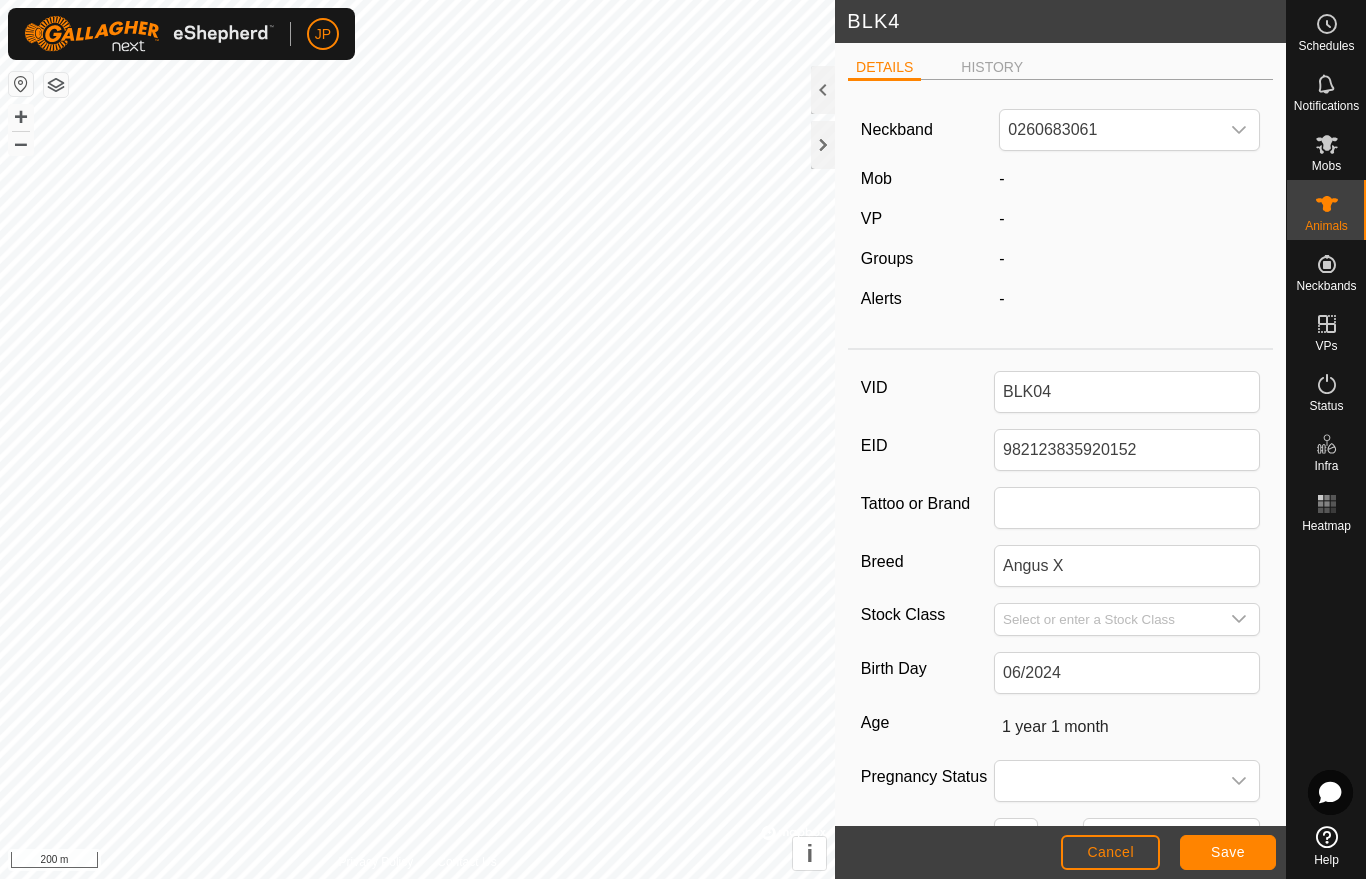 click on "Save" 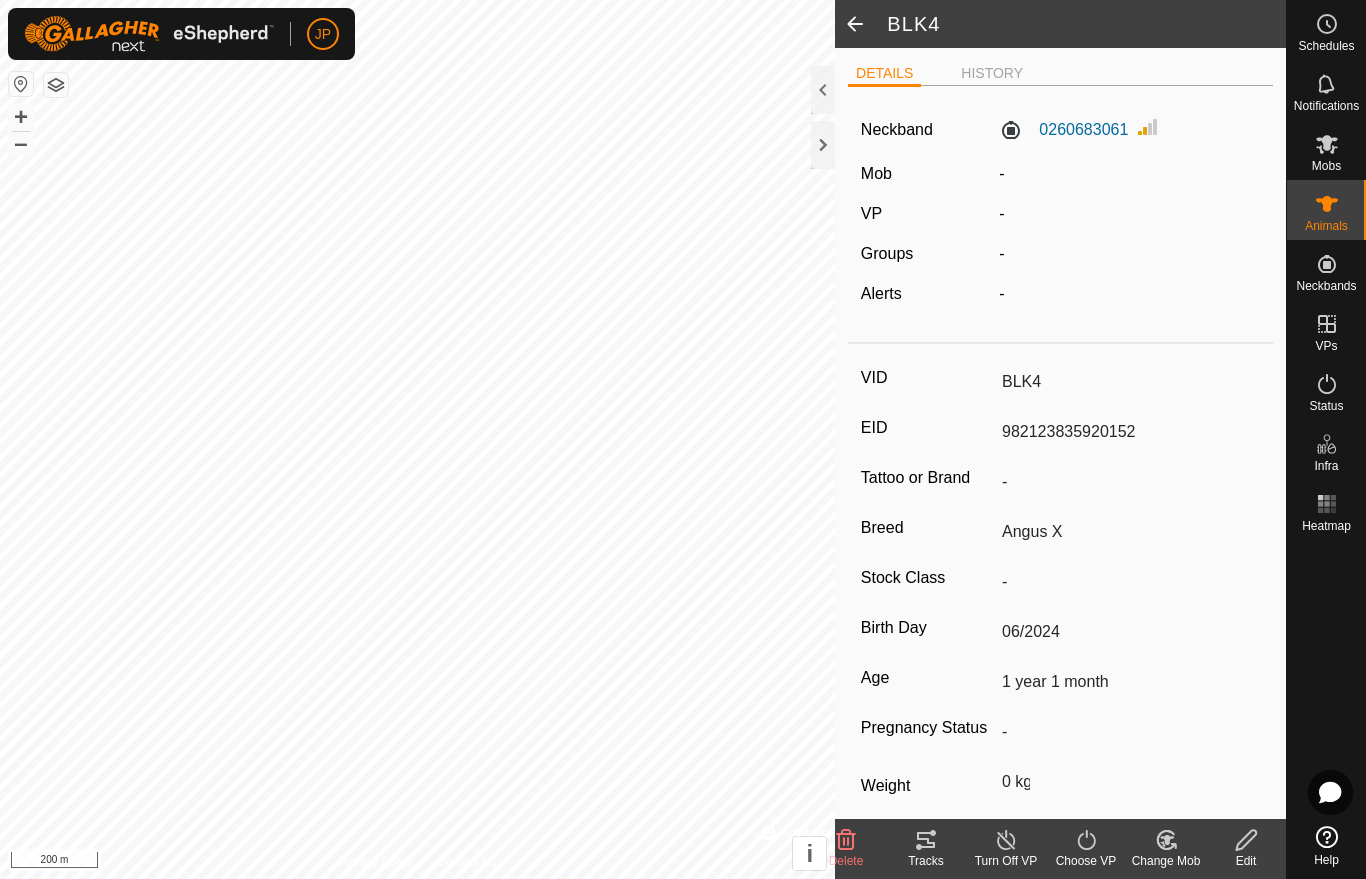 click 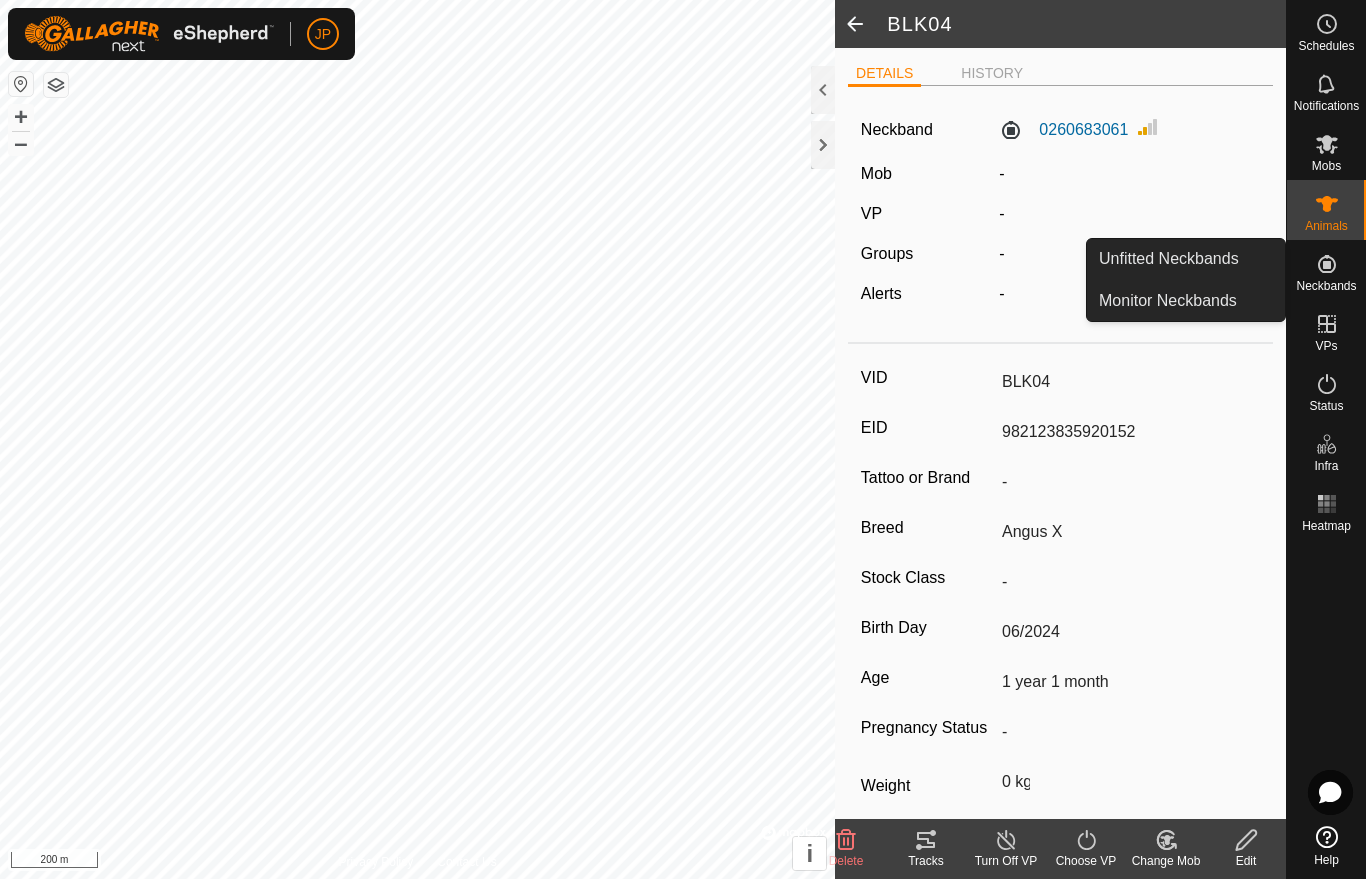 click on "VPs" at bounding box center (1326, 346) 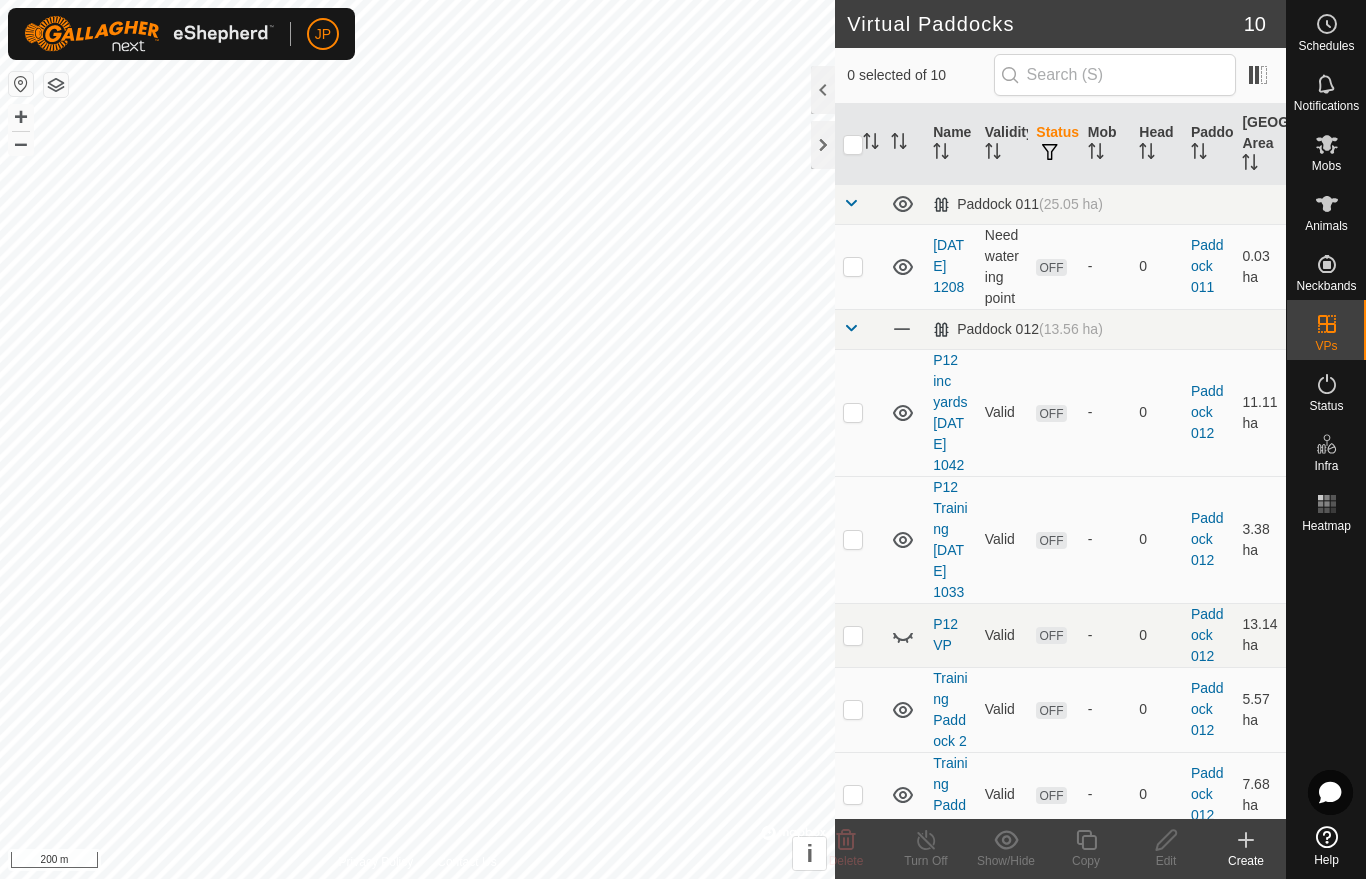 click 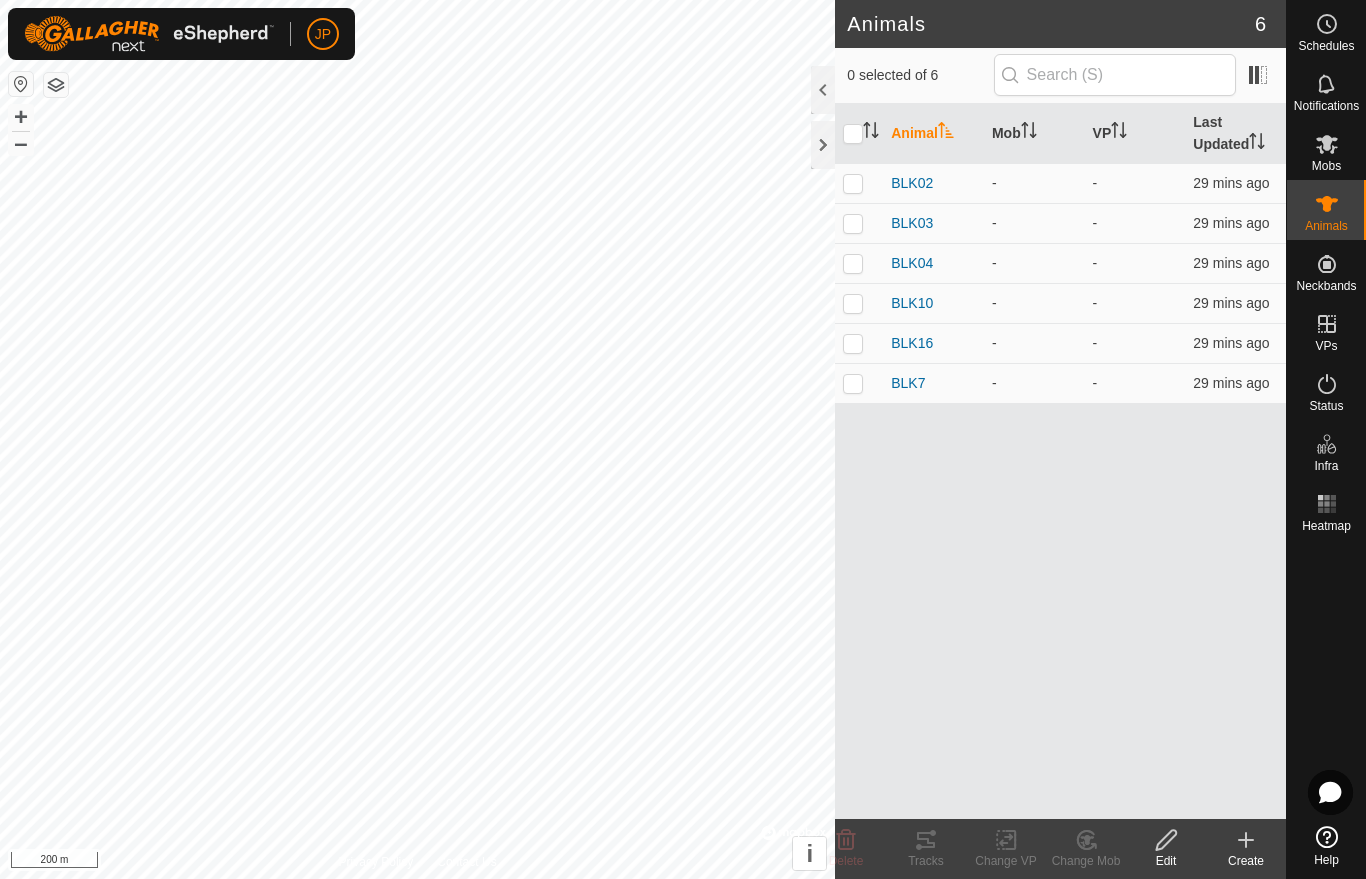 click on "BLK7" at bounding box center [908, 383] 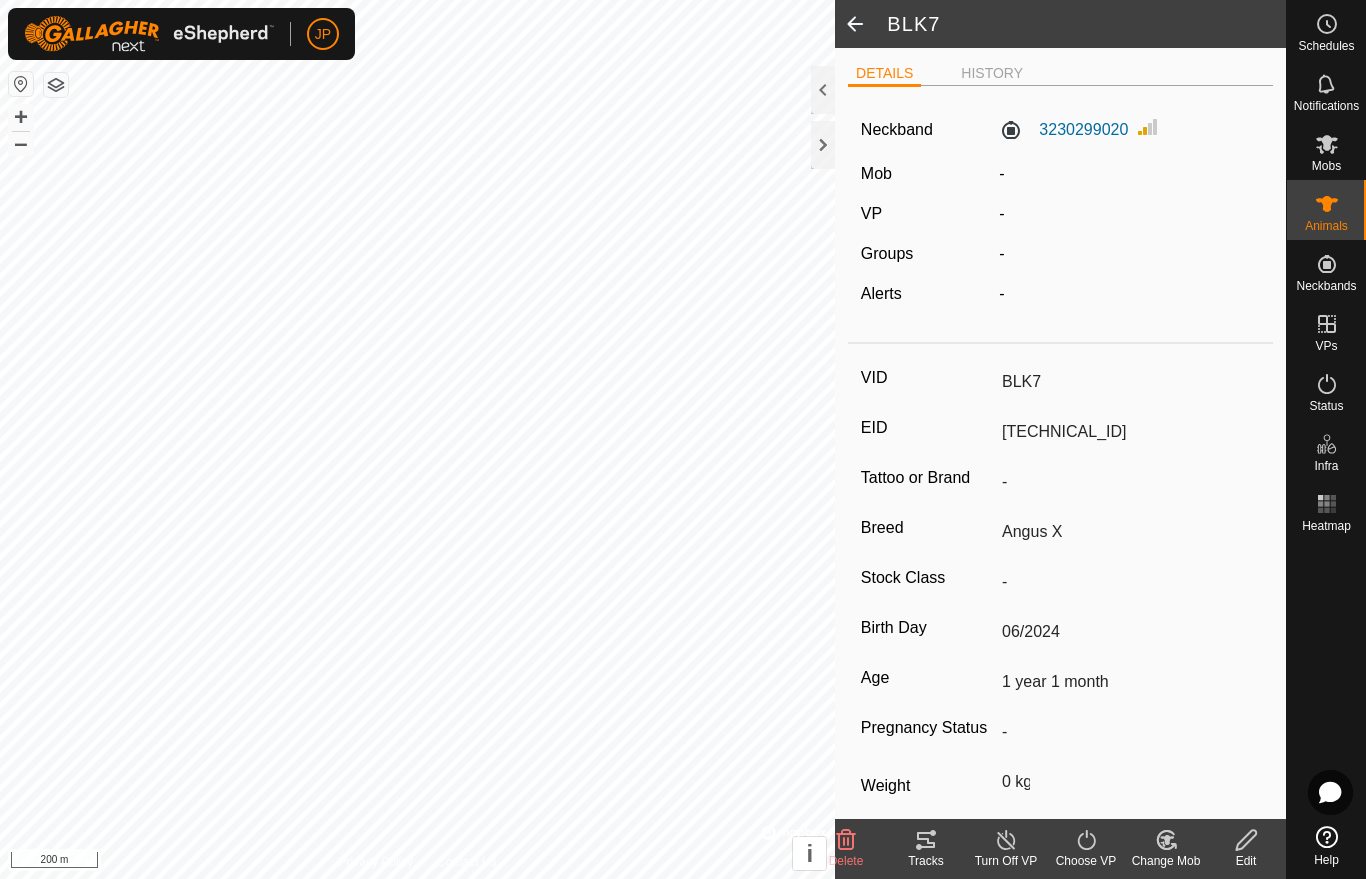 click 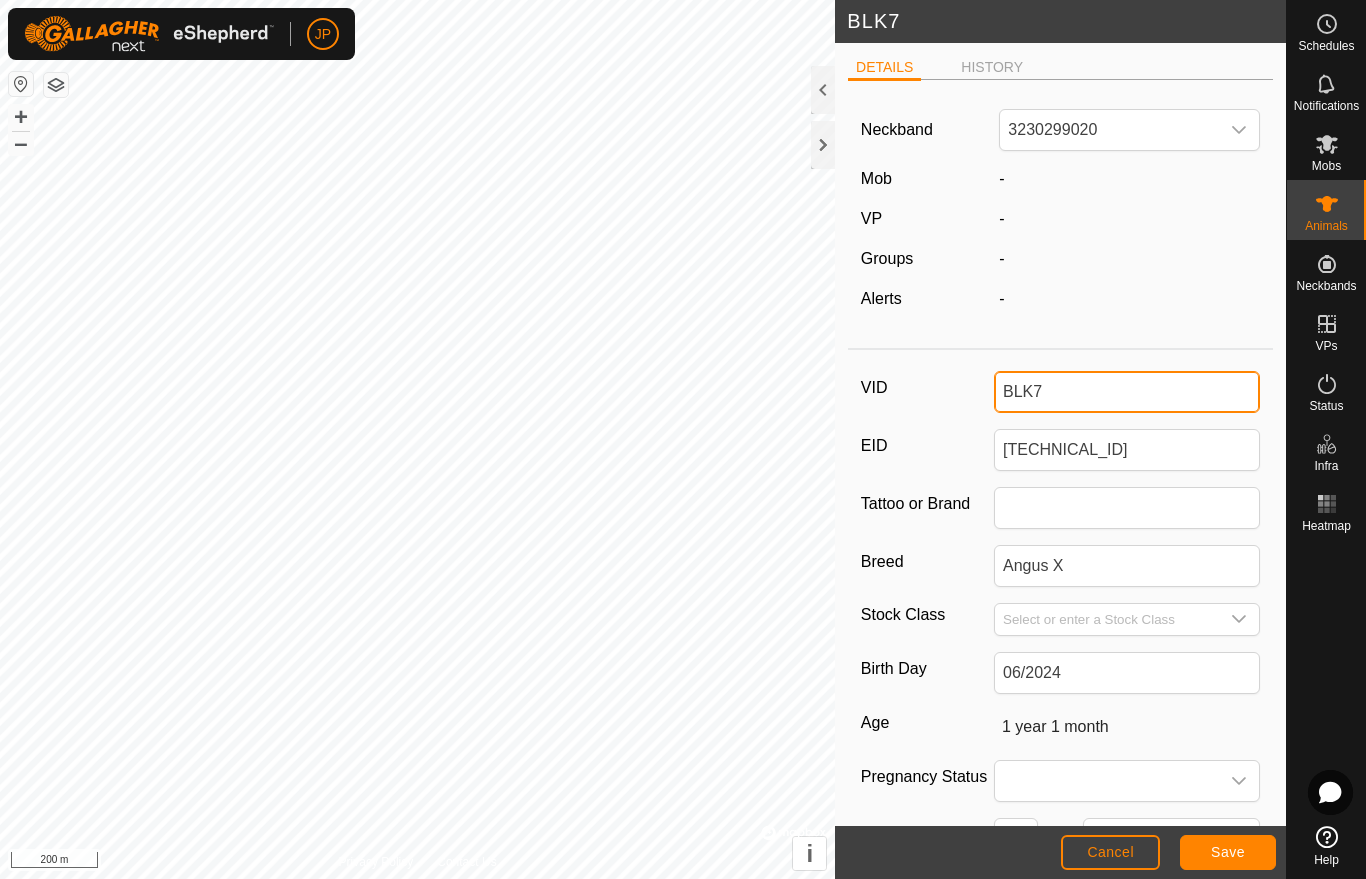 click on "BLK7" at bounding box center [1127, 392] 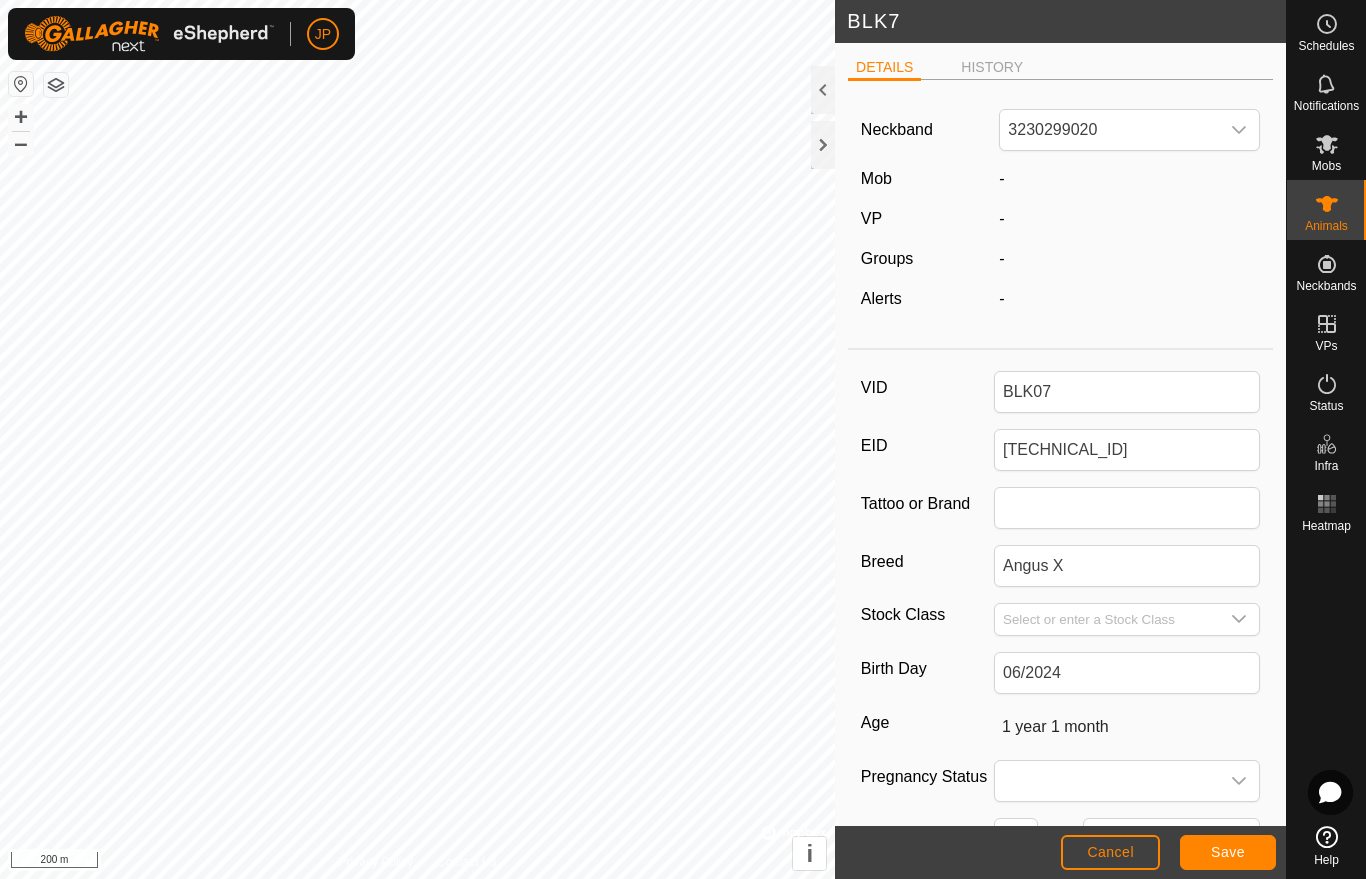 click on "Save" 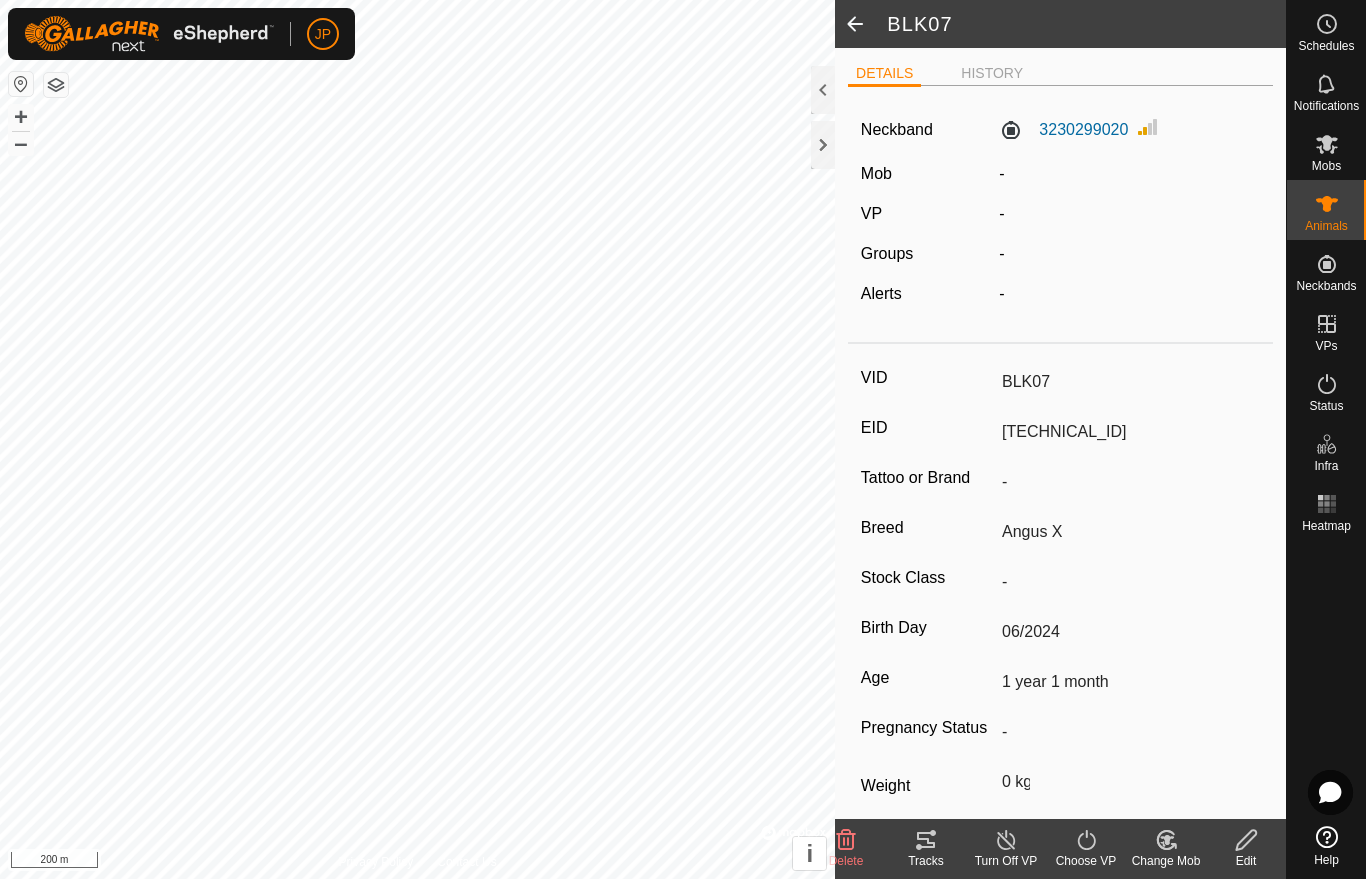 click 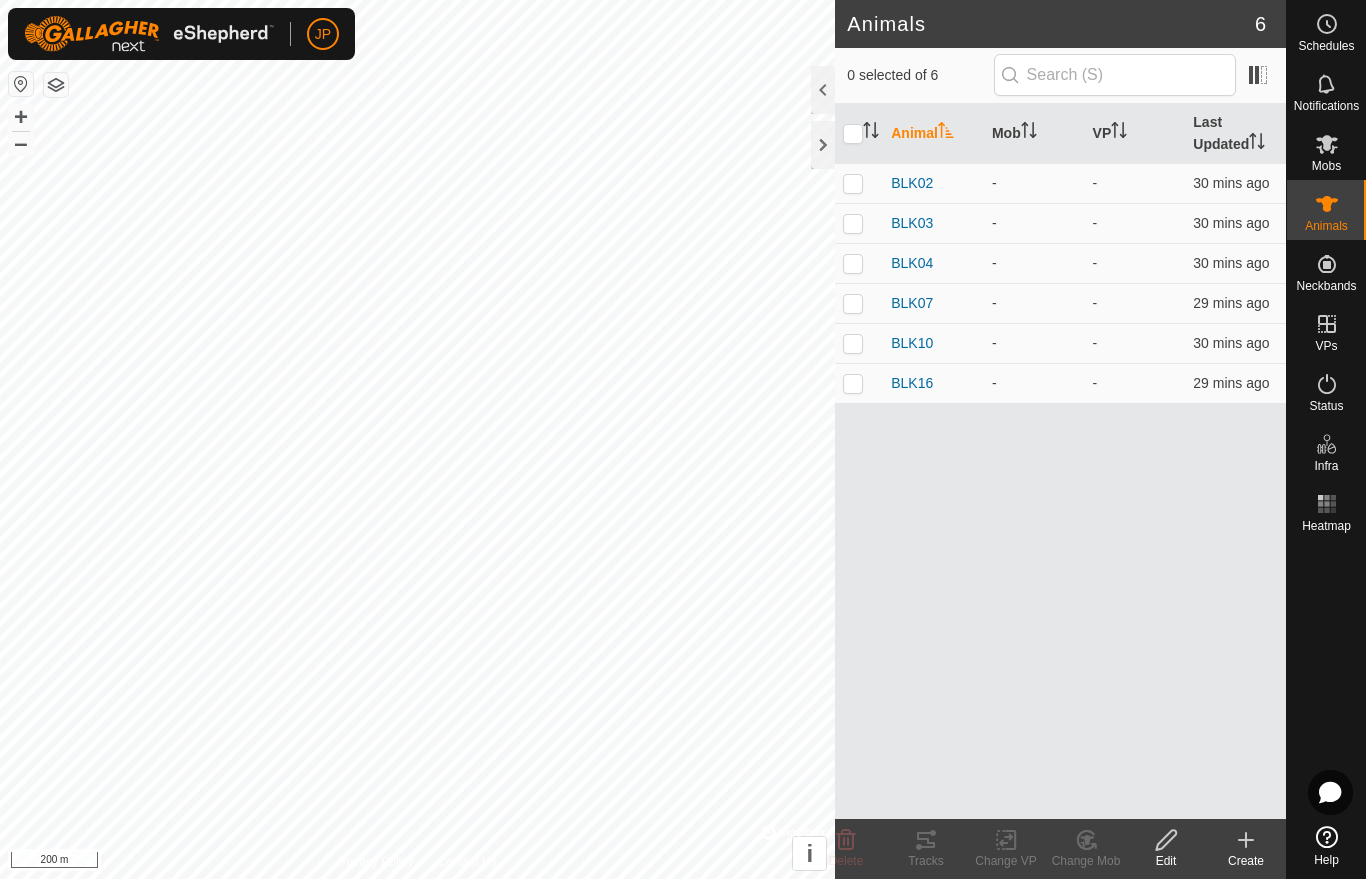 click 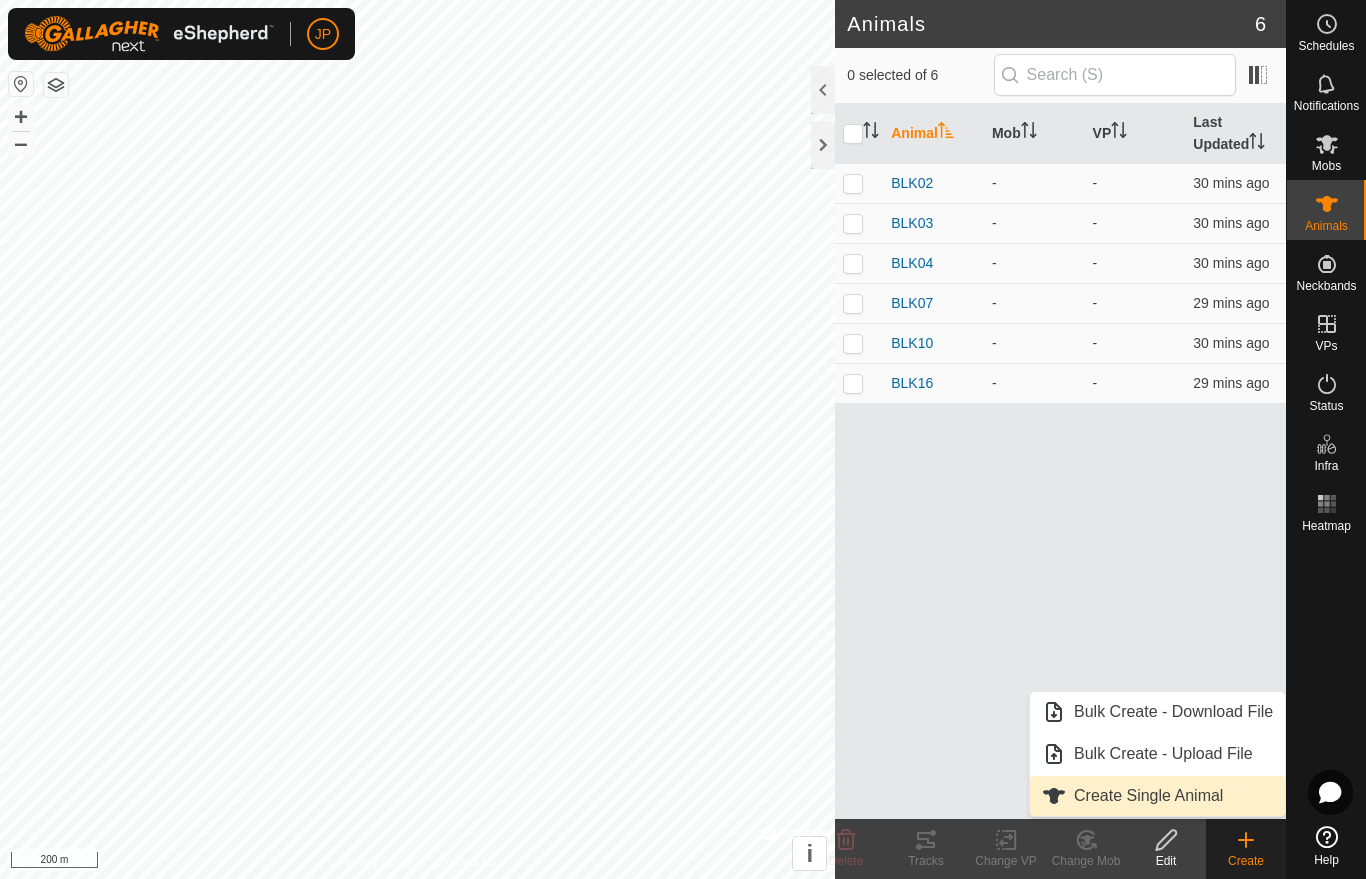 click on "Create Single Animal" at bounding box center (1148, 796) 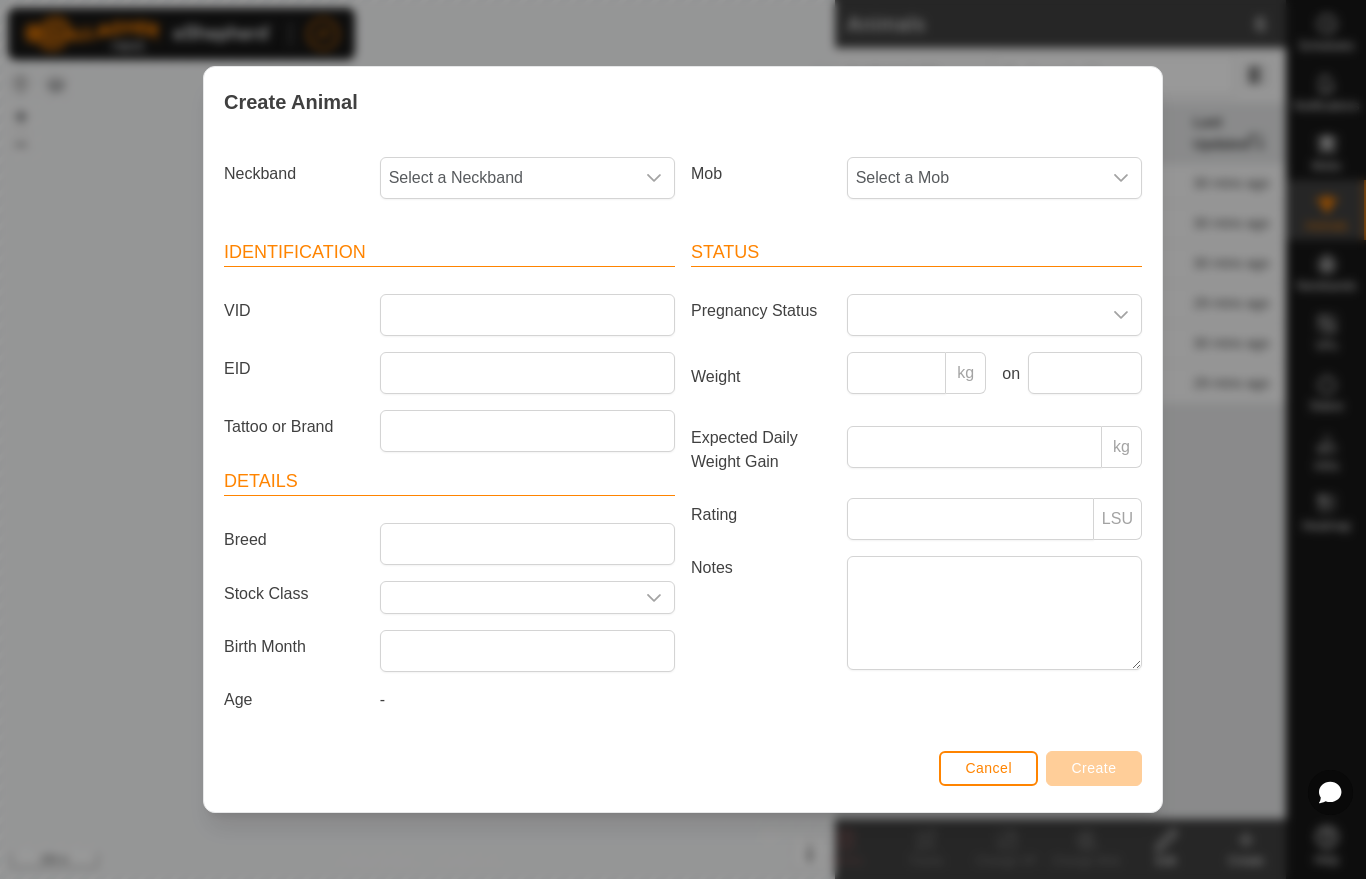 click on "Select a Neckband" at bounding box center [507, 178] 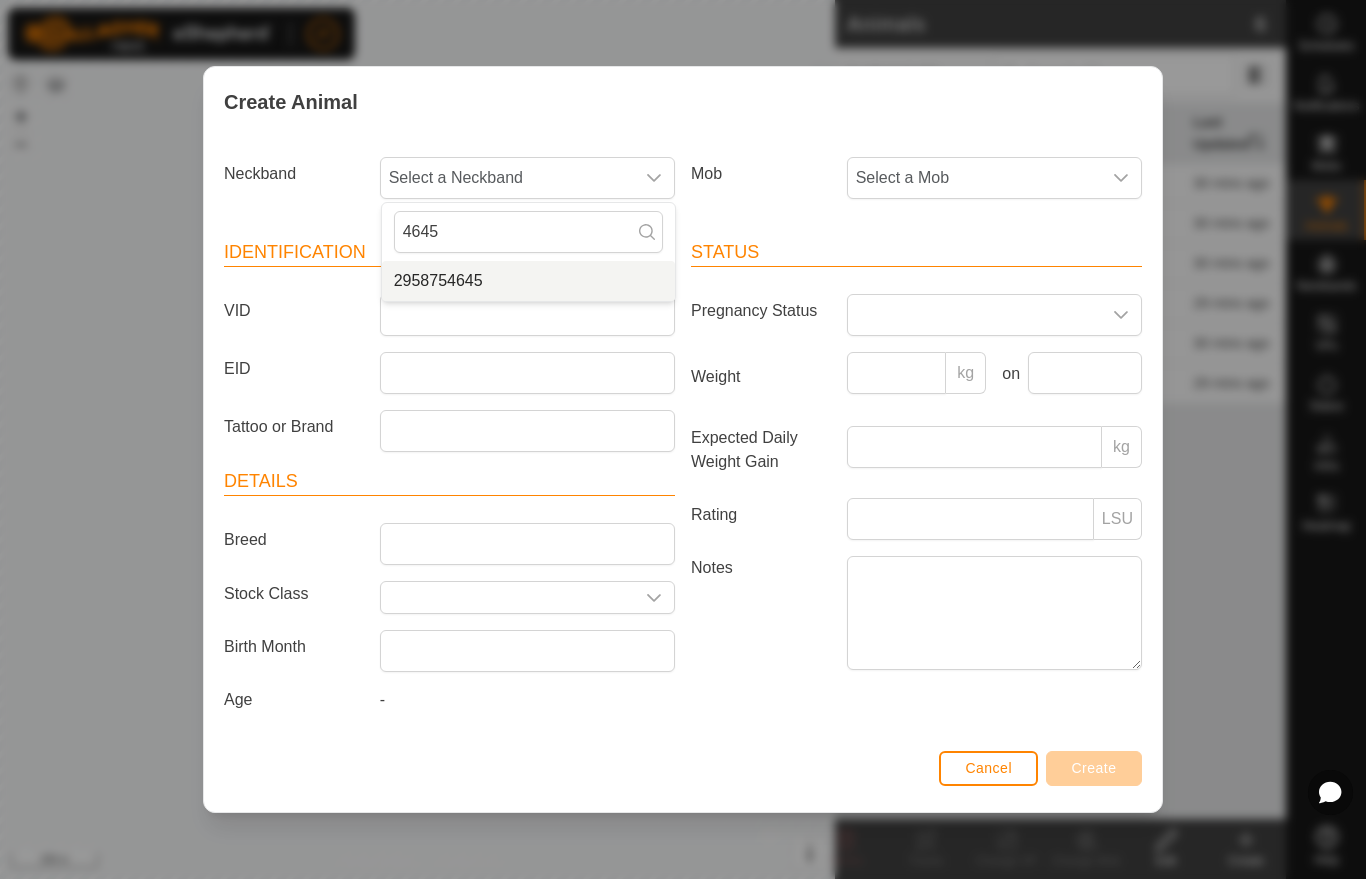 click on "2958754645" at bounding box center [438, 281] 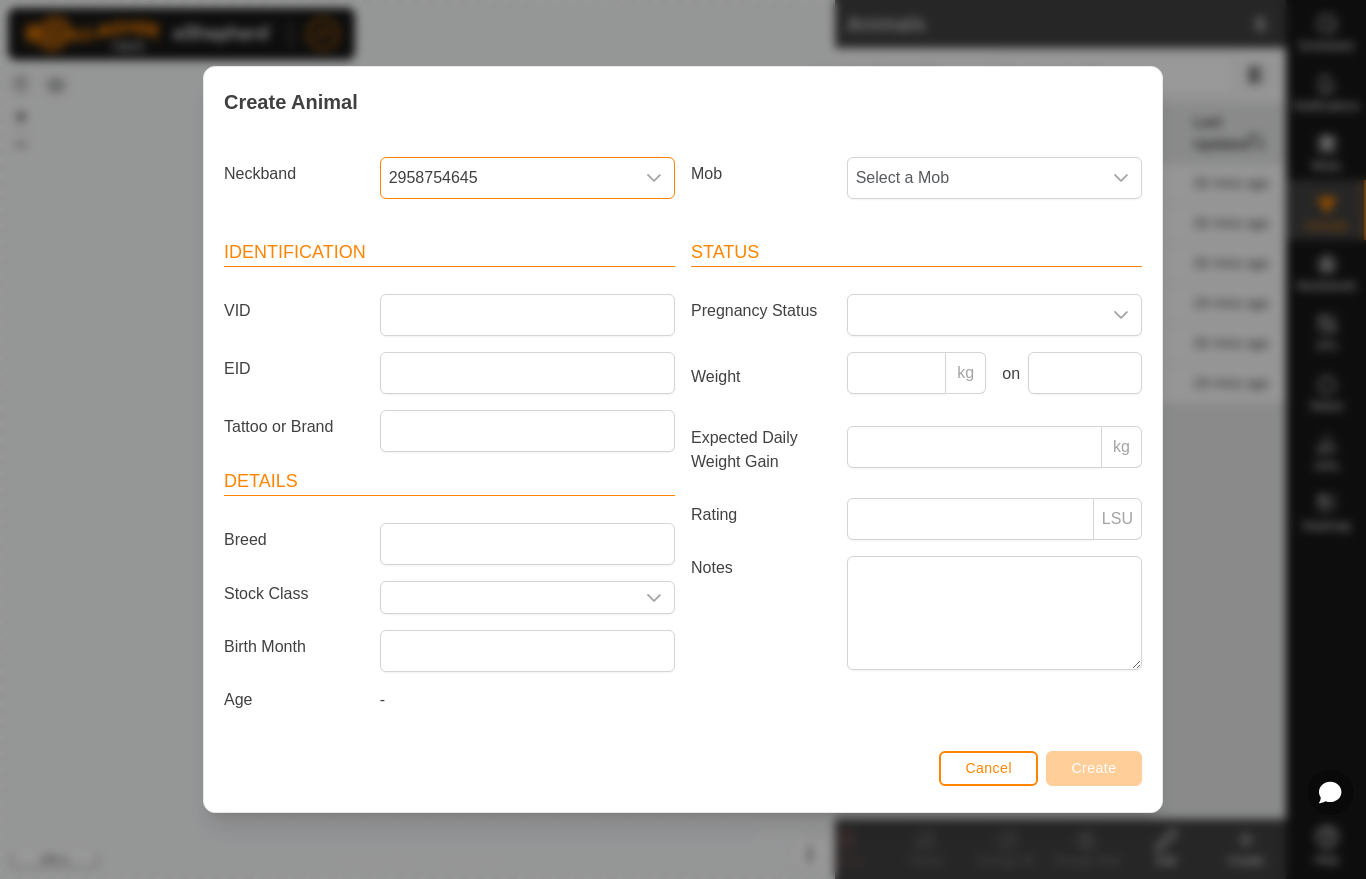 click on "Select a Mob" at bounding box center [974, 178] 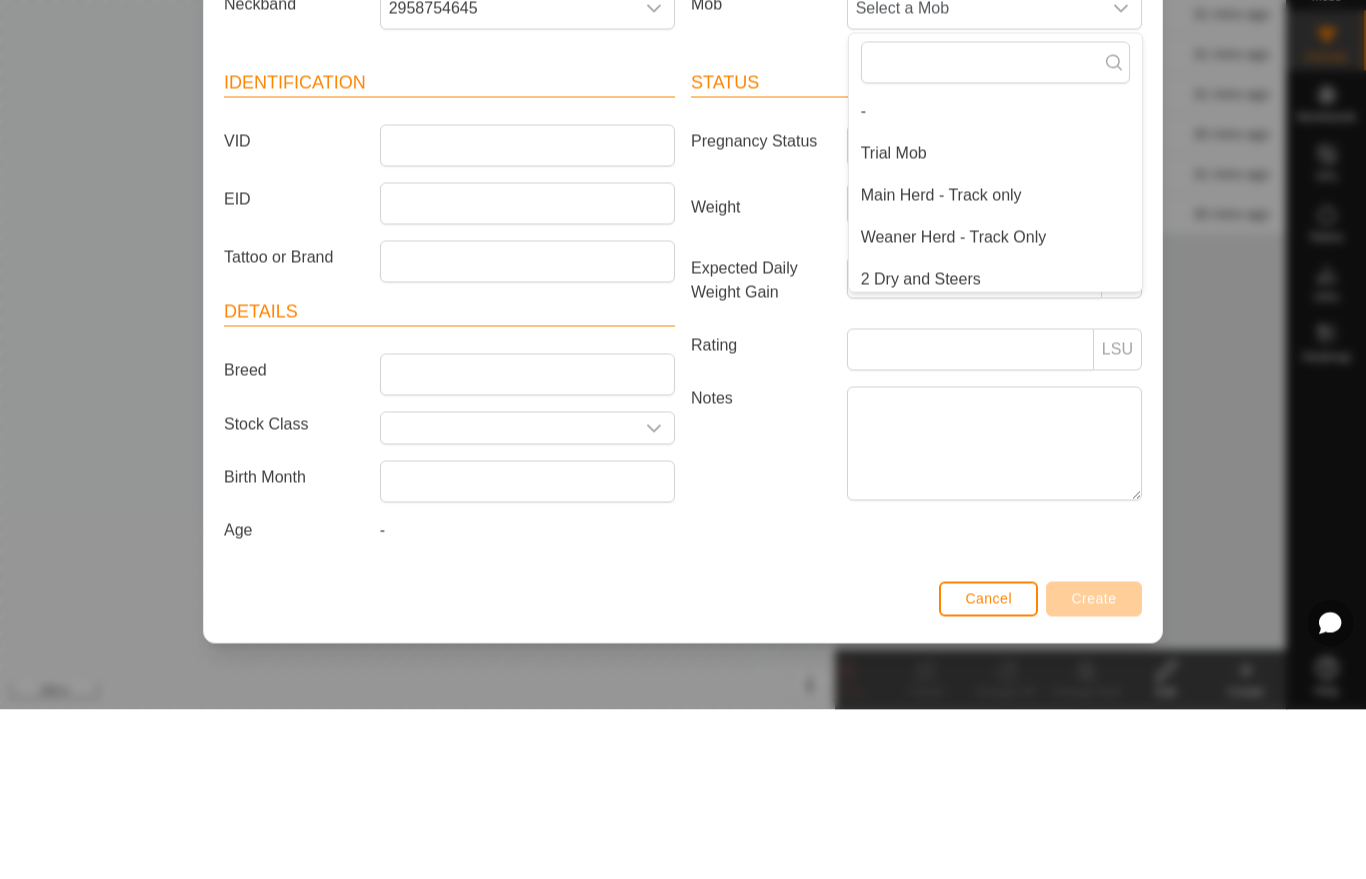 click on "Main Herd - Track only" at bounding box center (941, 365) 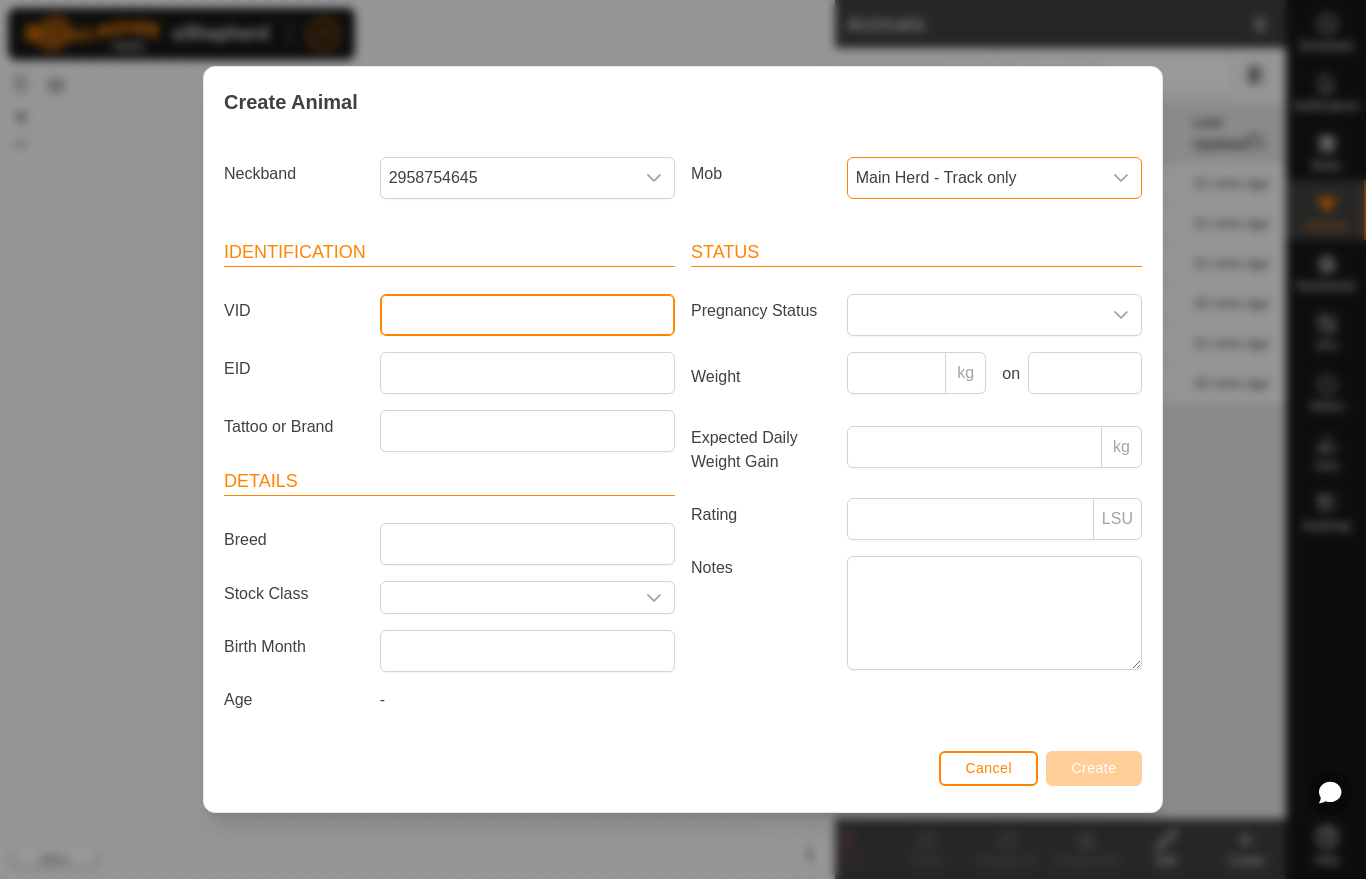 click on "VID" at bounding box center (527, 315) 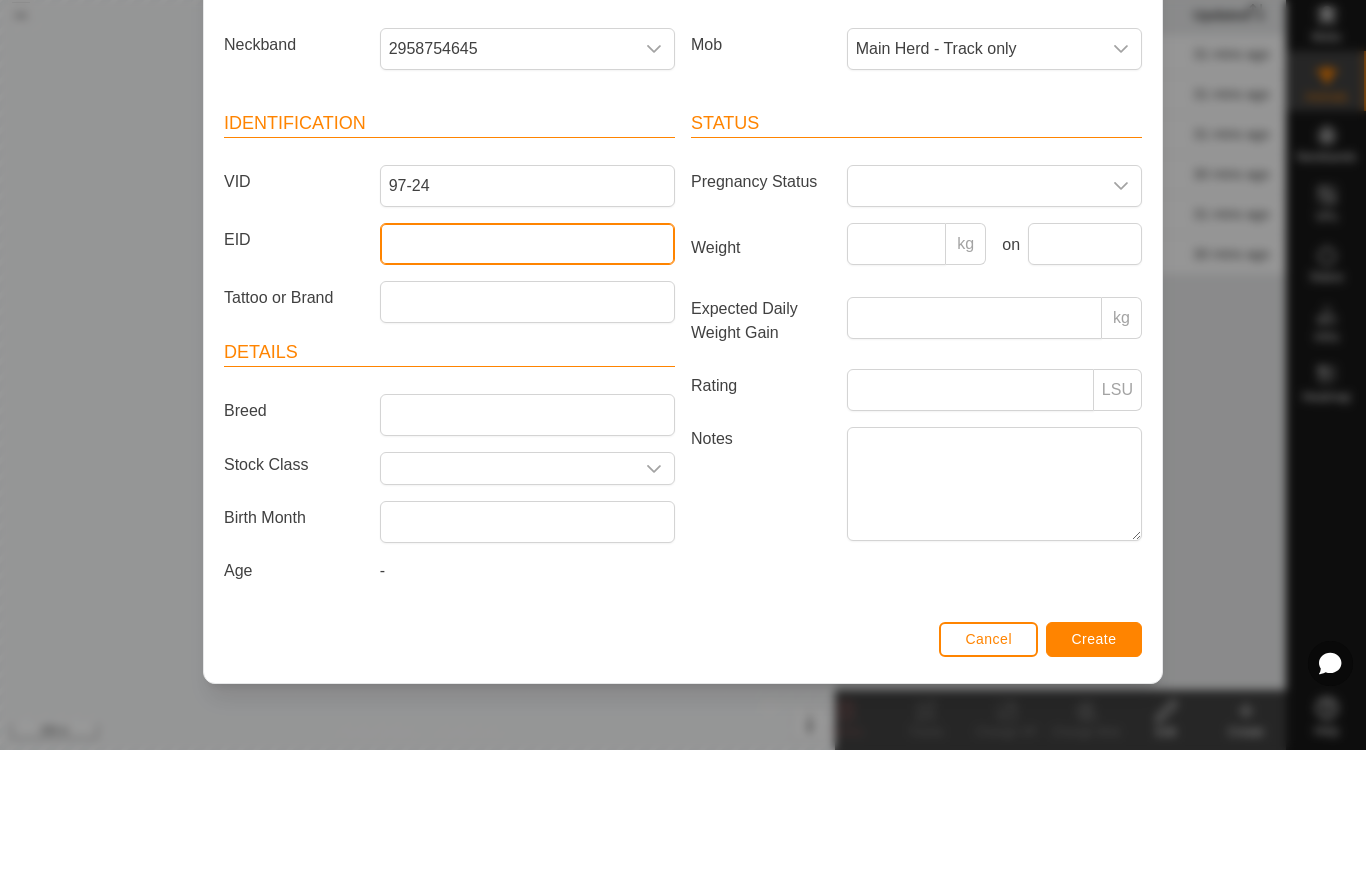 click on "EID" at bounding box center [527, 373] 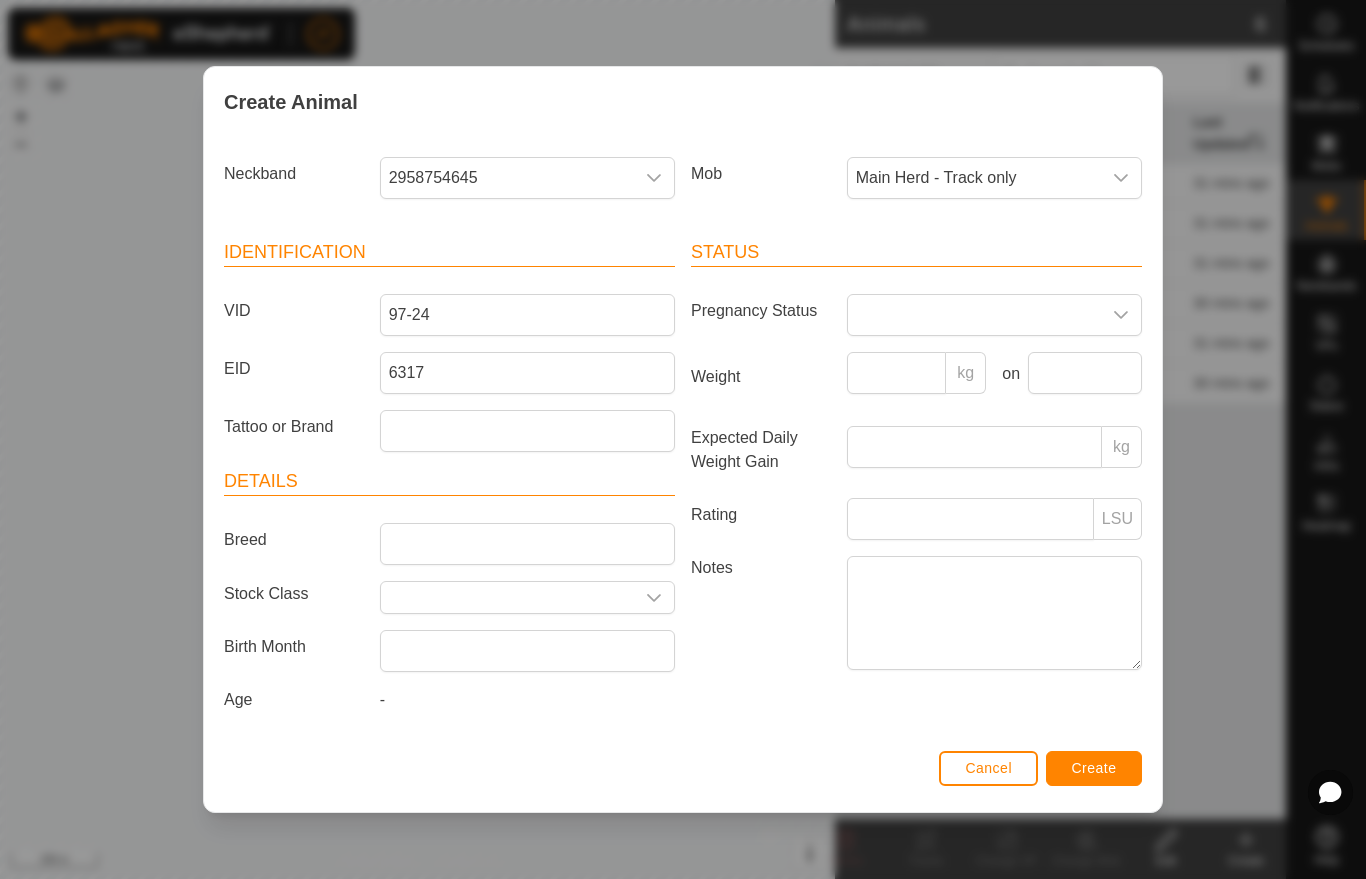 click on "Create" at bounding box center [1094, 768] 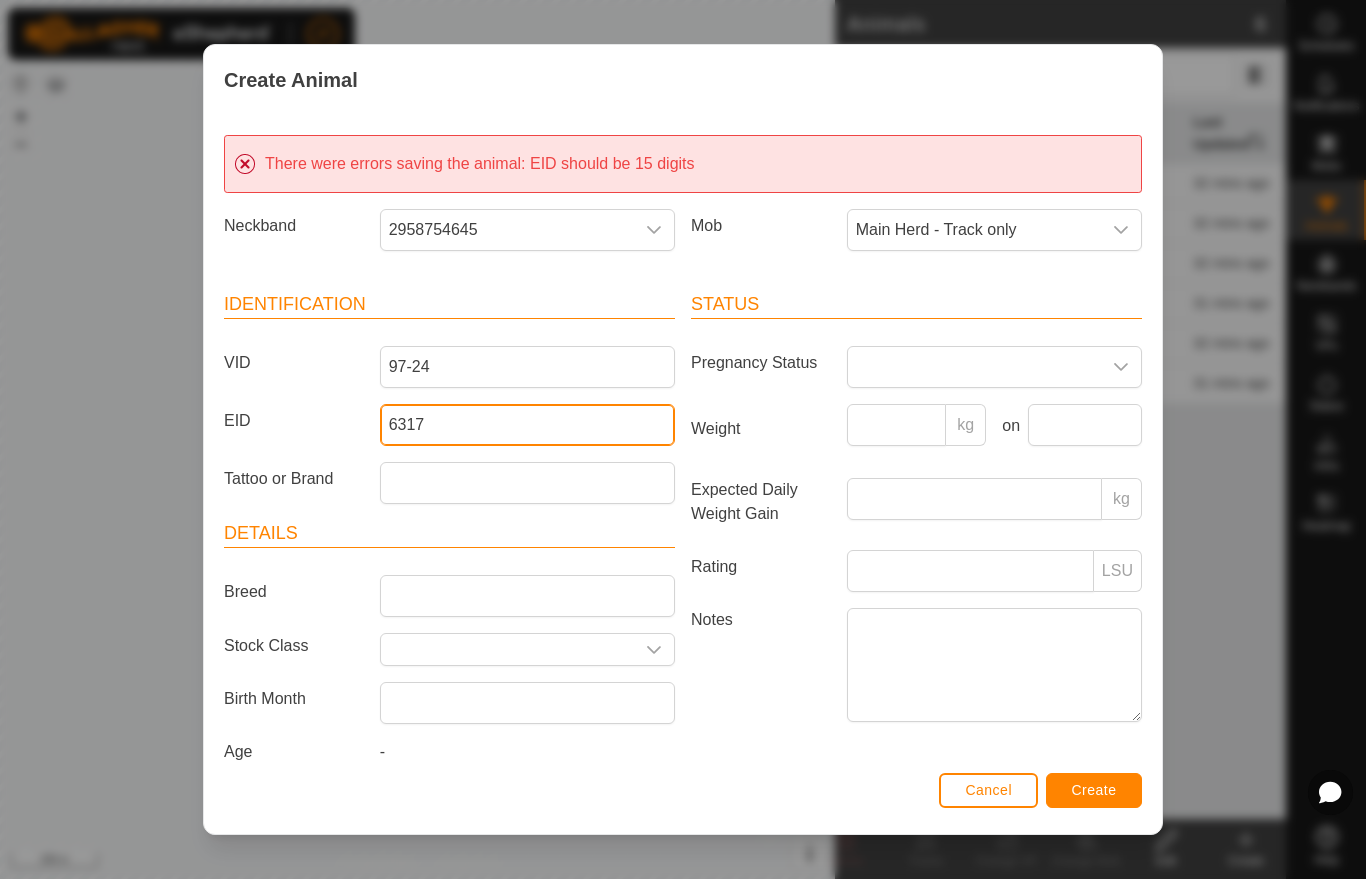 click on "6317" at bounding box center [527, 425] 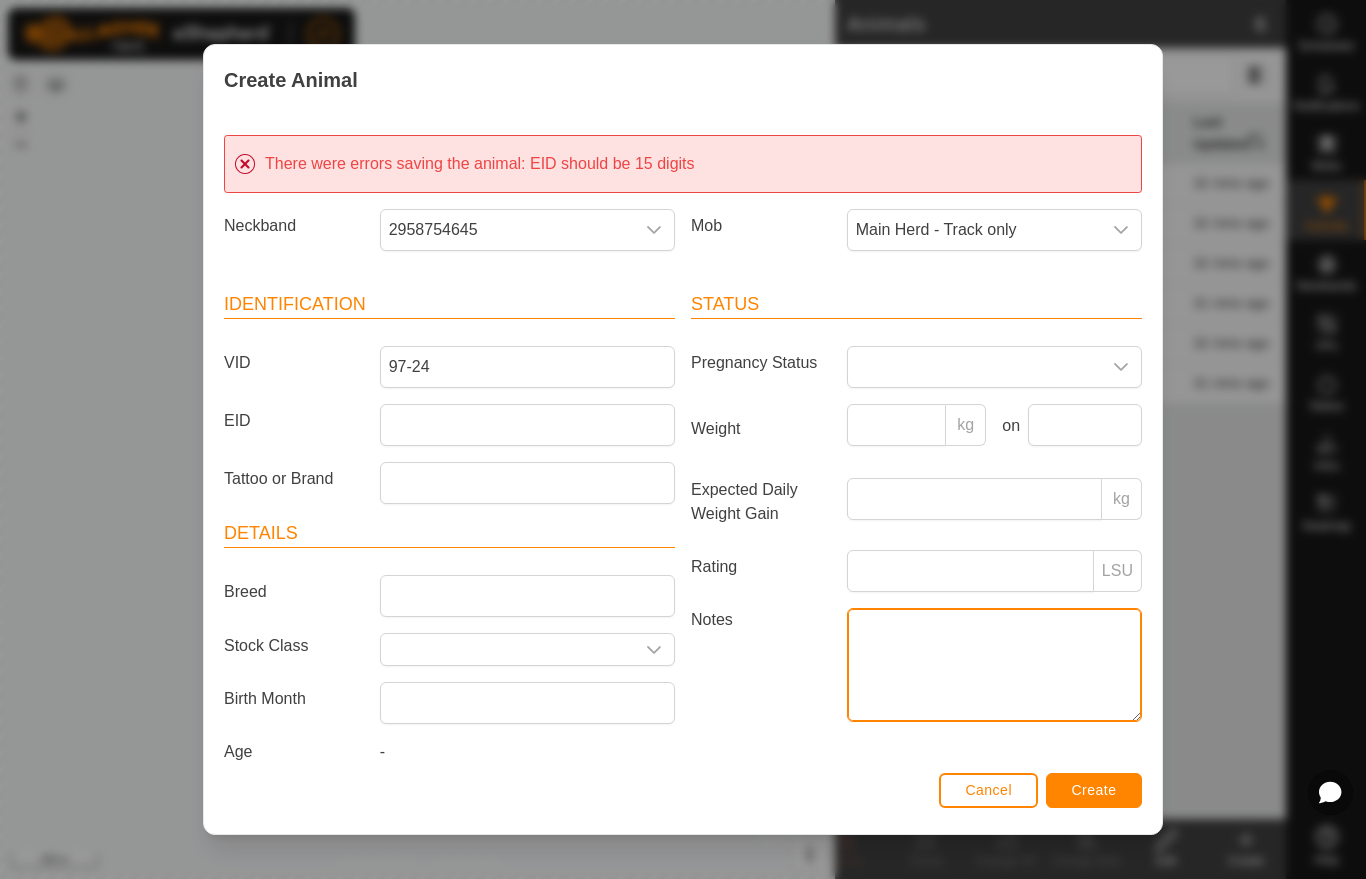 click on "Notes" at bounding box center (994, 665) 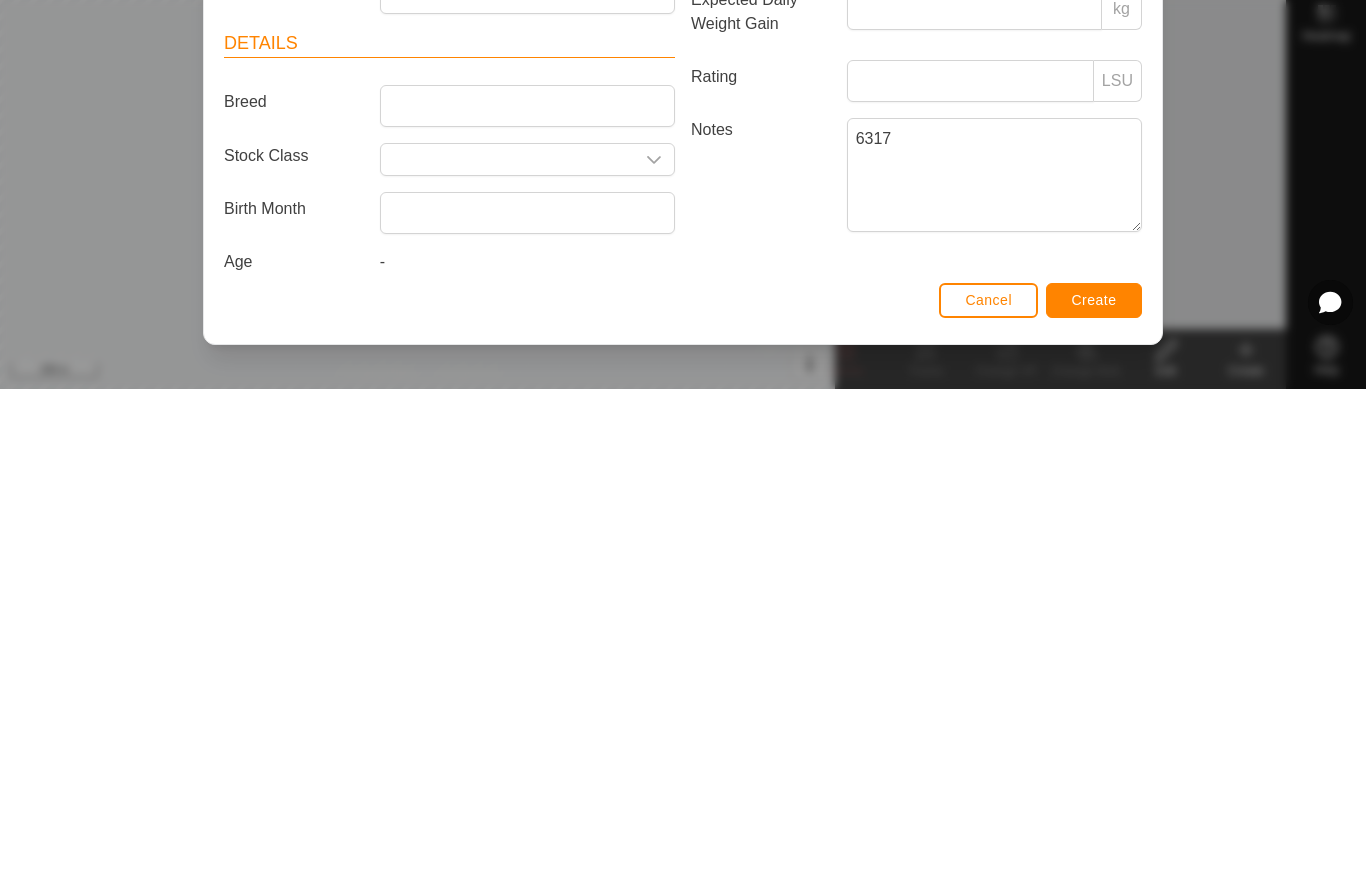 click on "Create" at bounding box center [1094, 790] 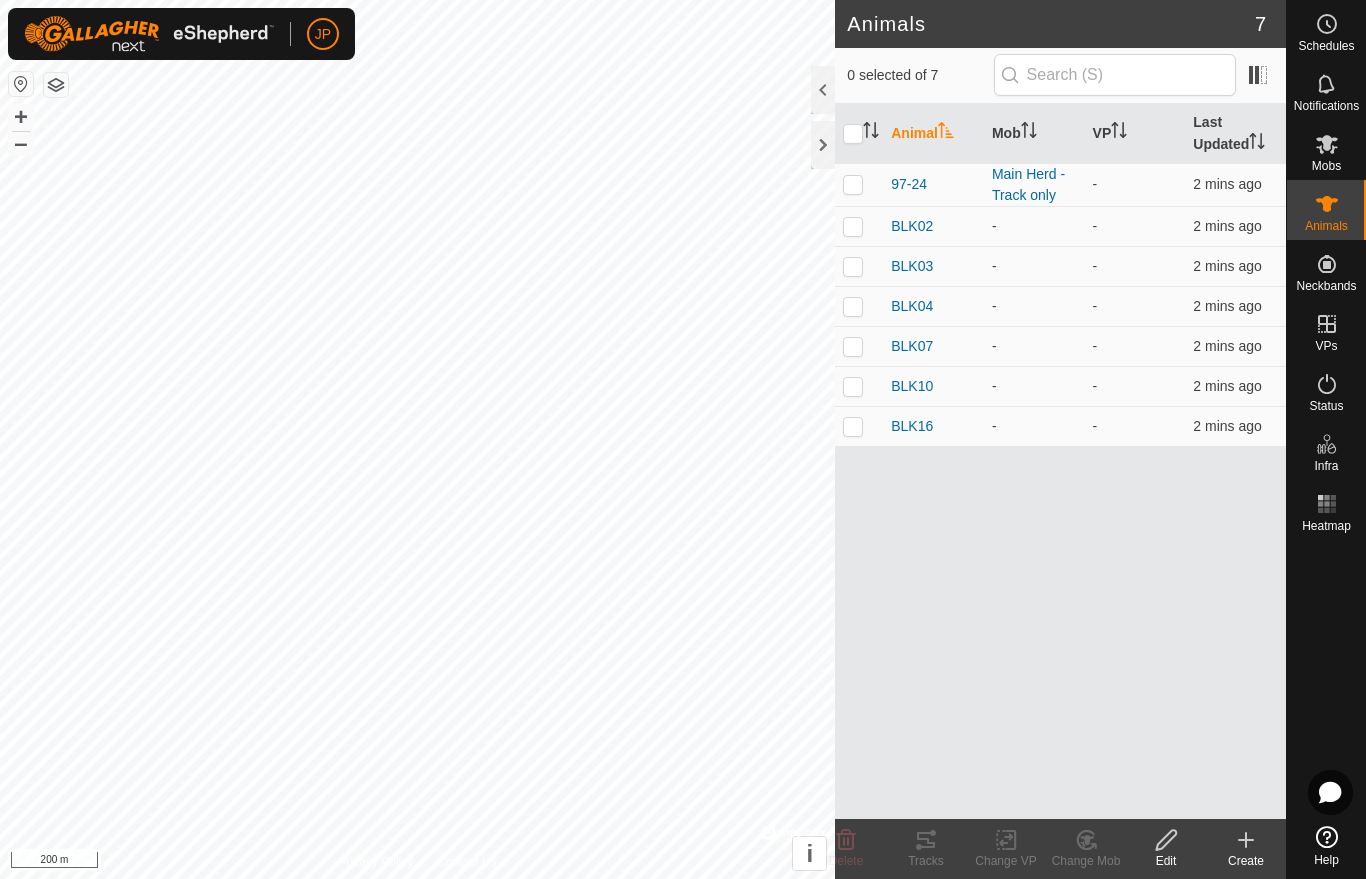 click at bounding box center [853, 226] 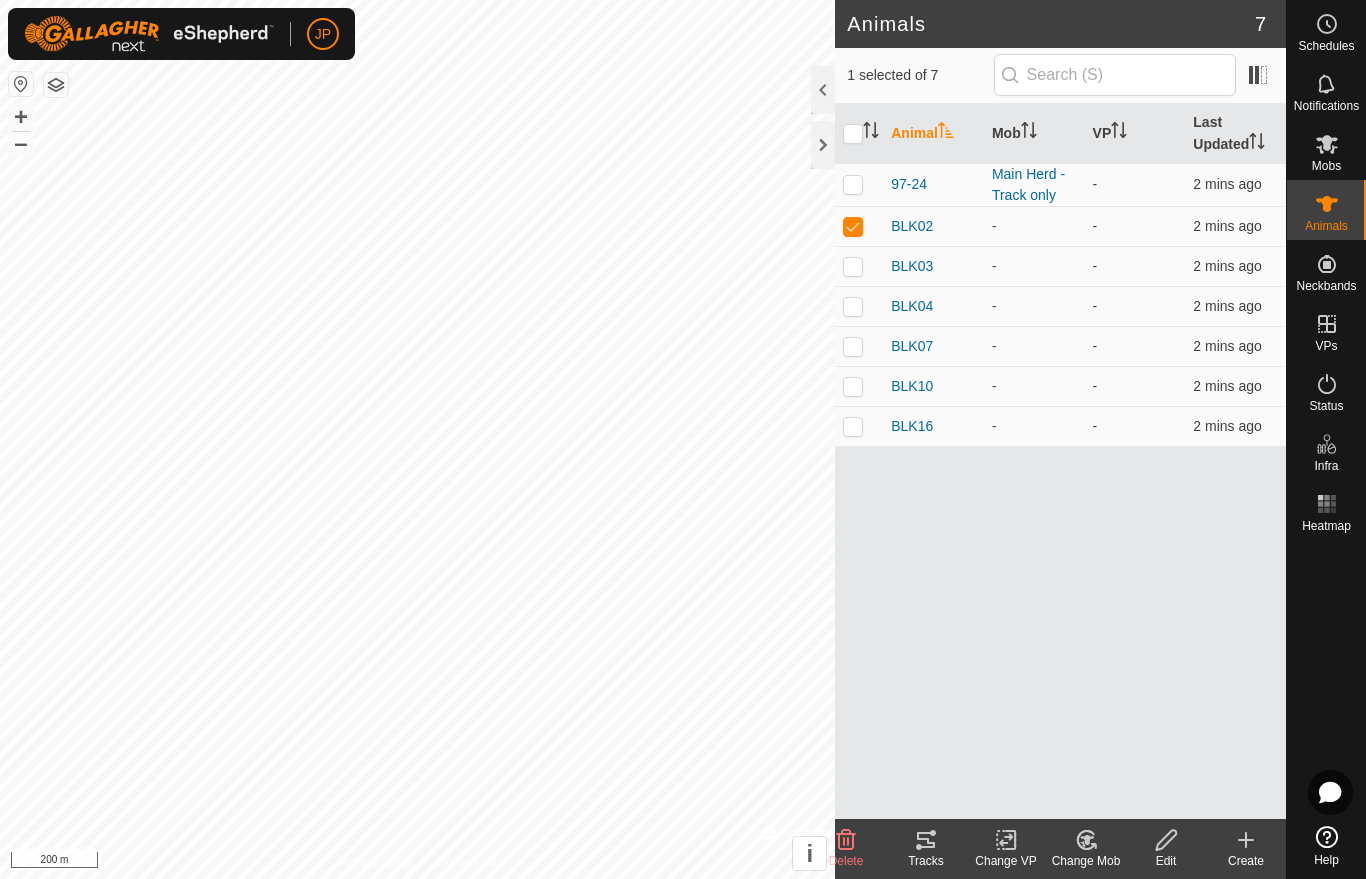 click at bounding box center (853, 266) 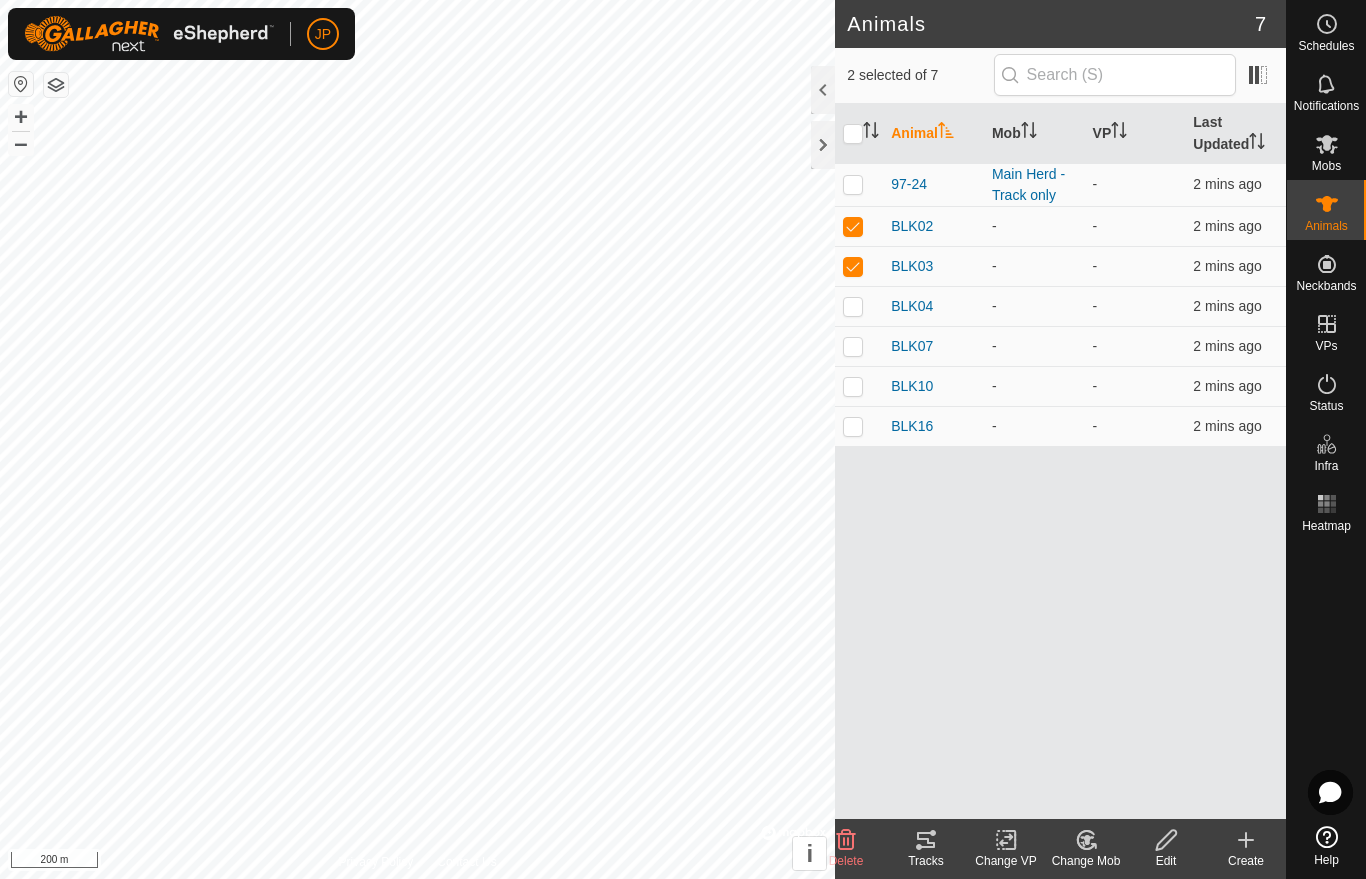 click at bounding box center (853, 306) 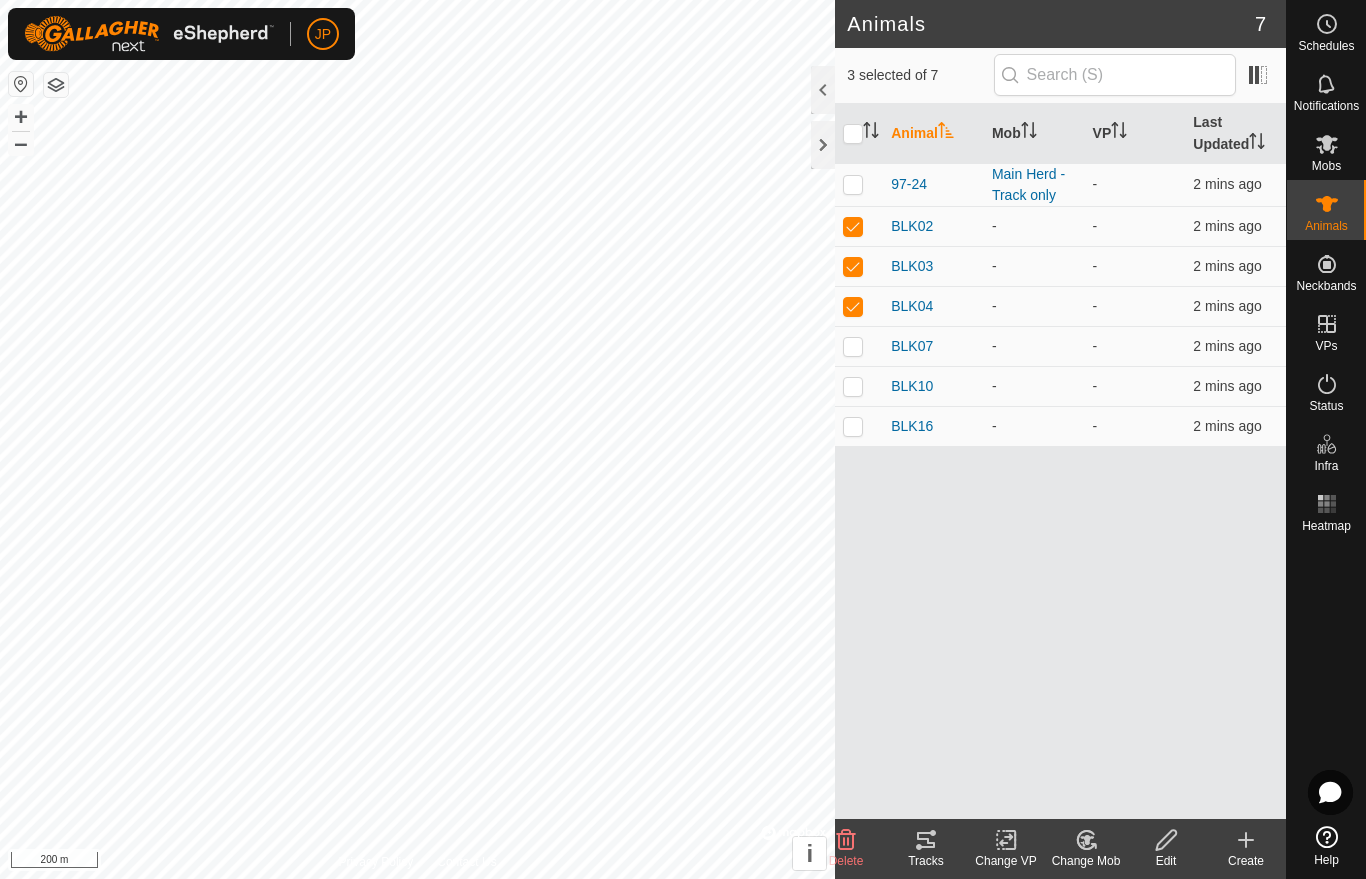 click at bounding box center (853, 346) 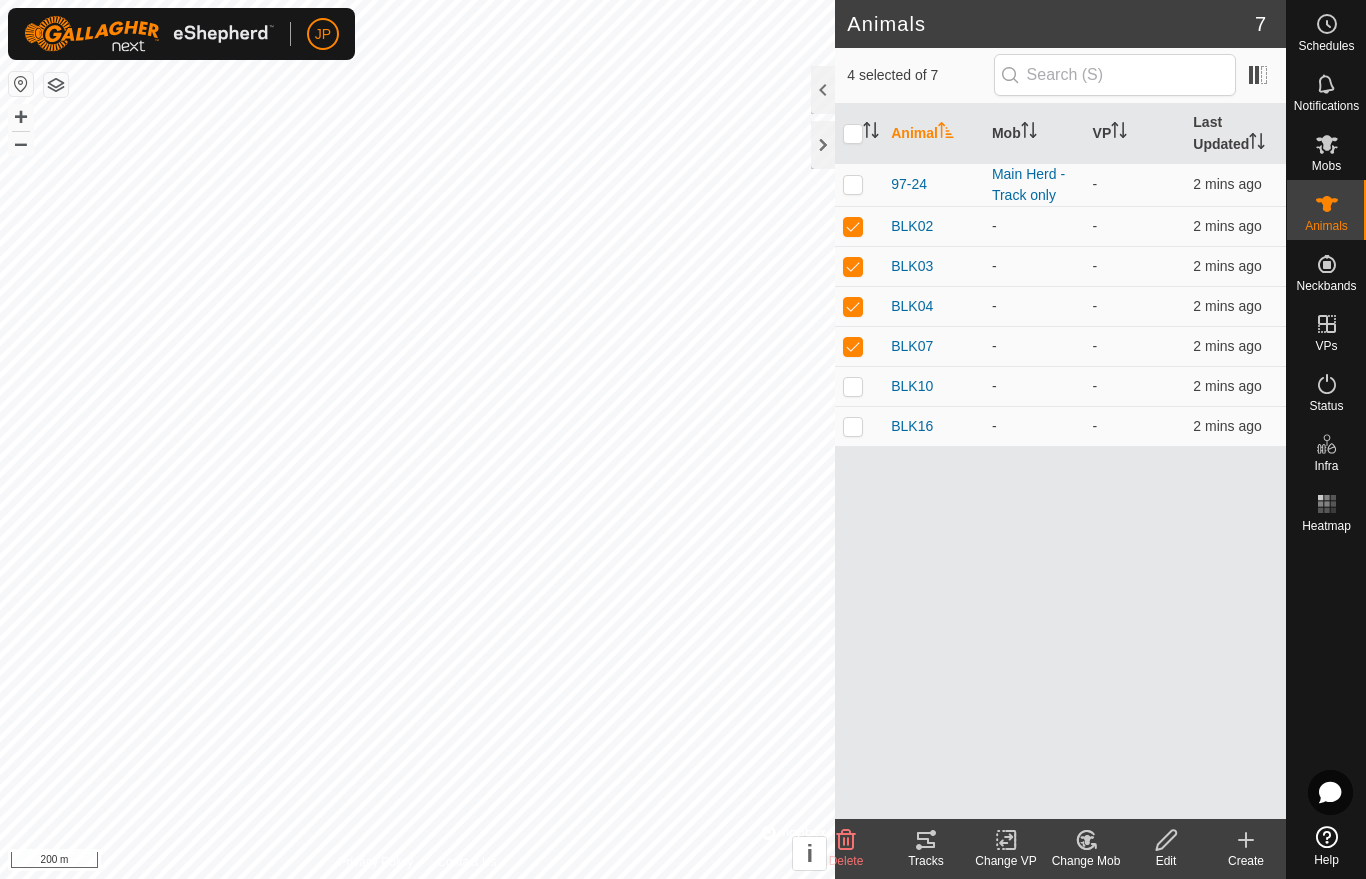 click at bounding box center [853, 386] 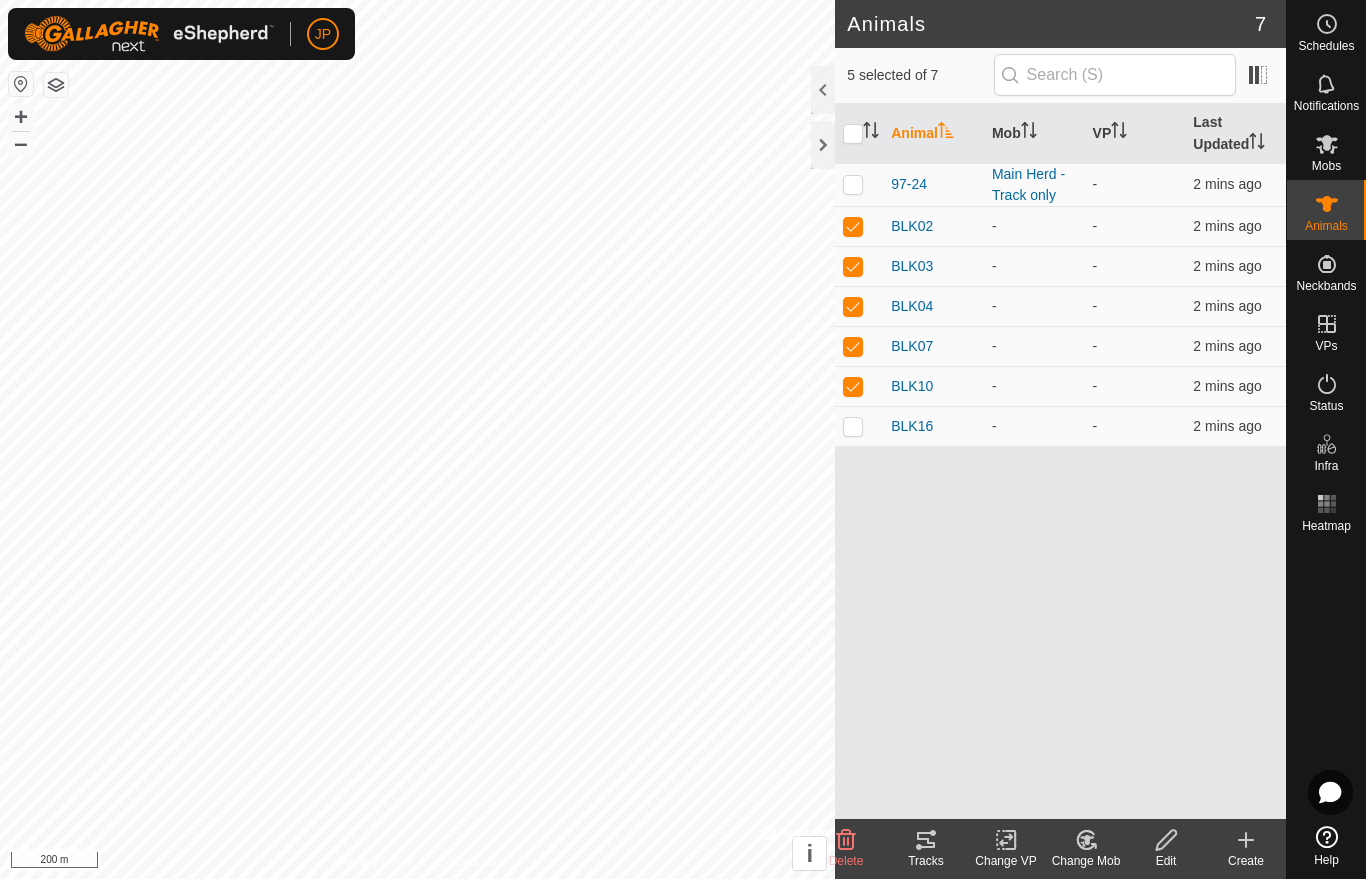 click at bounding box center (853, 426) 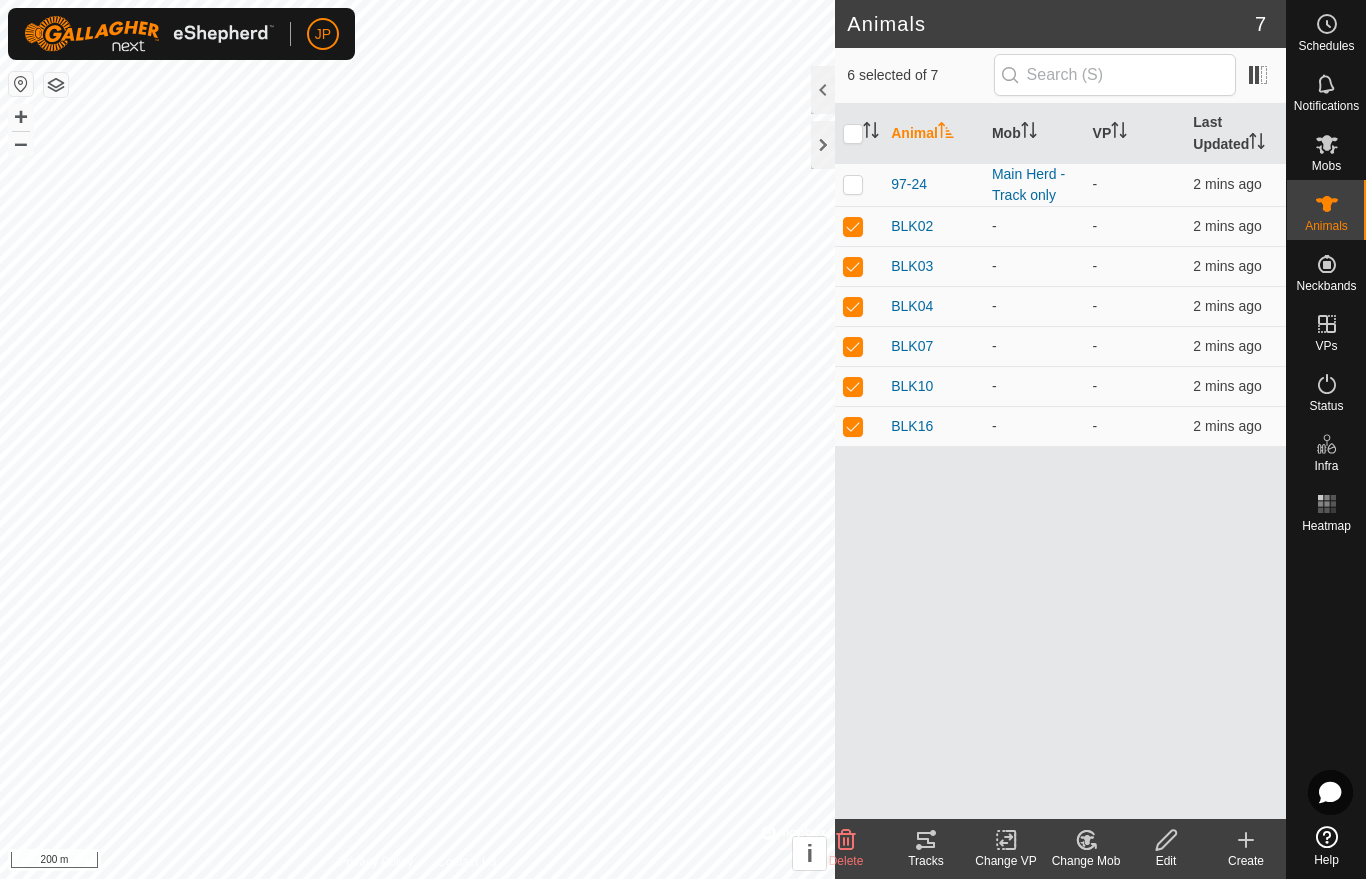 click 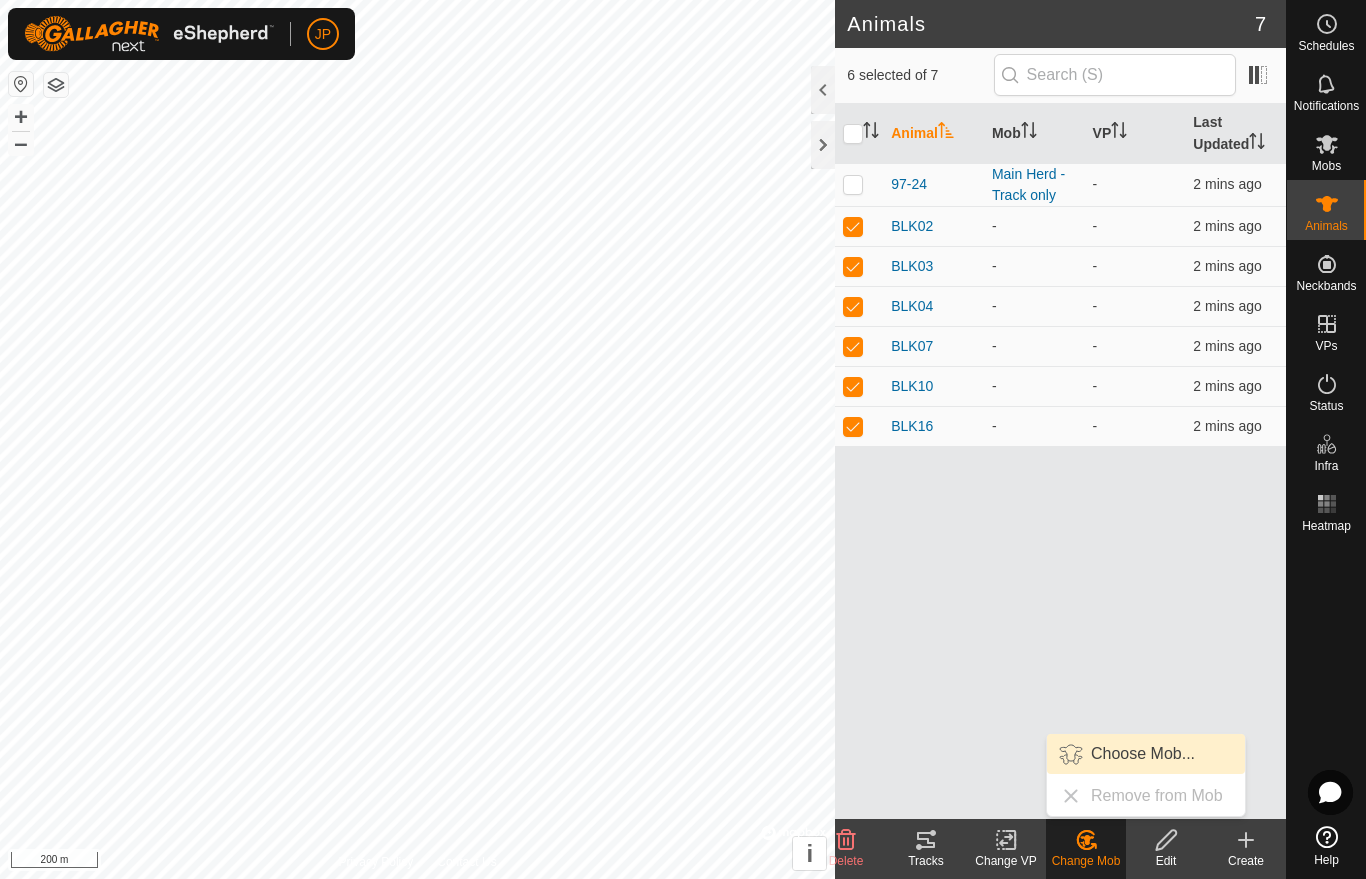 click on "Choose Mob..." at bounding box center [1143, 754] 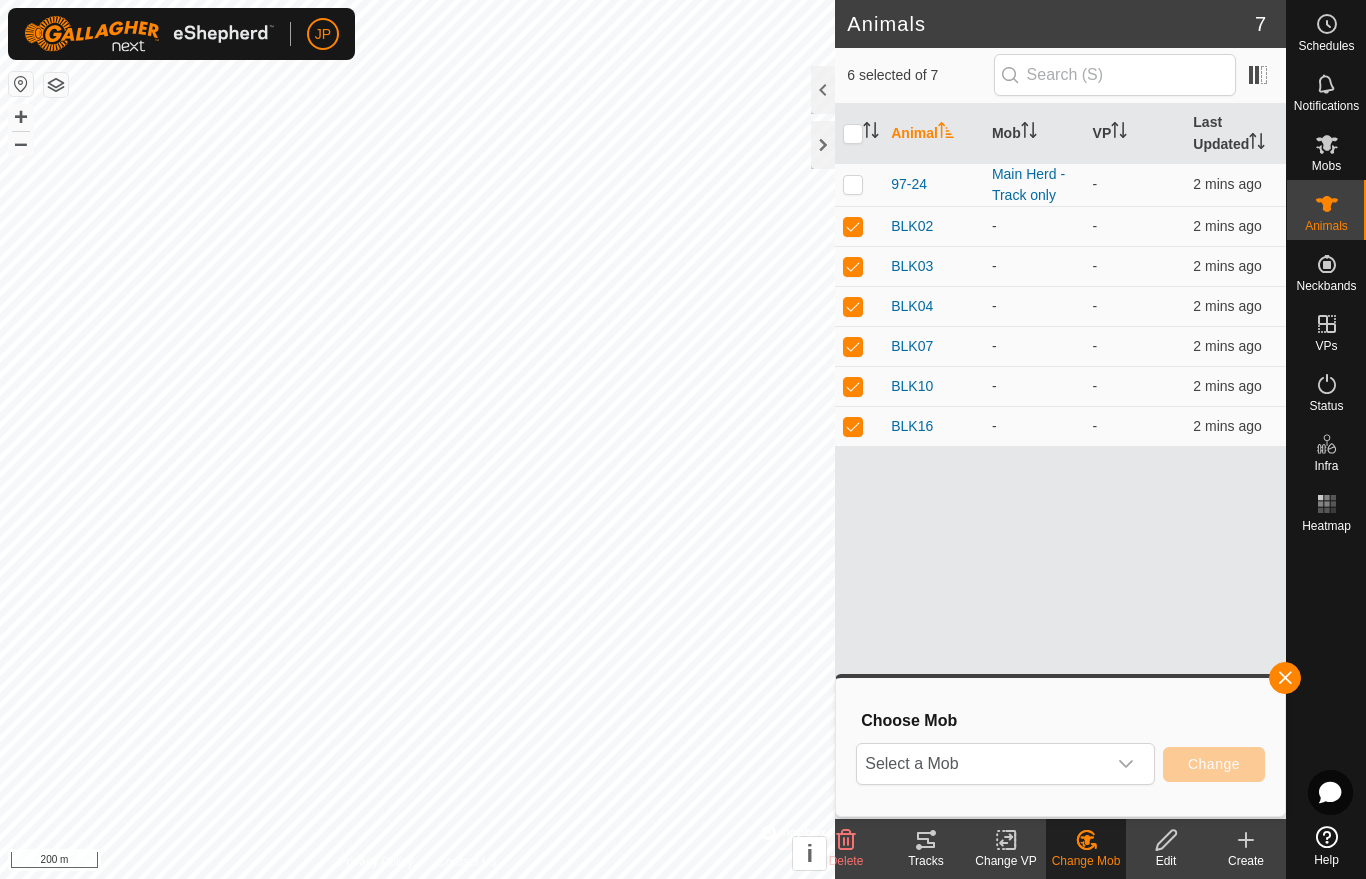 click at bounding box center (1126, 764) 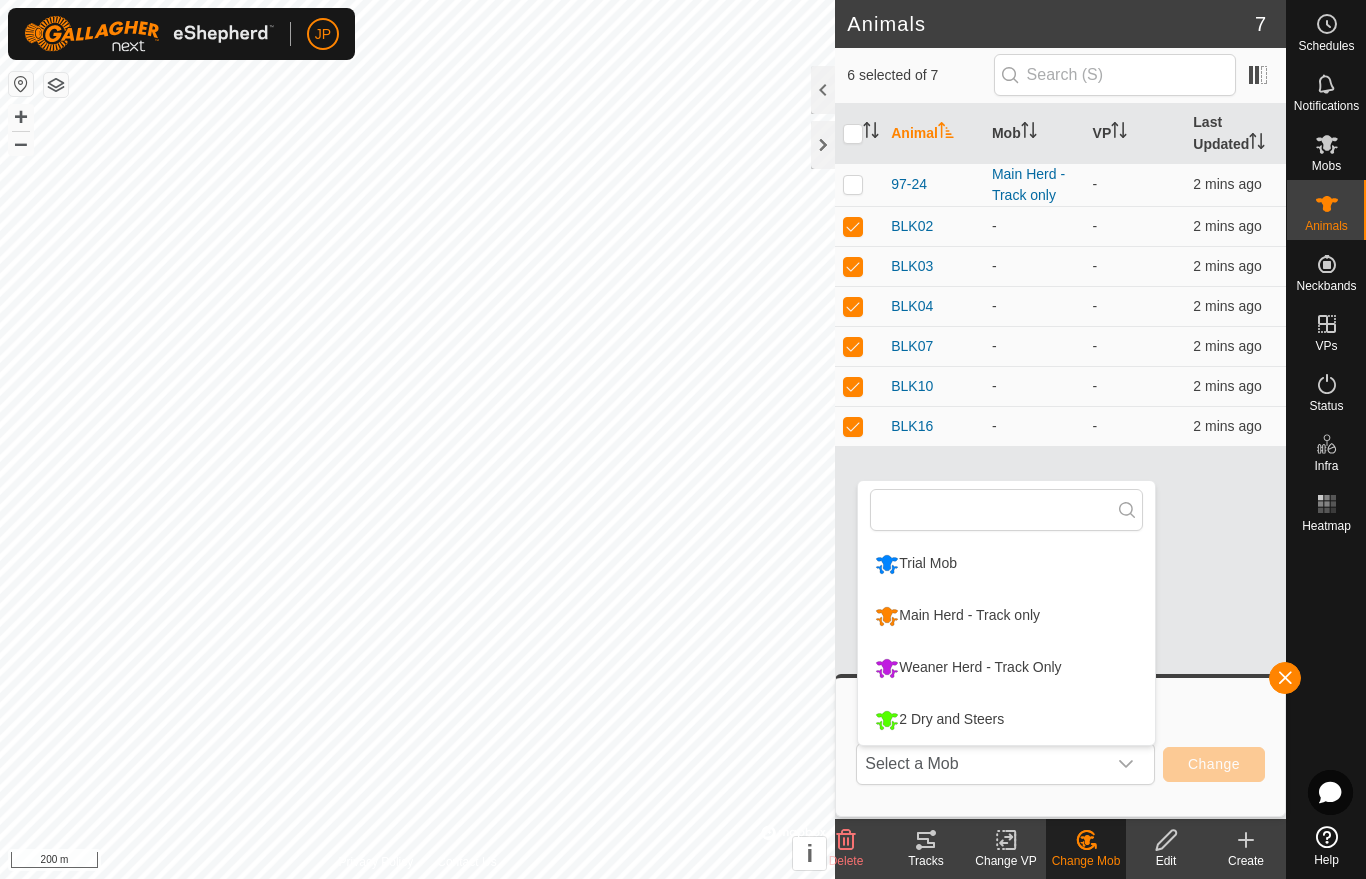 click on "Main Herd - Track only" at bounding box center (957, 616) 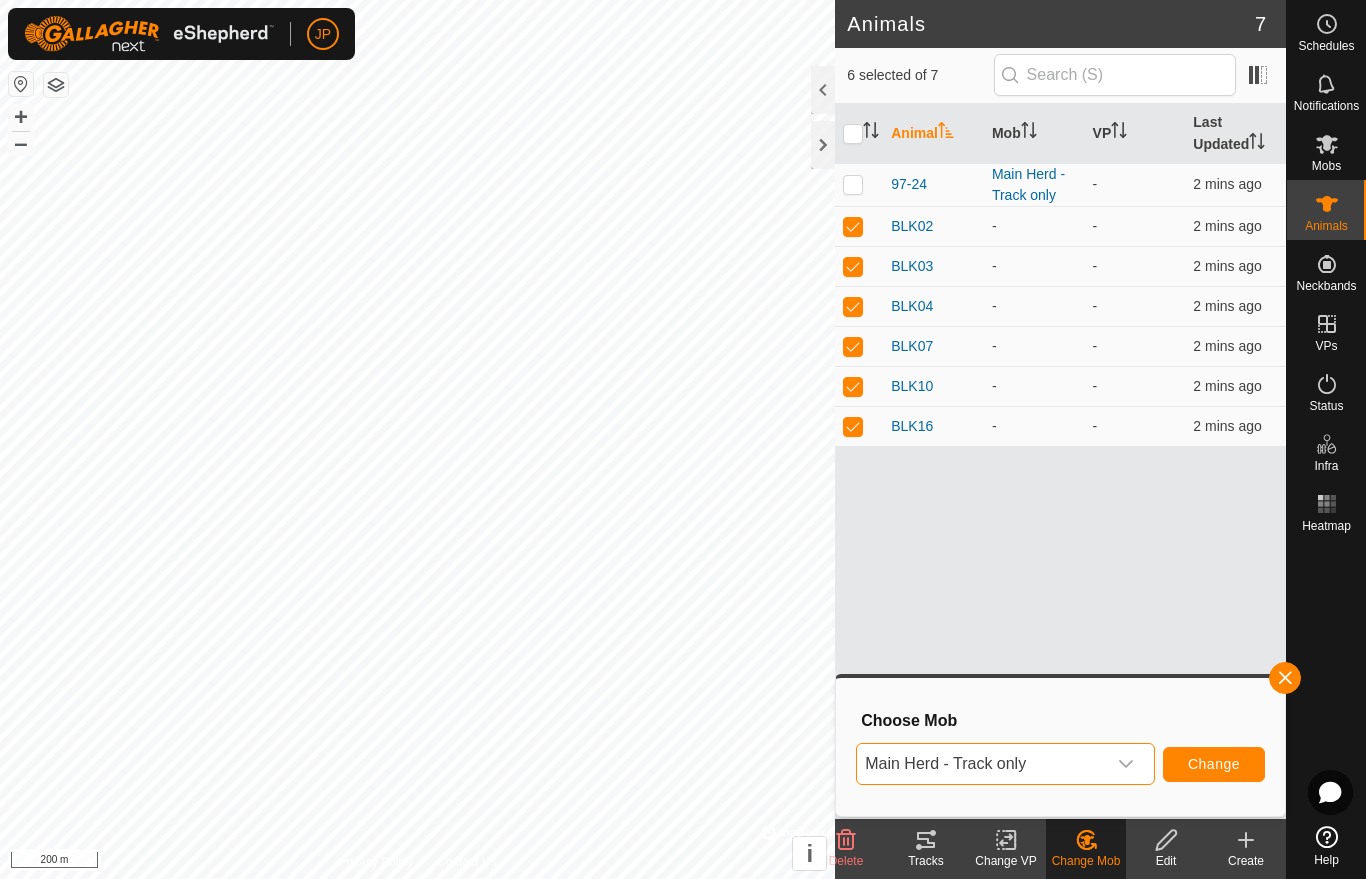 click on "Change" at bounding box center (1214, 764) 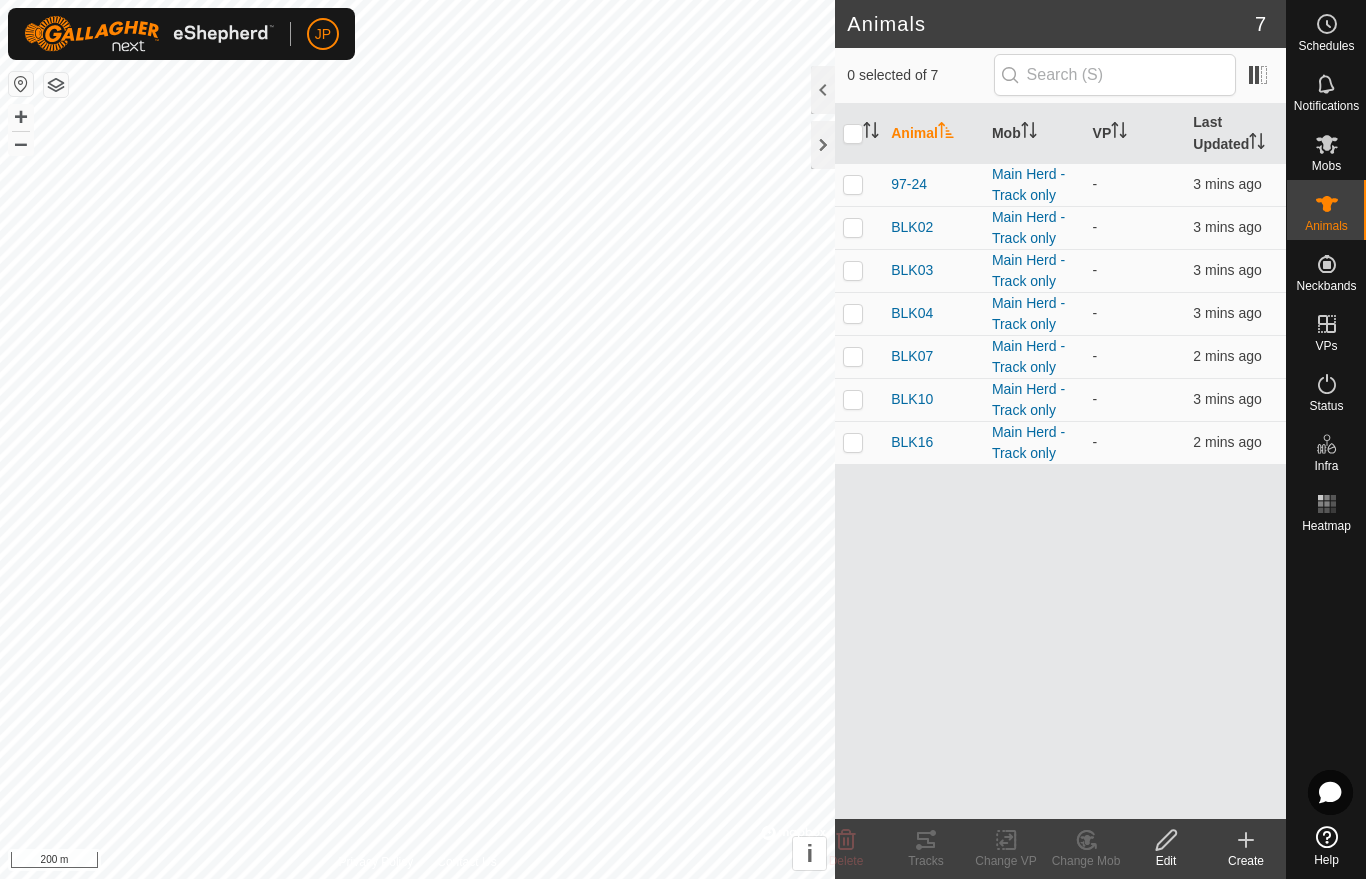 click 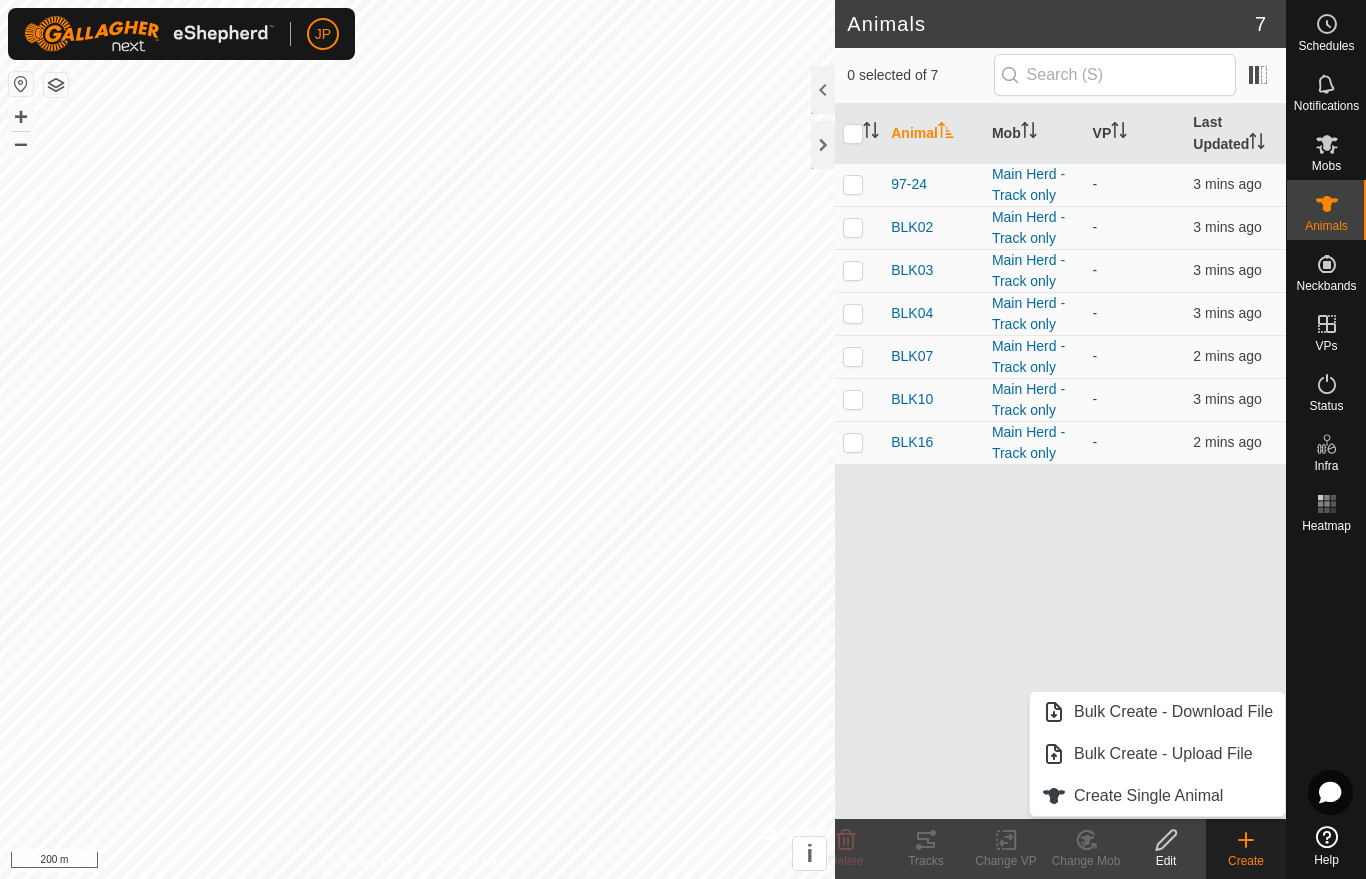 click at bounding box center (1054, 796) 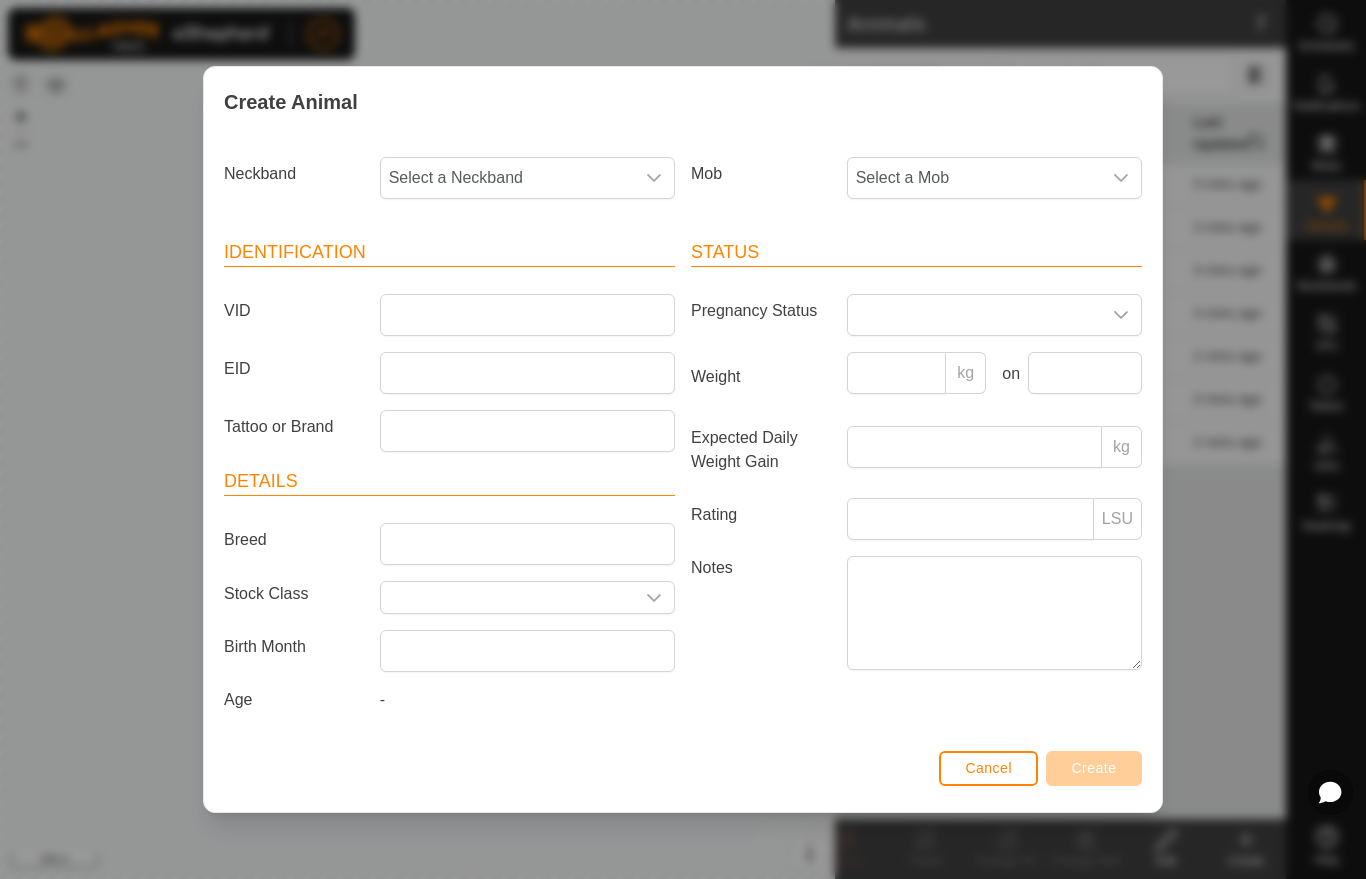 click on "Select a Neckband" at bounding box center [507, 178] 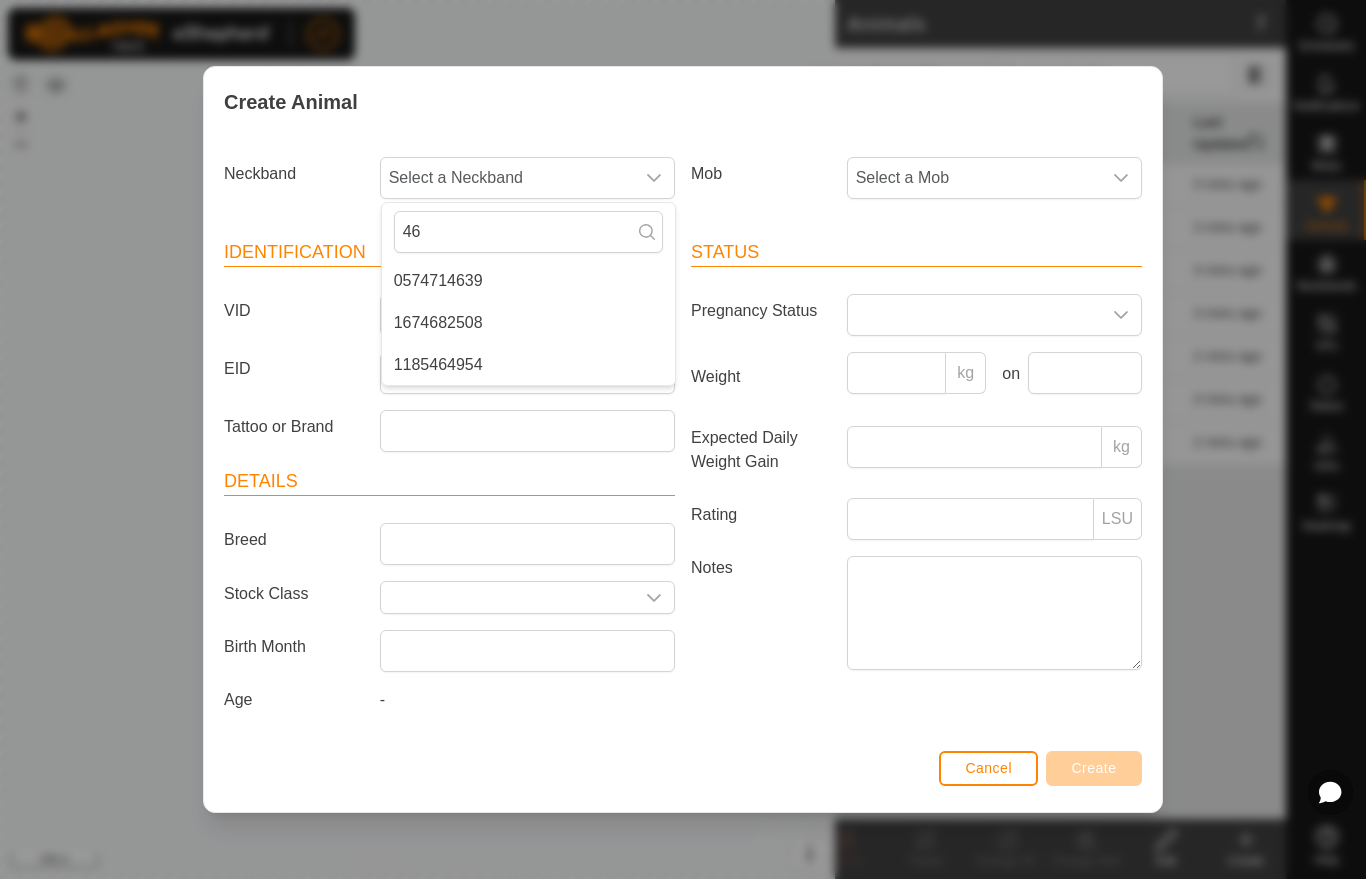click on "0574714639" at bounding box center [438, 281] 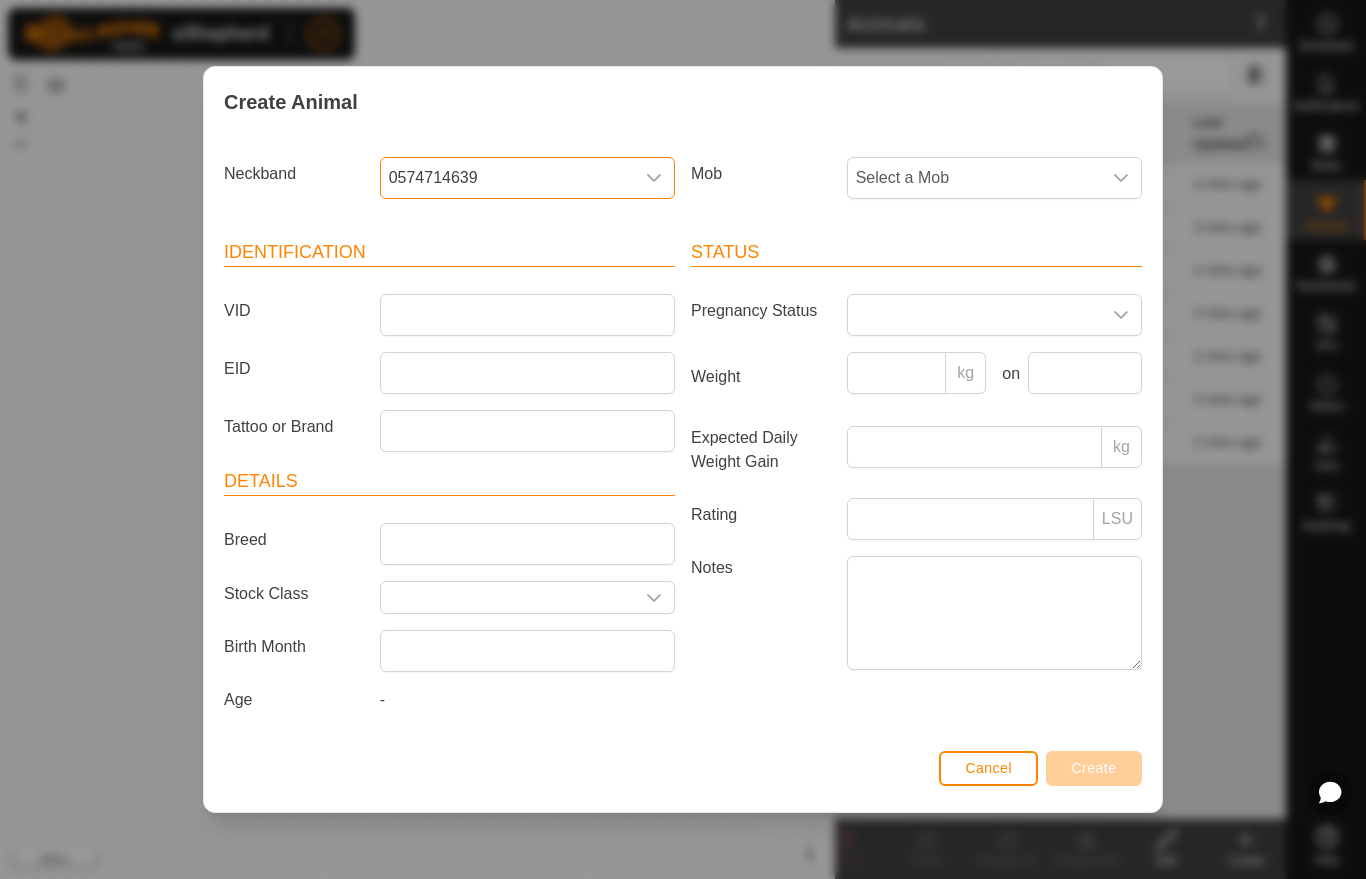 click on "Select a Mob" at bounding box center [974, 178] 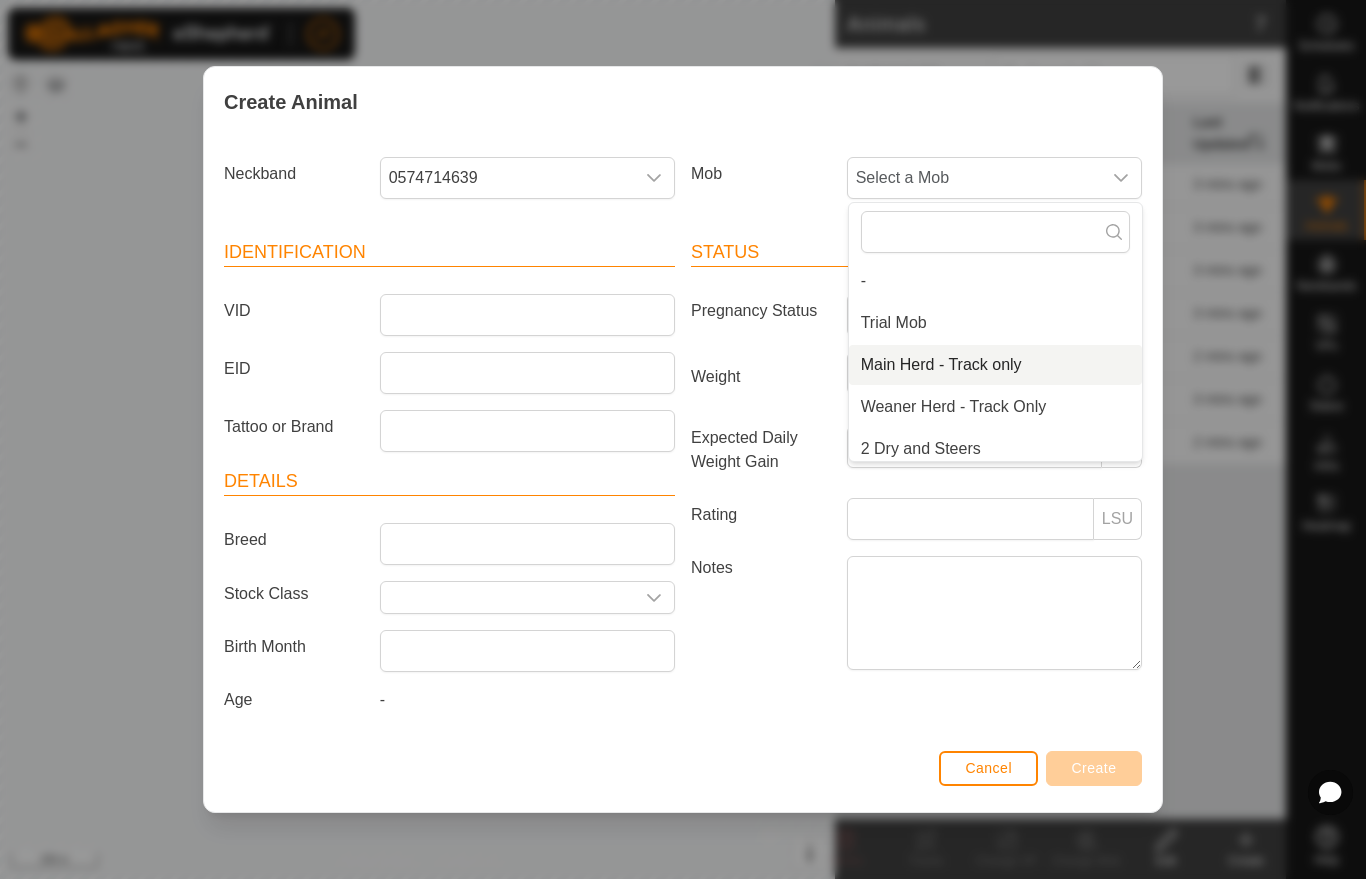 click on "Main Herd - Track only" at bounding box center (941, 365) 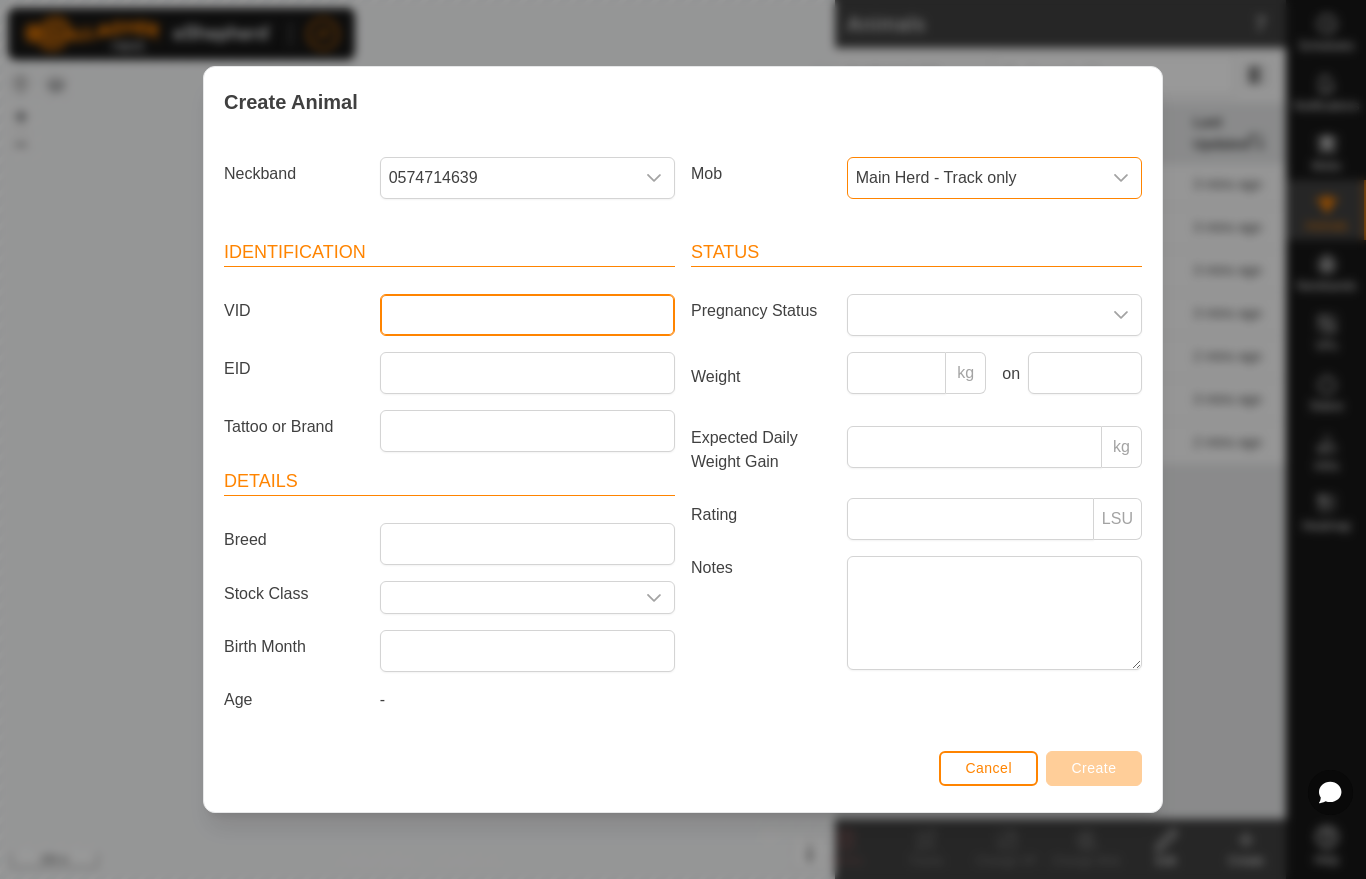 click on "VID" at bounding box center (527, 315) 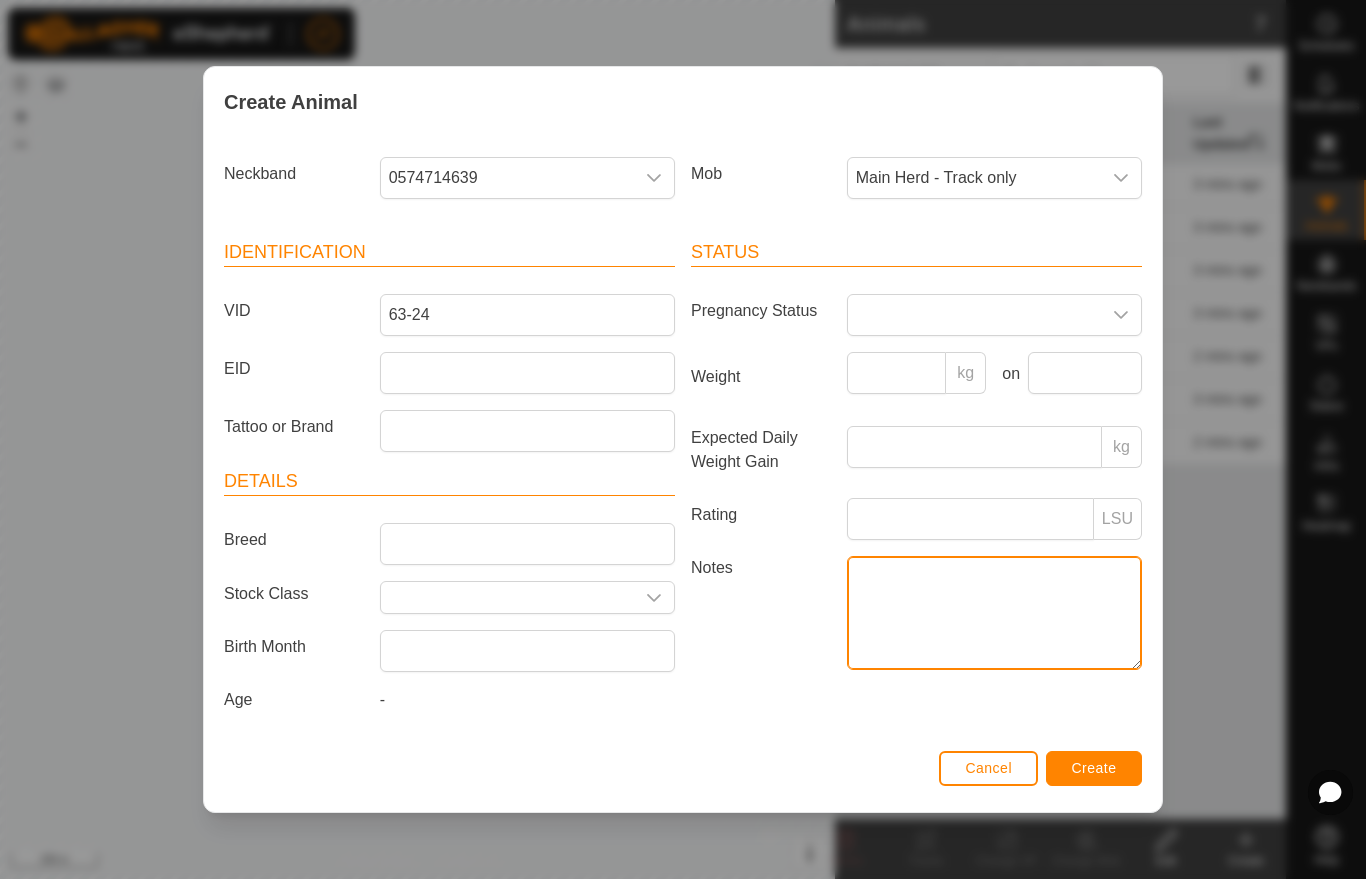 click on "Notes" at bounding box center [994, 613] 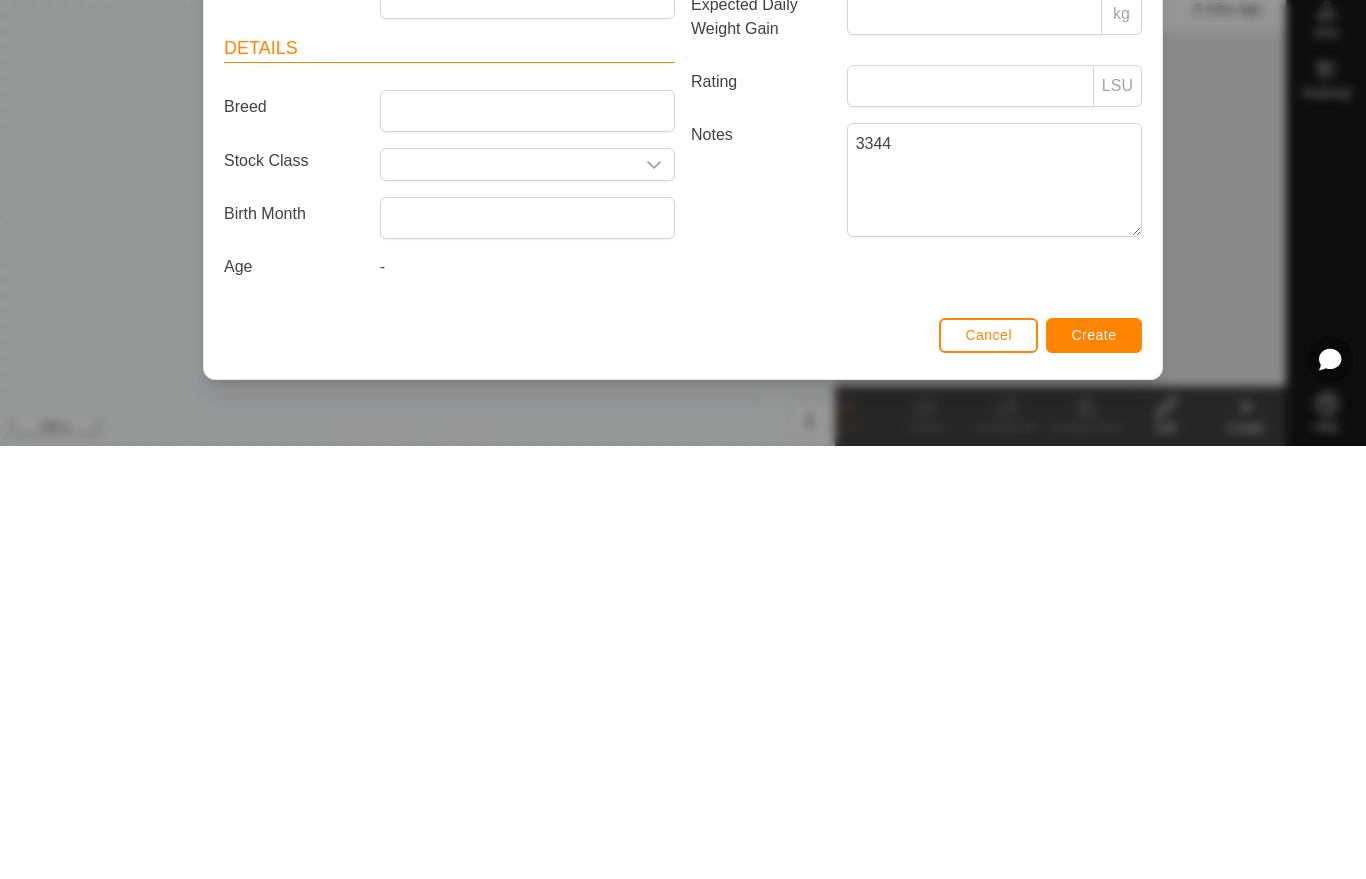 click on "Create" at bounding box center (1094, 768) 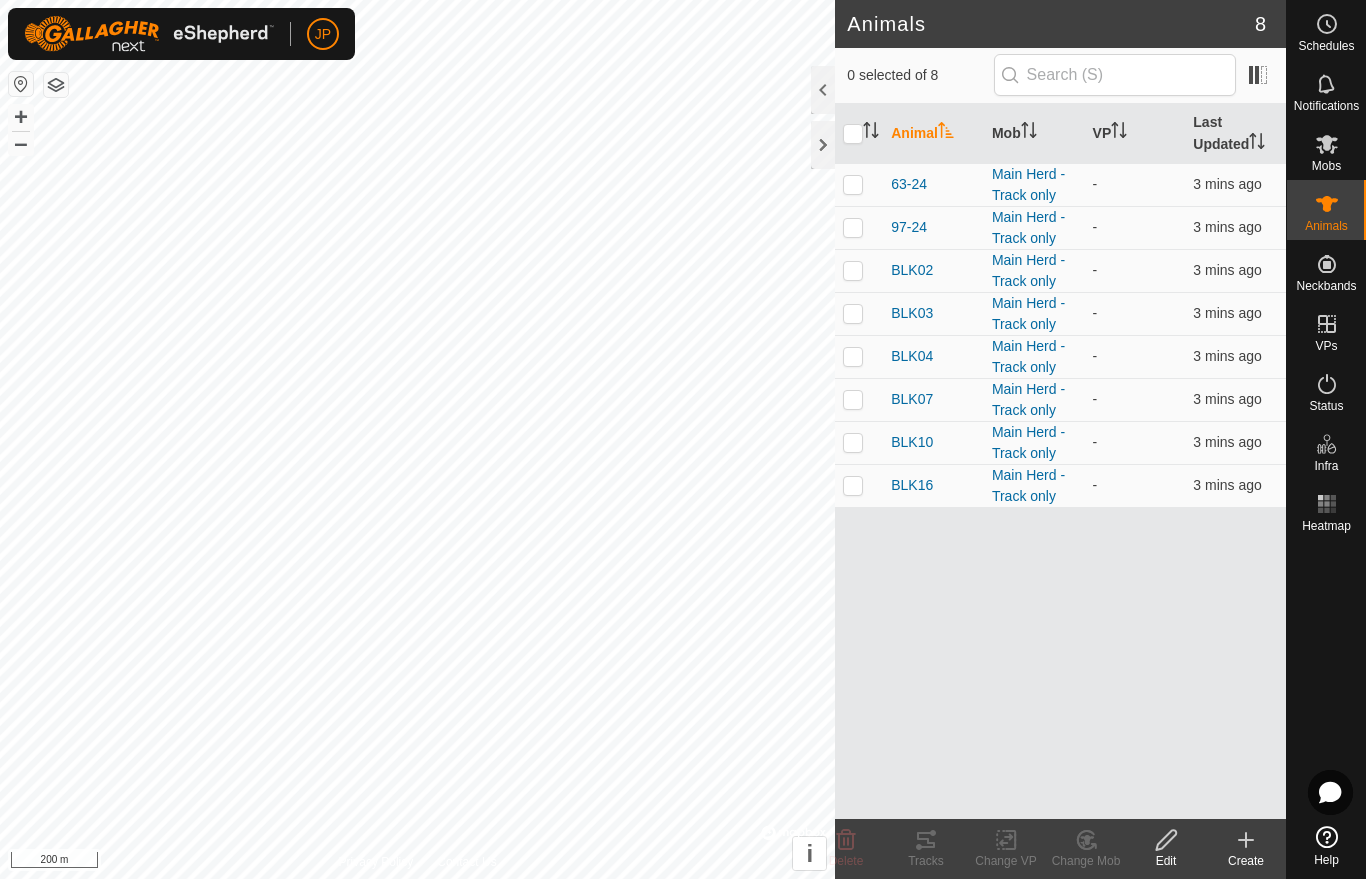 click 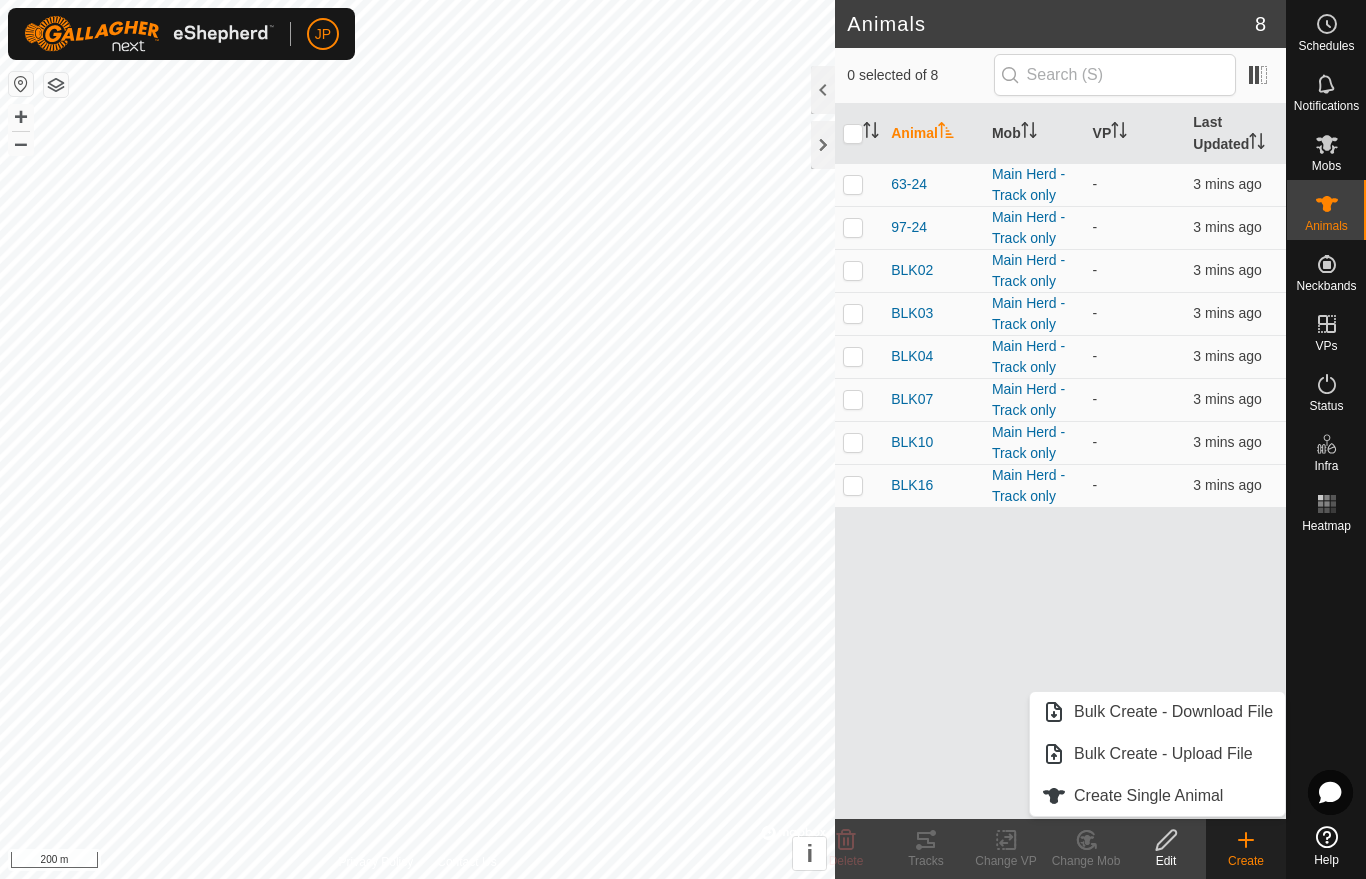 click on "Create Single Animal" at bounding box center (1148, 796) 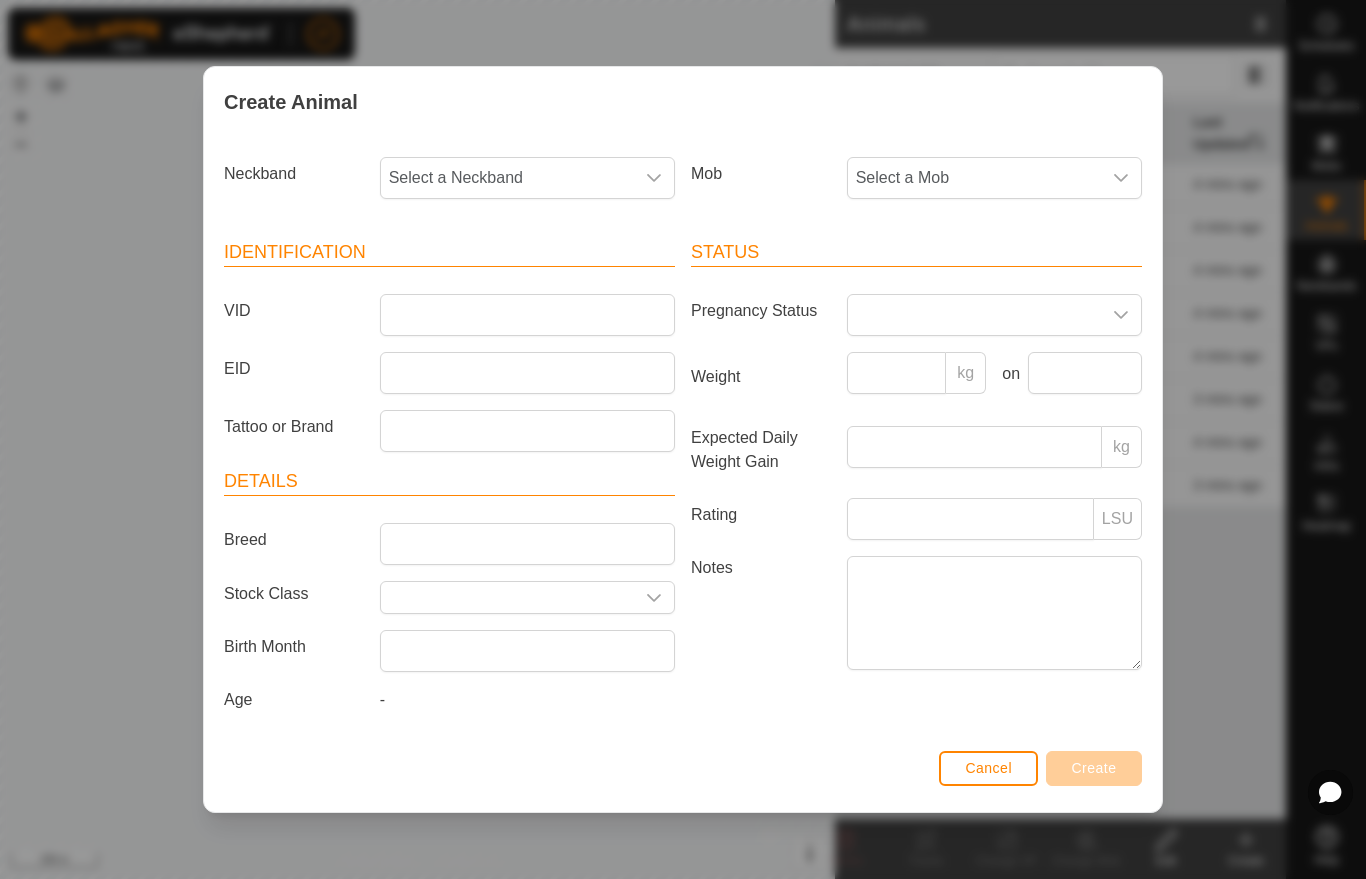 click on "Select a Neckband" at bounding box center (507, 178) 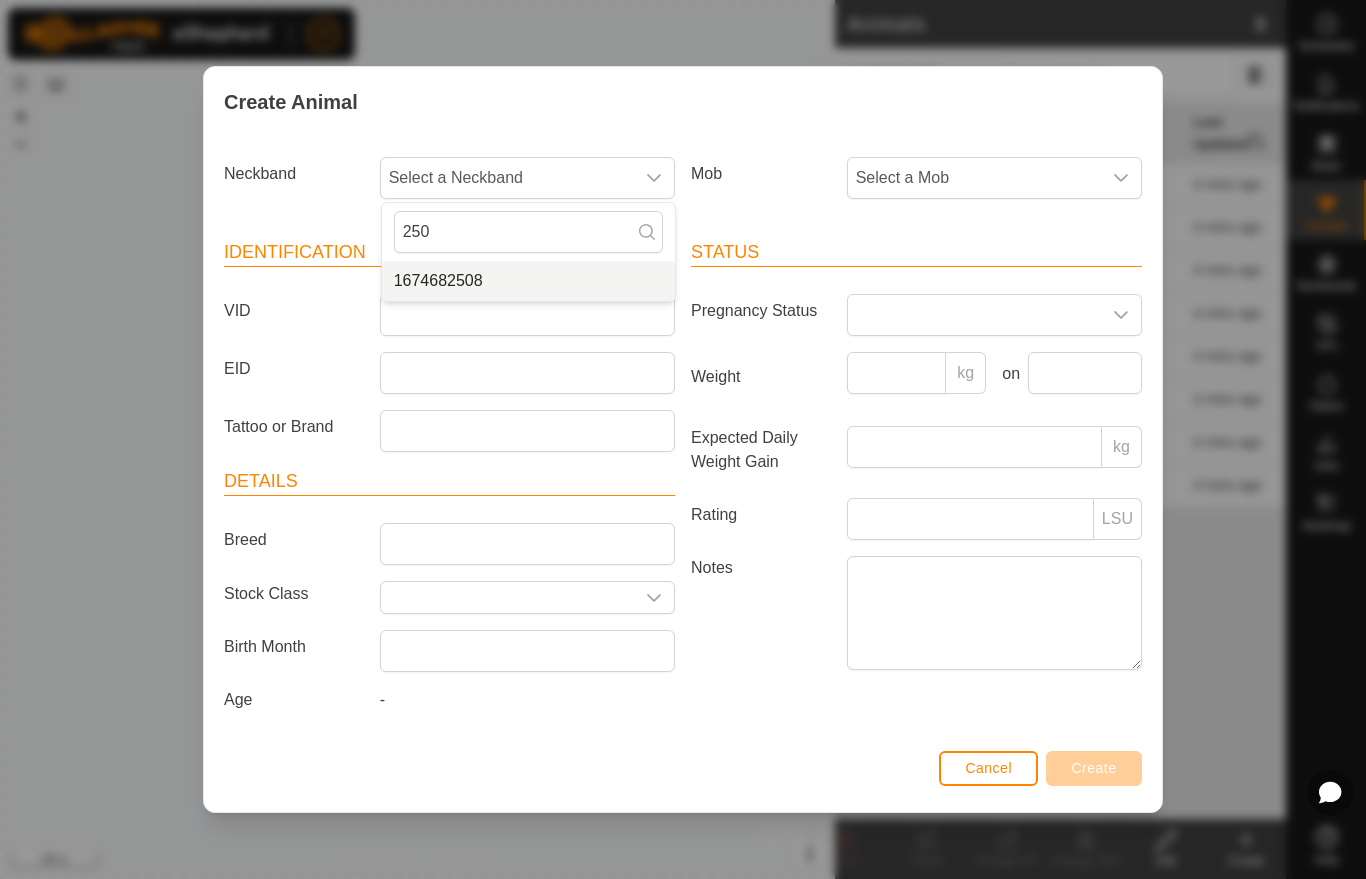 click on "1674682508" at bounding box center [438, 281] 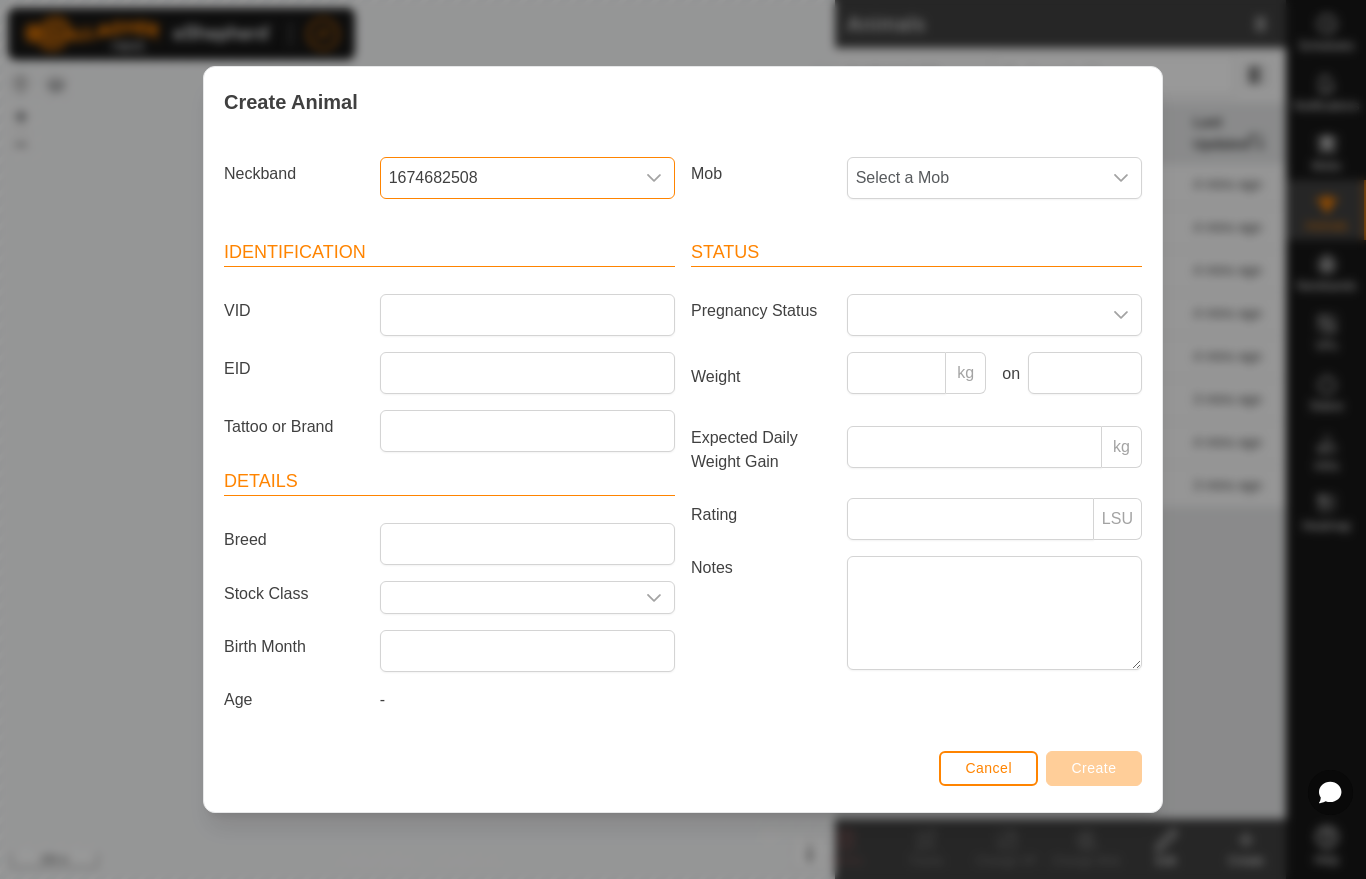 click on "Select a Mob" at bounding box center [974, 178] 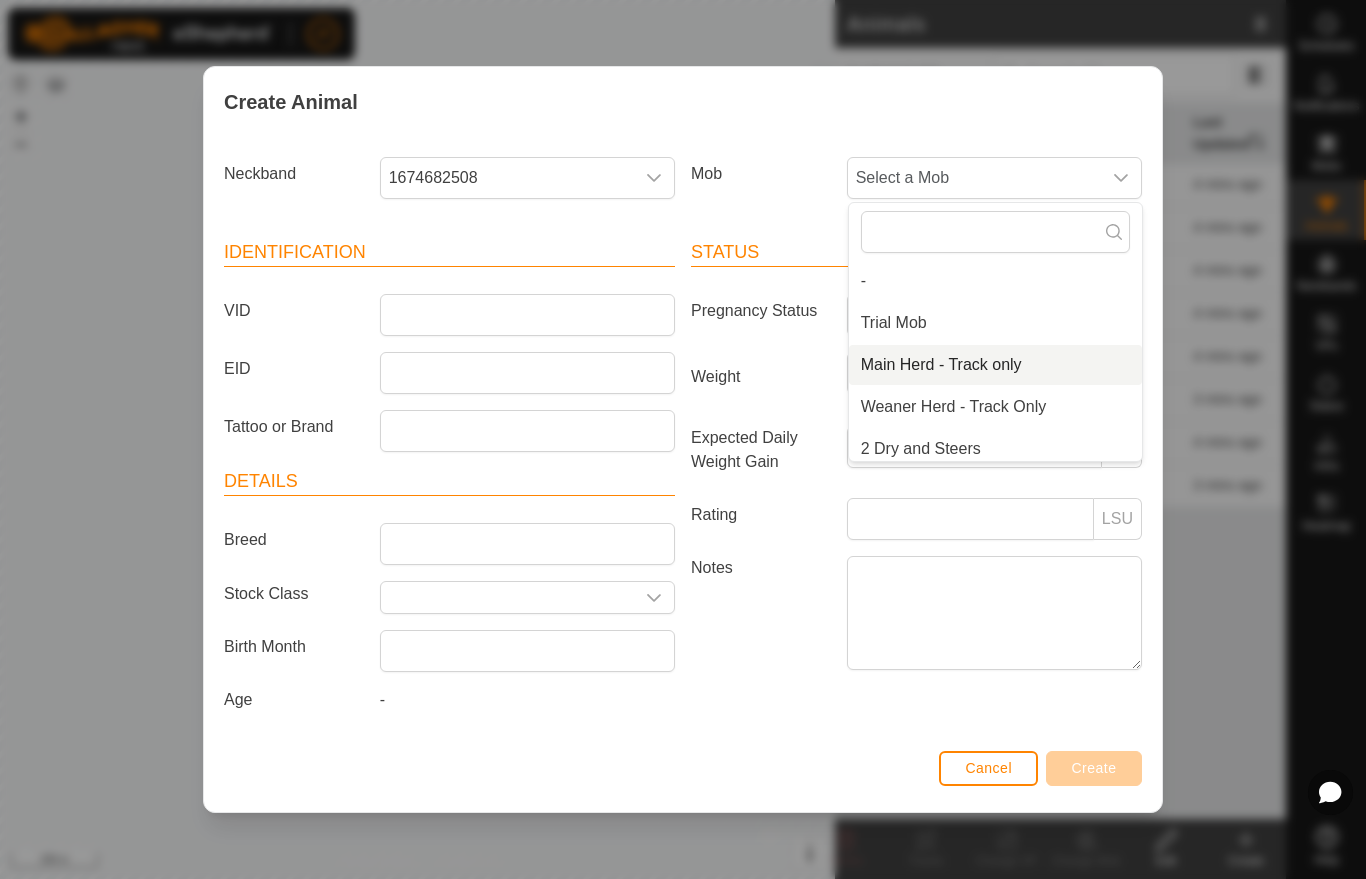 click on "Main Herd - Track only" at bounding box center (941, 365) 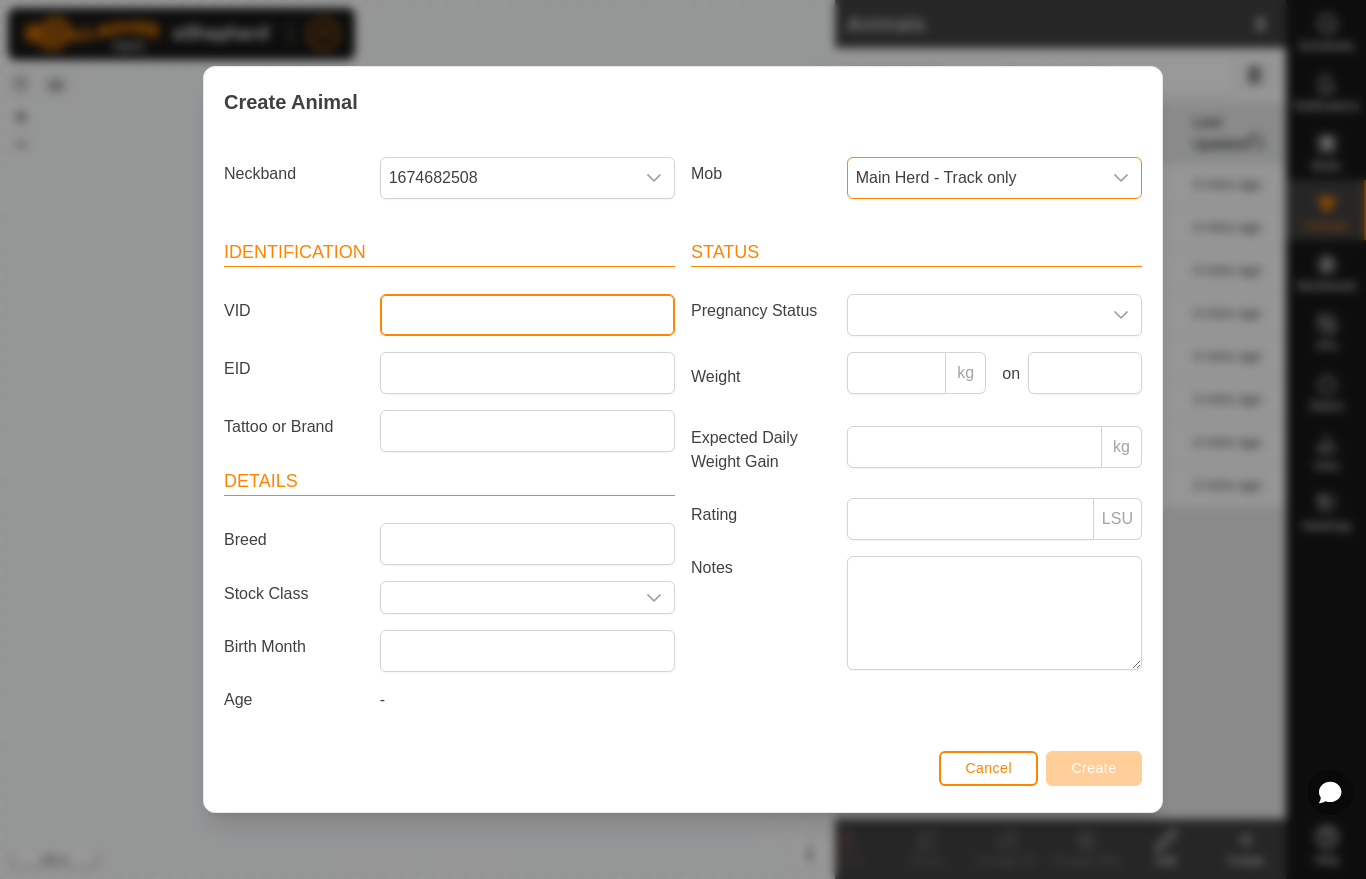 click on "VID" at bounding box center [527, 315] 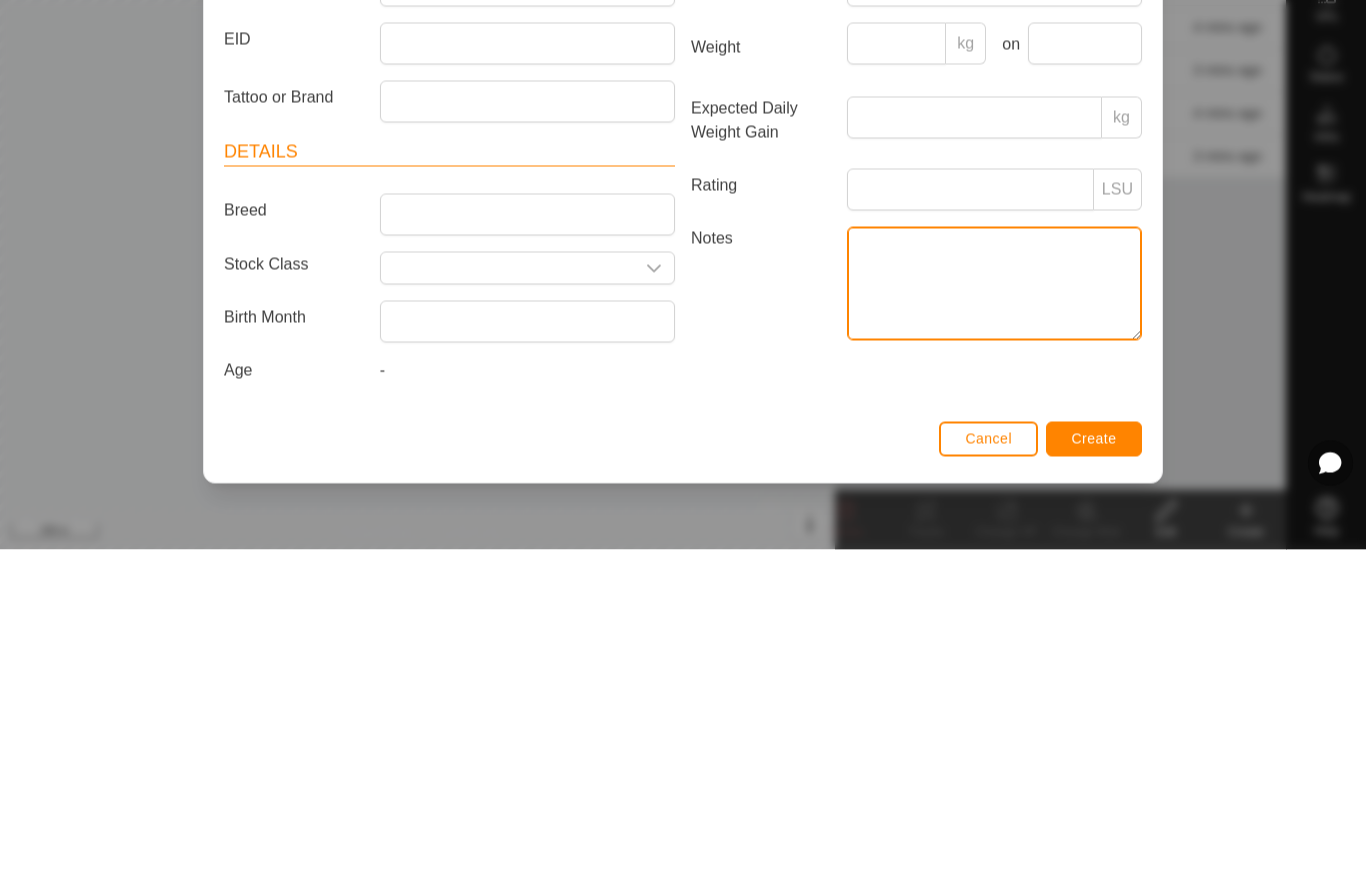 click on "Notes" at bounding box center (994, 613) 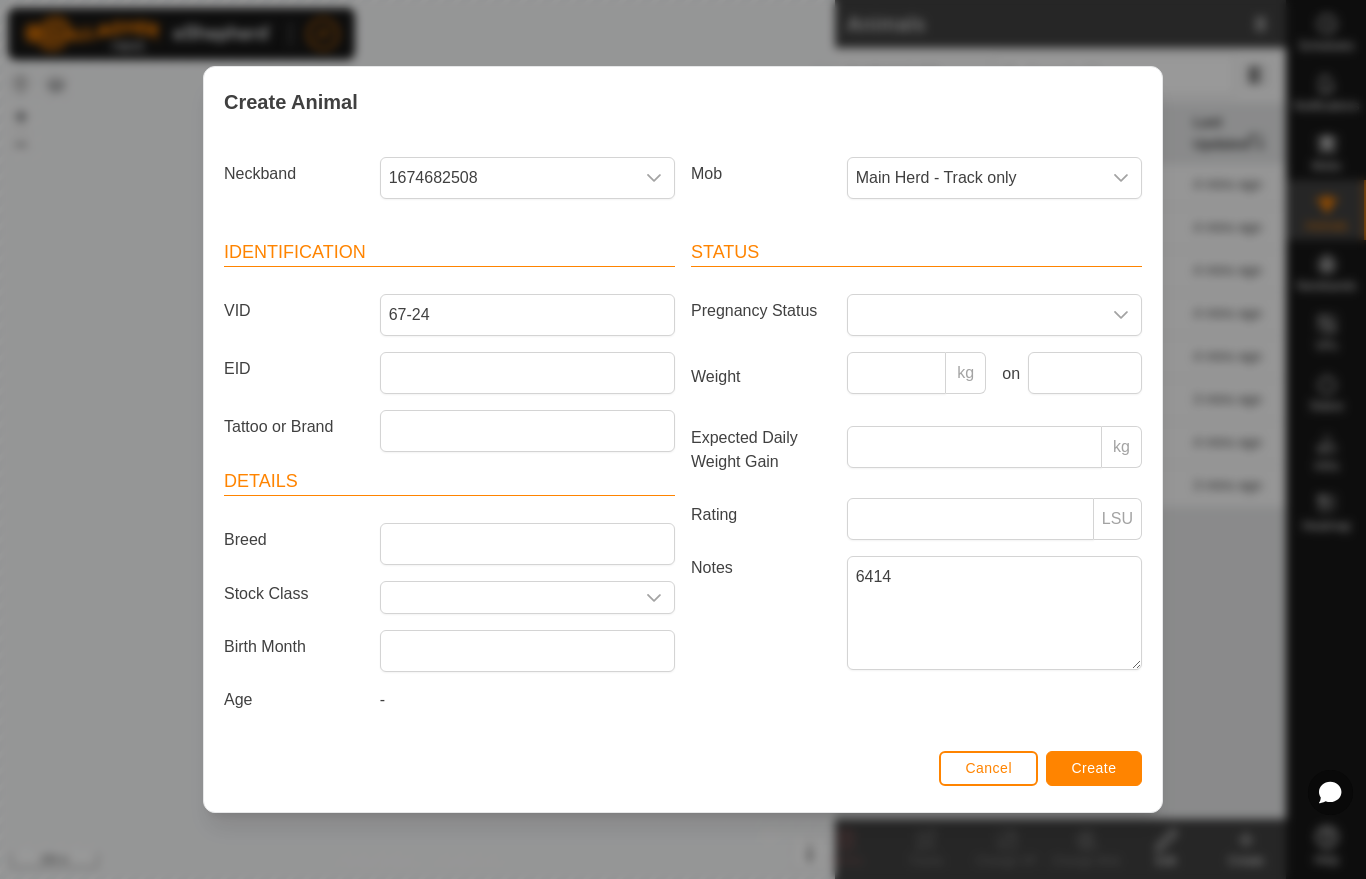 click on "Create" at bounding box center [1094, 768] 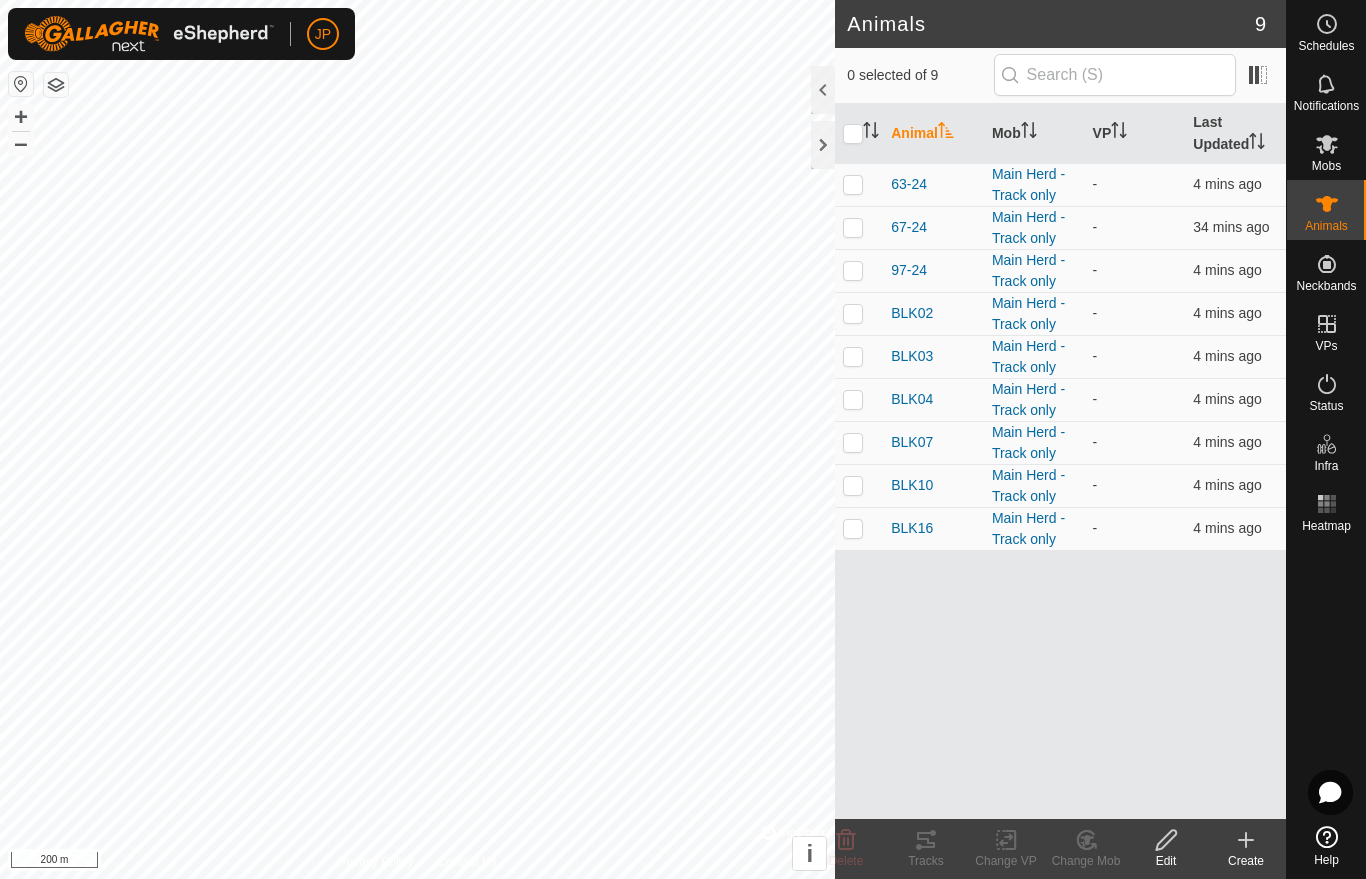 click on "Create" 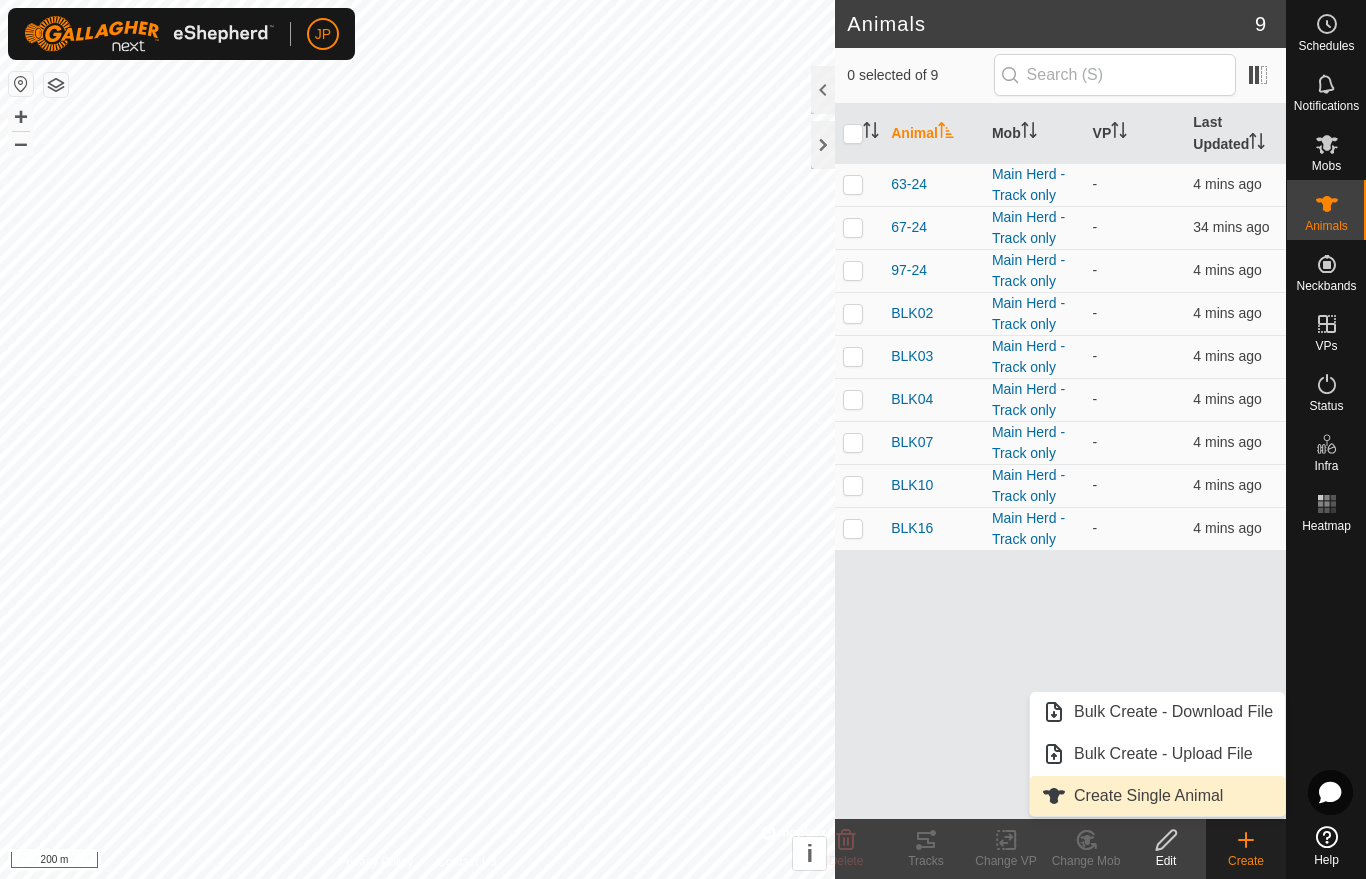 click at bounding box center (1054, 796) 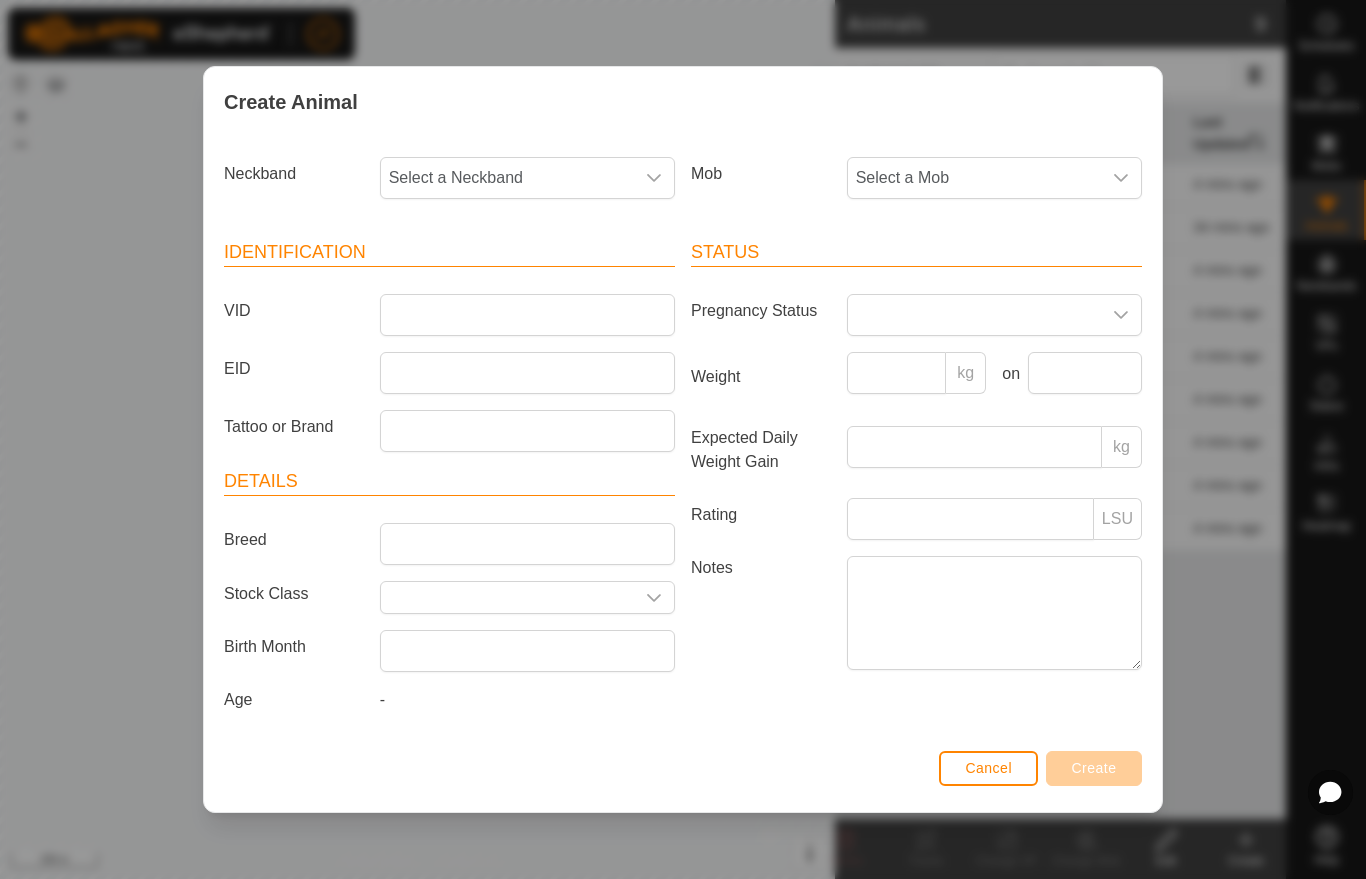 click on "Select a Neckband" at bounding box center (507, 178) 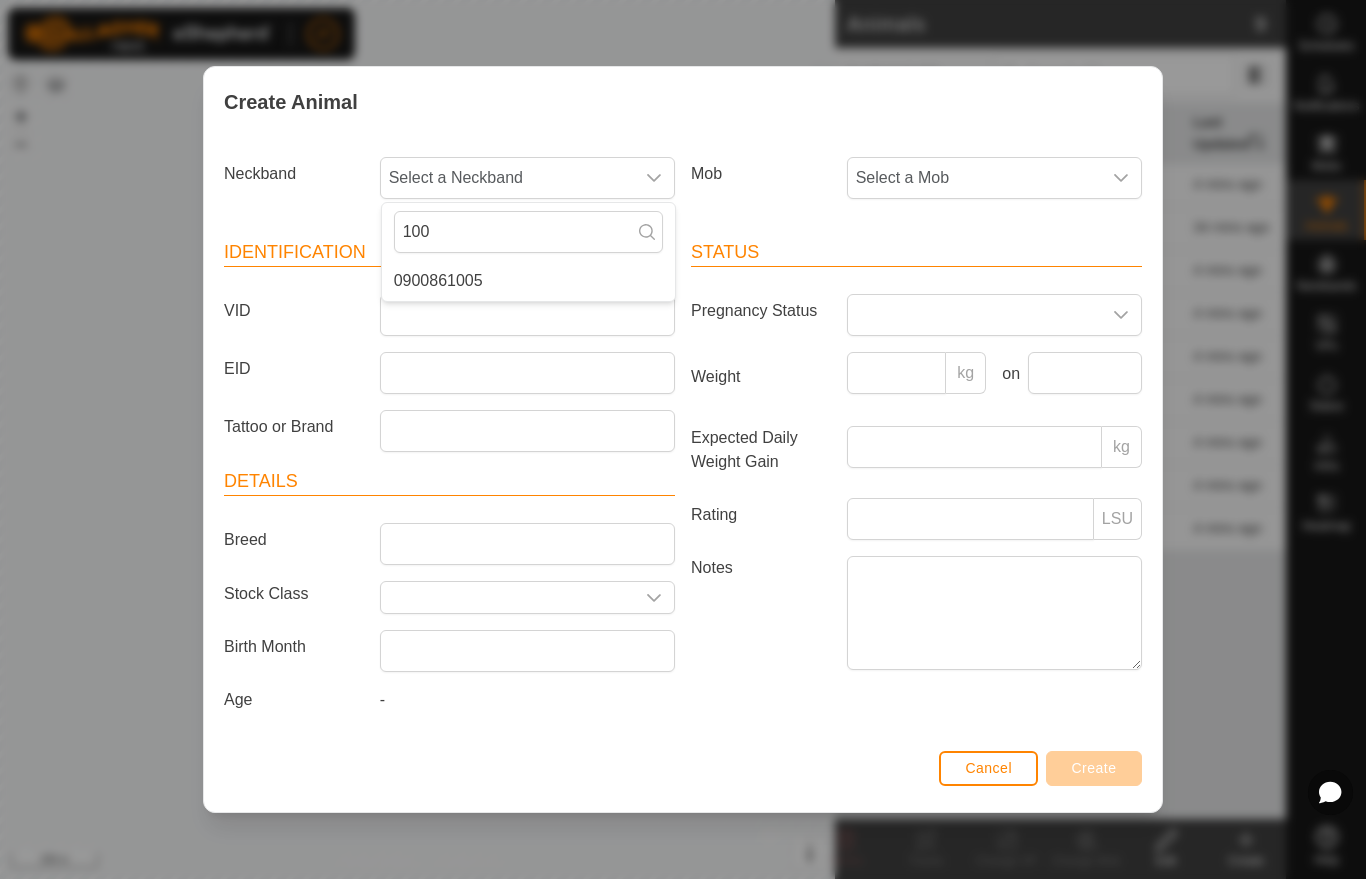 click on "0900861005" at bounding box center (438, 281) 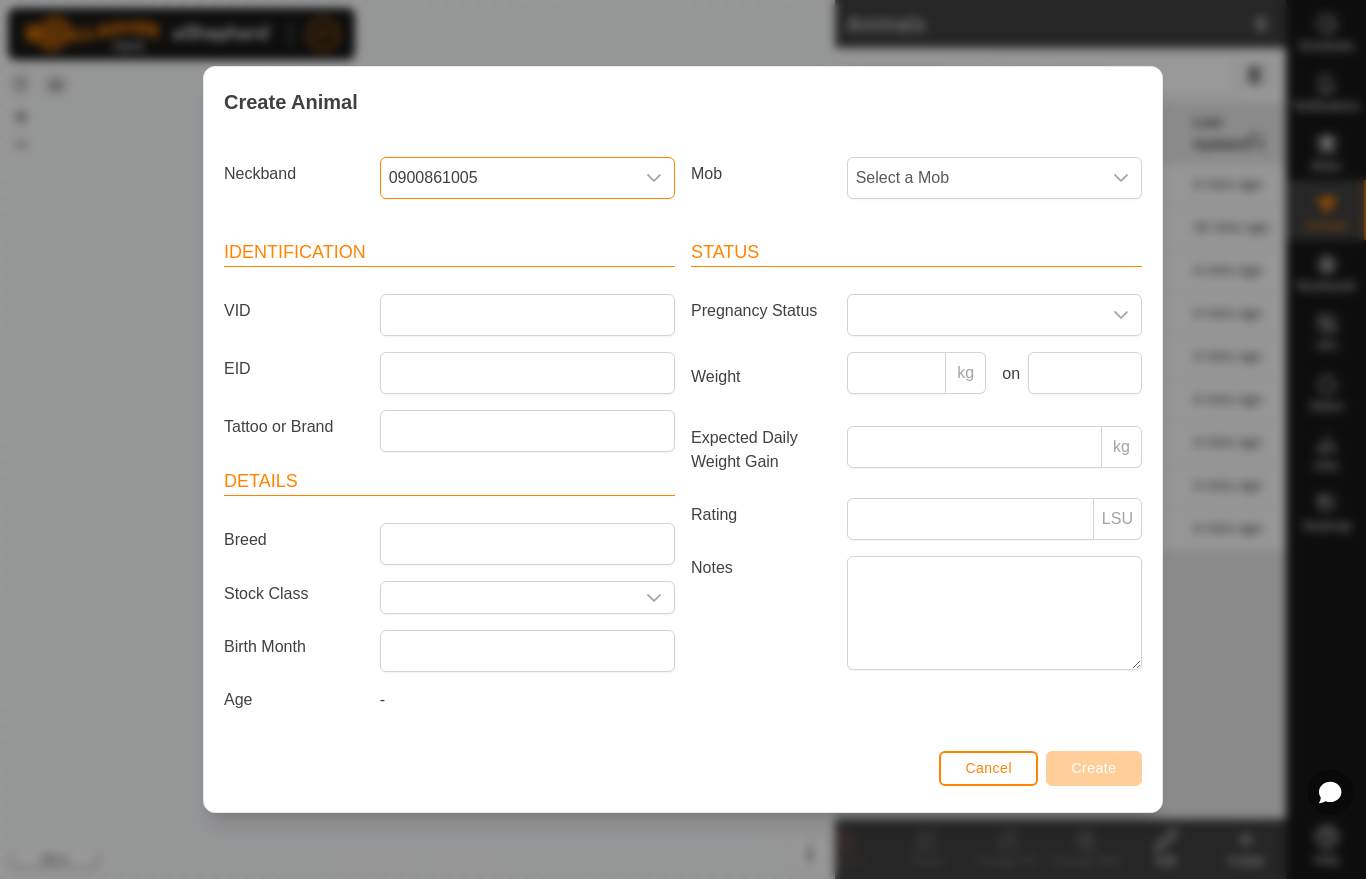 click on "Select a Mob" at bounding box center (974, 178) 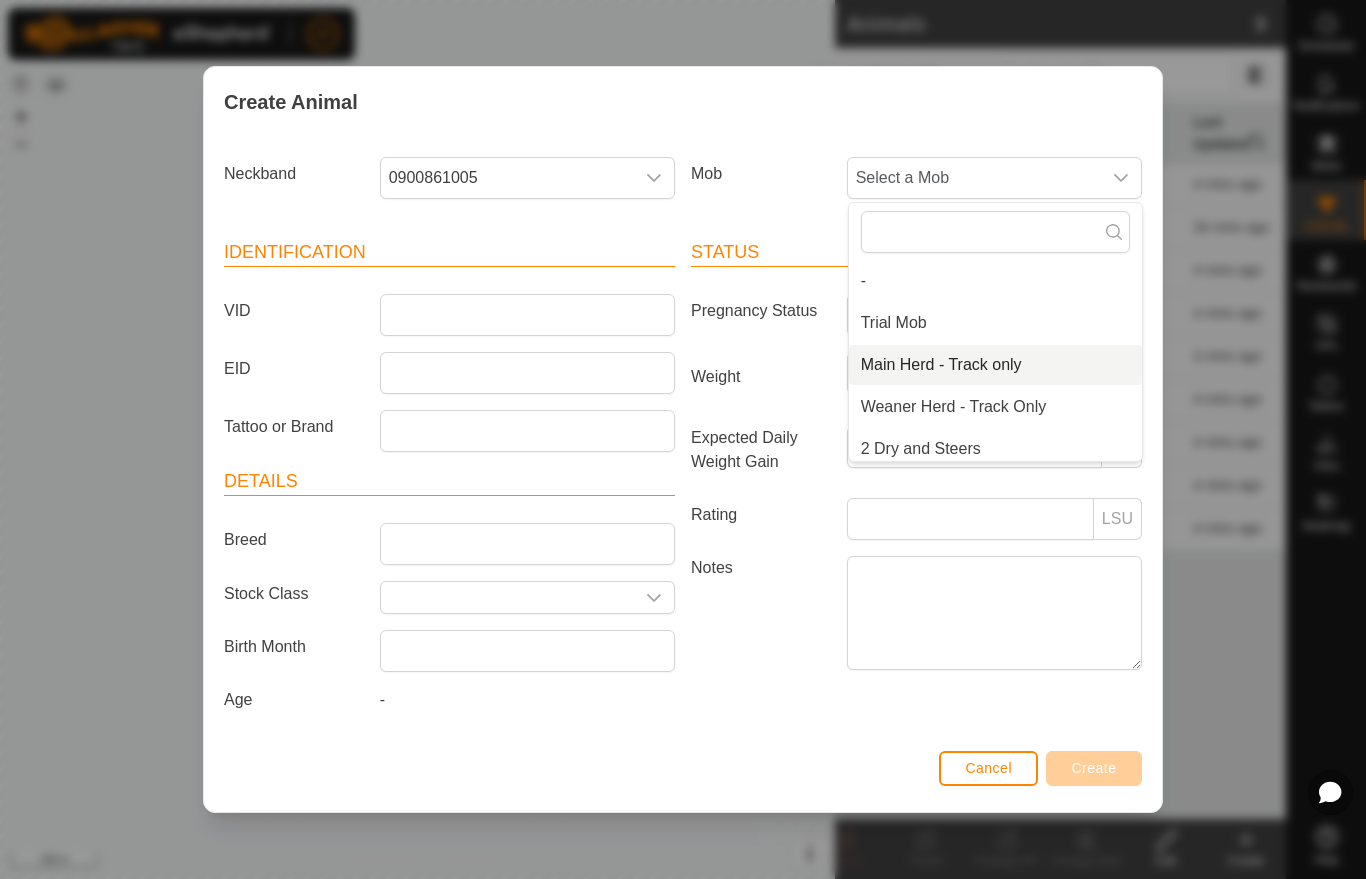 click on "Main Herd - Track only" at bounding box center [941, 365] 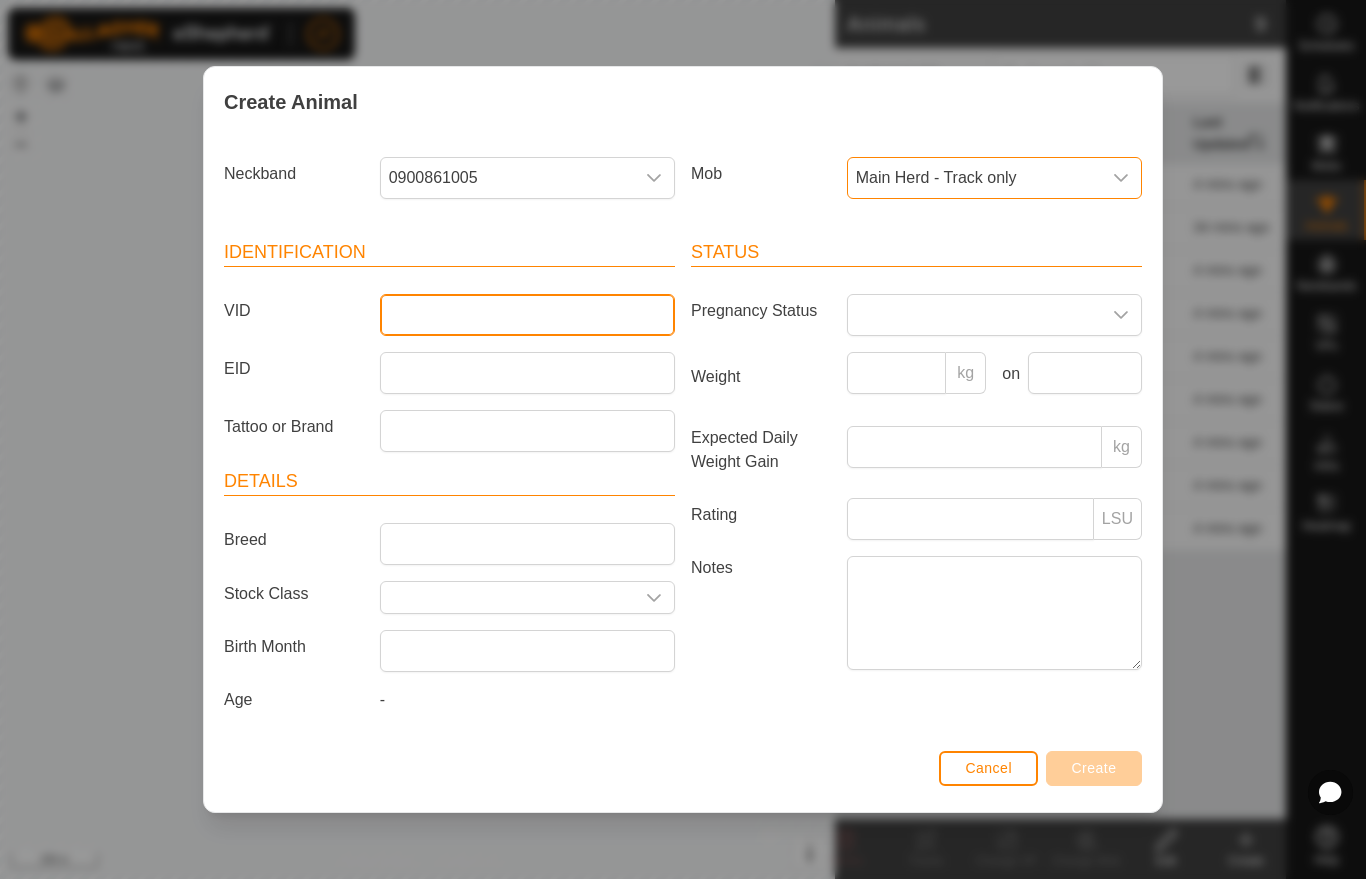 click on "VID" at bounding box center (527, 315) 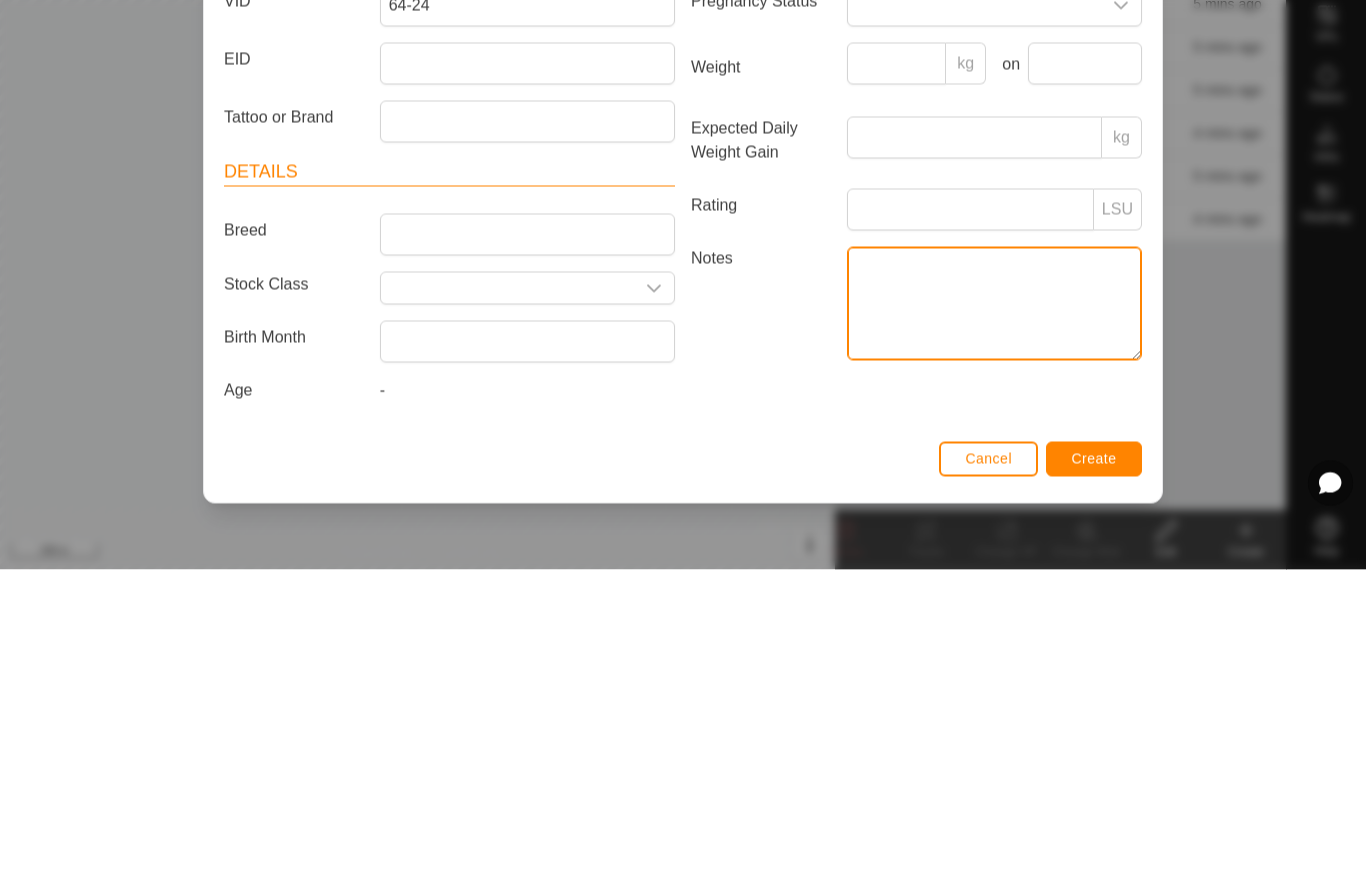 click on "Notes" at bounding box center [994, 613] 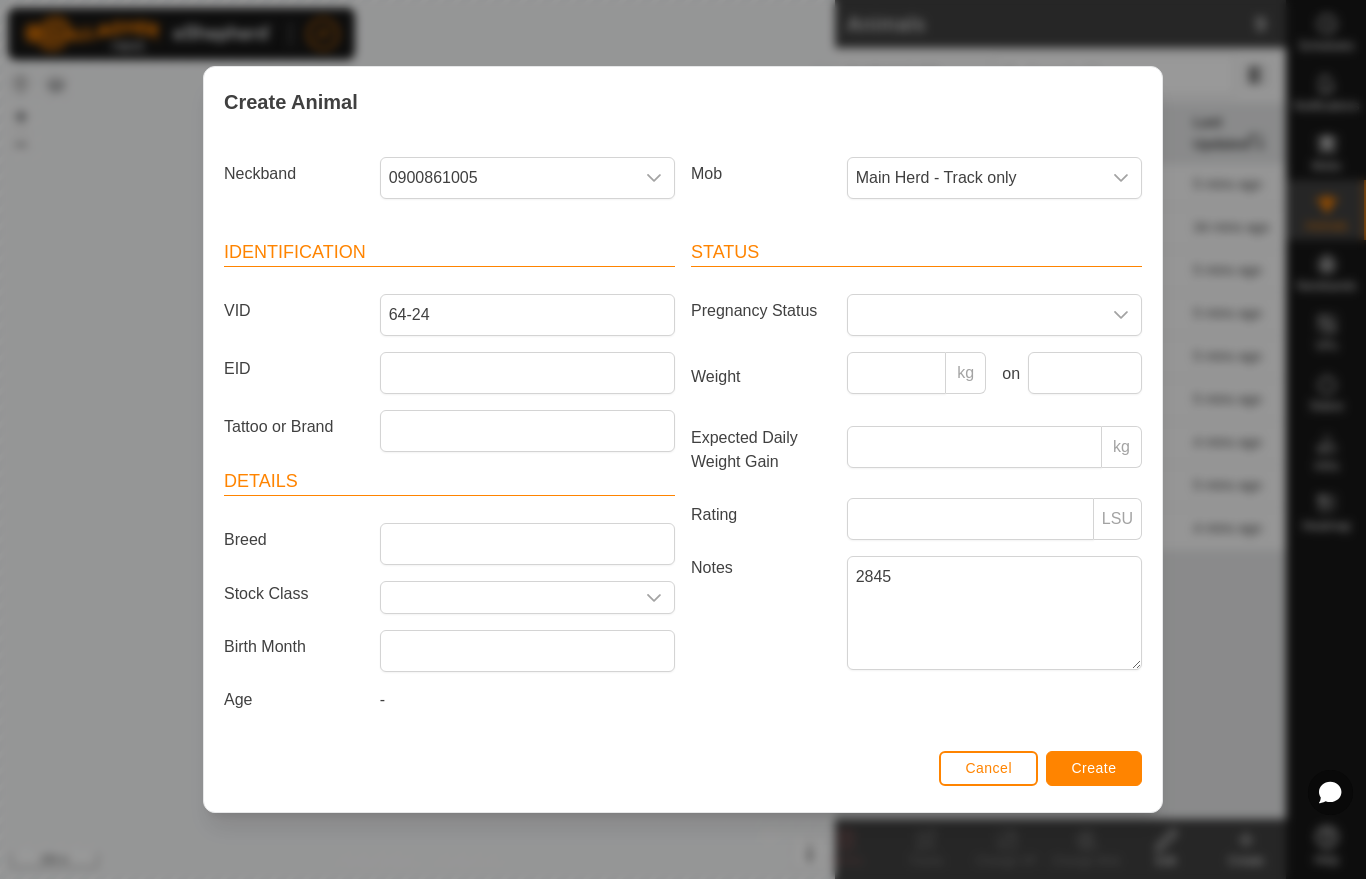 click on "Create" at bounding box center (1094, 768) 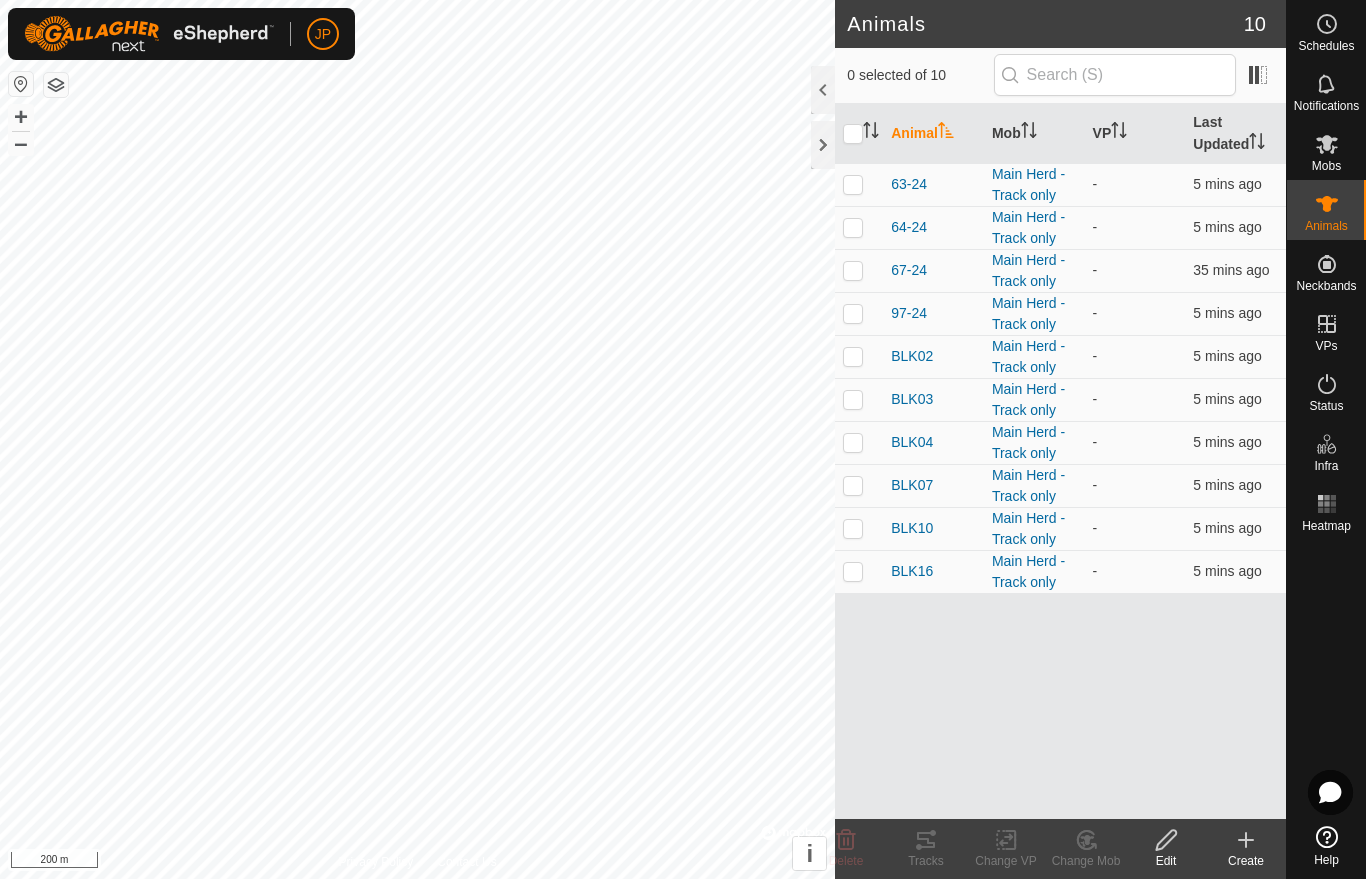 click 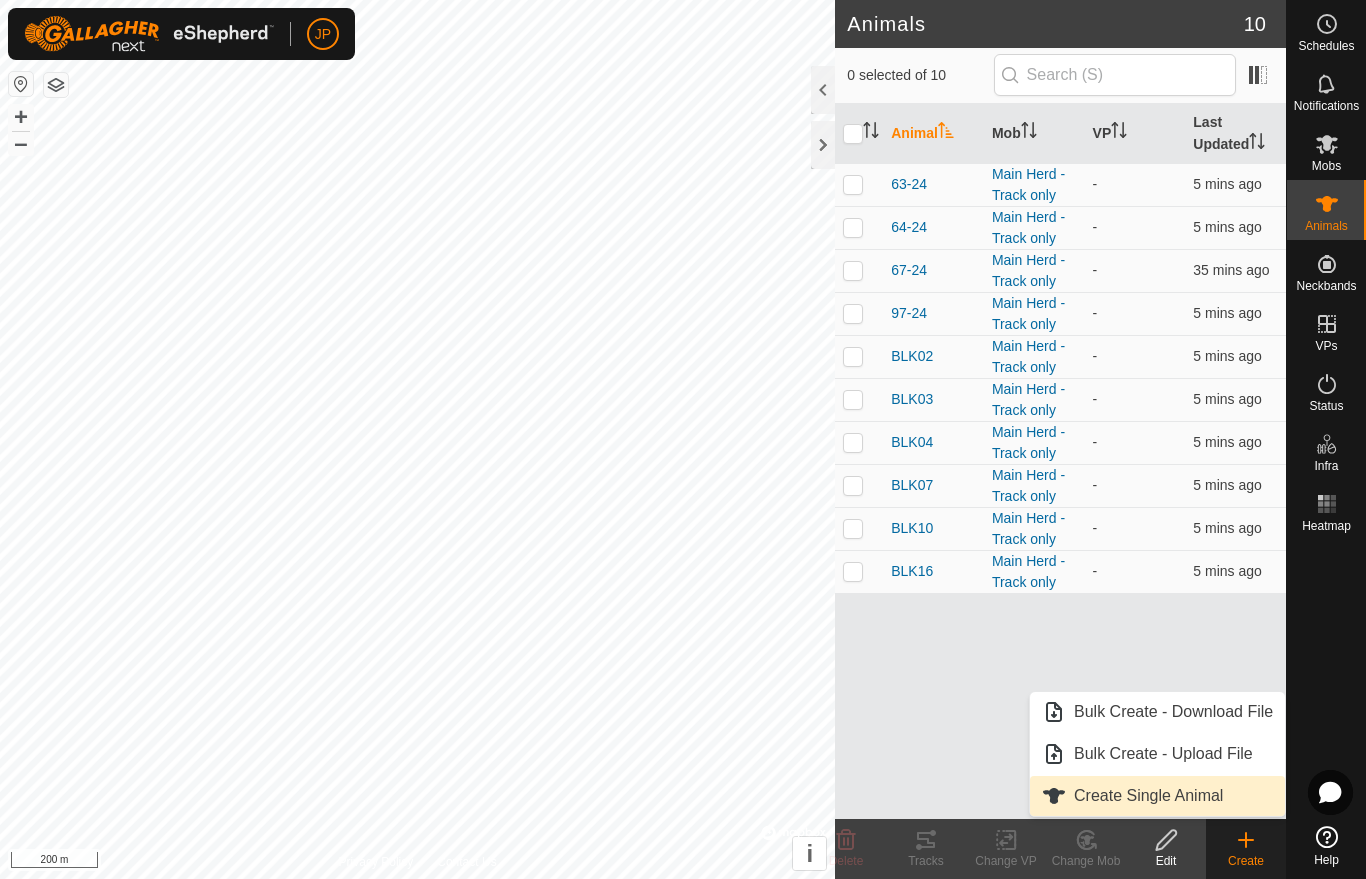 click at bounding box center (1054, 796) 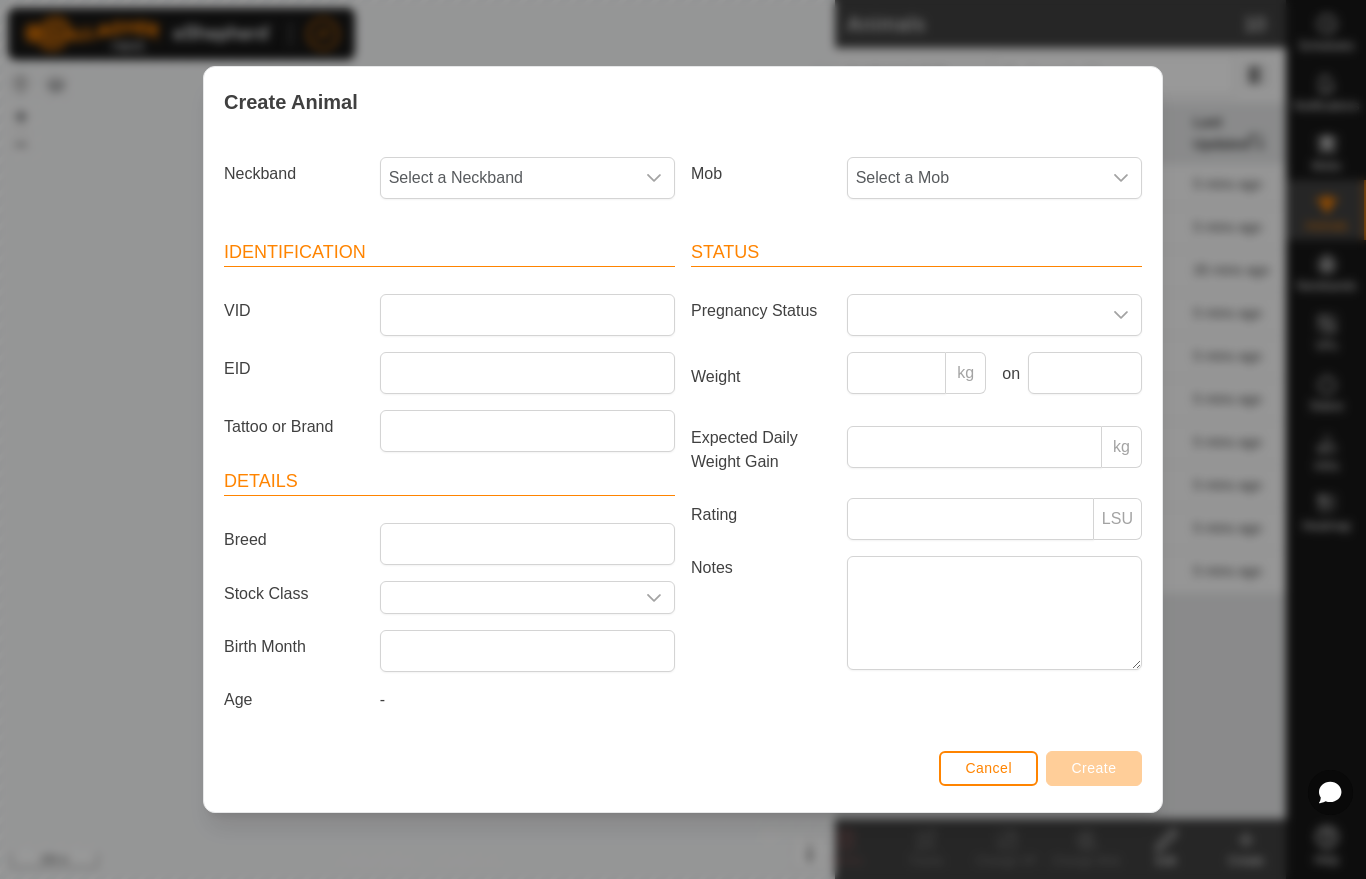 click on "Select a Neckband" at bounding box center [507, 178] 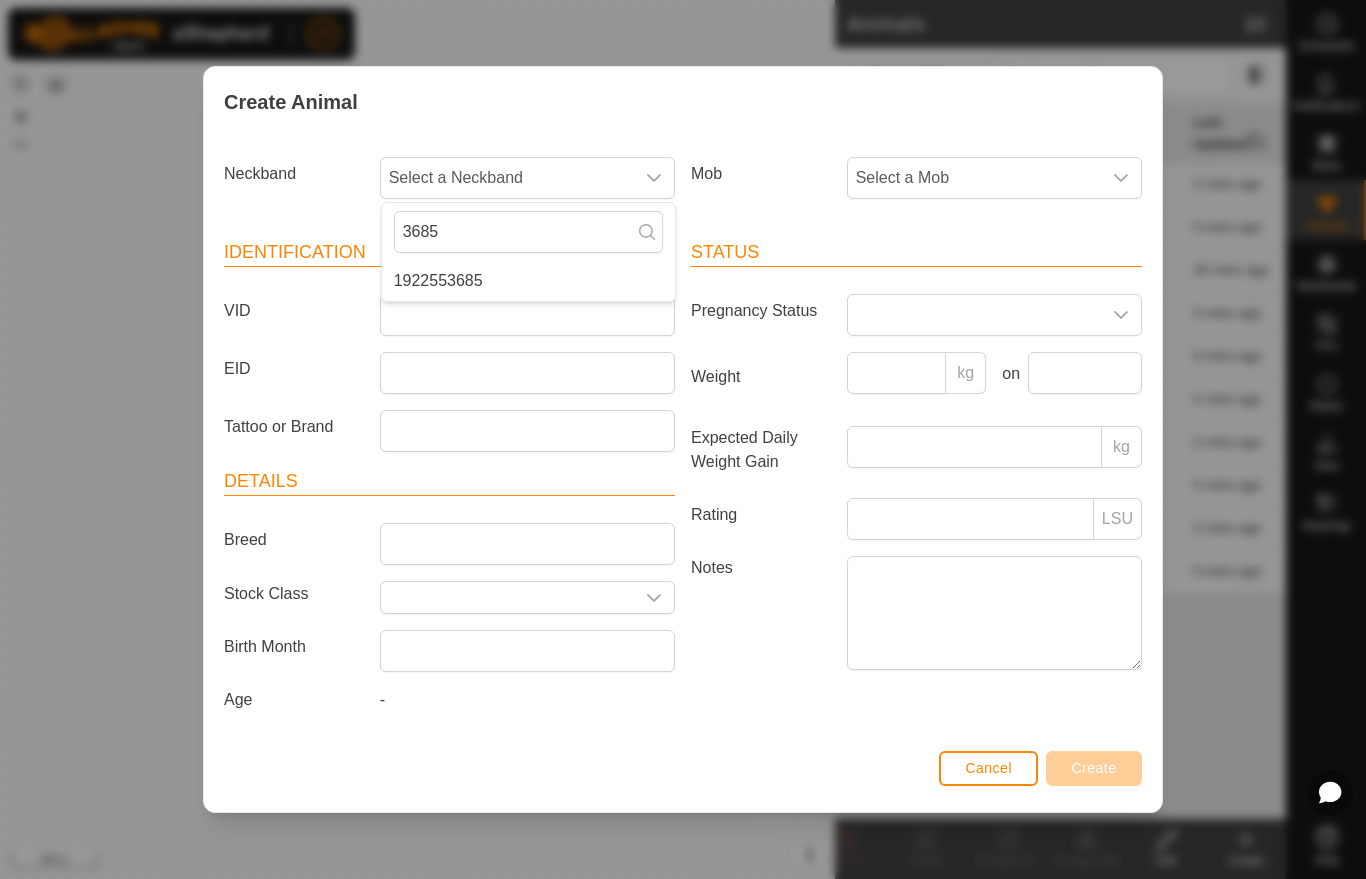 click on "1922553685" at bounding box center [438, 281] 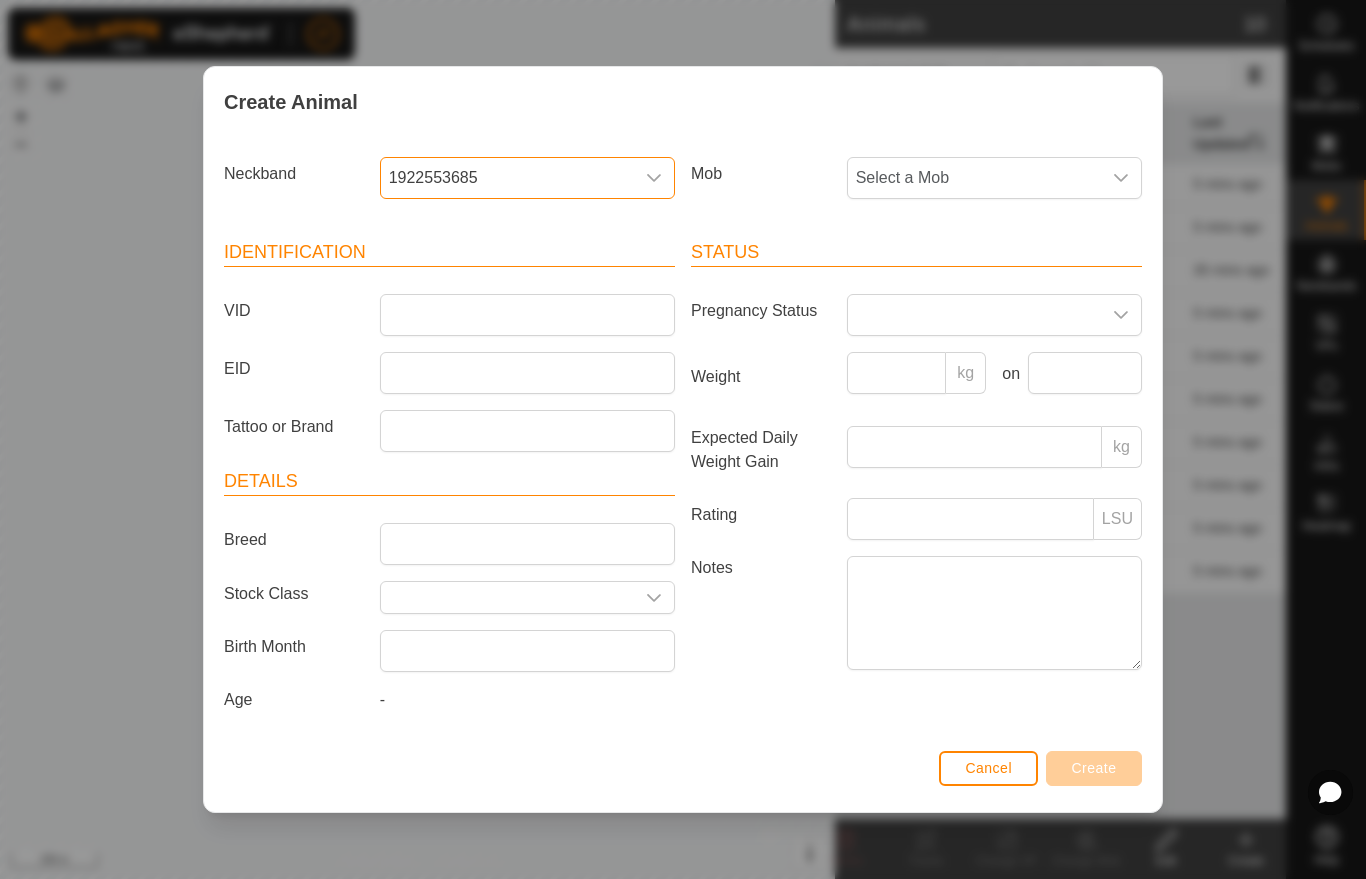click on "Select a Mob" at bounding box center (974, 178) 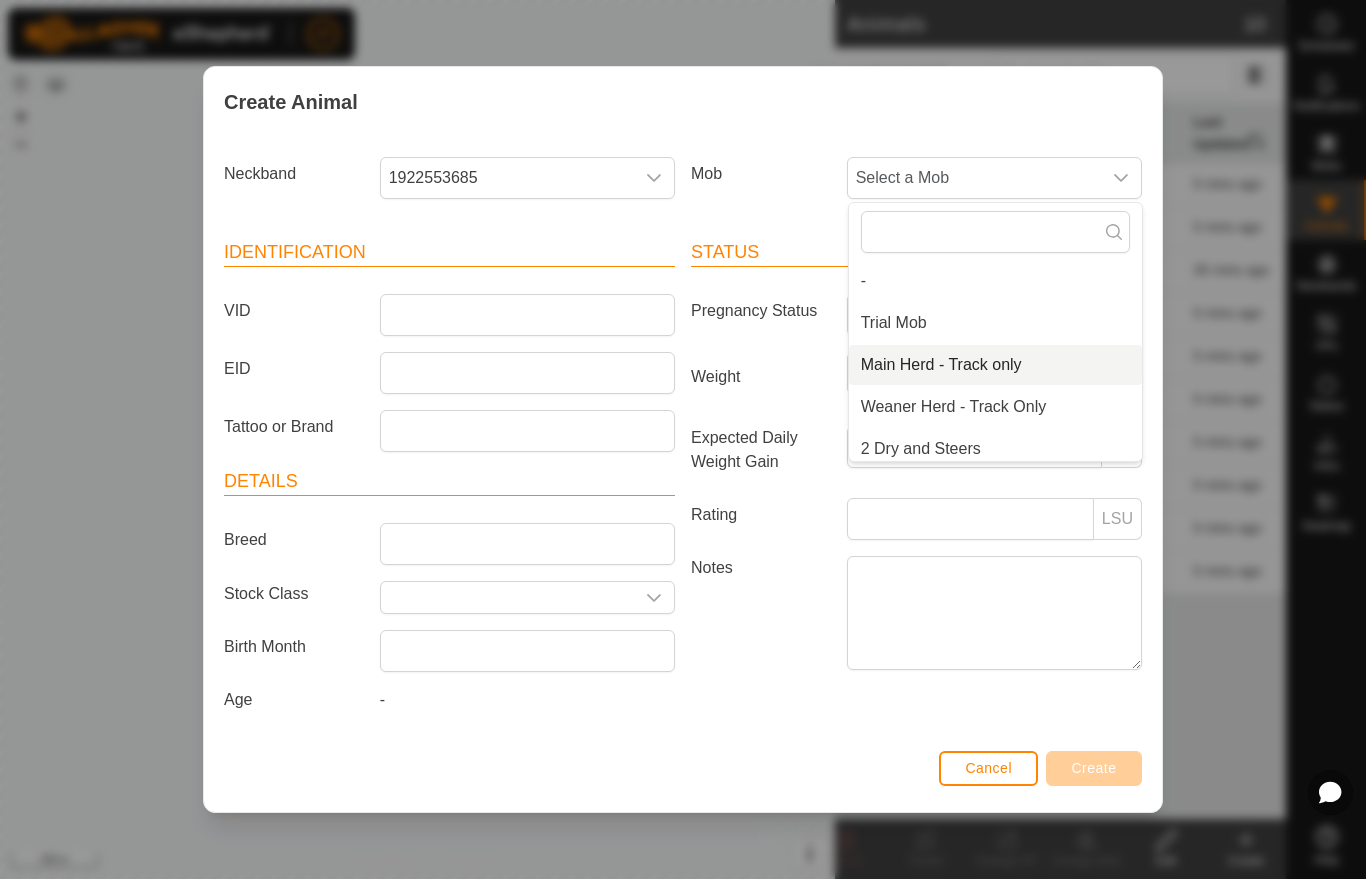 click on "Main Herd - Track only" at bounding box center (941, 365) 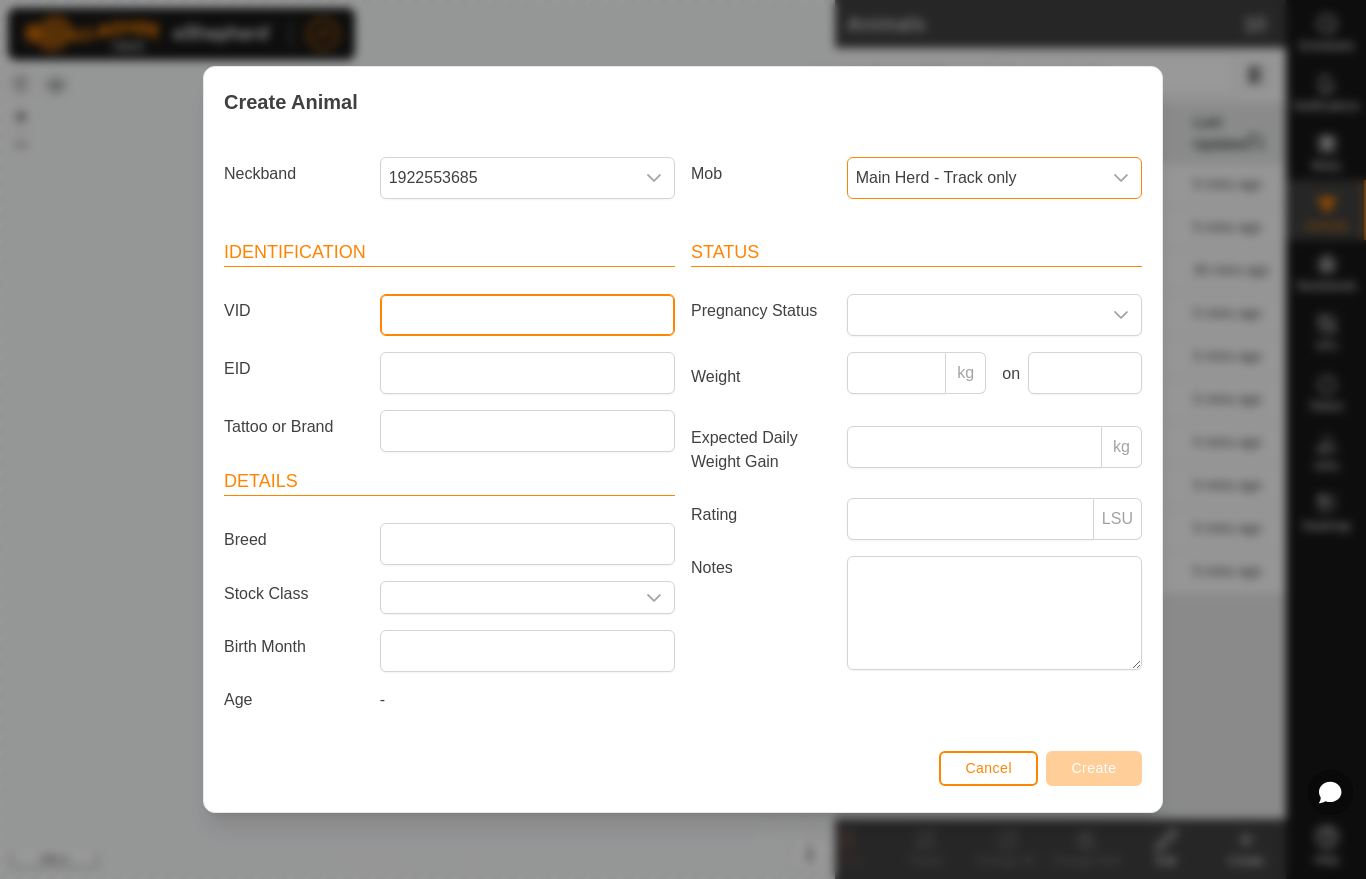 click on "VID" at bounding box center [527, 315] 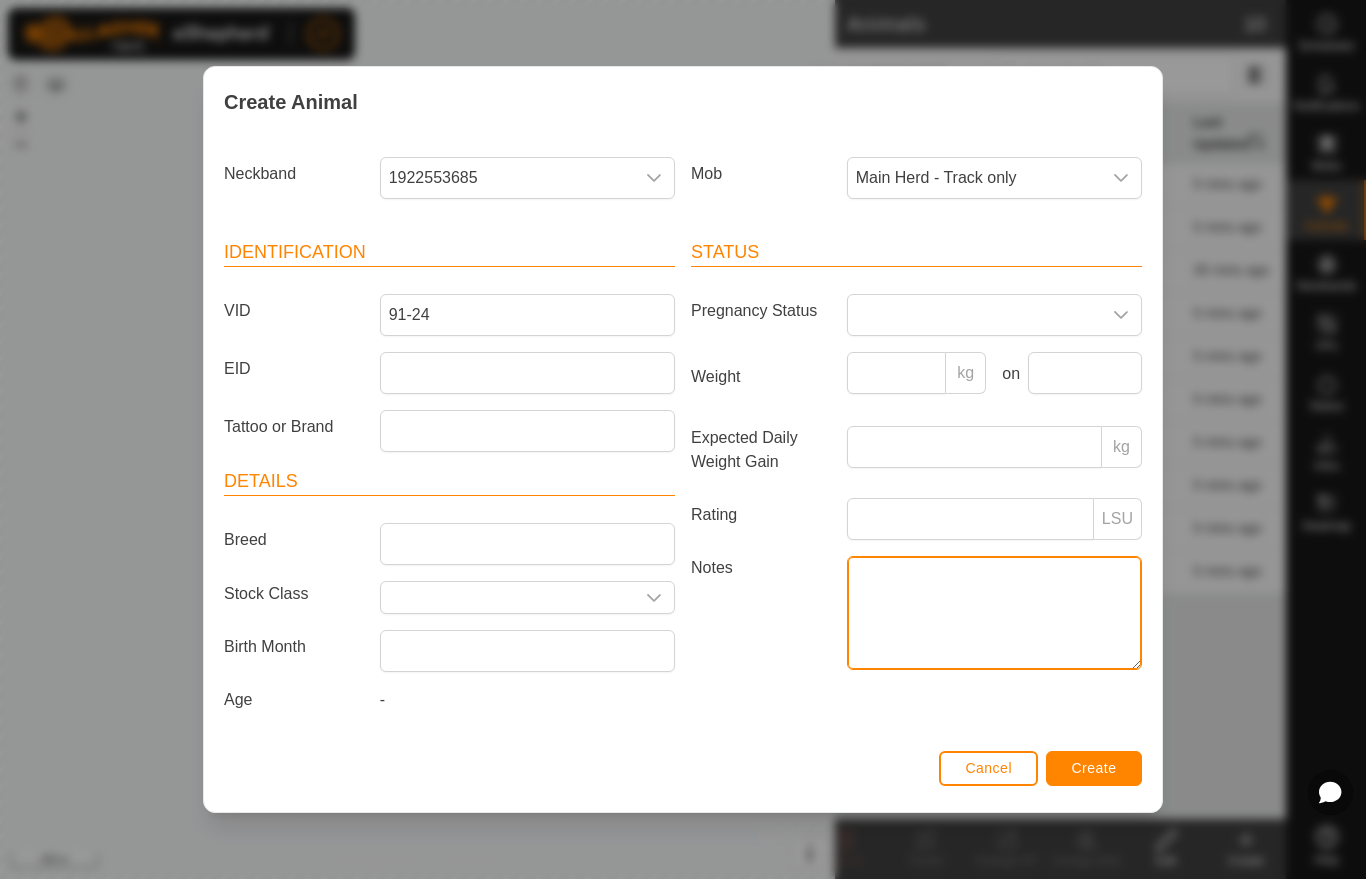 click on "Notes" at bounding box center (994, 613) 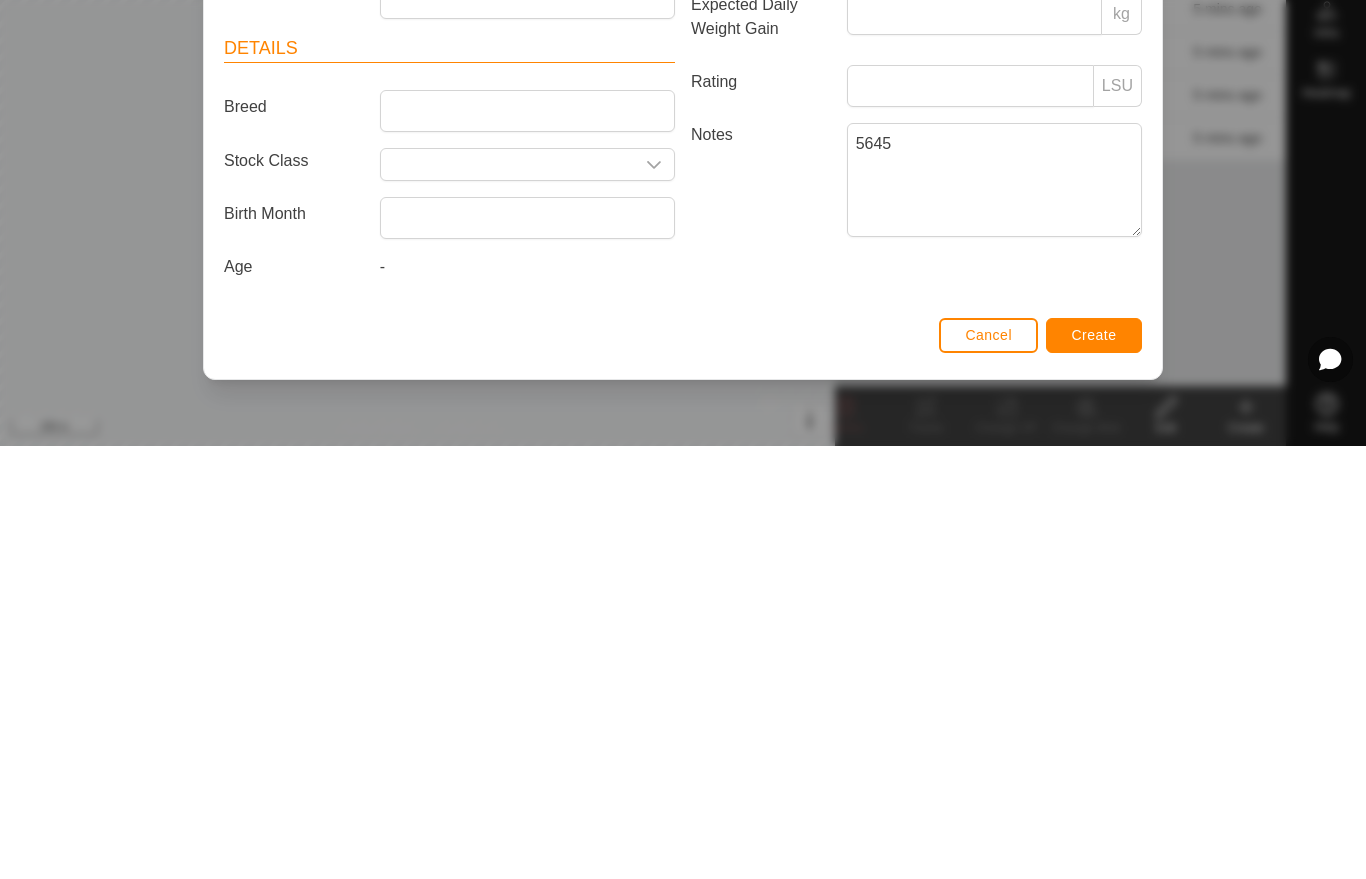 click on "Create" at bounding box center (1094, 768) 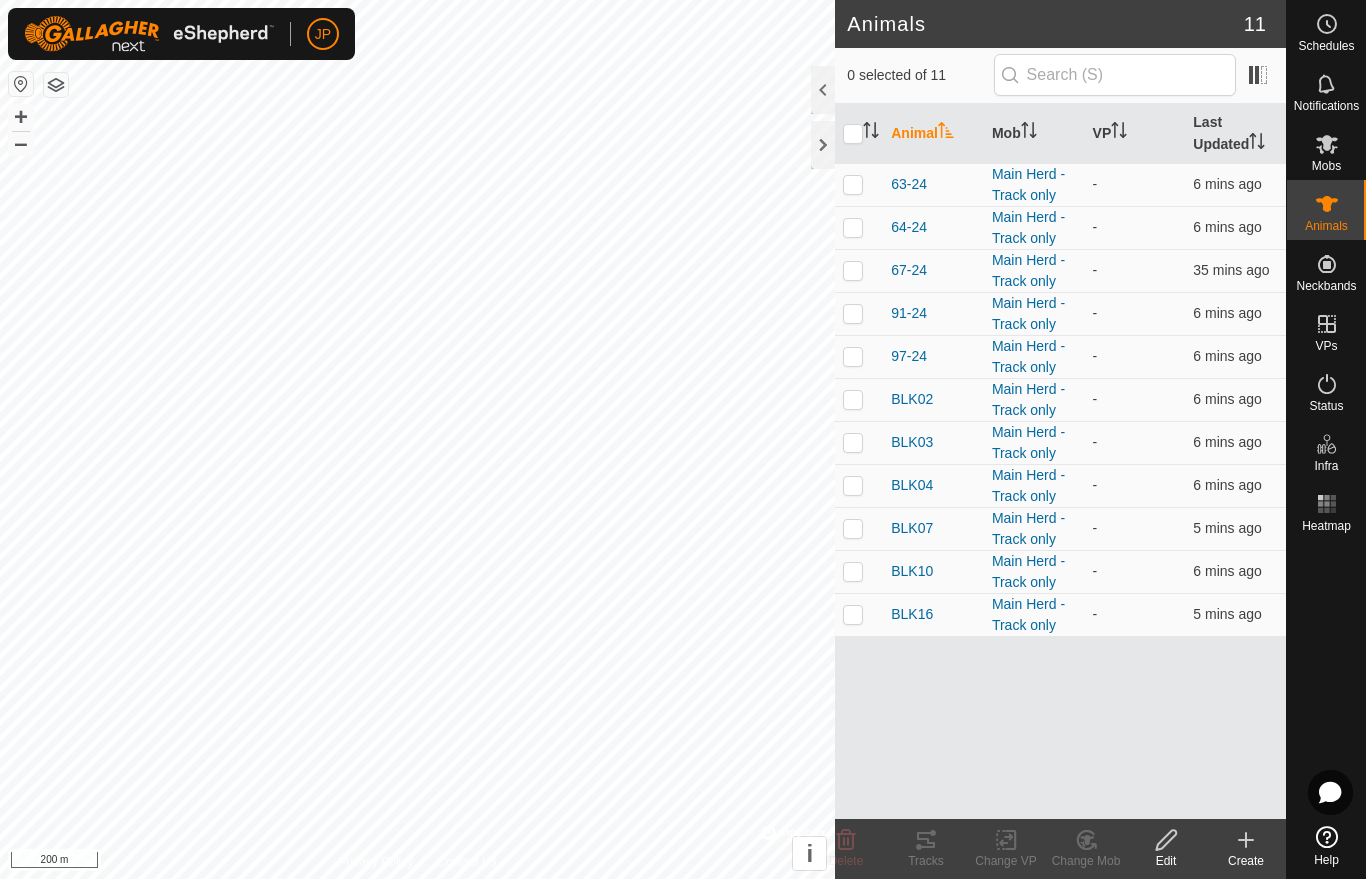 click 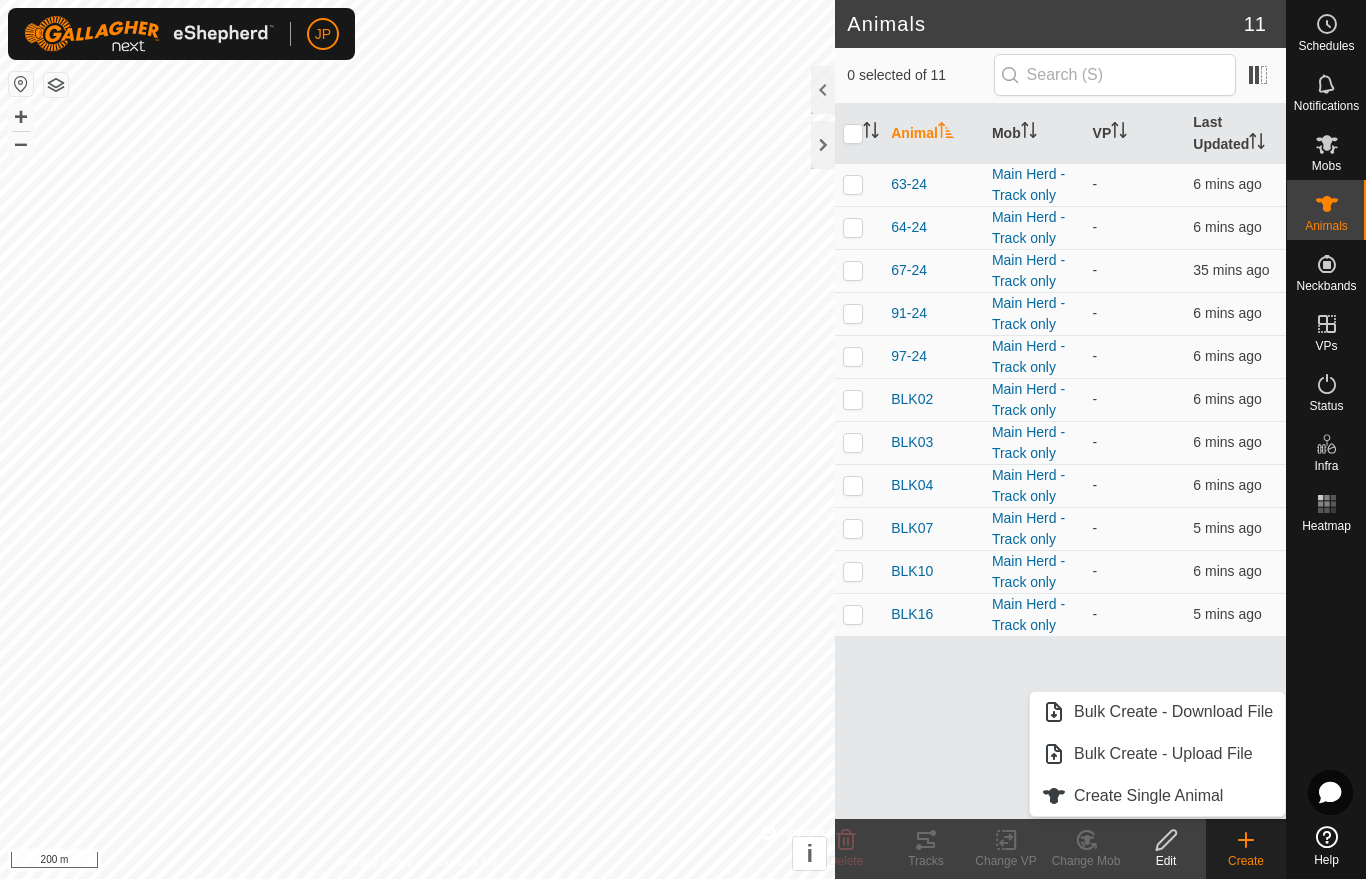 click on "Create Single Animal" at bounding box center (1148, 796) 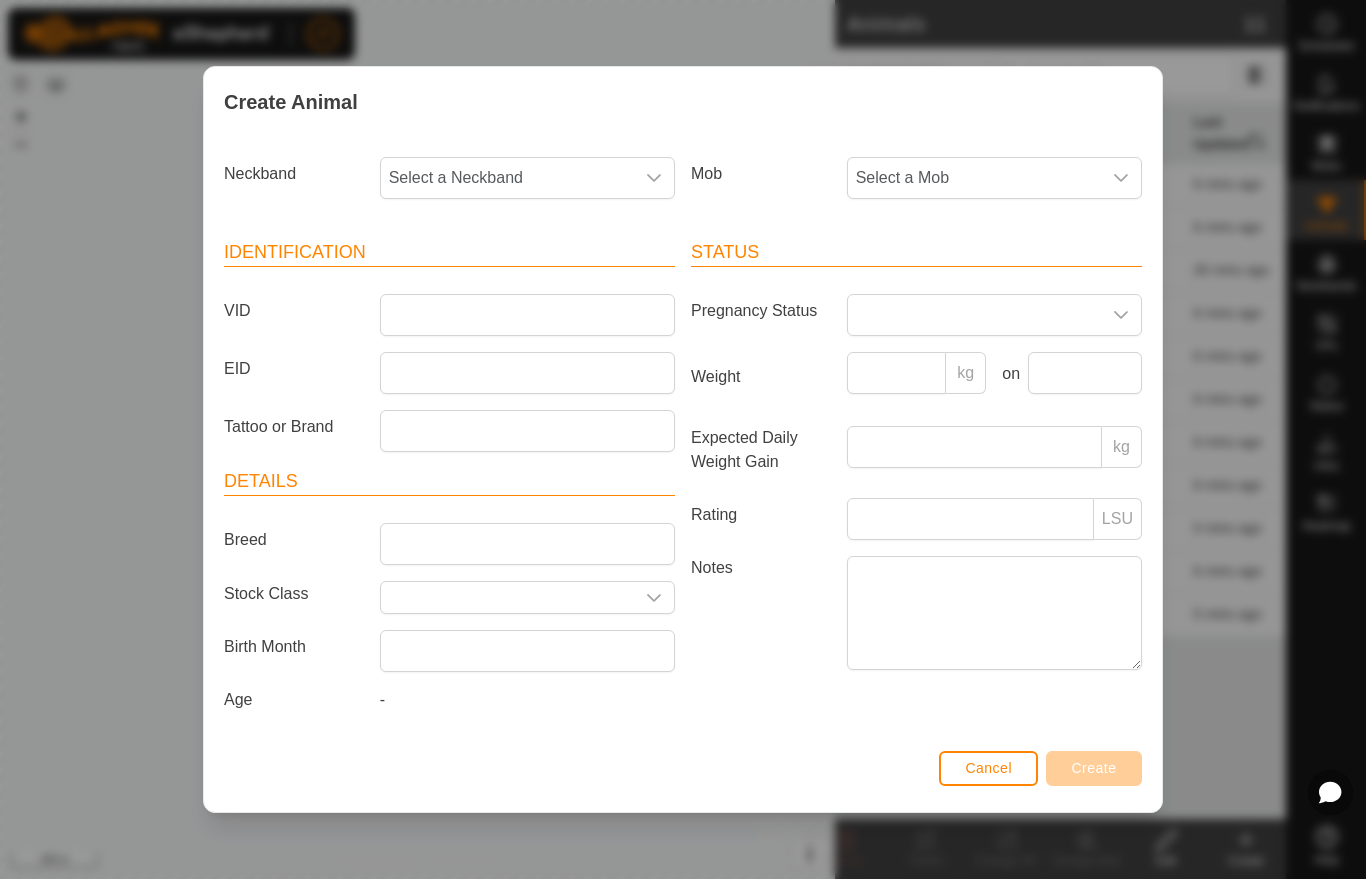 click on "Select a Neckband" at bounding box center (507, 178) 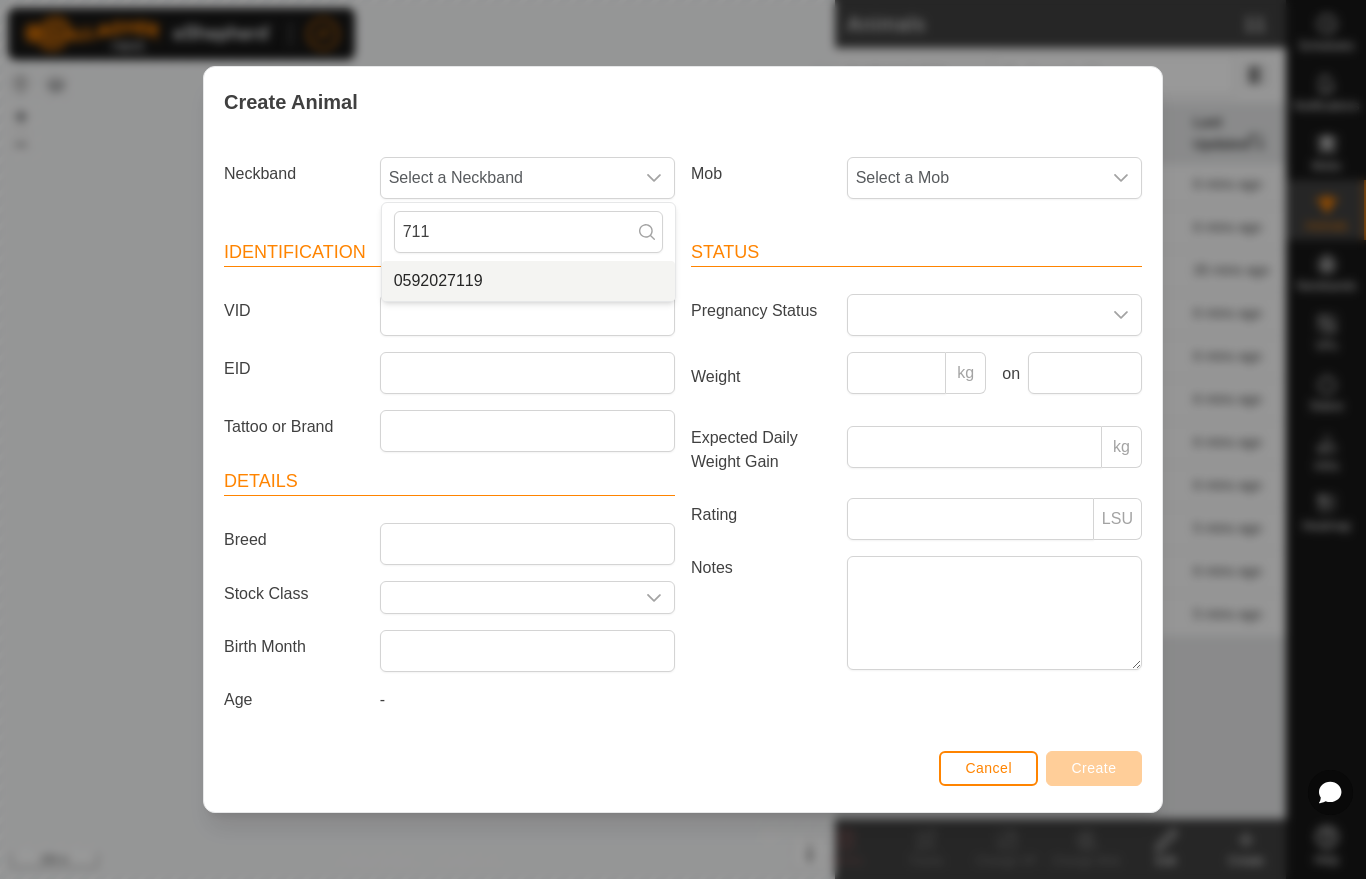 click on "0592027119" at bounding box center [438, 281] 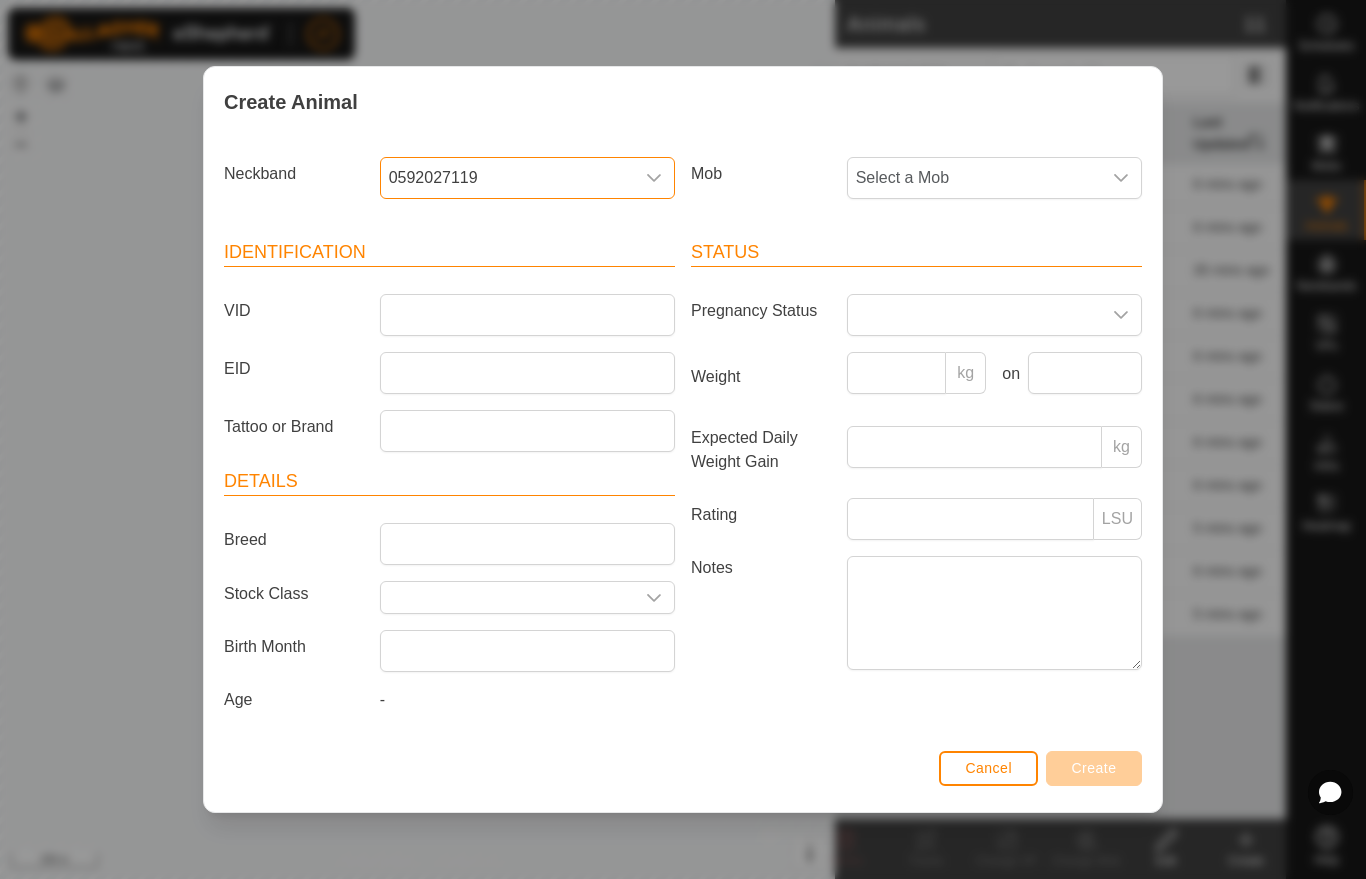 click on "Select a Mob" at bounding box center [974, 178] 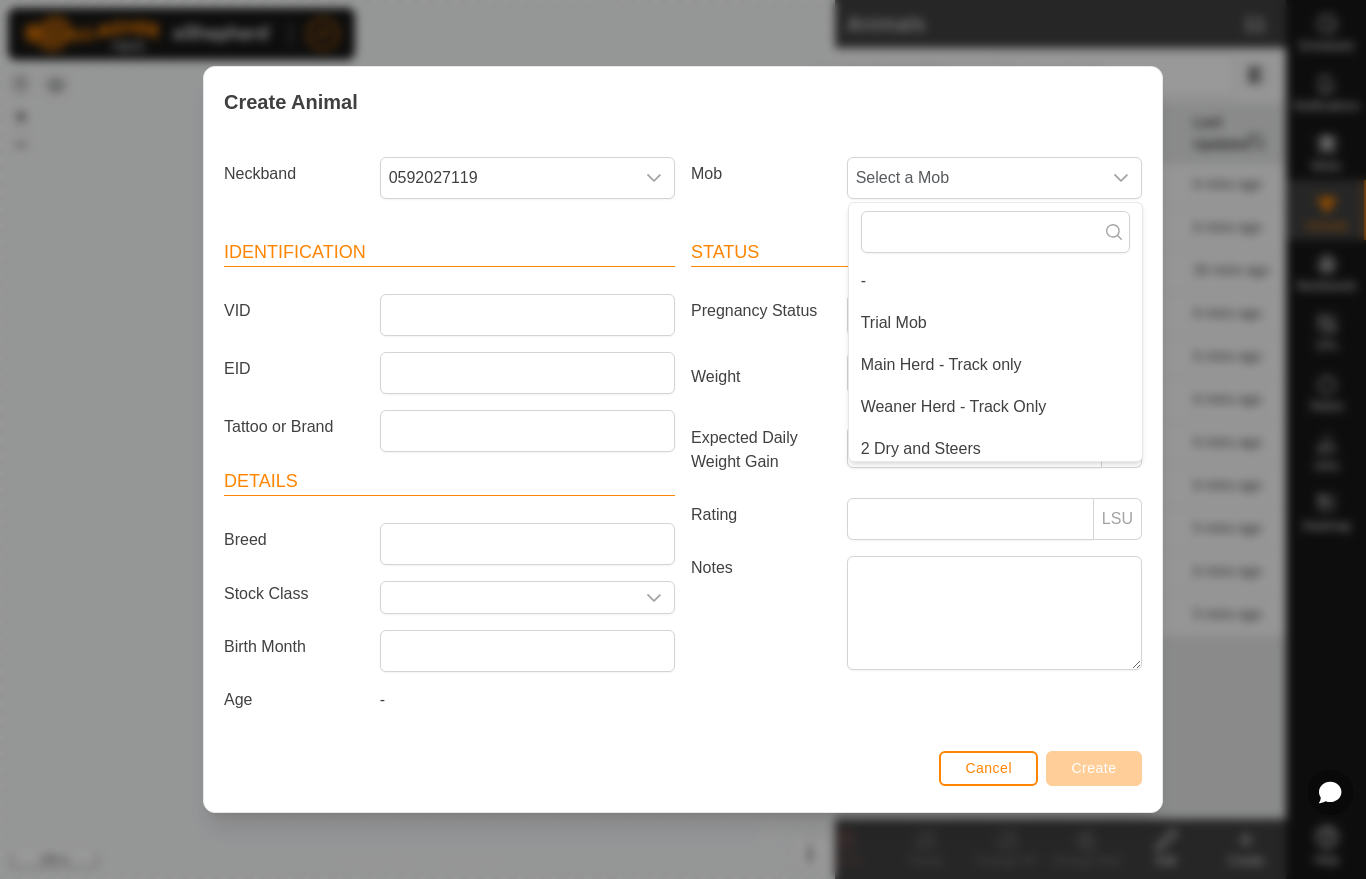 click on "Main Herd - Track only" at bounding box center [941, 365] 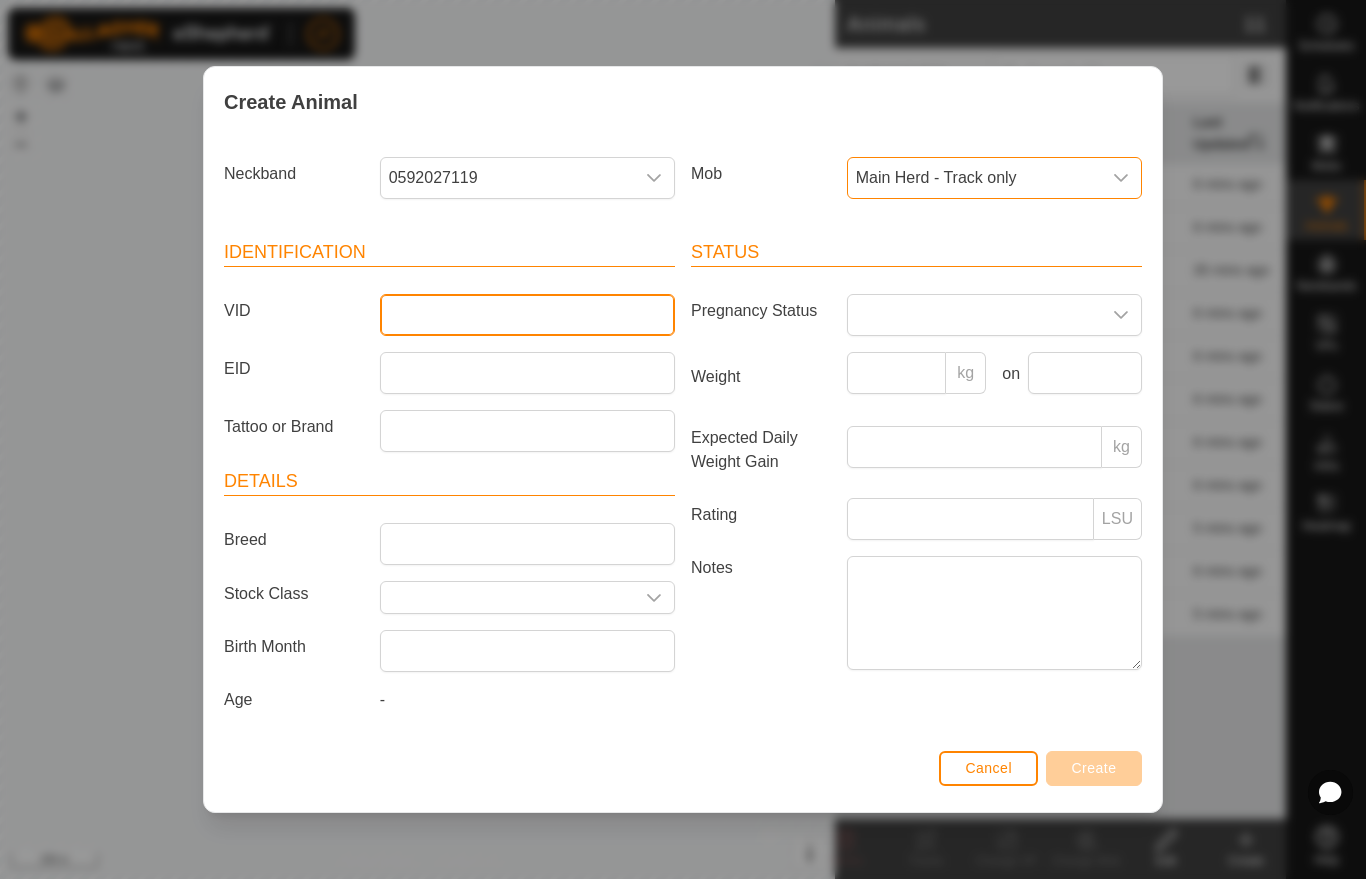 click on "VID" at bounding box center [527, 315] 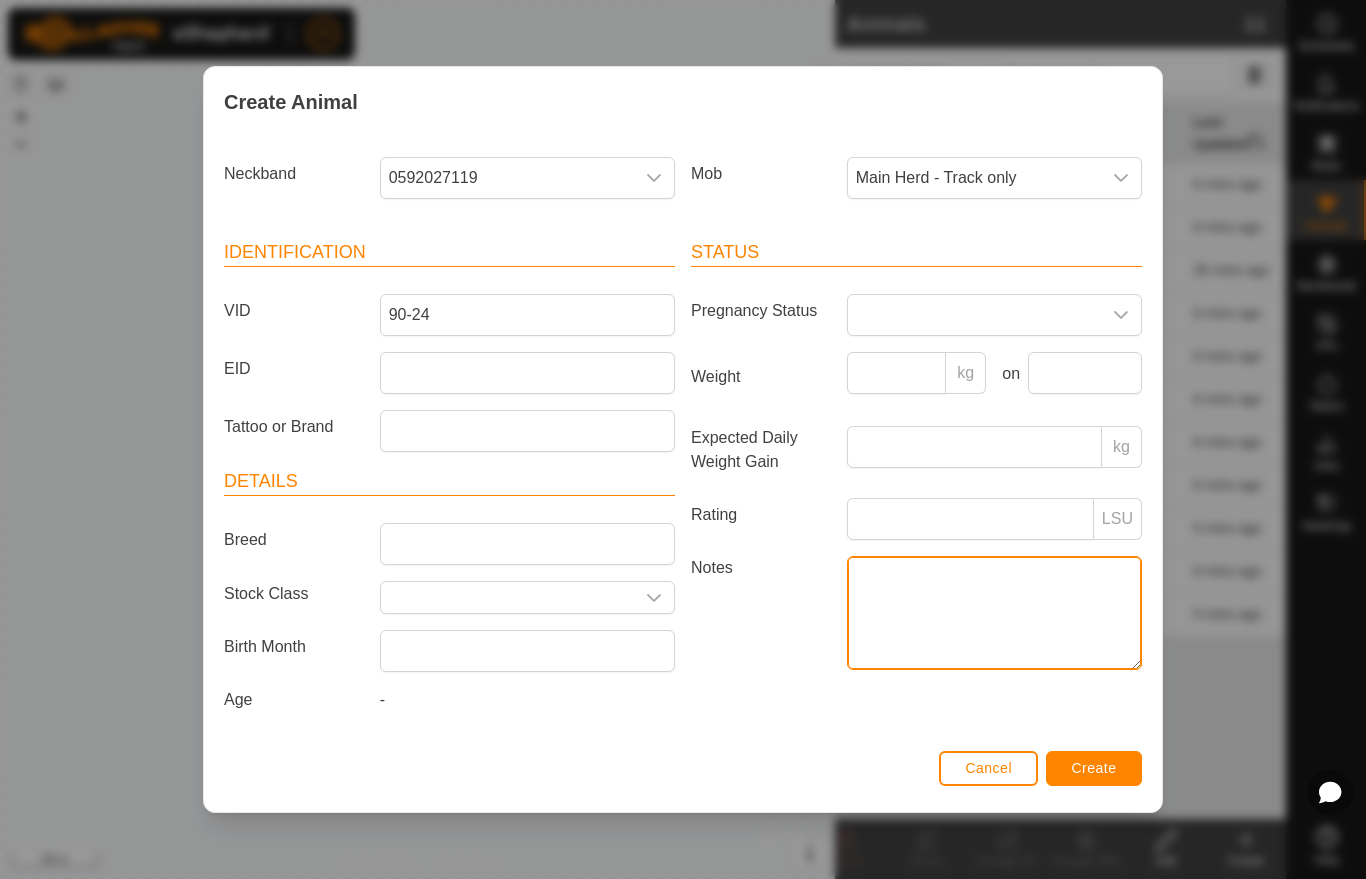 click on "Notes" at bounding box center [994, 613] 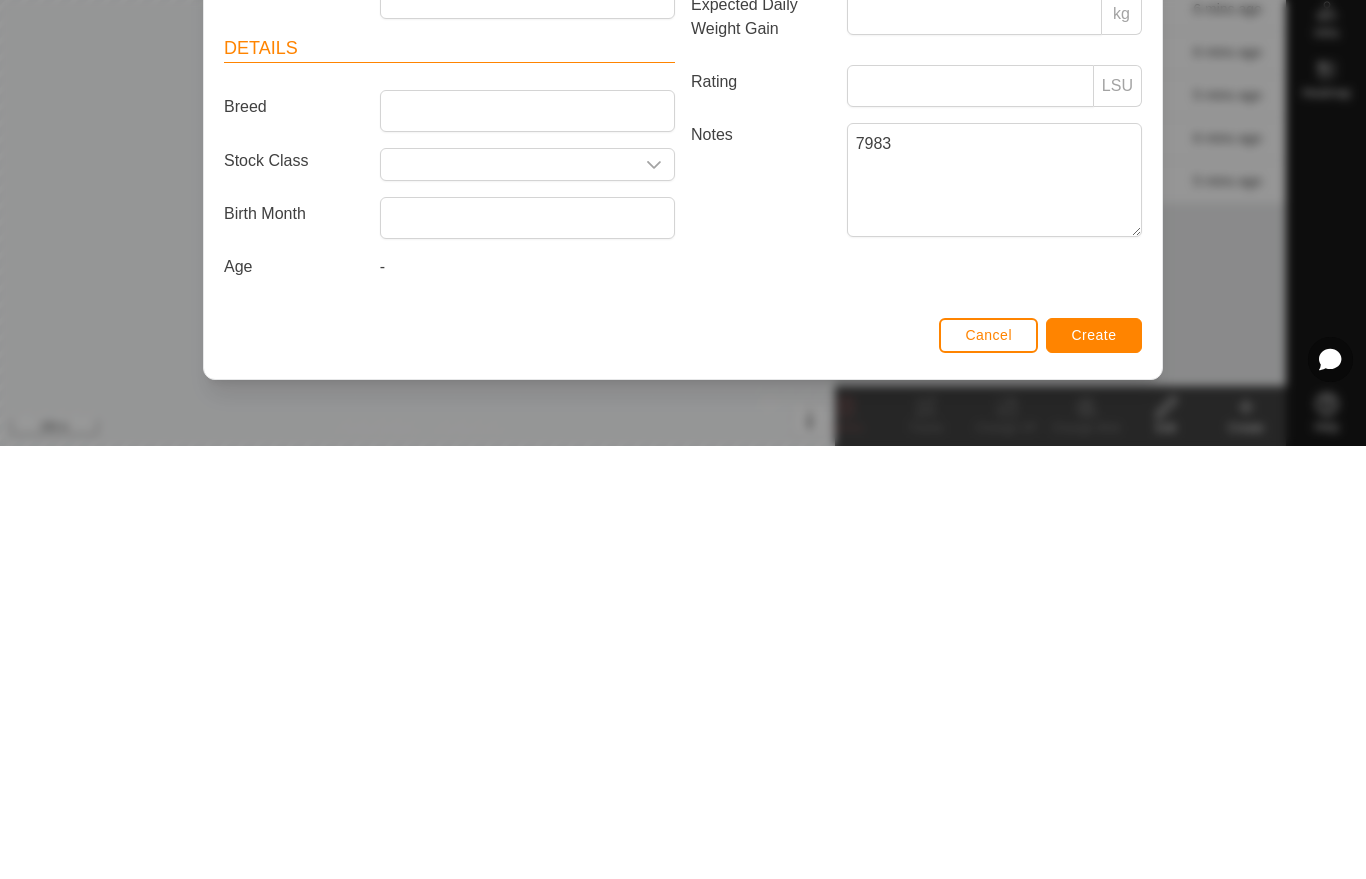 click on "Create" at bounding box center (1094, 768) 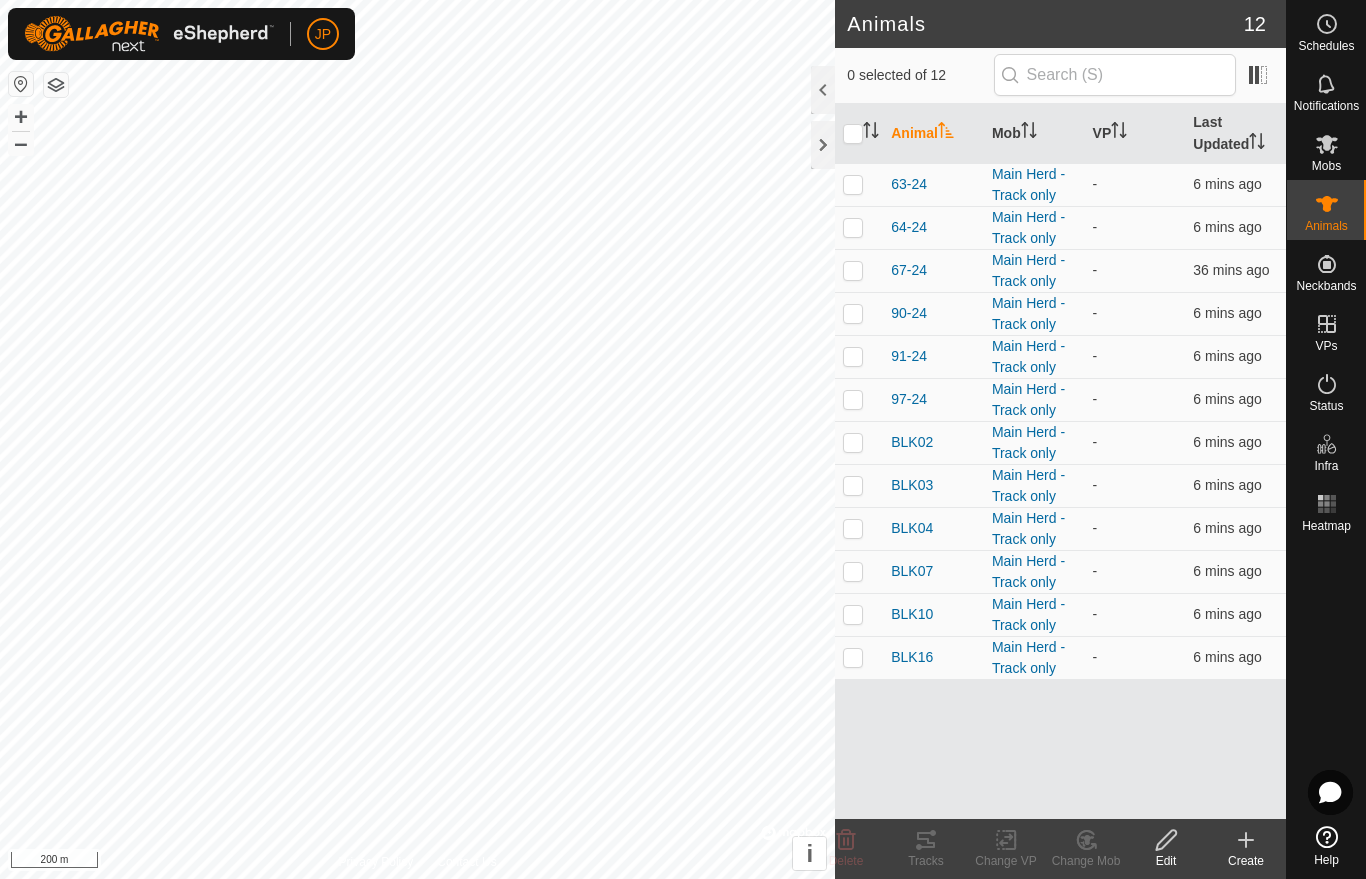click 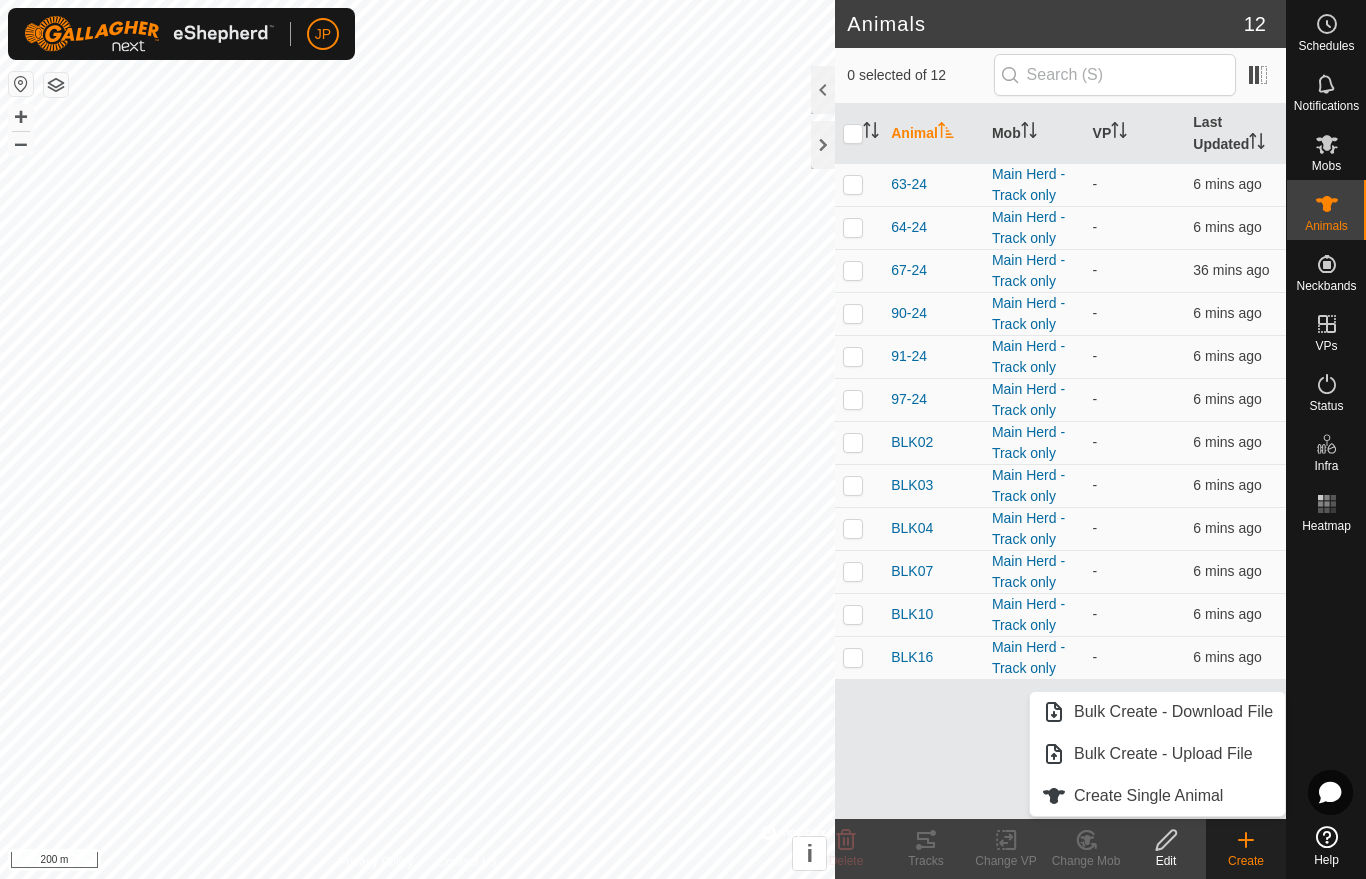 click on "Create Single Animal" at bounding box center (1148, 796) 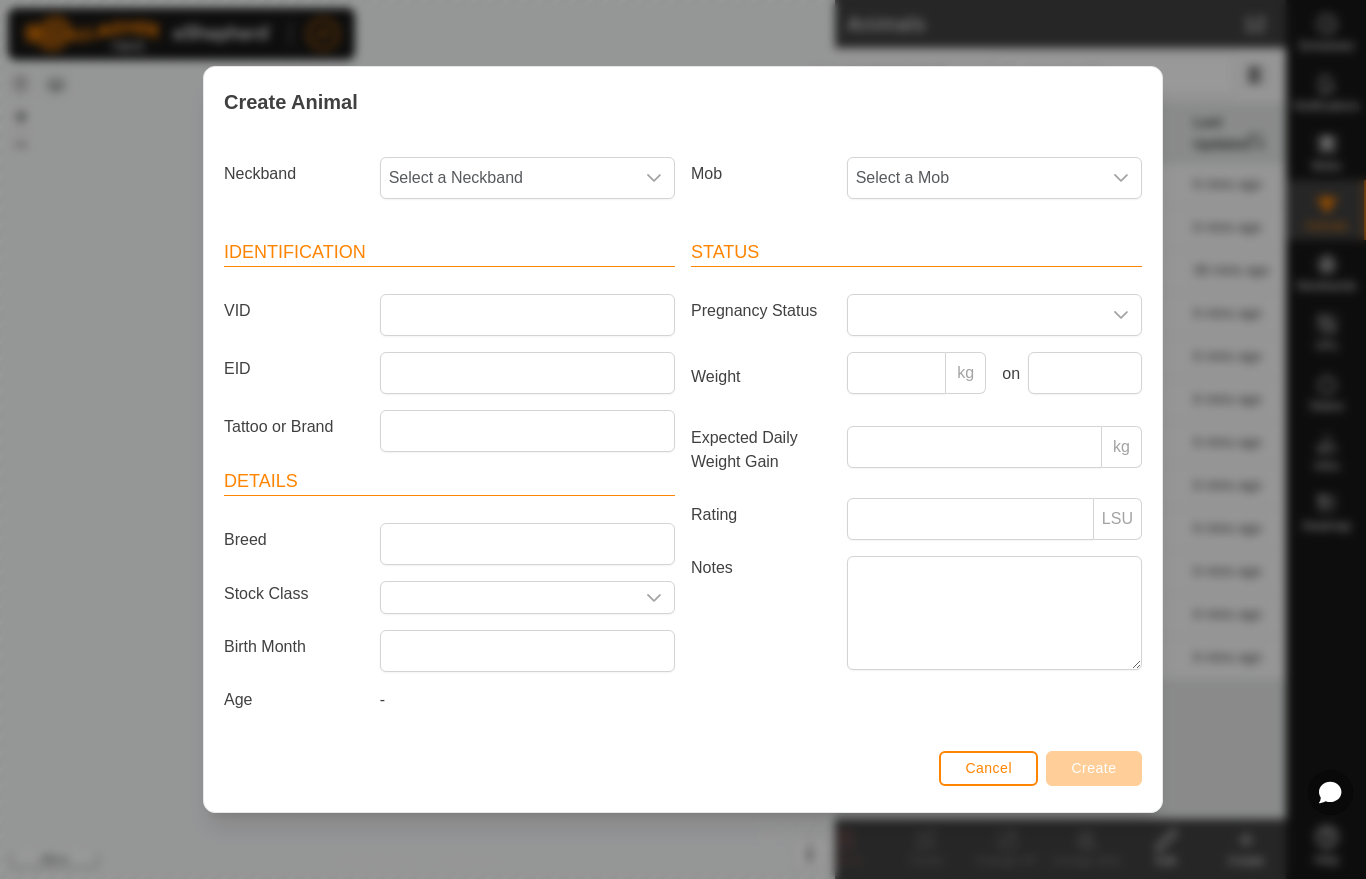 click on "Select a Neckband" at bounding box center [507, 178] 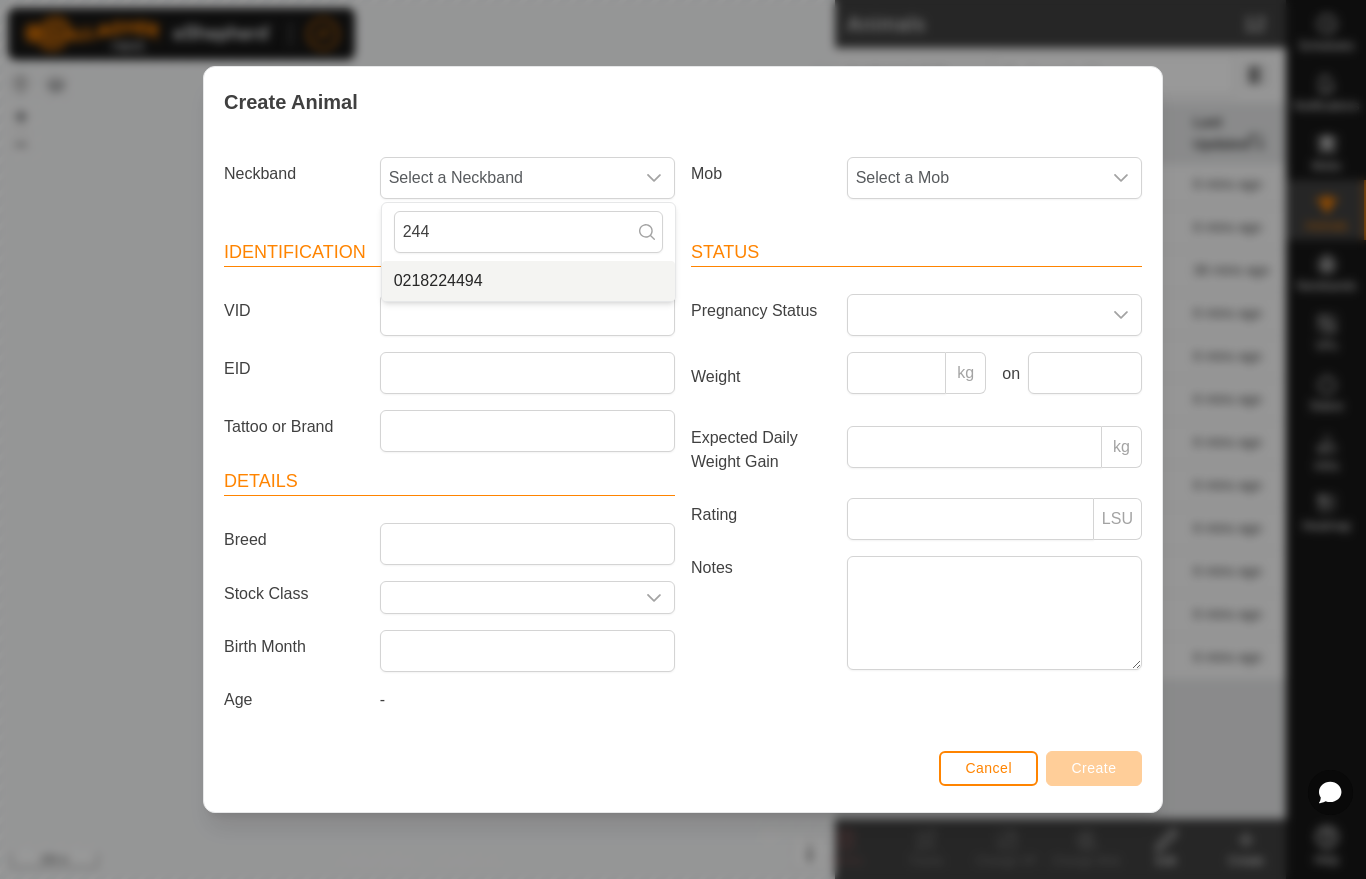 click on "0218224494" at bounding box center (438, 281) 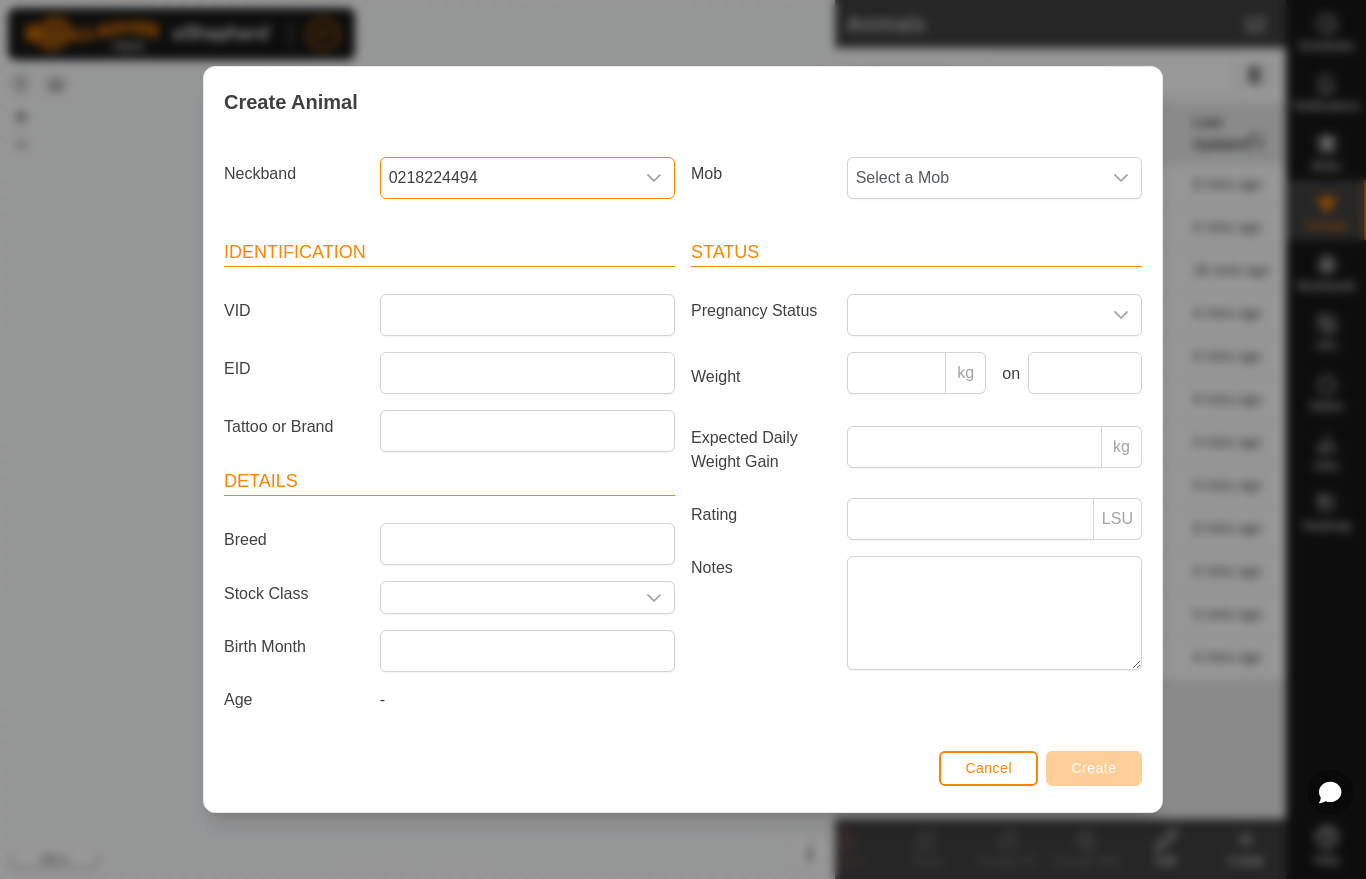 click 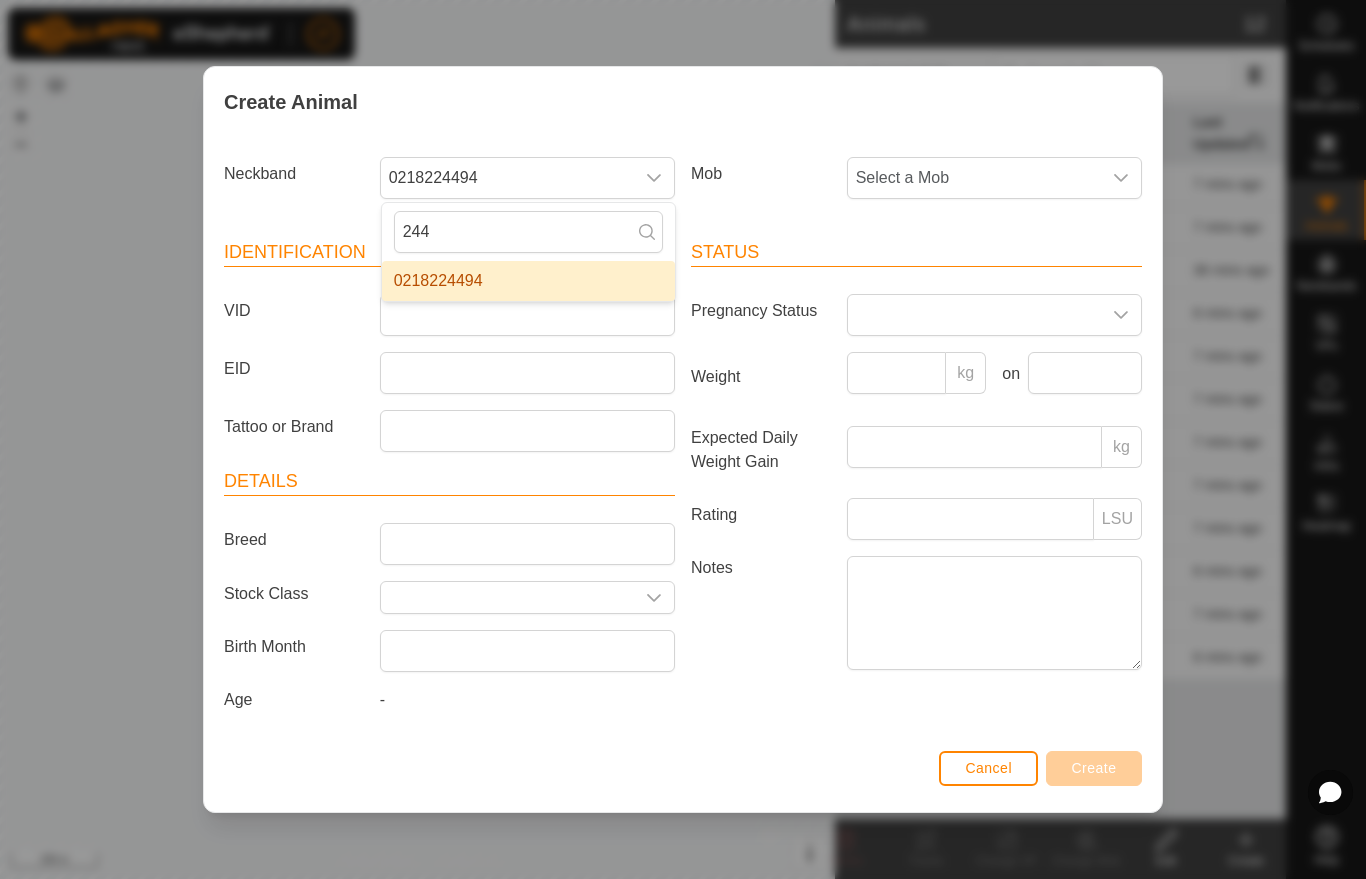 click on "0218224494" at bounding box center (438, 281) 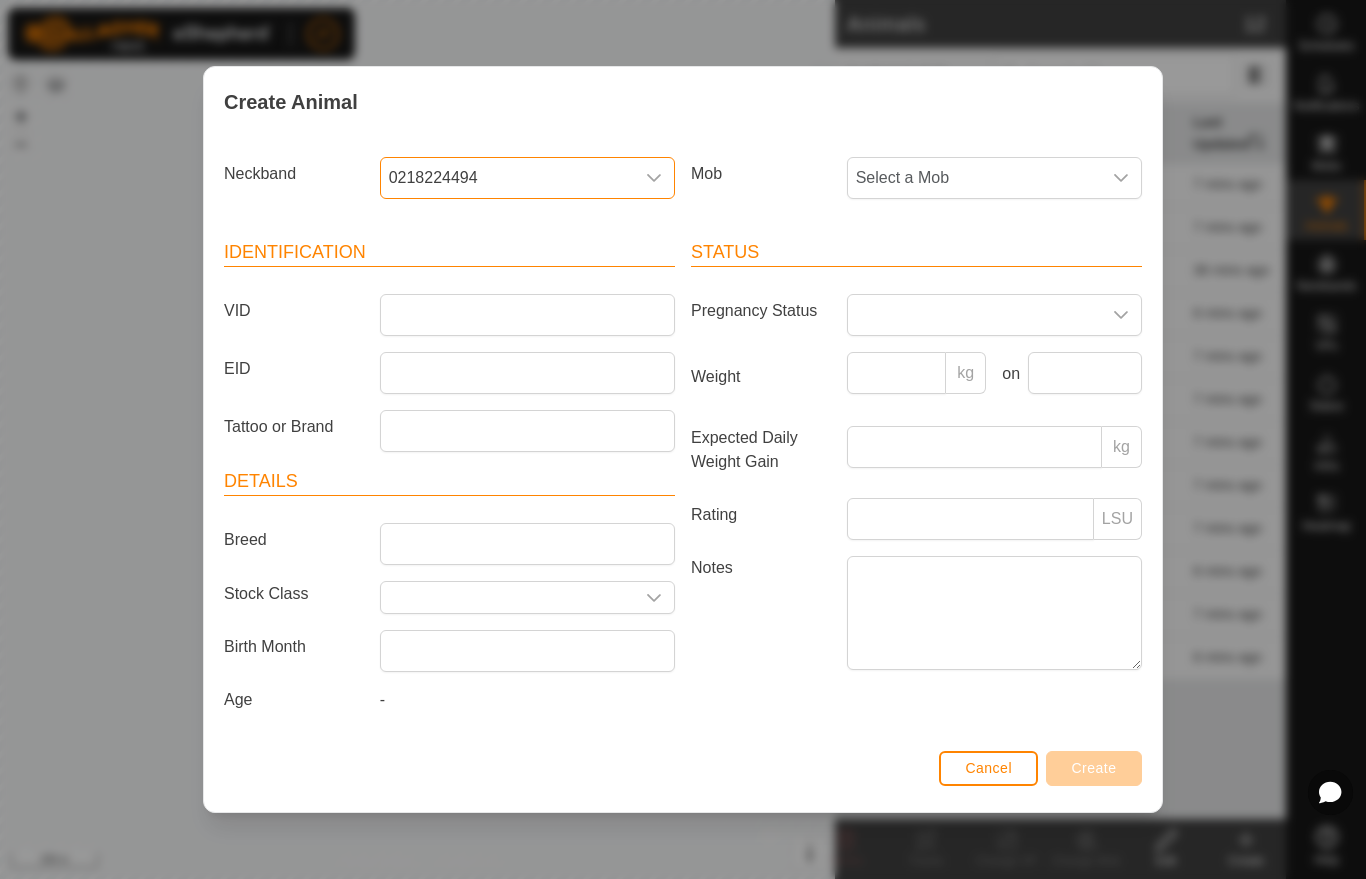 click on "Select a Mob" at bounding box center [974, 178] 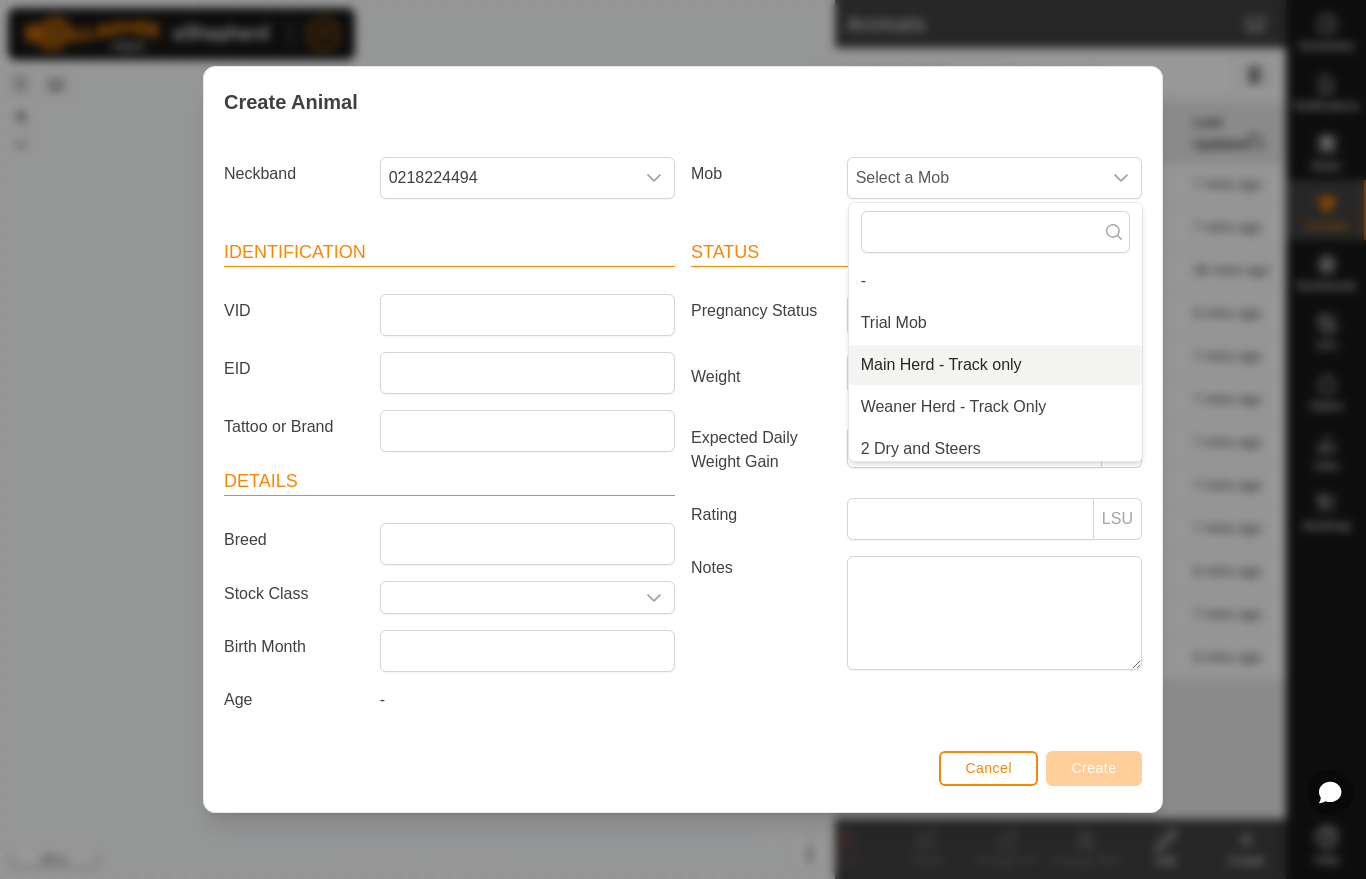 click on "Main Herd - Track only" at bounding box center [941, 365] 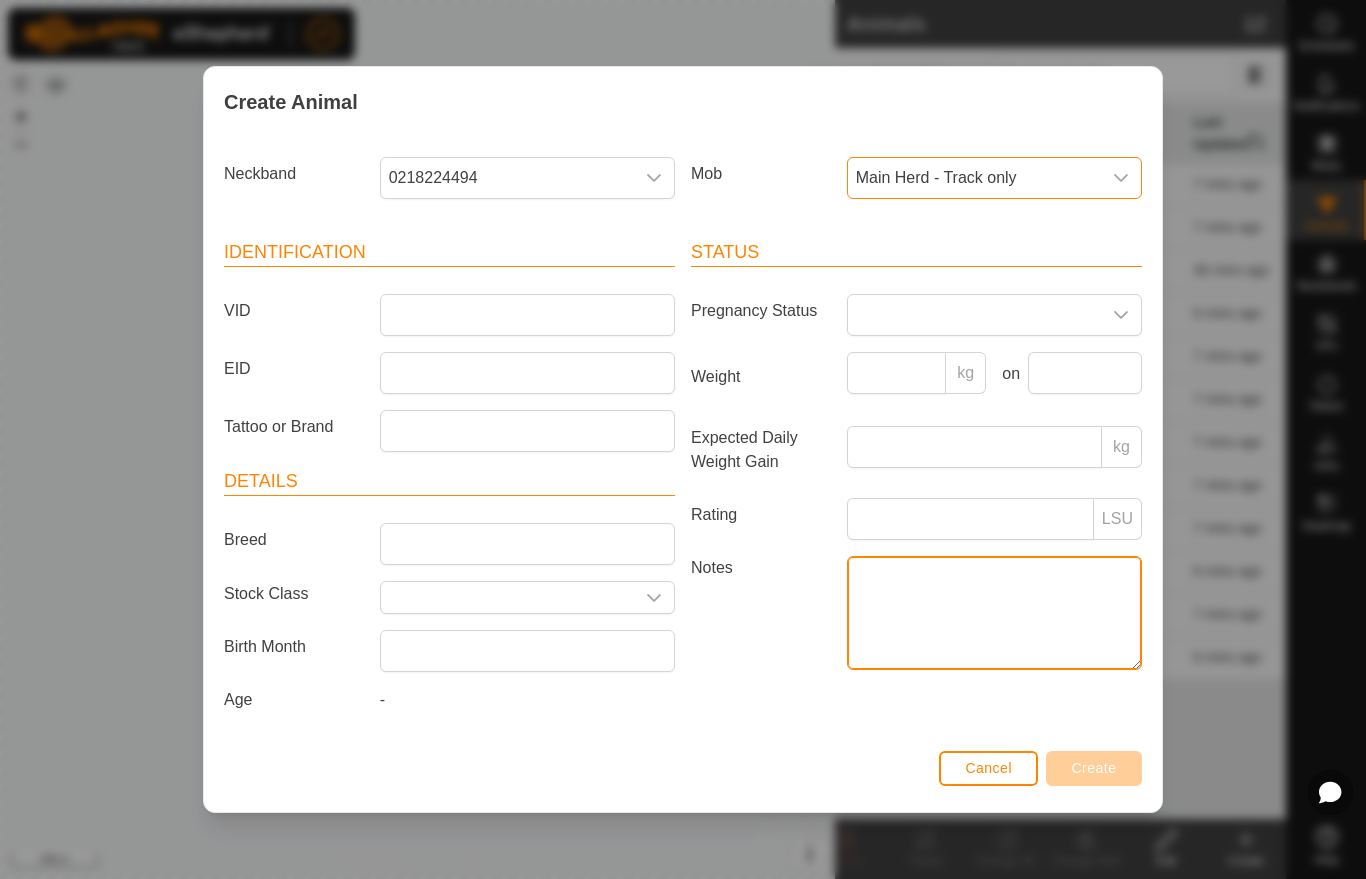 click on "Notes" at bounding box center [994, 613] 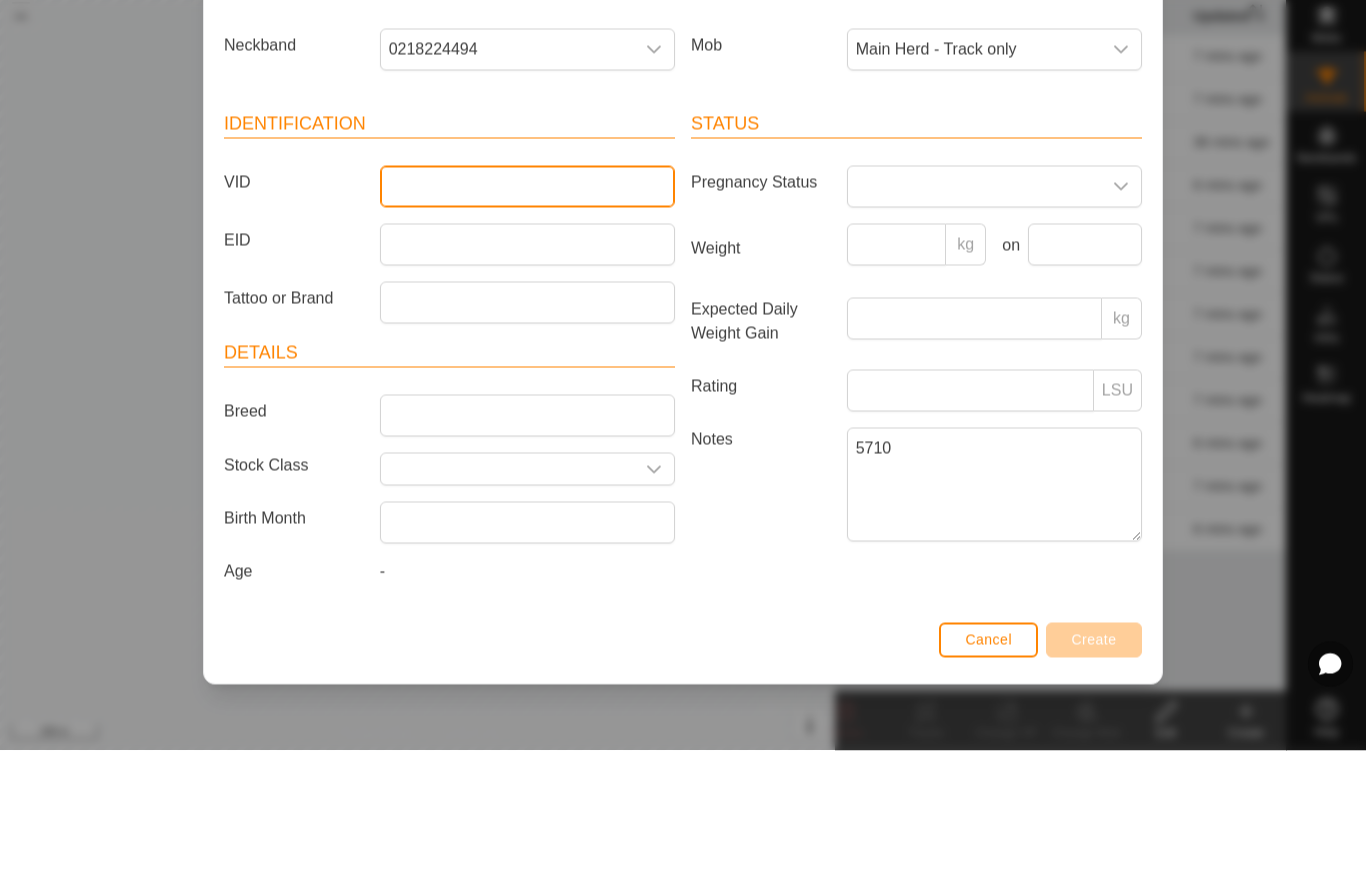 click on "VID" at bounding box center (527, 315) 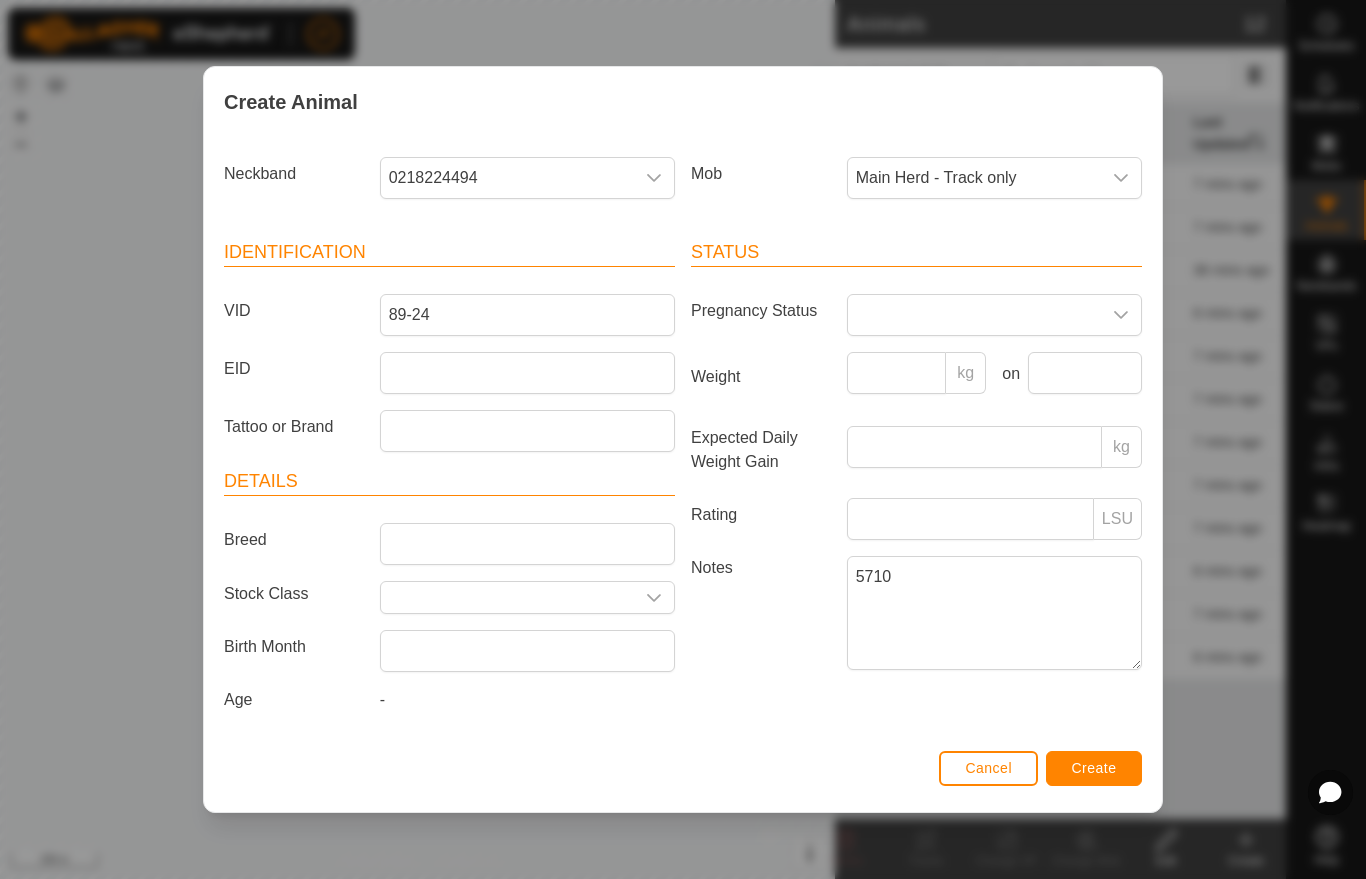 click on "Create" at bounding box center [1094, 768] 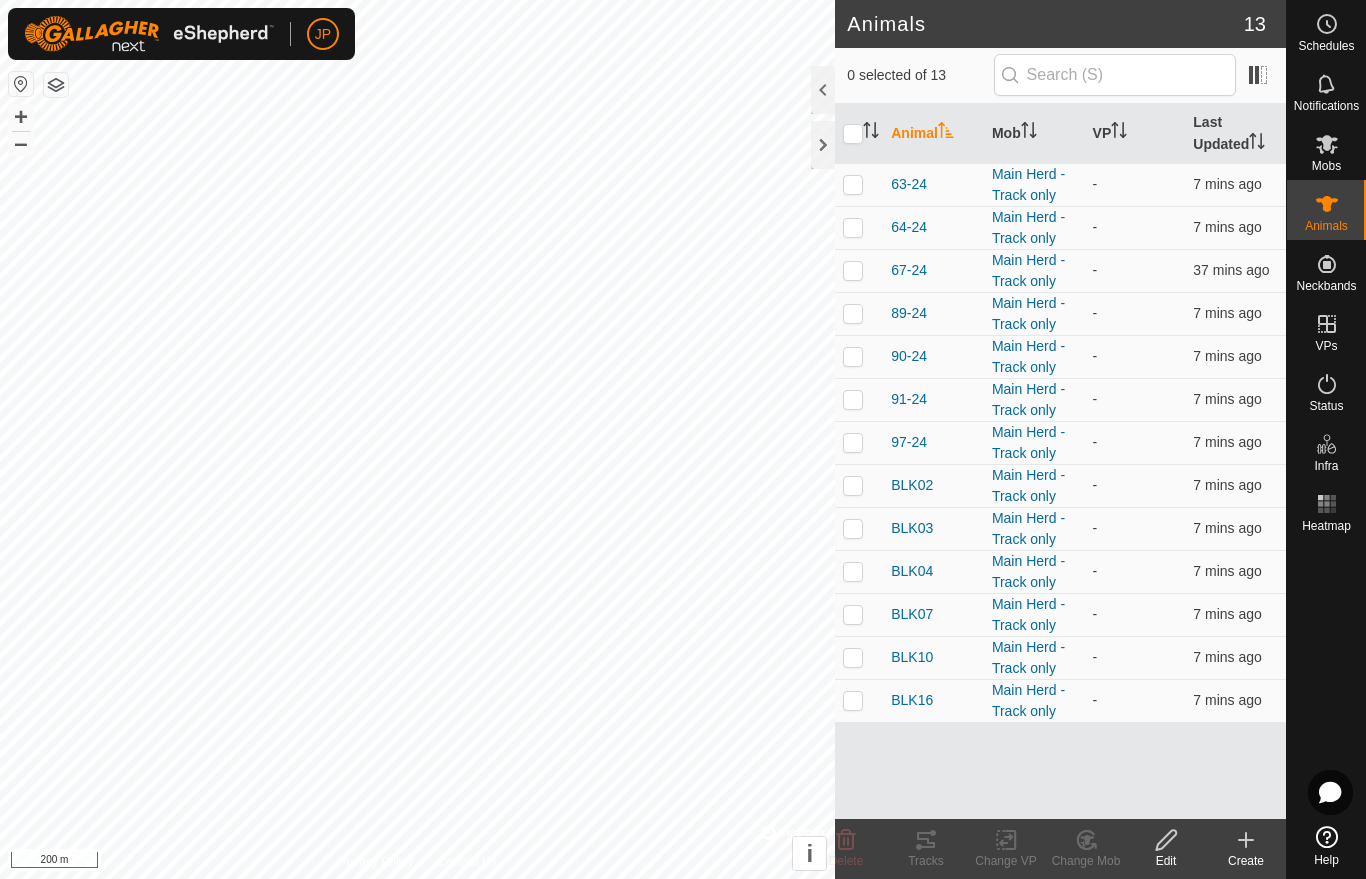 click 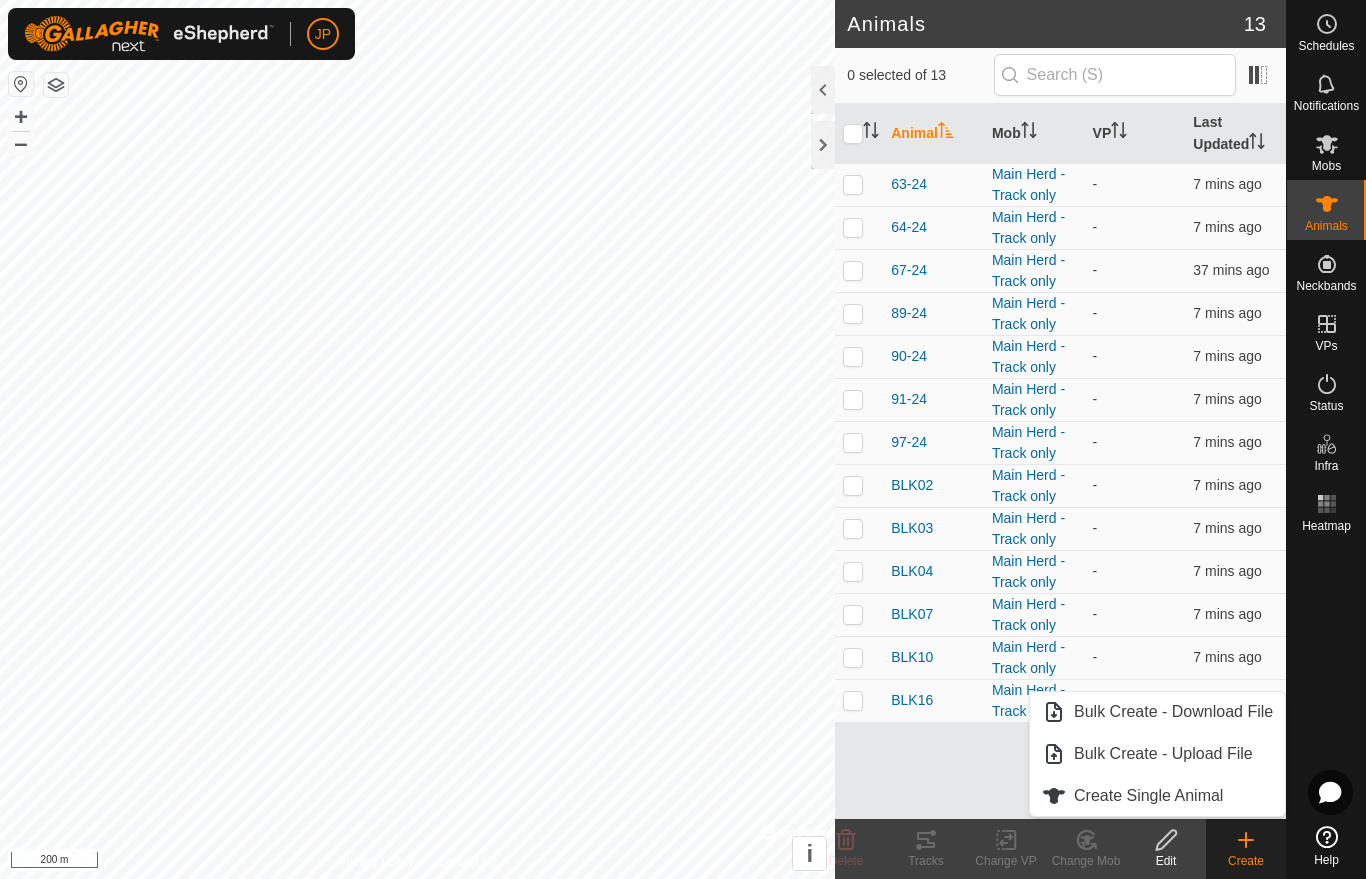 click on "Create Single Animal" at bounding box center (1157, 796) 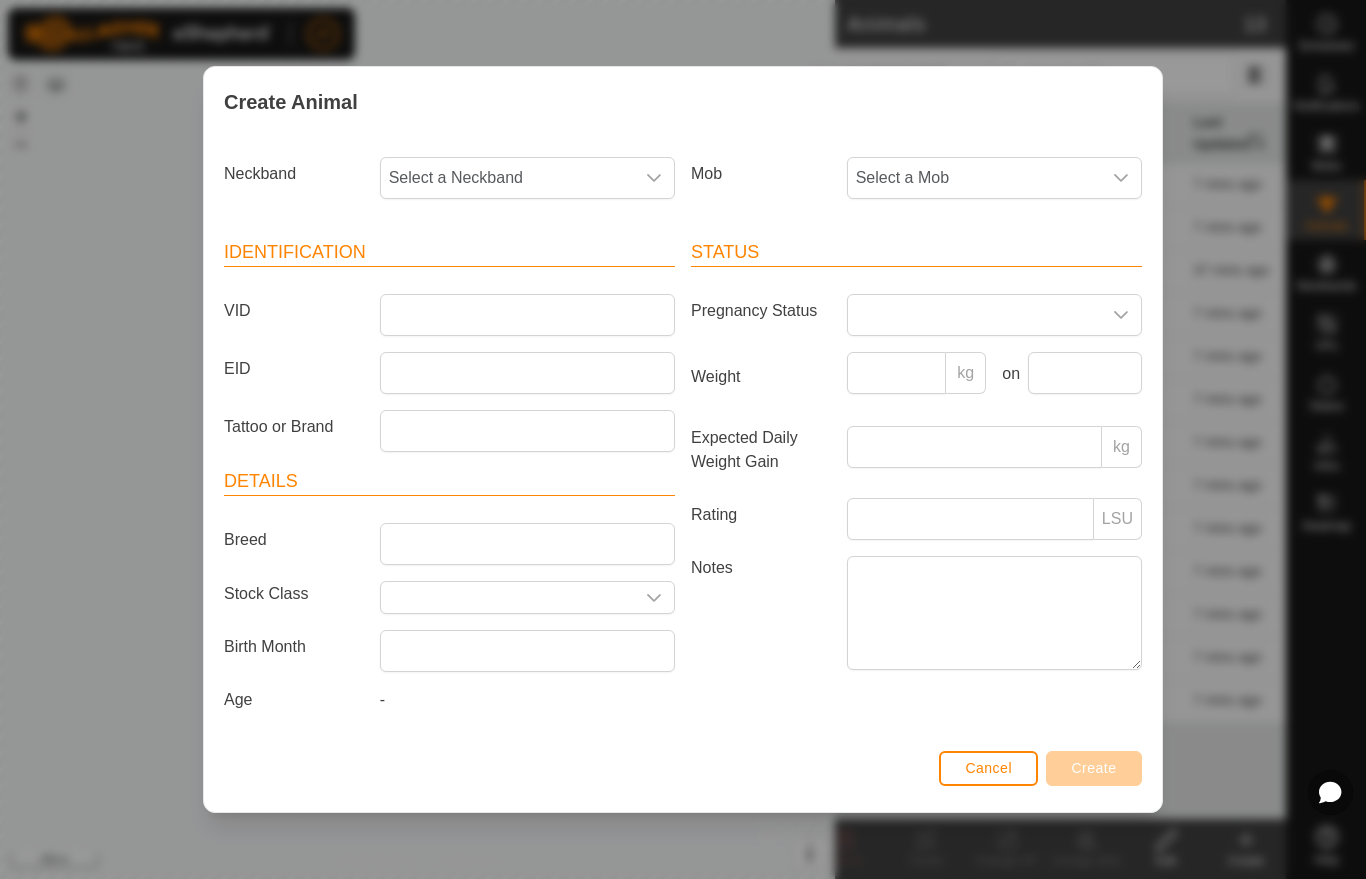click on "Select a Neckband" at bounding box center [507, 178] 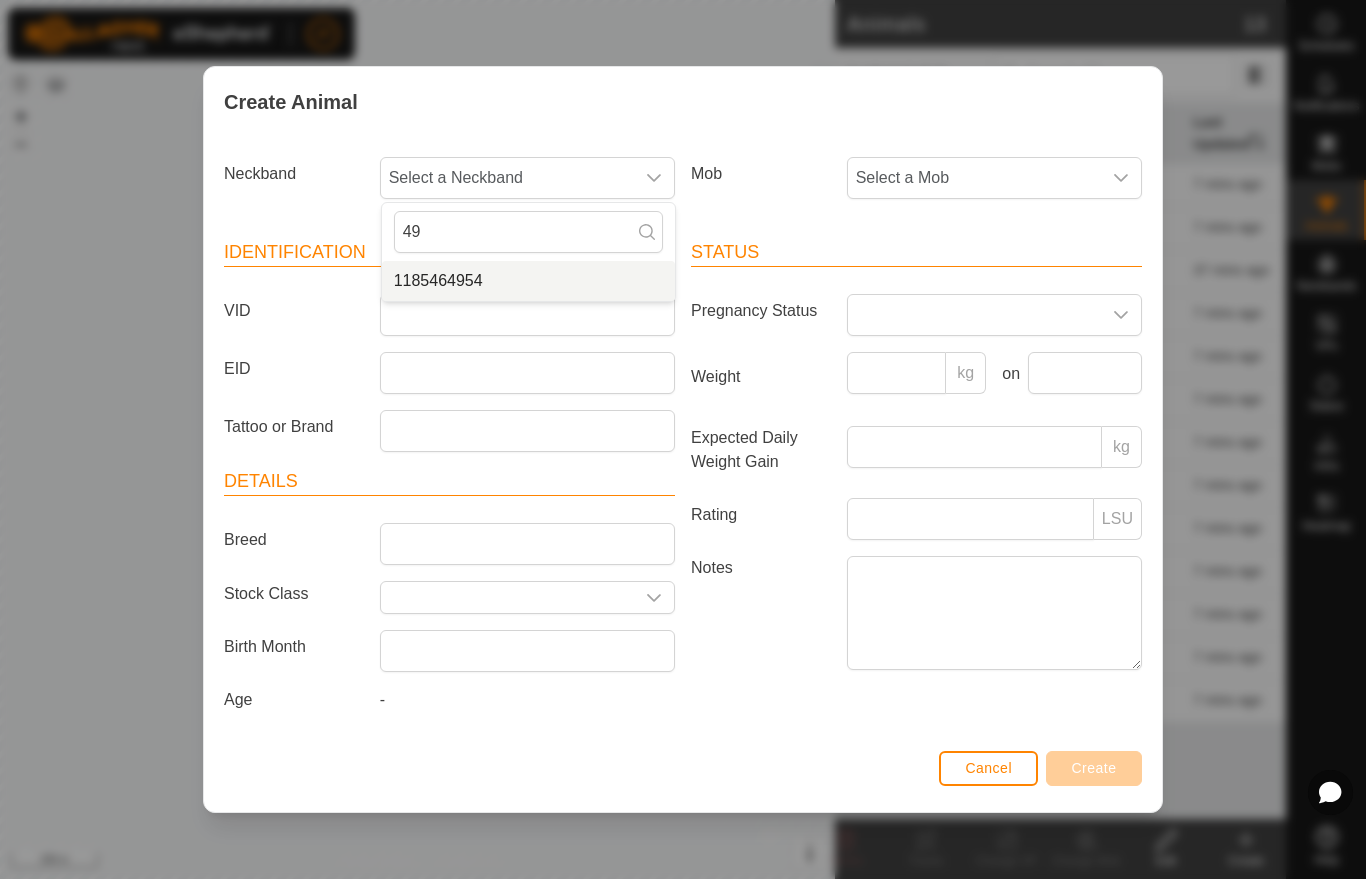 click on "1185464954" at bounding box center [438, 281] 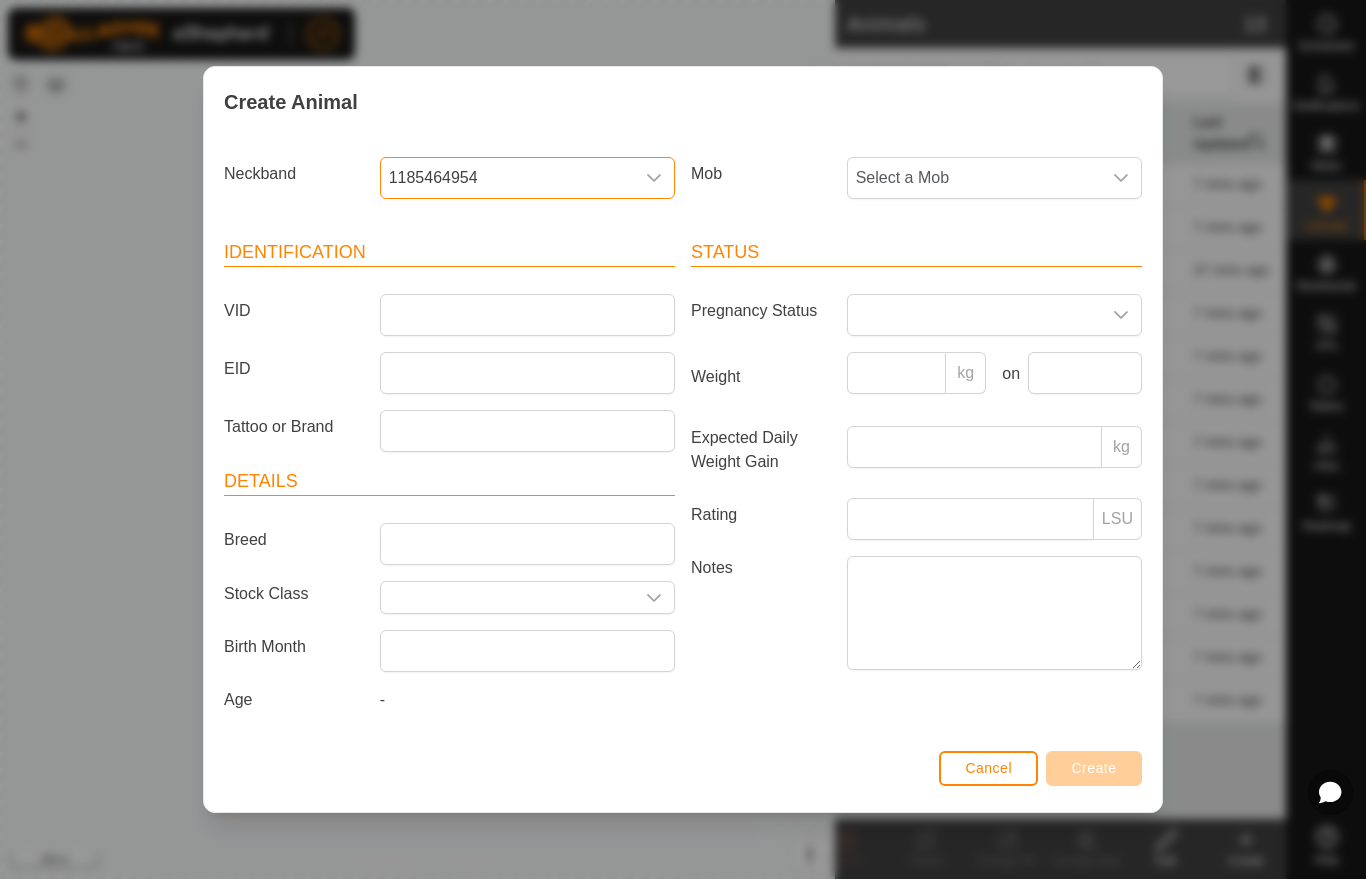 click on "Select a Mob" at bounding box center [974, 178] 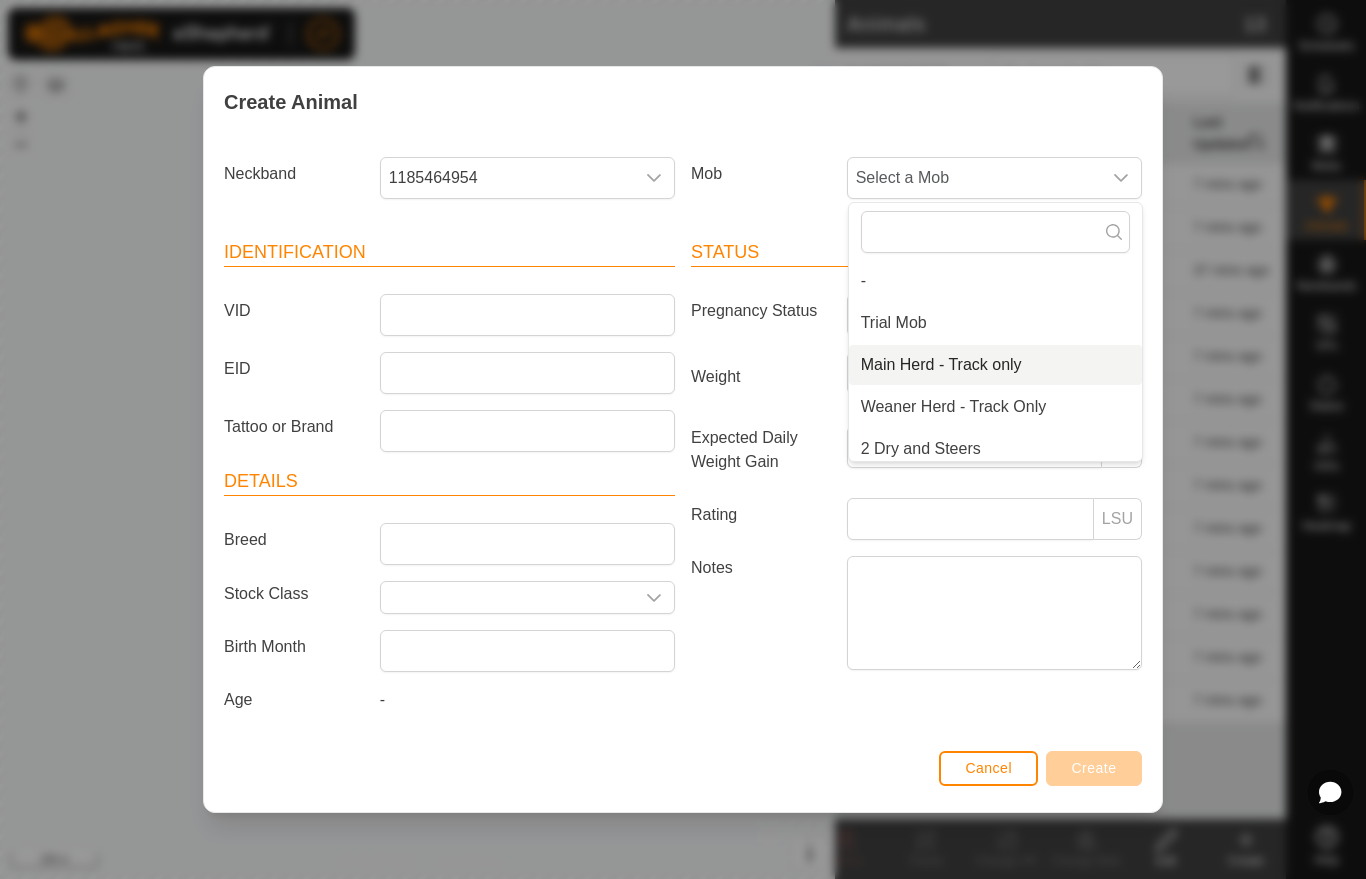 click on "Main Herd - Track only" at bounding box center [941, 365] 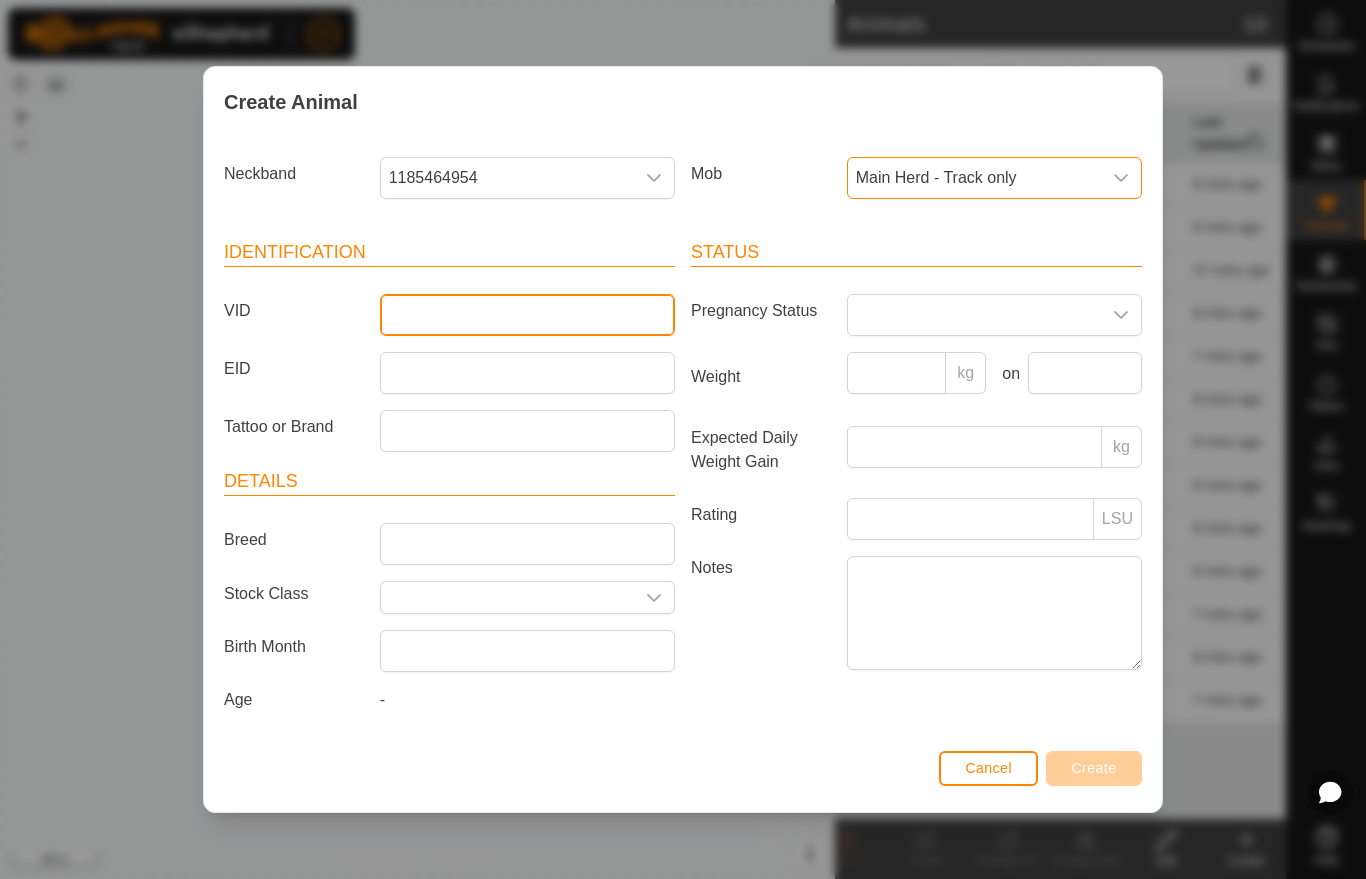 click on "VID" at bounding box center [527, 315] 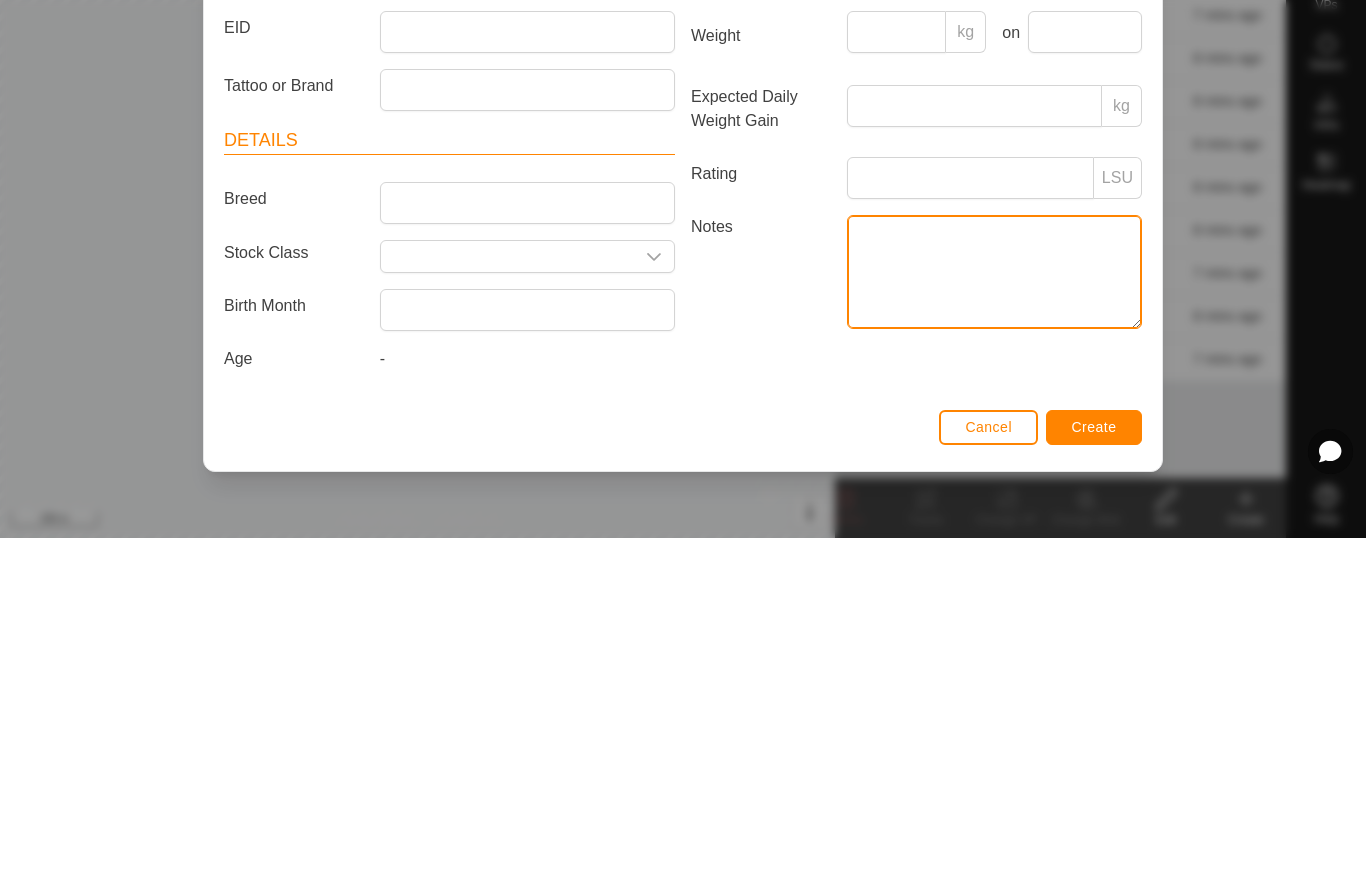 click on "Notes" at bounding box center (994, 613) 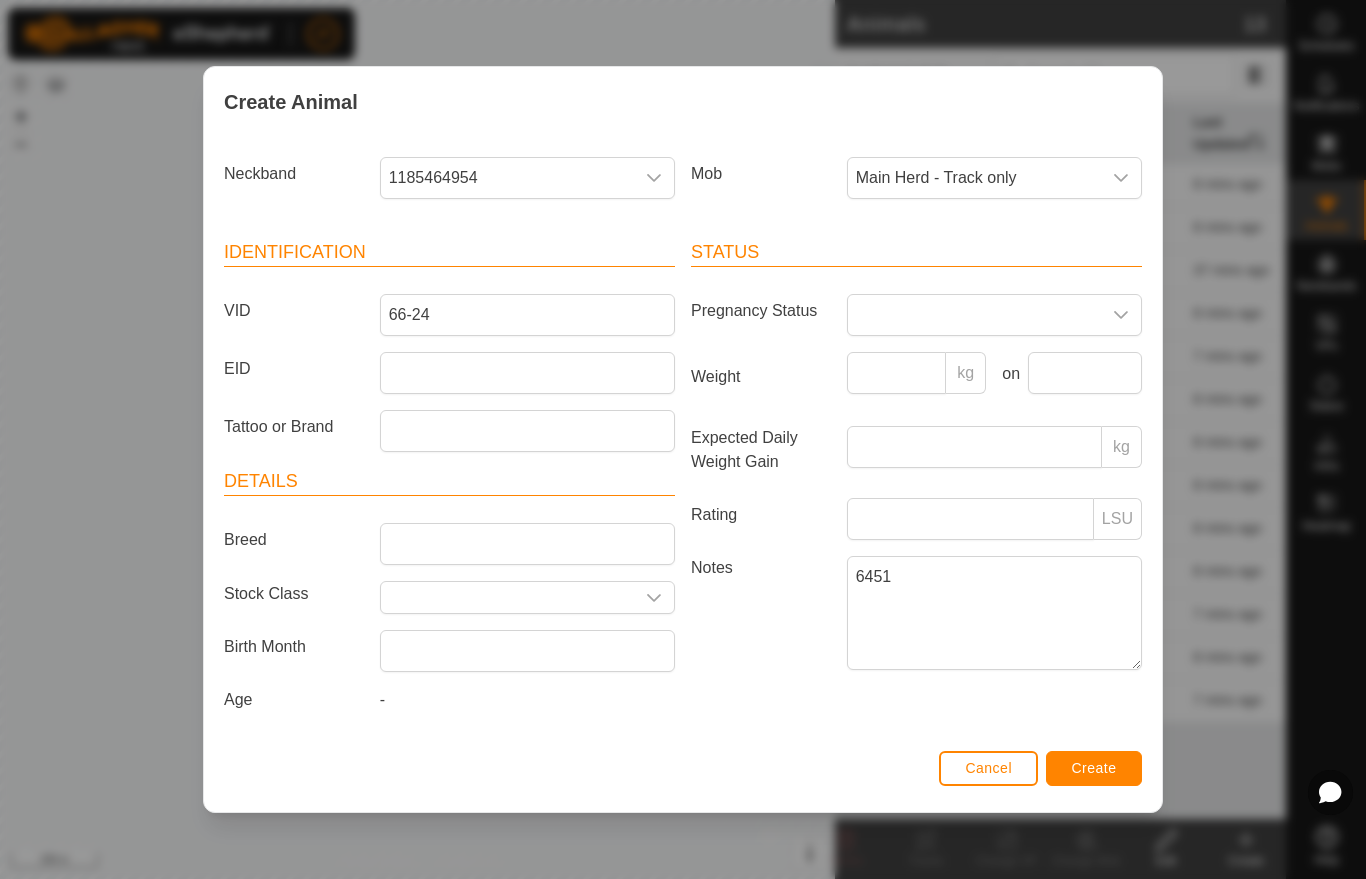 click on "Create" at bounding box center (1094, 768) 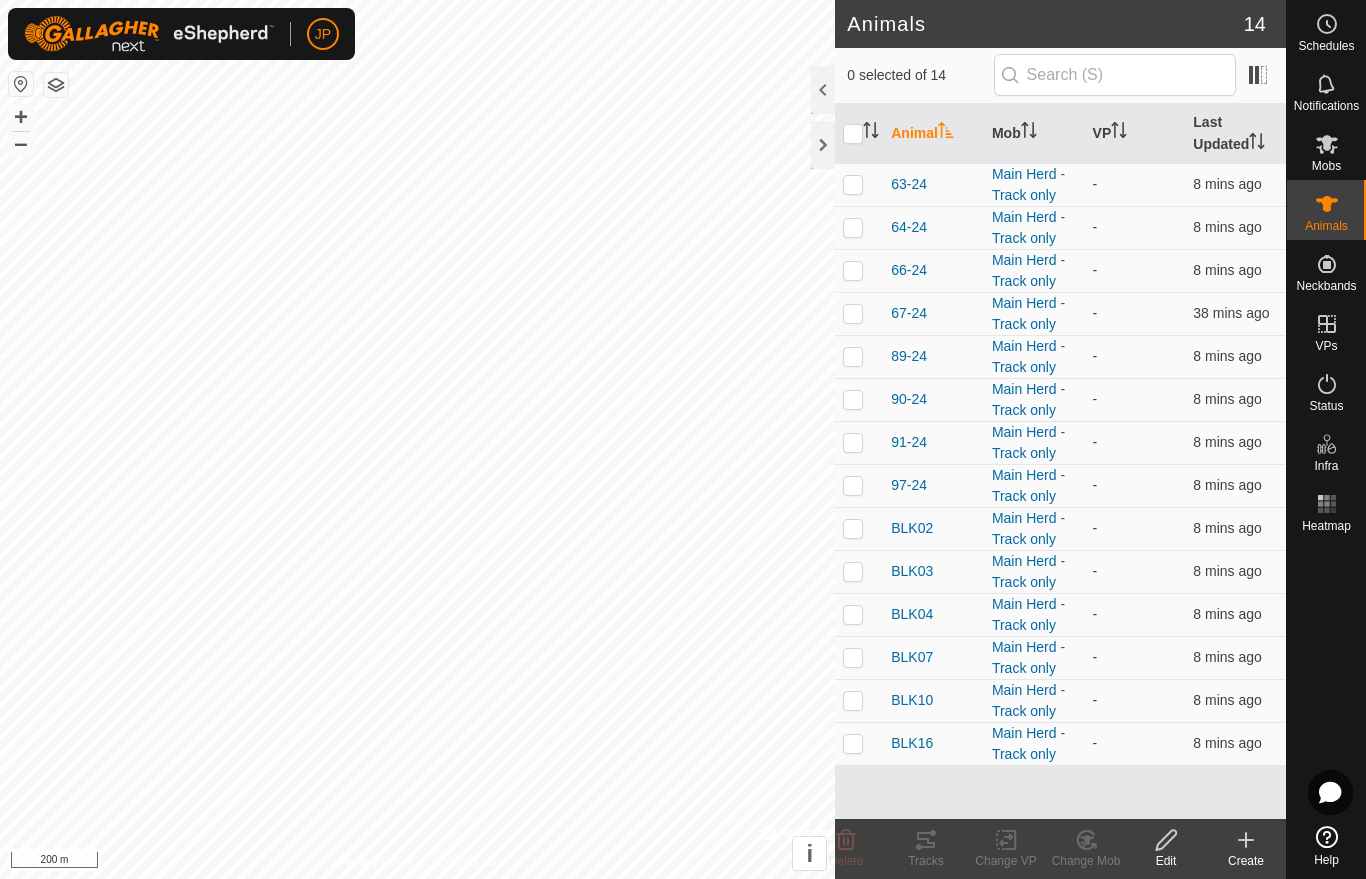 click 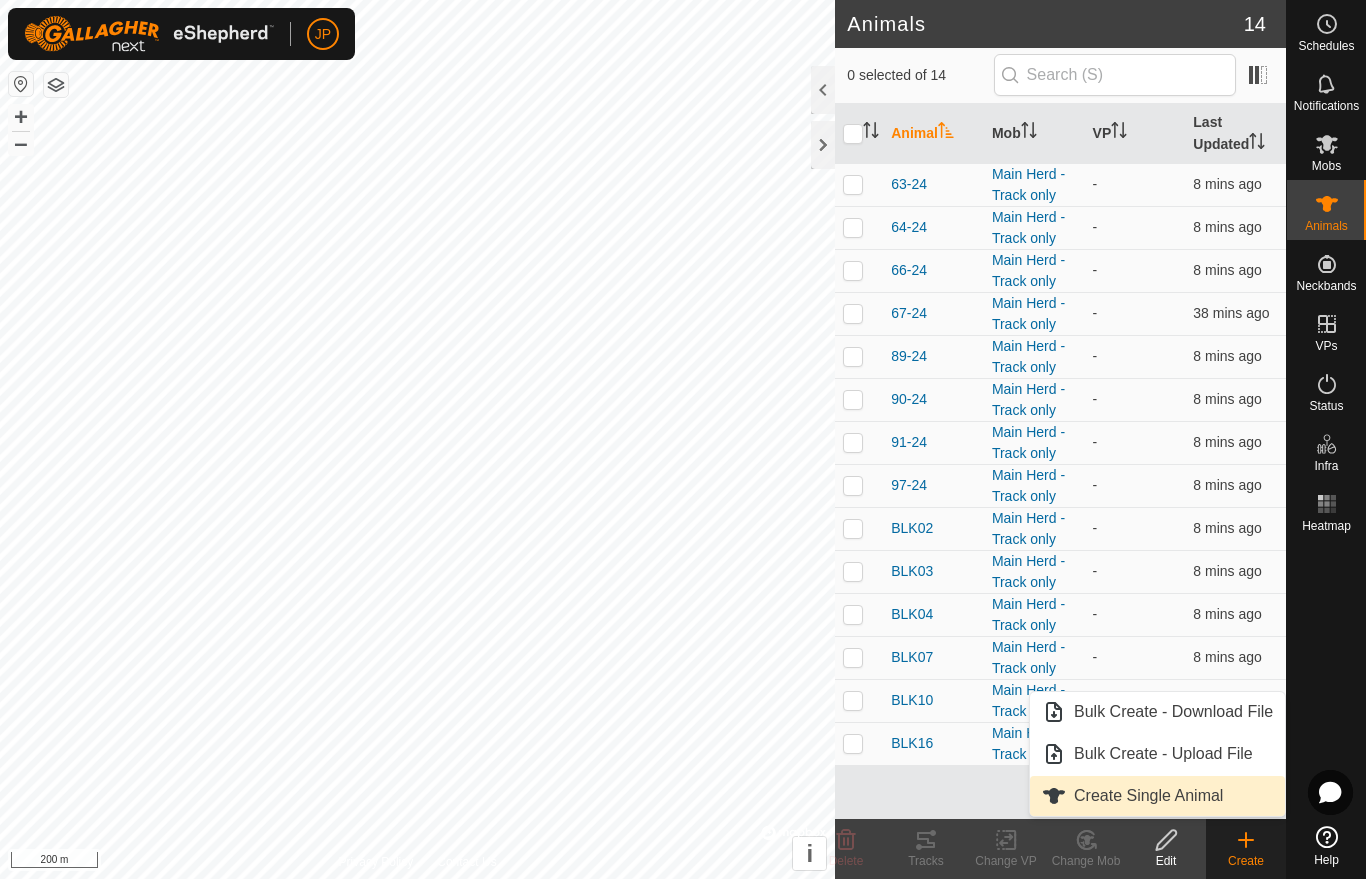 click on "Create Single Animal" at bounding box center [1148, 796] 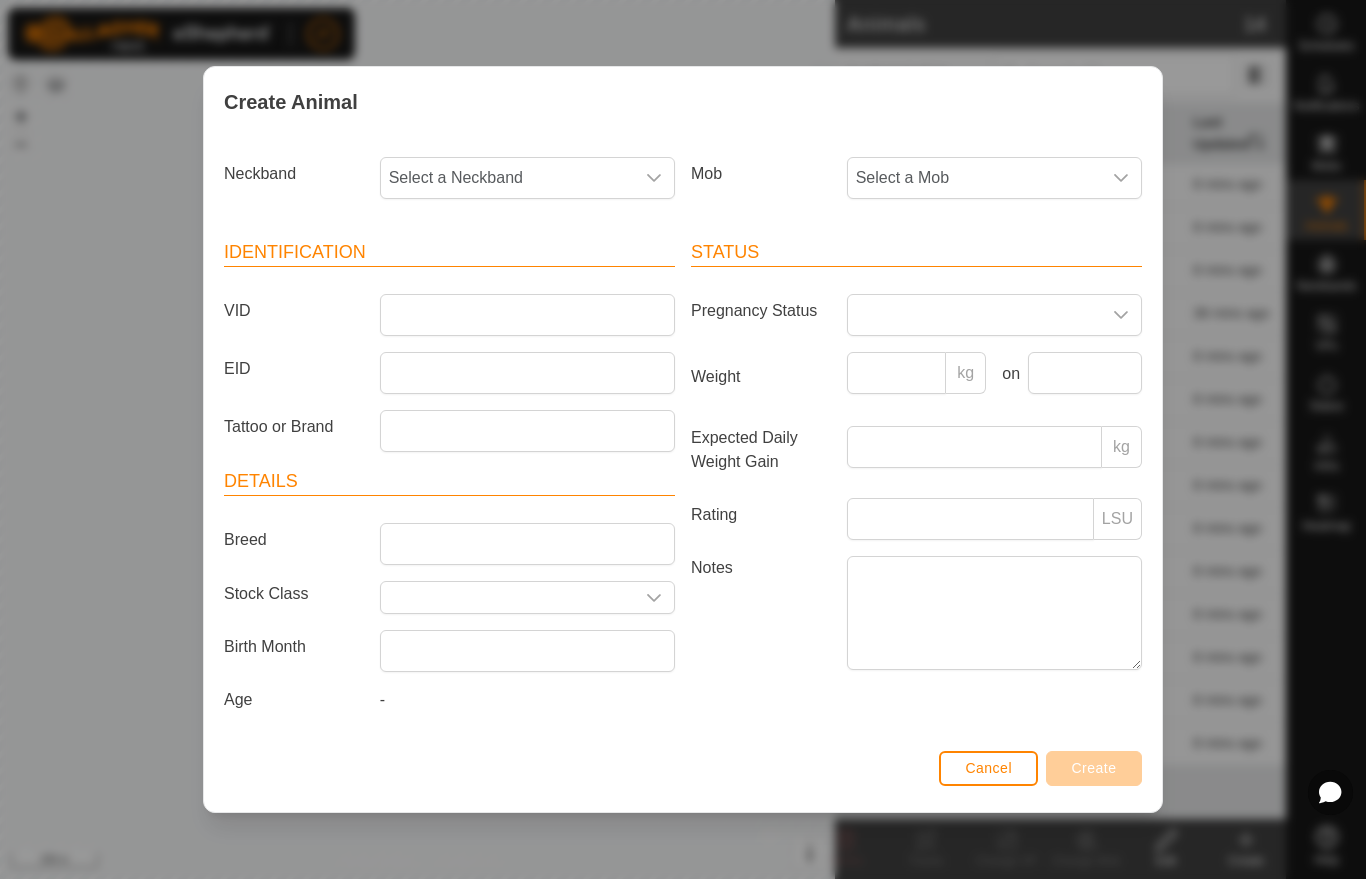 click on "Select a Neckband" at bounding box center (507, 178) 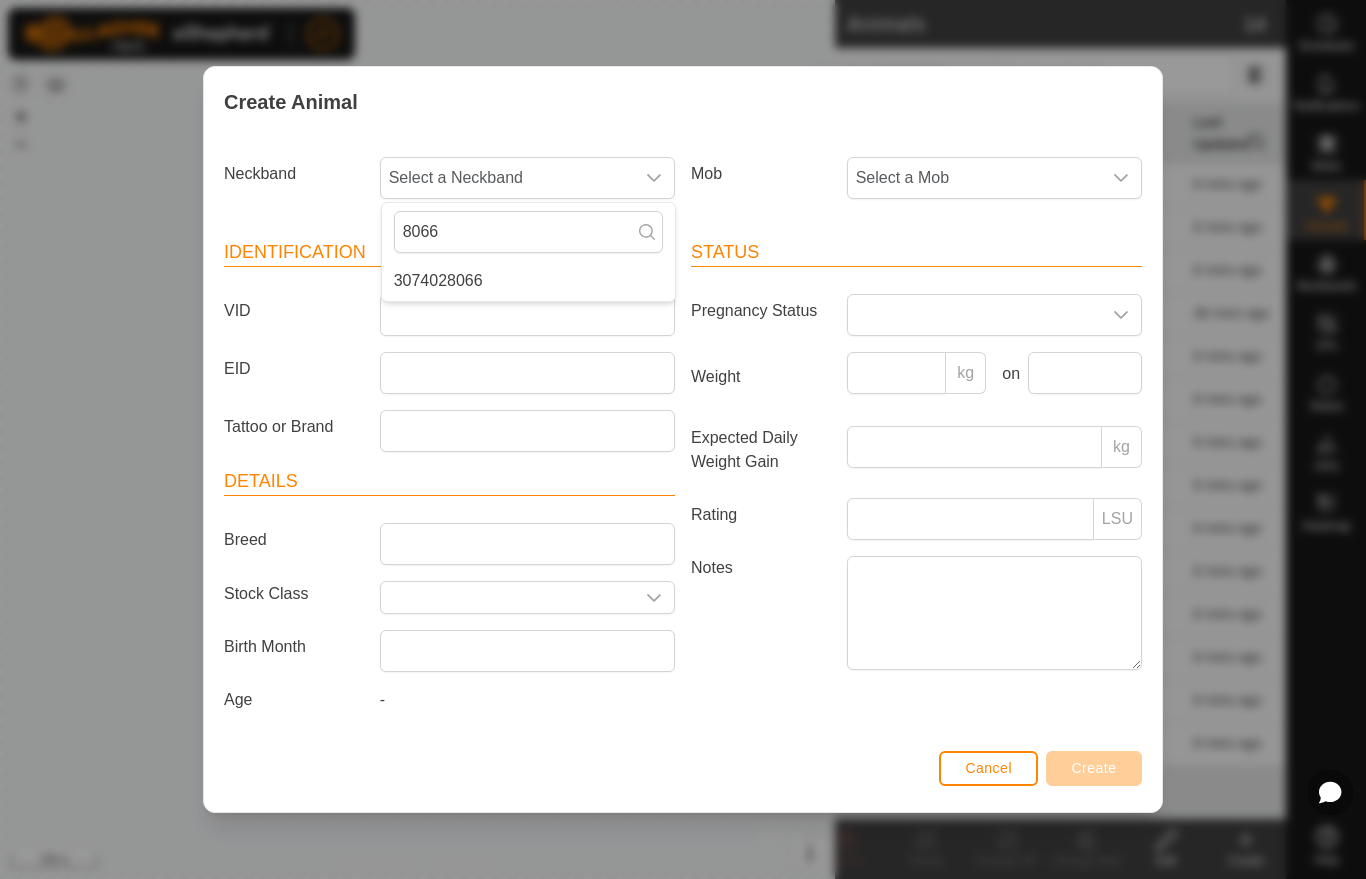 click on "3074028066" at bounding box center (438, 281) 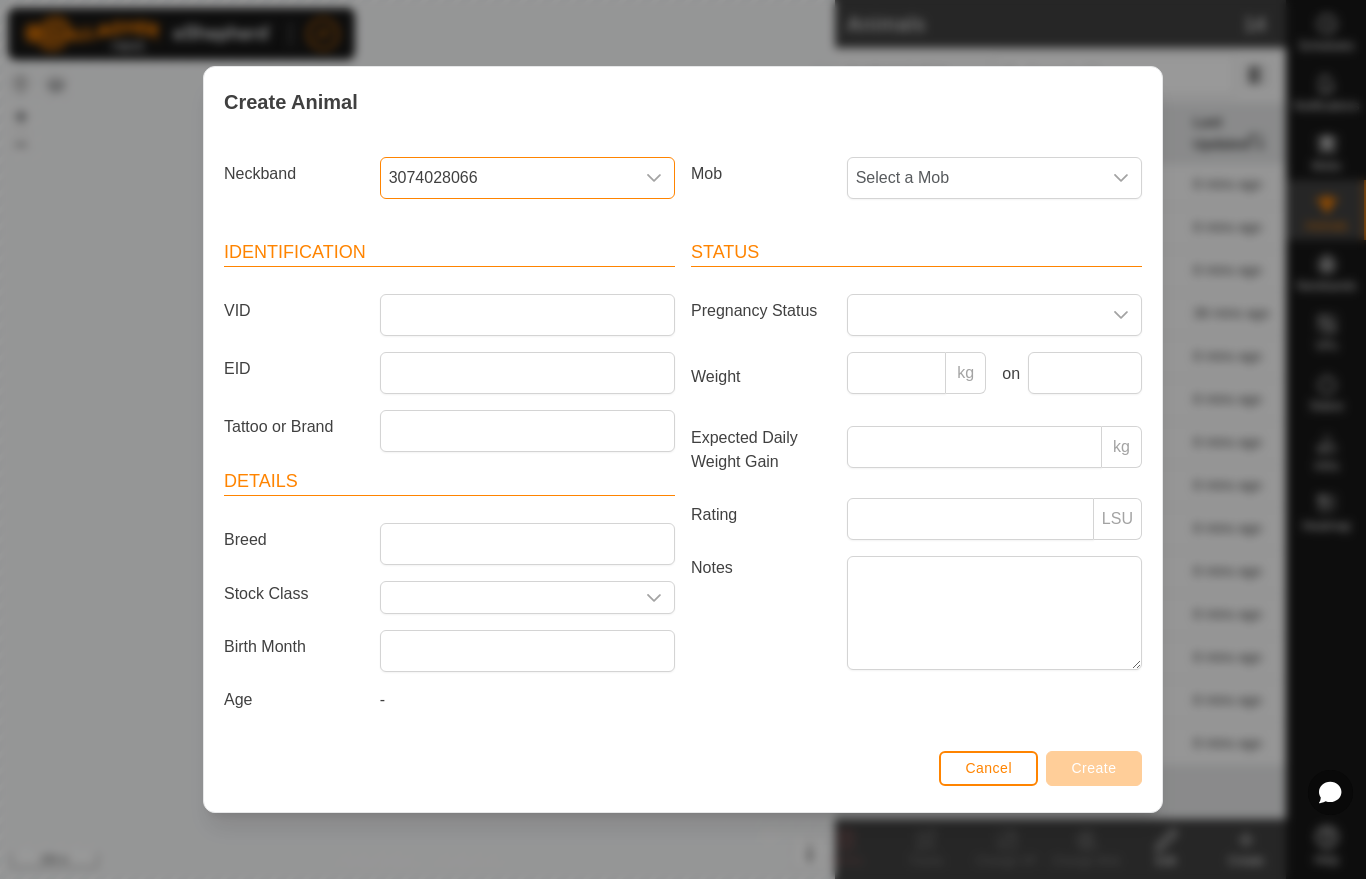 click on "Select a Mob" at bounding box center [974, 178] 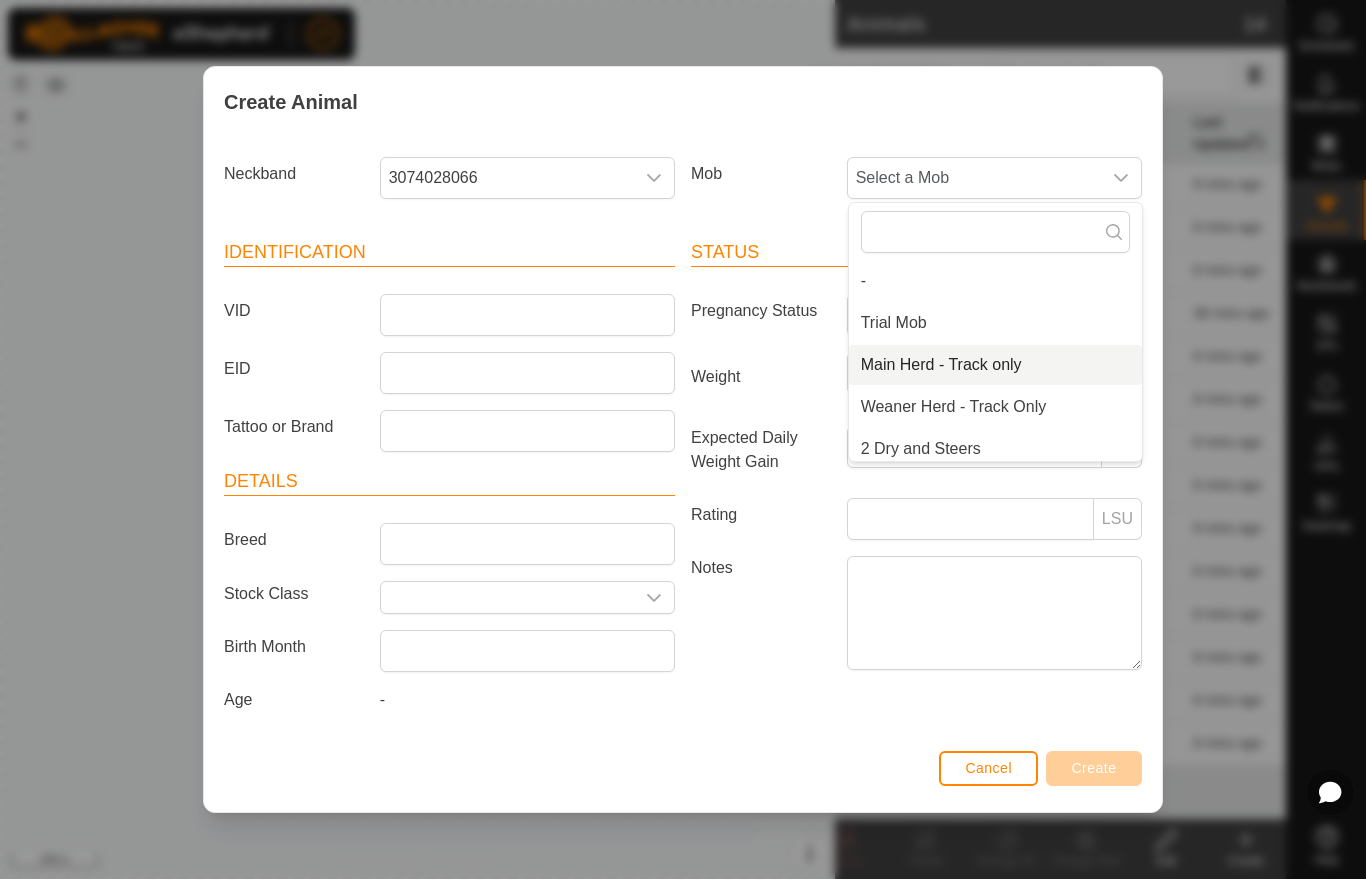 click on "Main Herd - Track only" at bounding box center [941, 365] 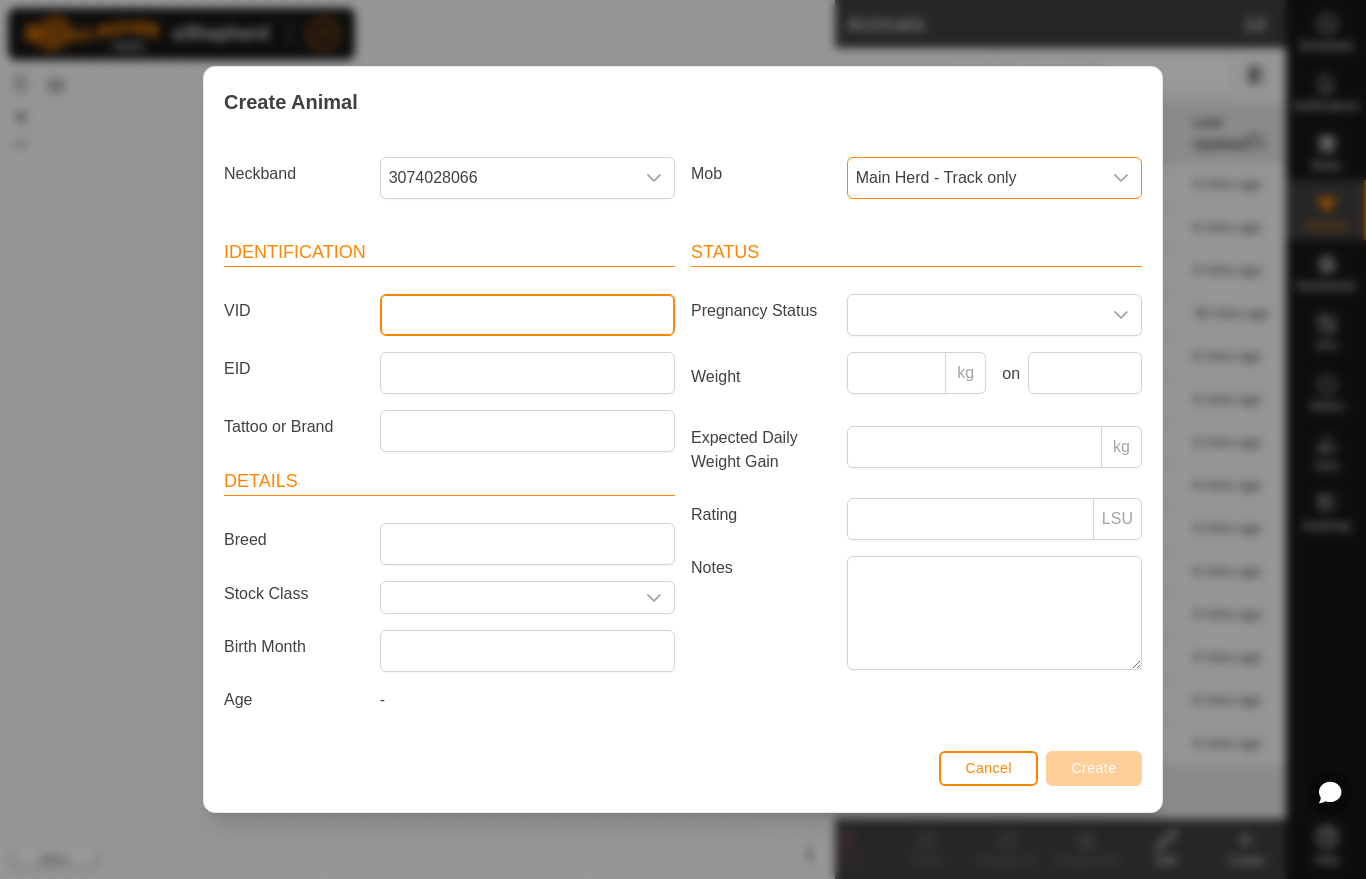 click on "VID" at bounding box center [527, 315] 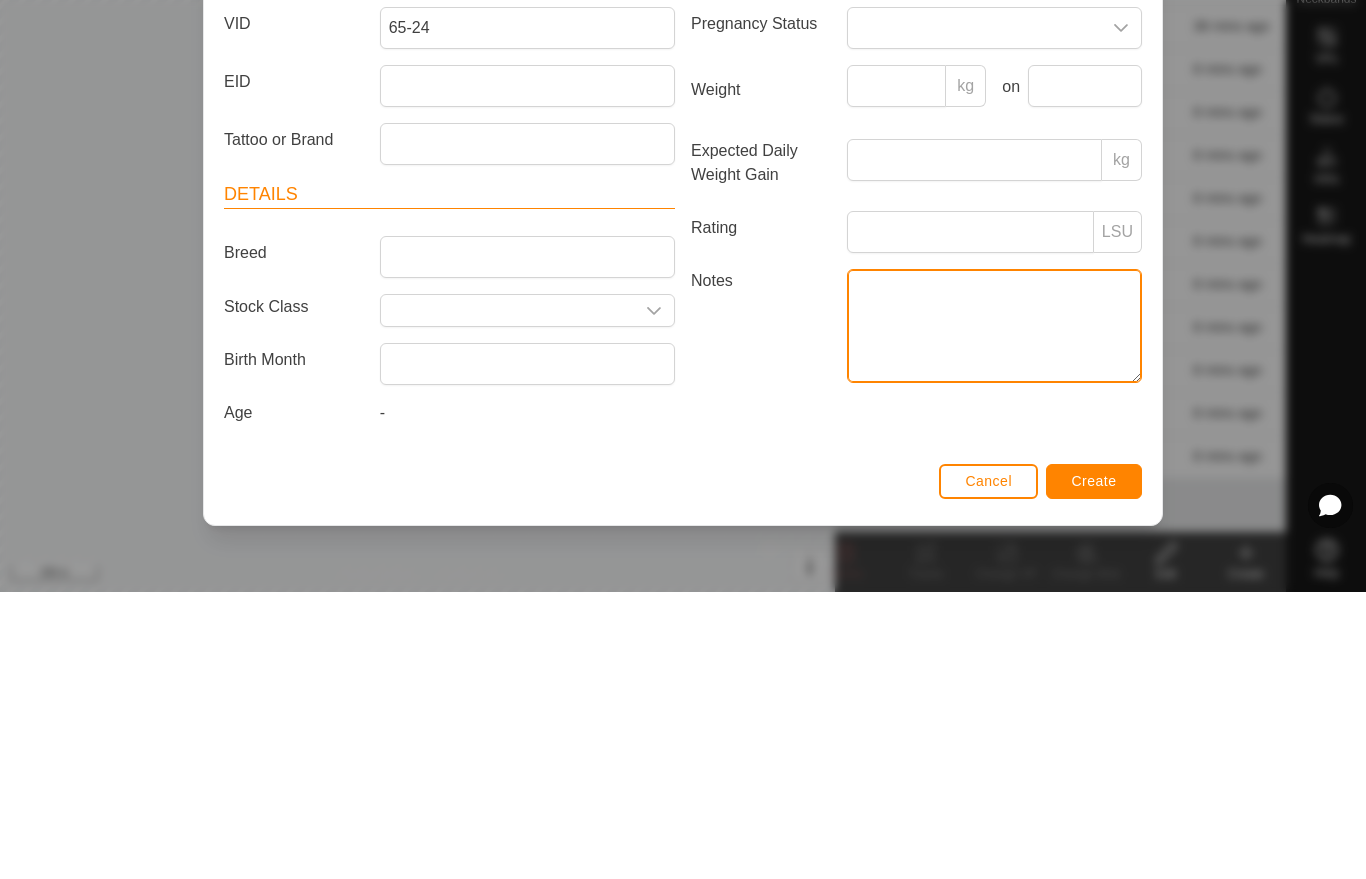 click on "Notes" at bounding box center [994, 613] 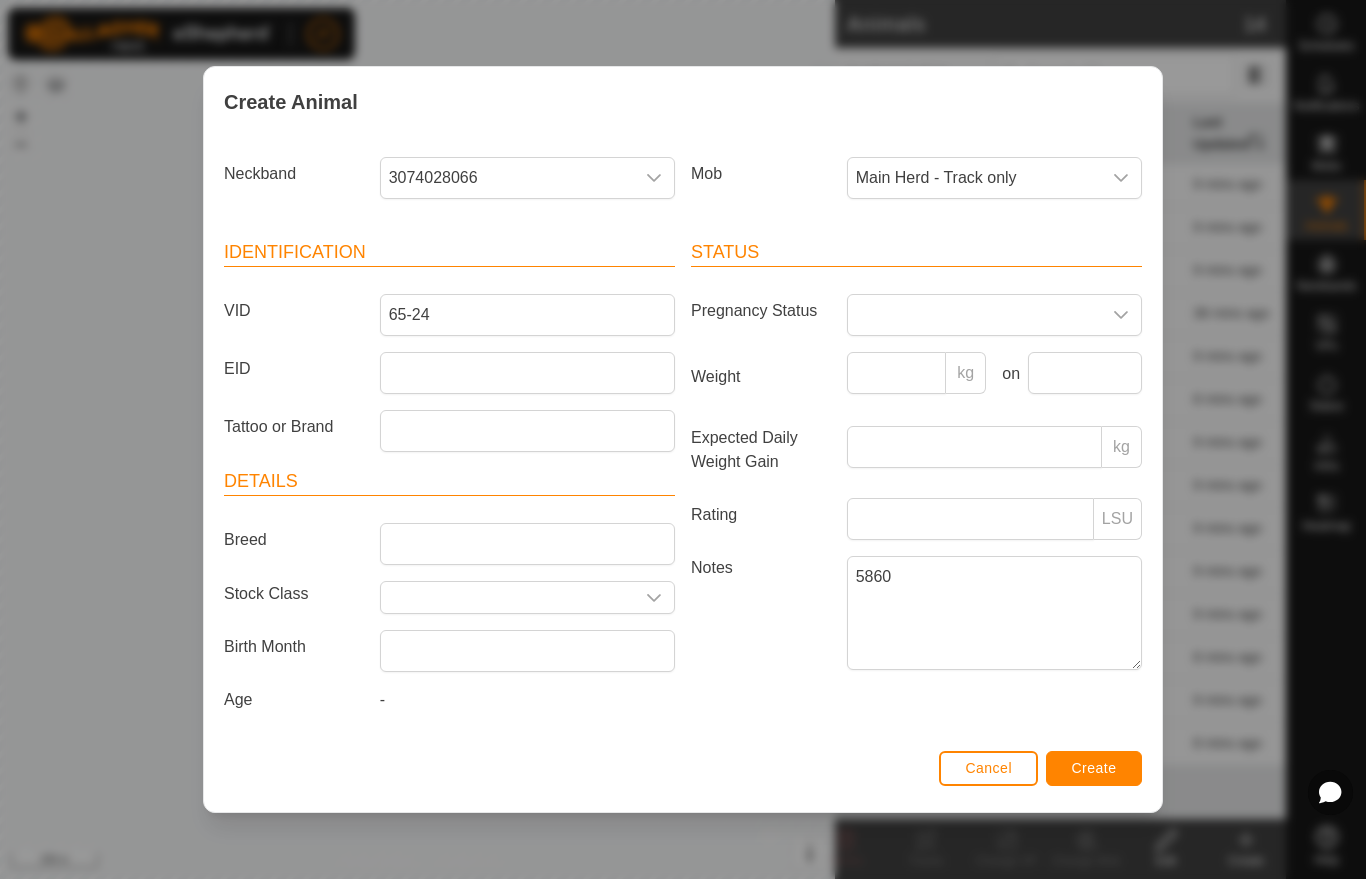 click on "Create" at bounding box center [1094, 768] 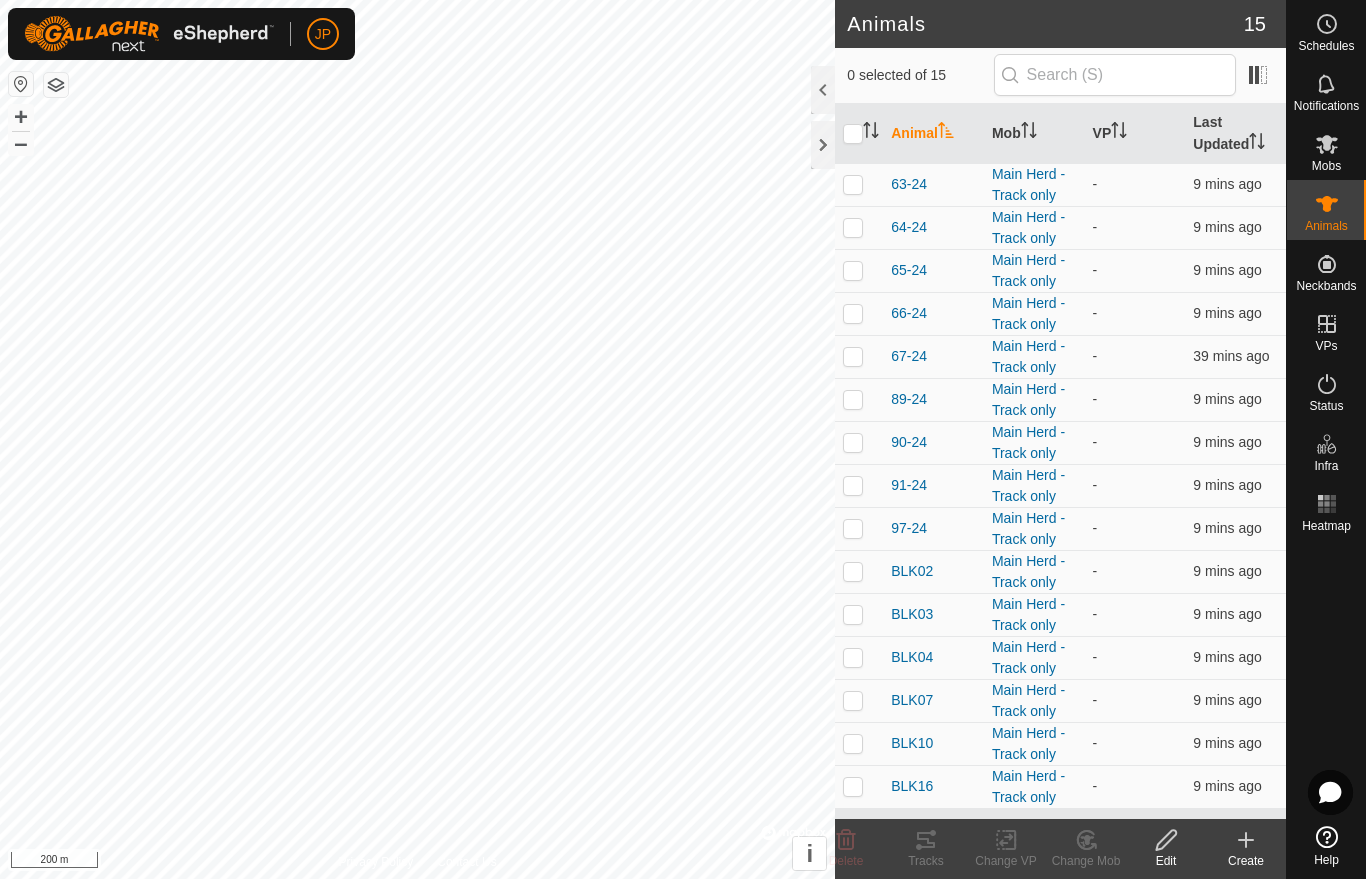 click on "Create" 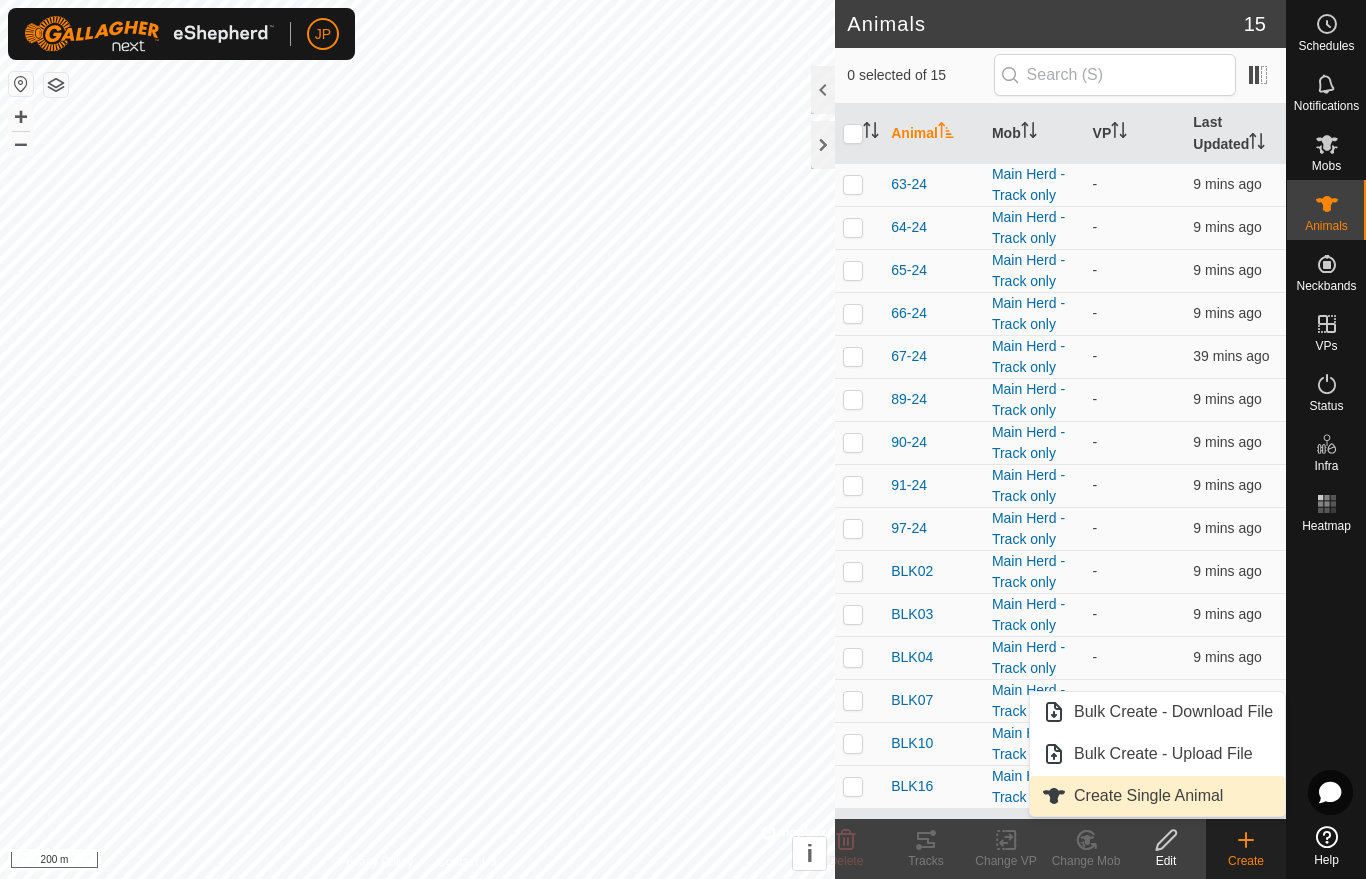 click at bounding box center (1054, 796) 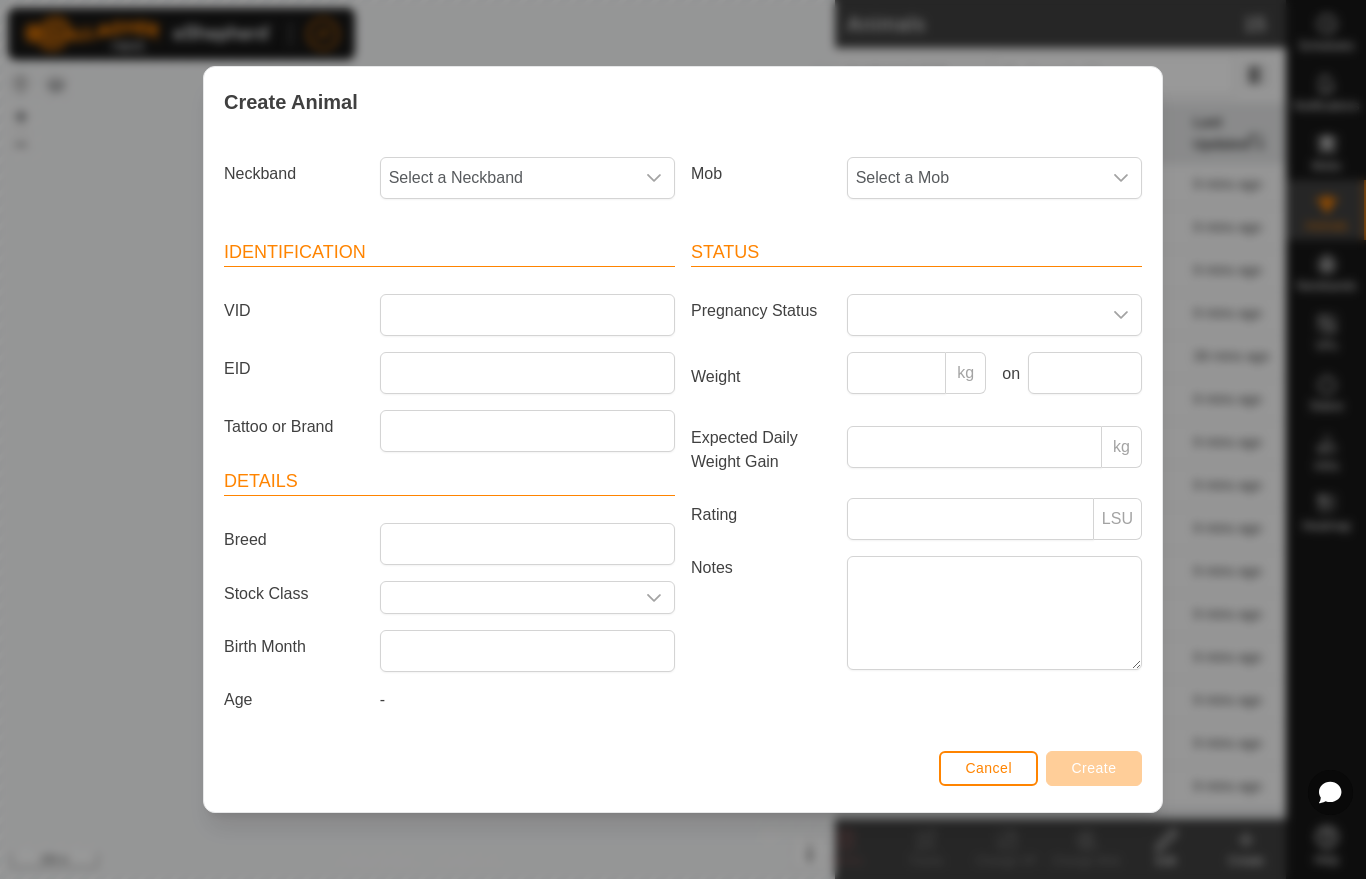click on "Select a Neckband" at bounding box center [507, 178] 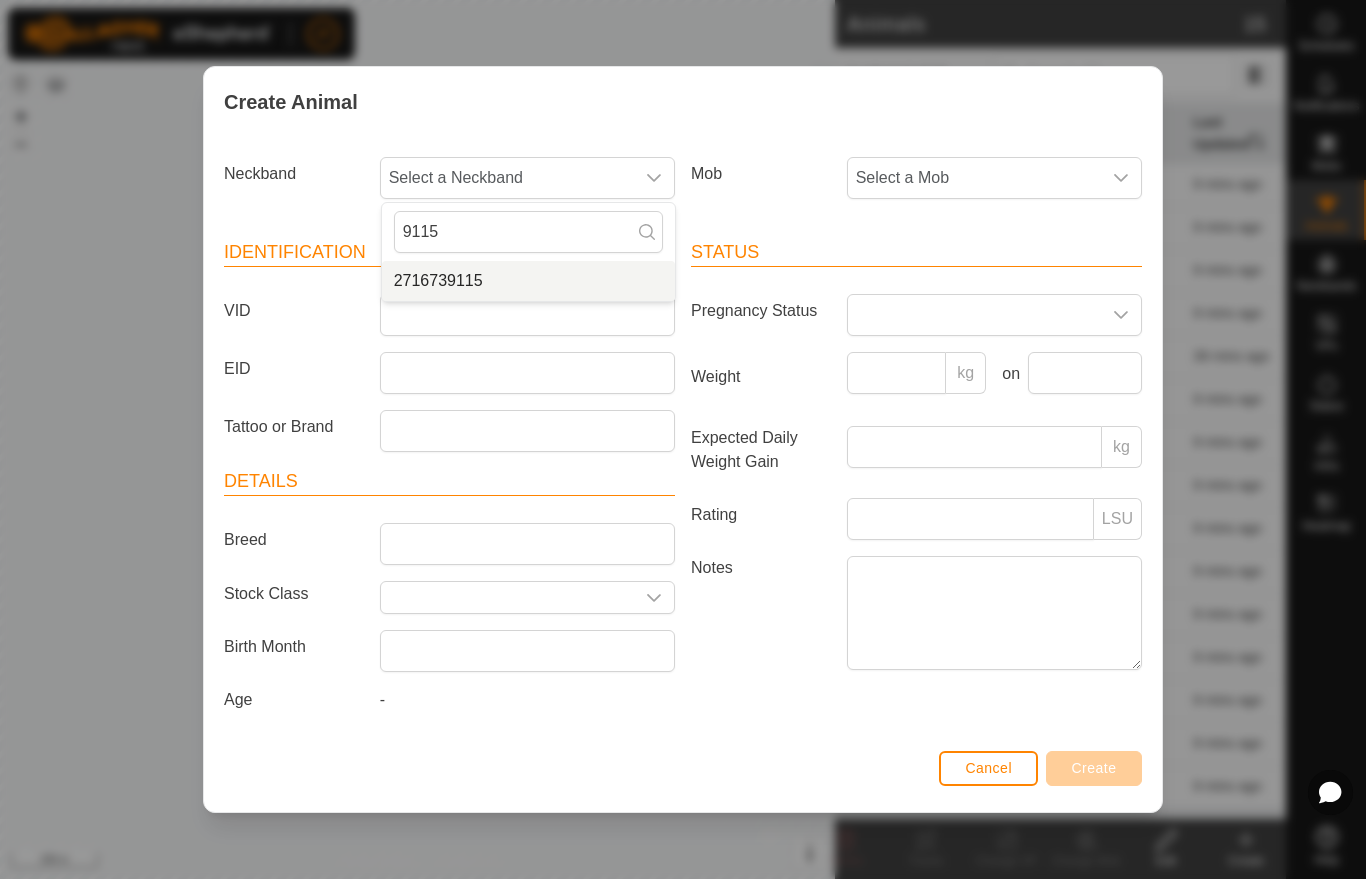 click on "2716739115" at bounding box center (438, 281) 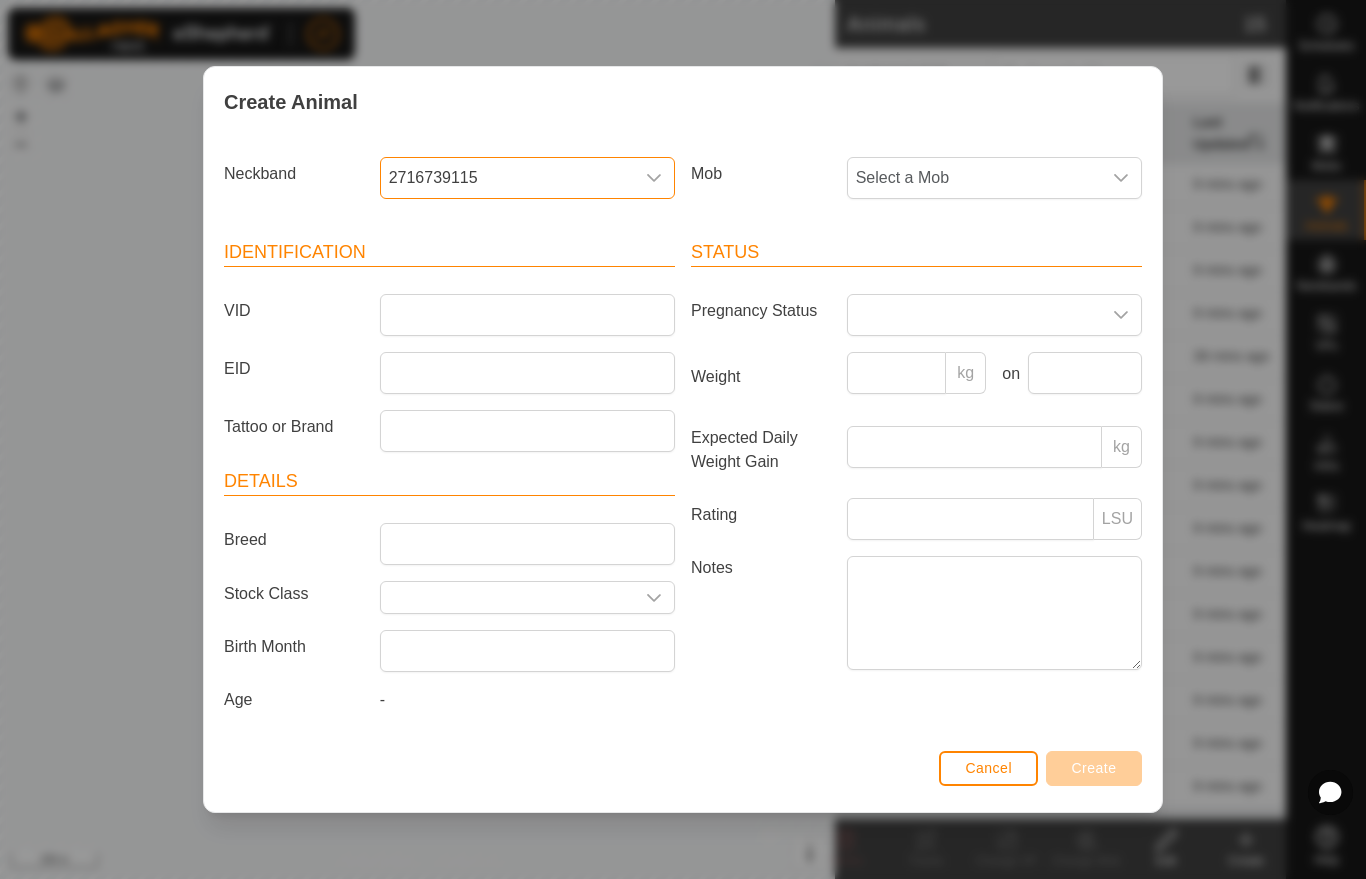 click on "Select a Mob" at bounding box center [974, 178] 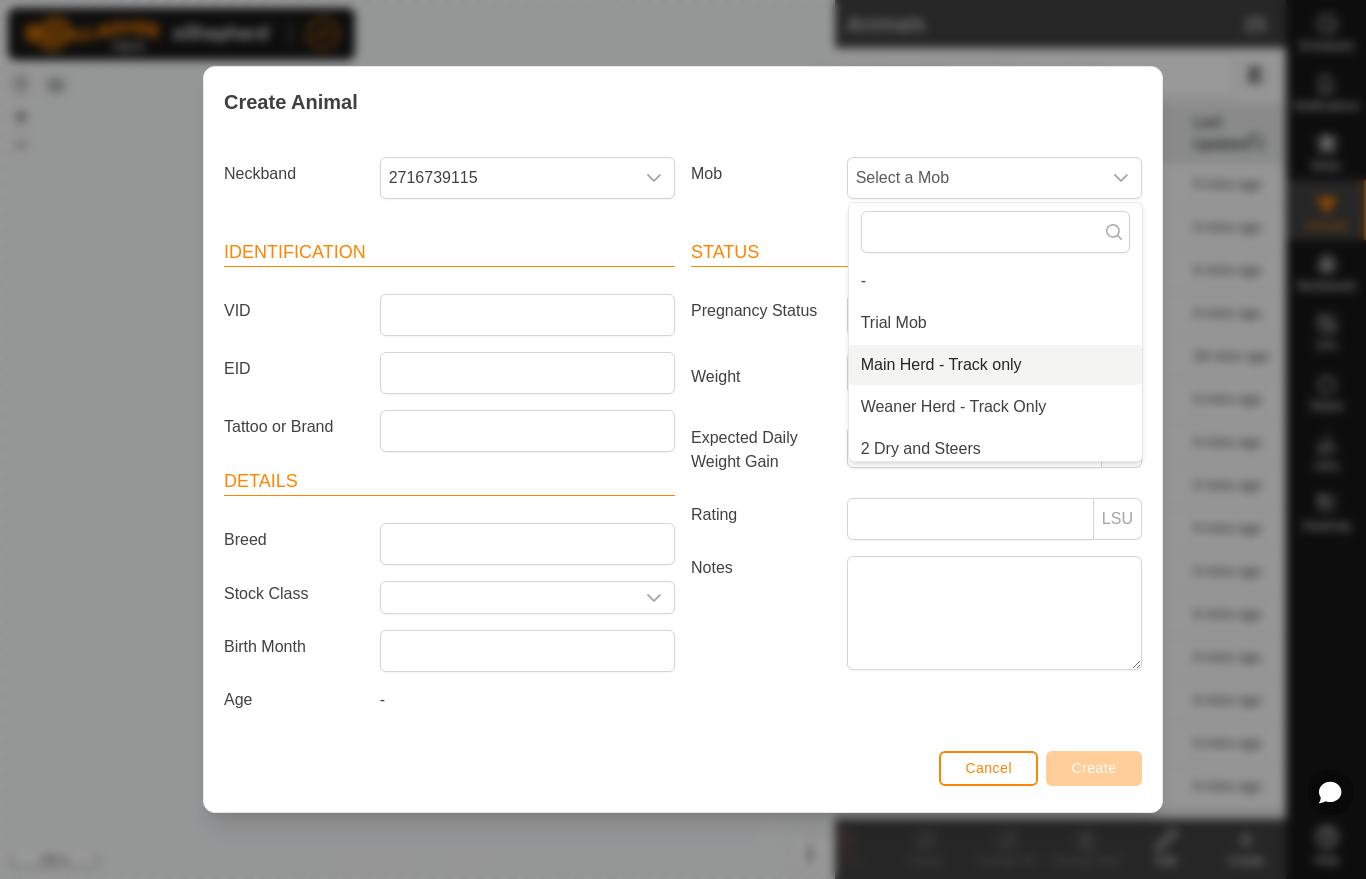 click on "Main Herd - Track only" at bounding box center (941, 365) 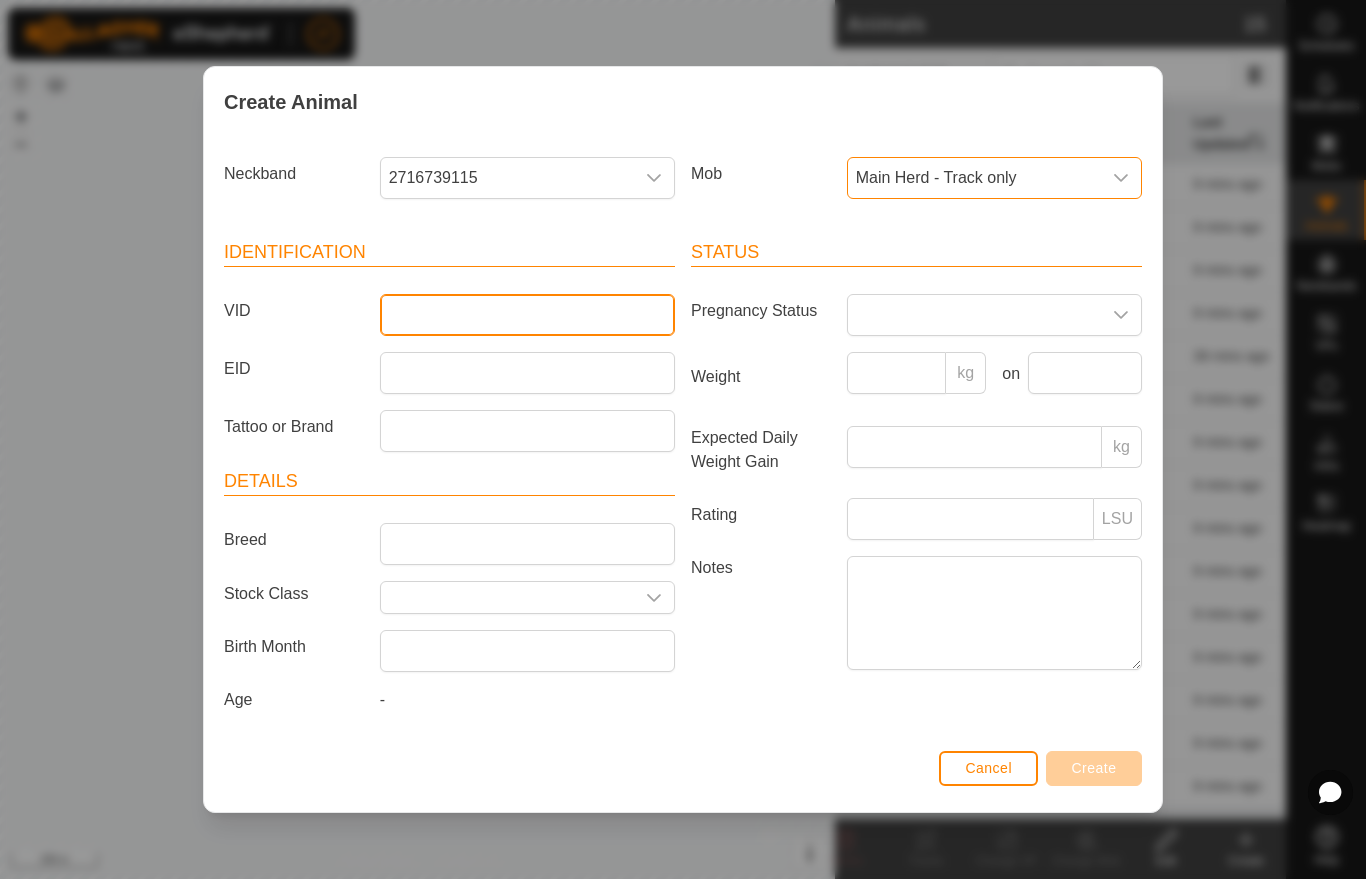 click on "VID" at bounding box center [527, 315] 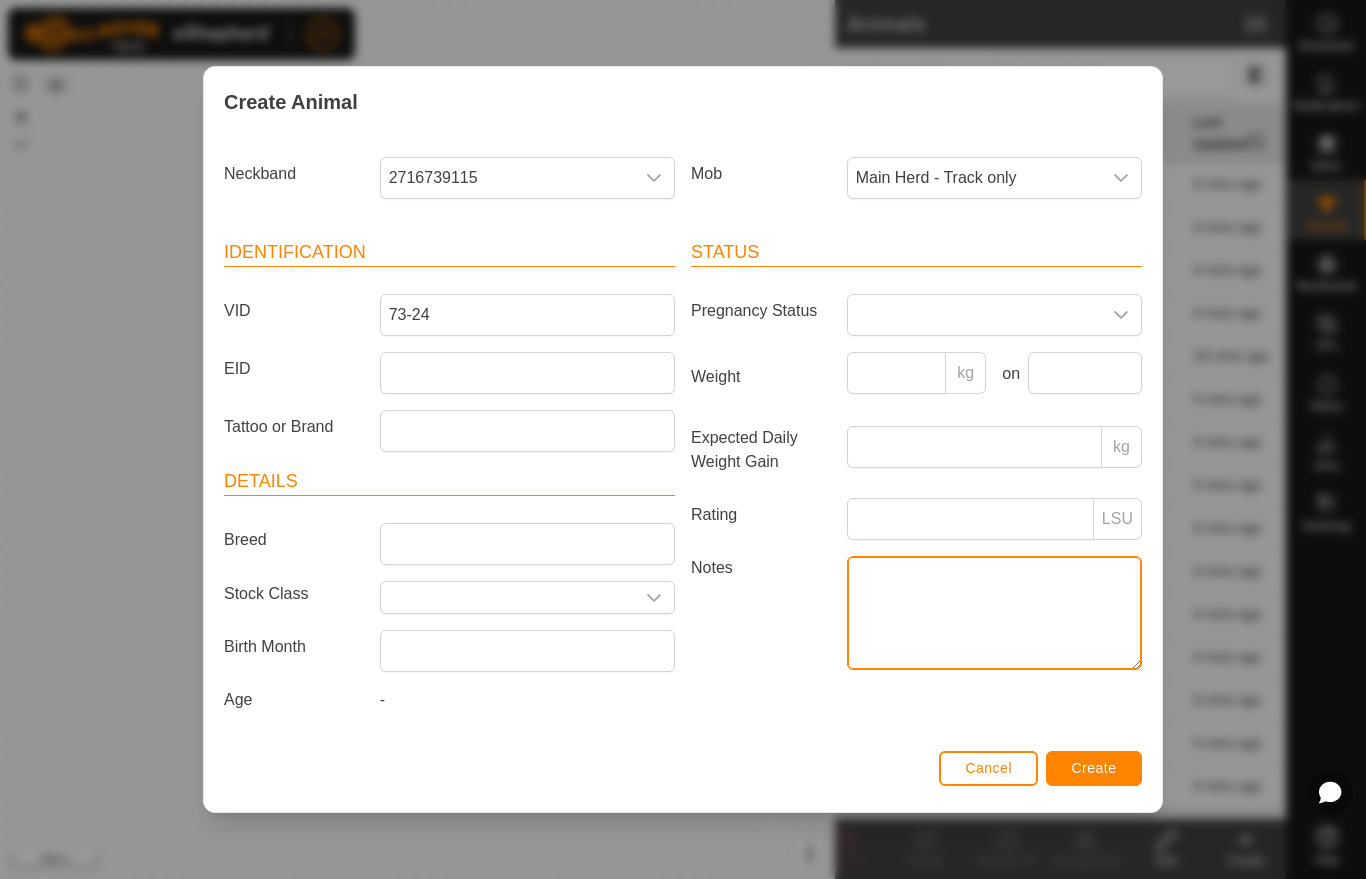 click on "Notes" at bounding box center (994, 613) 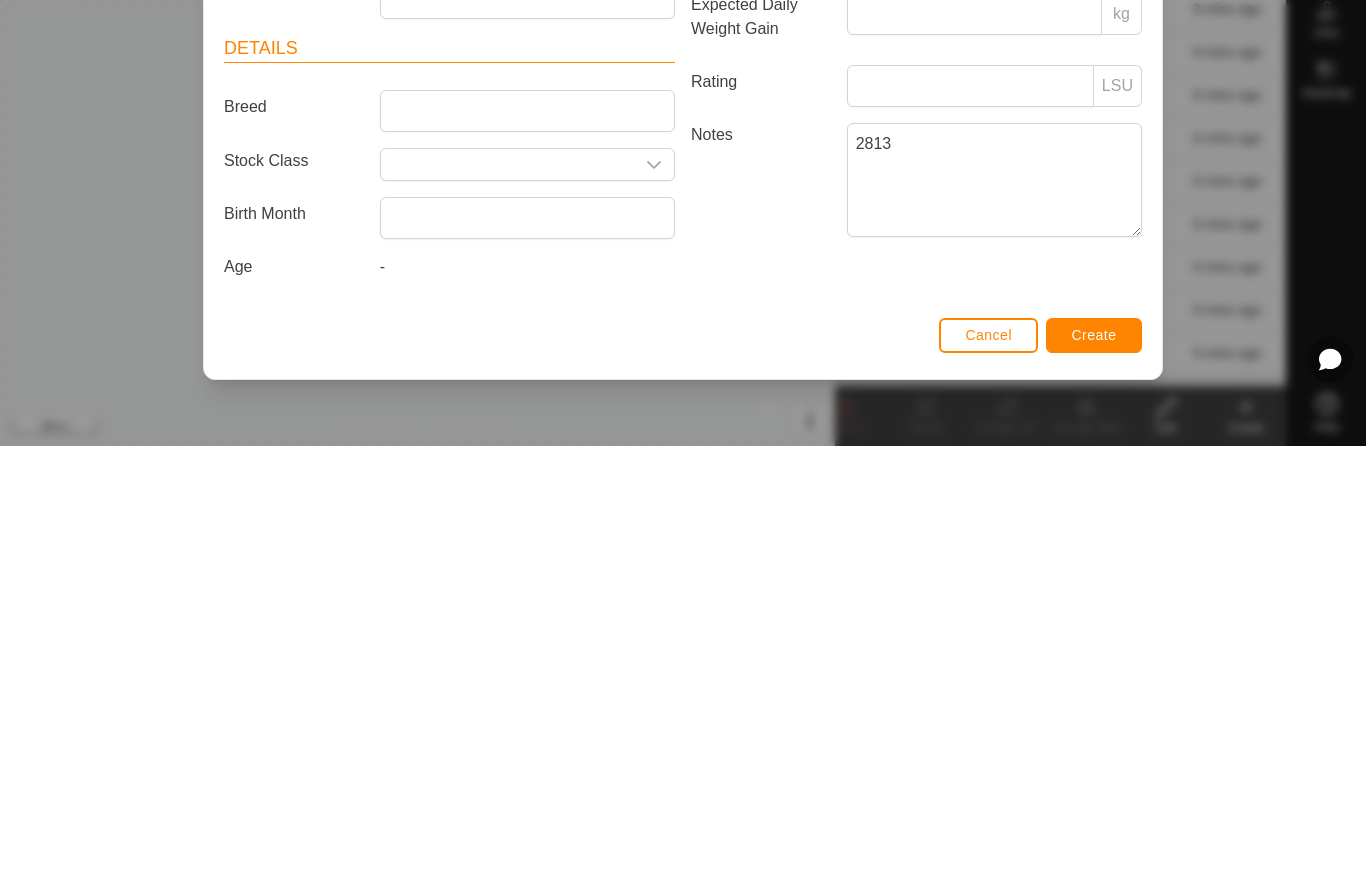 click on "Create" at bounding box center [1094, 768] 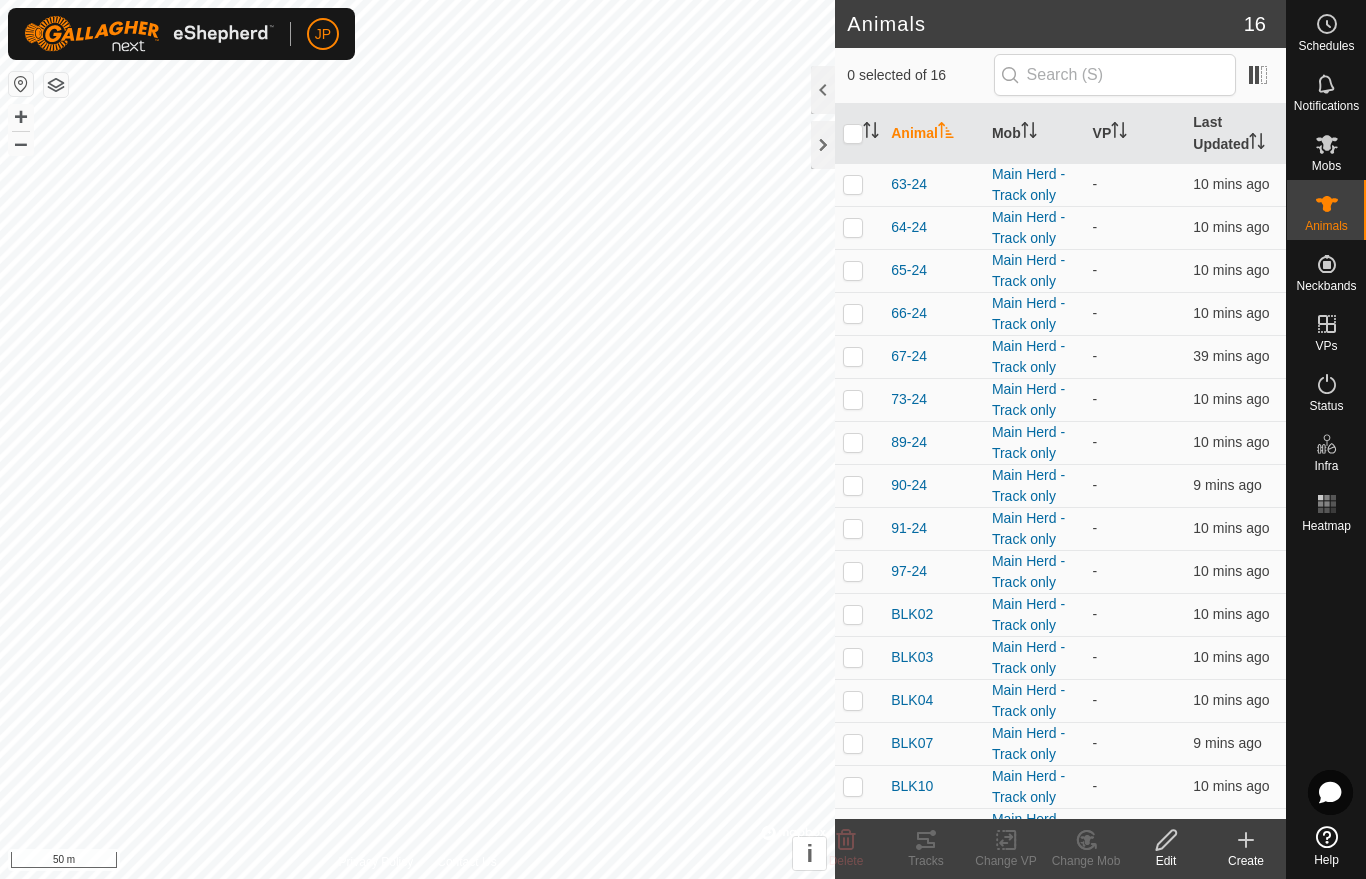 click 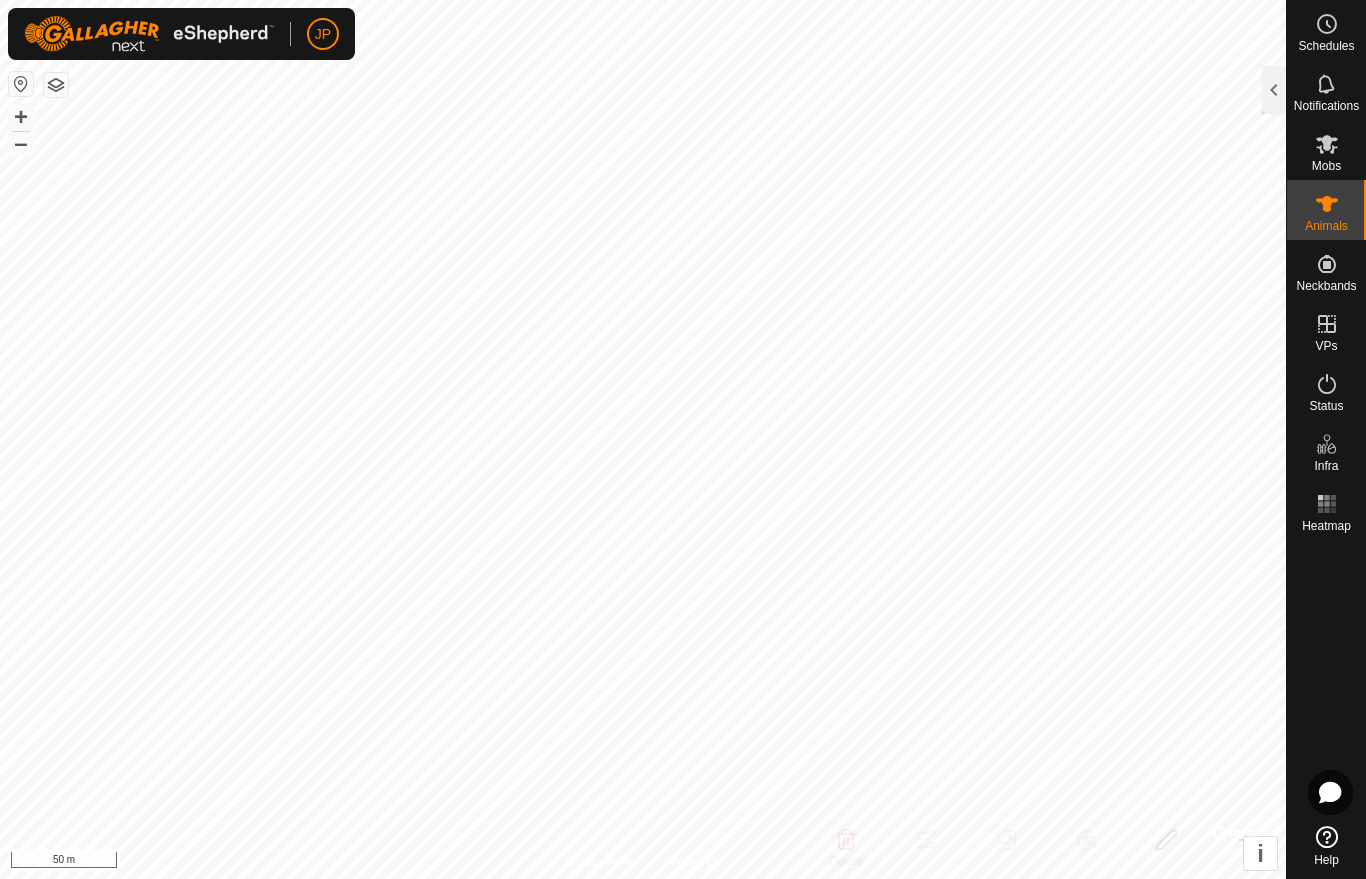click 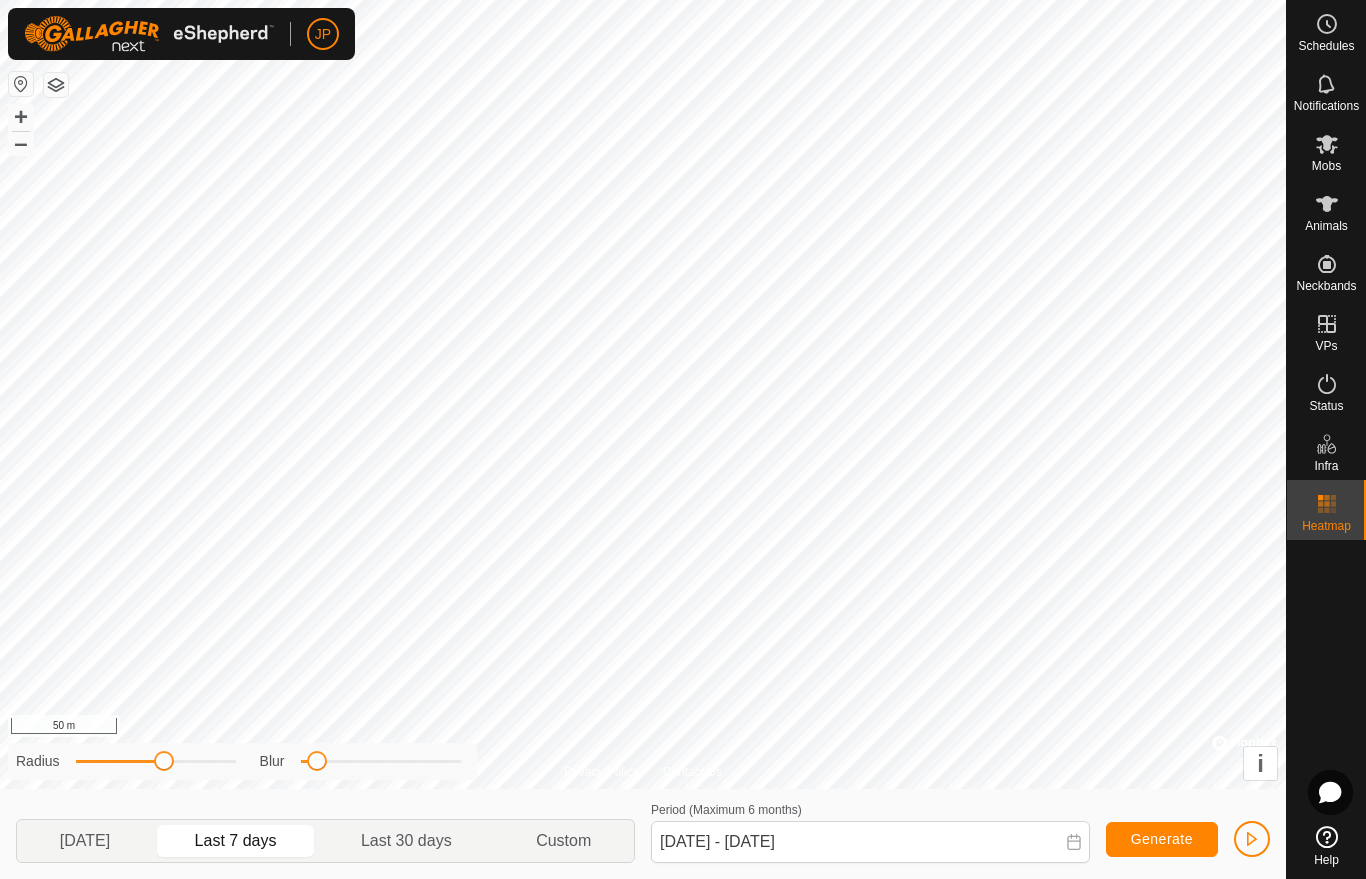 click on "[DATE]" 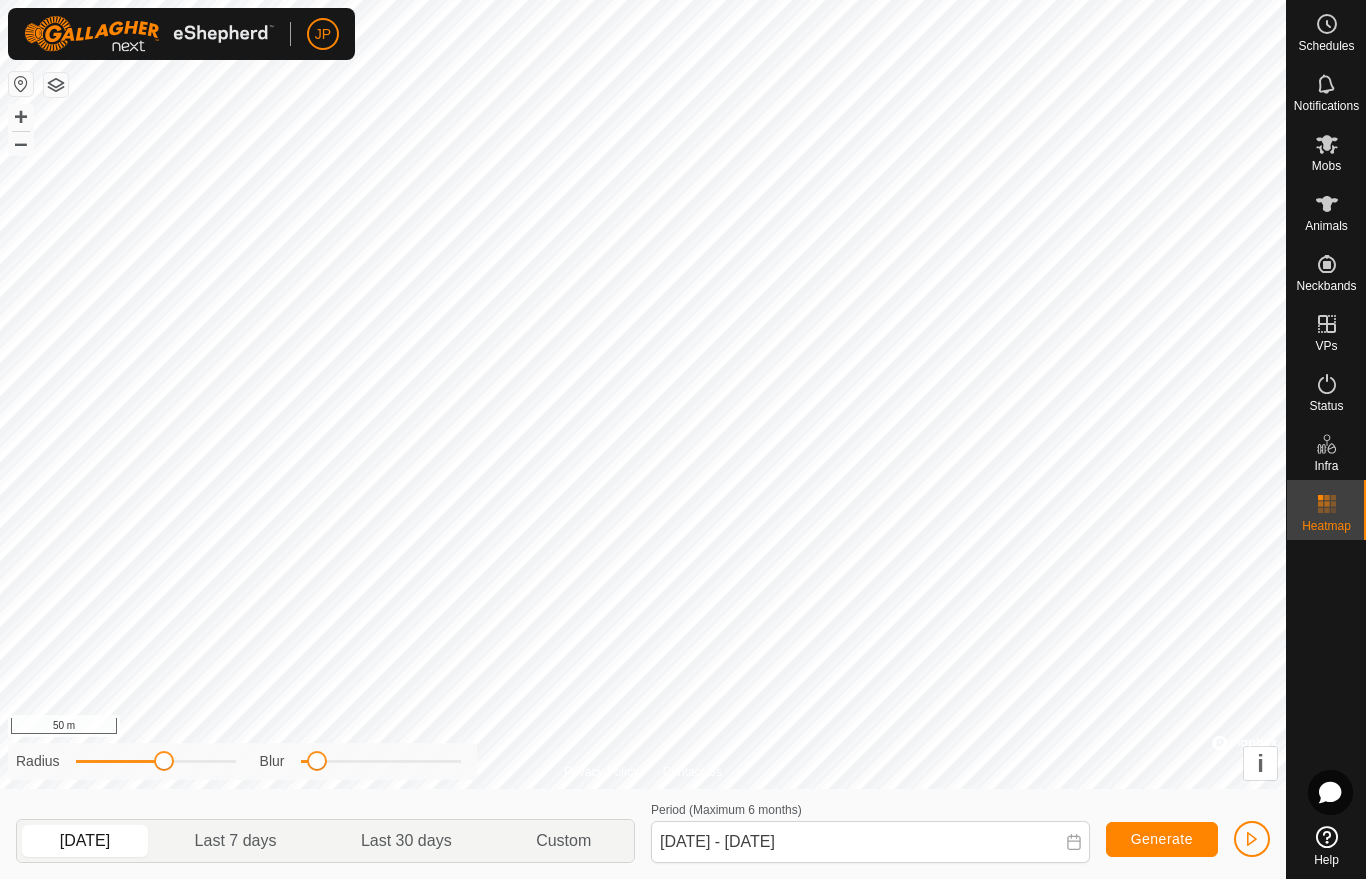 click on "Custom" 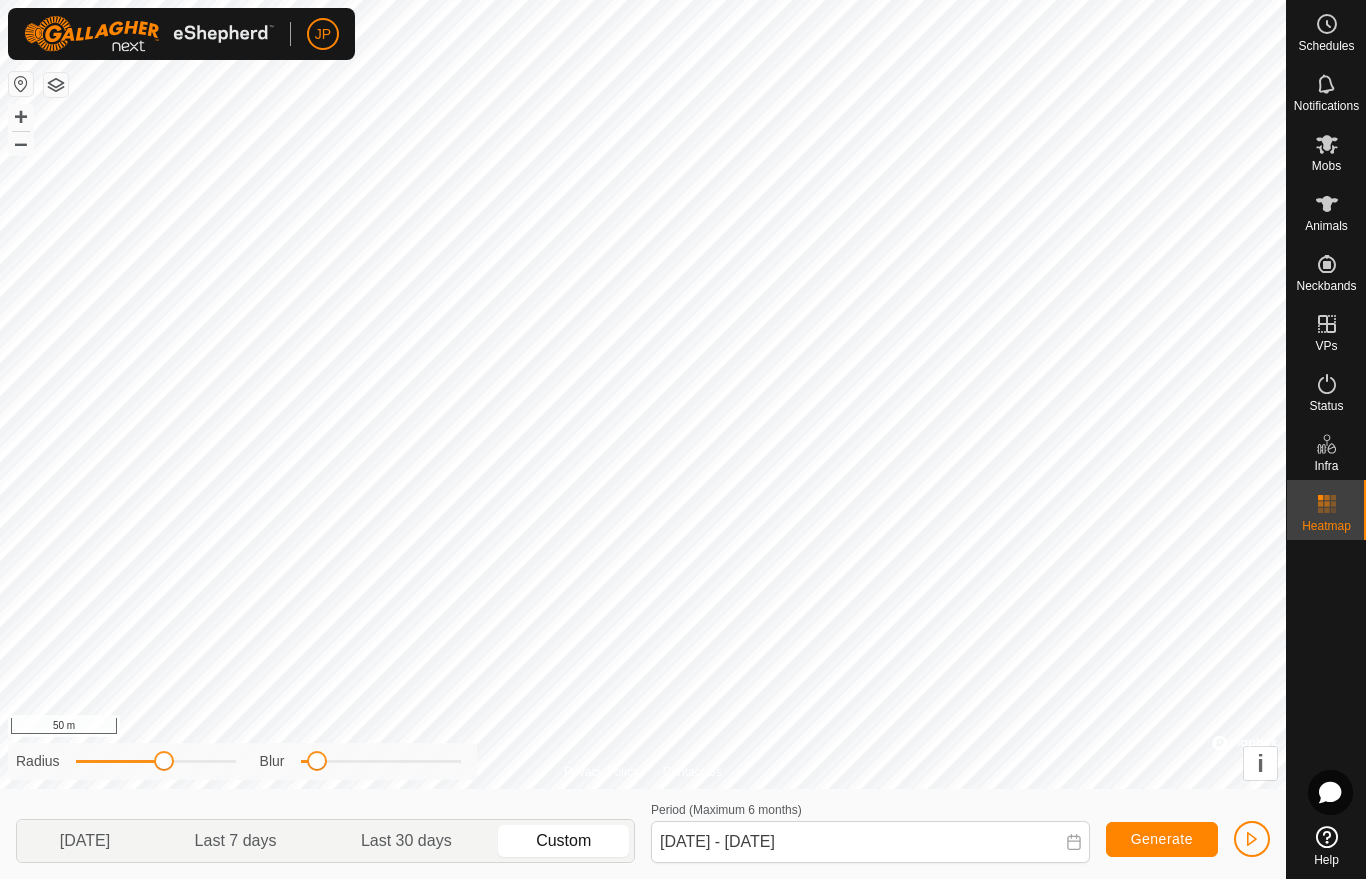 click 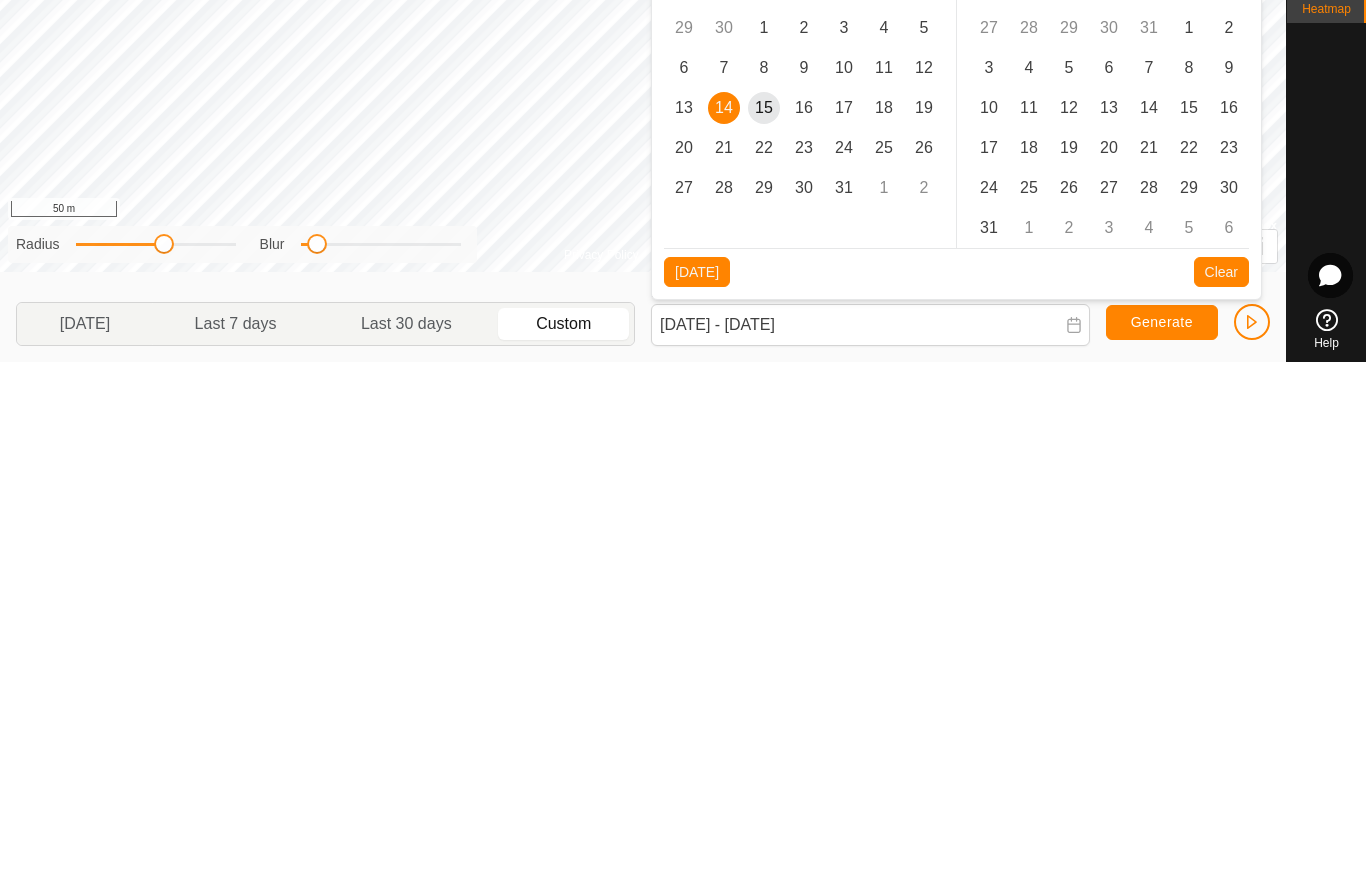 click on "15" at bounding box center [764, 625] 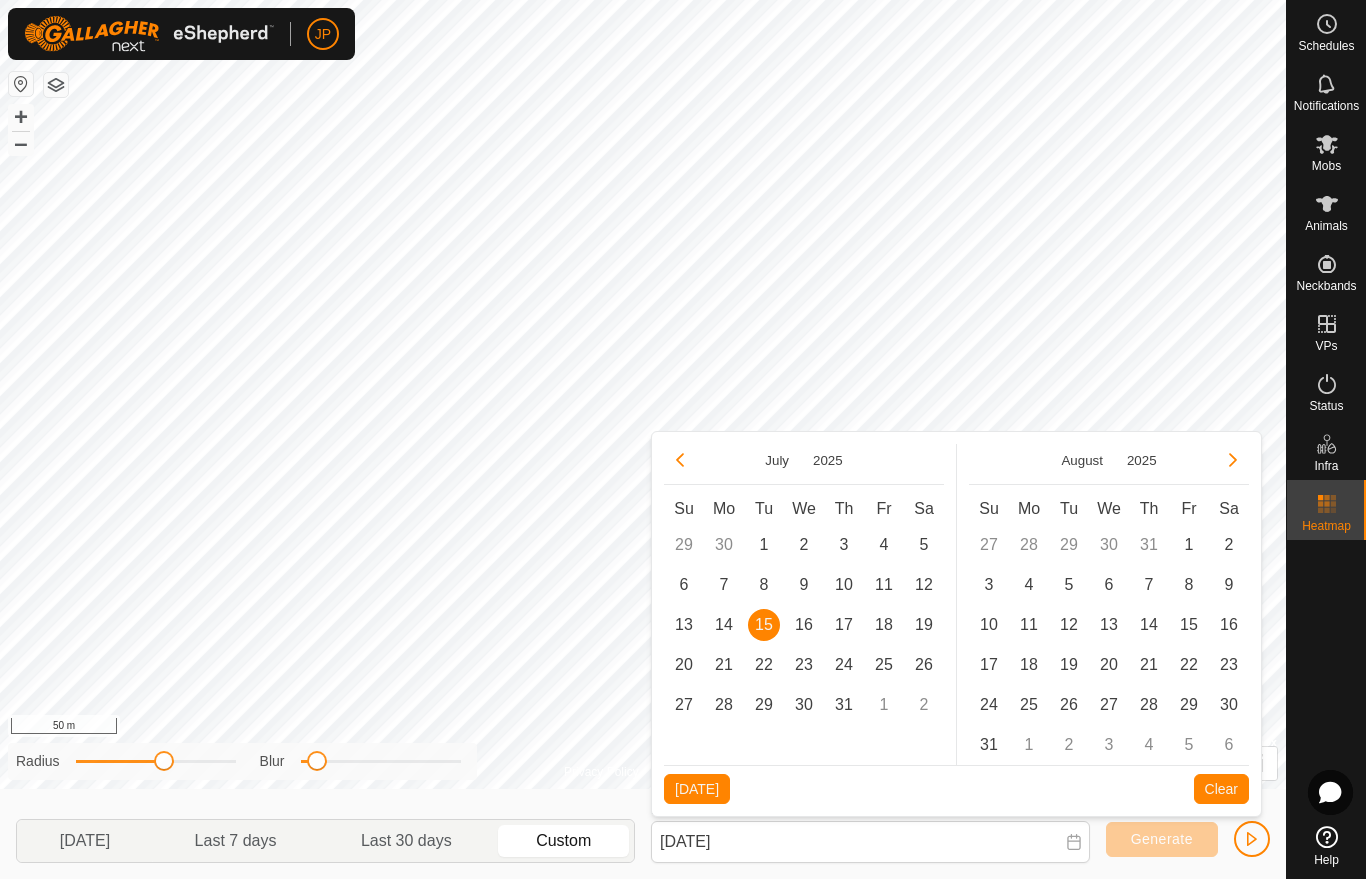 click on "[DATE]" at bounding box center [697, 789] 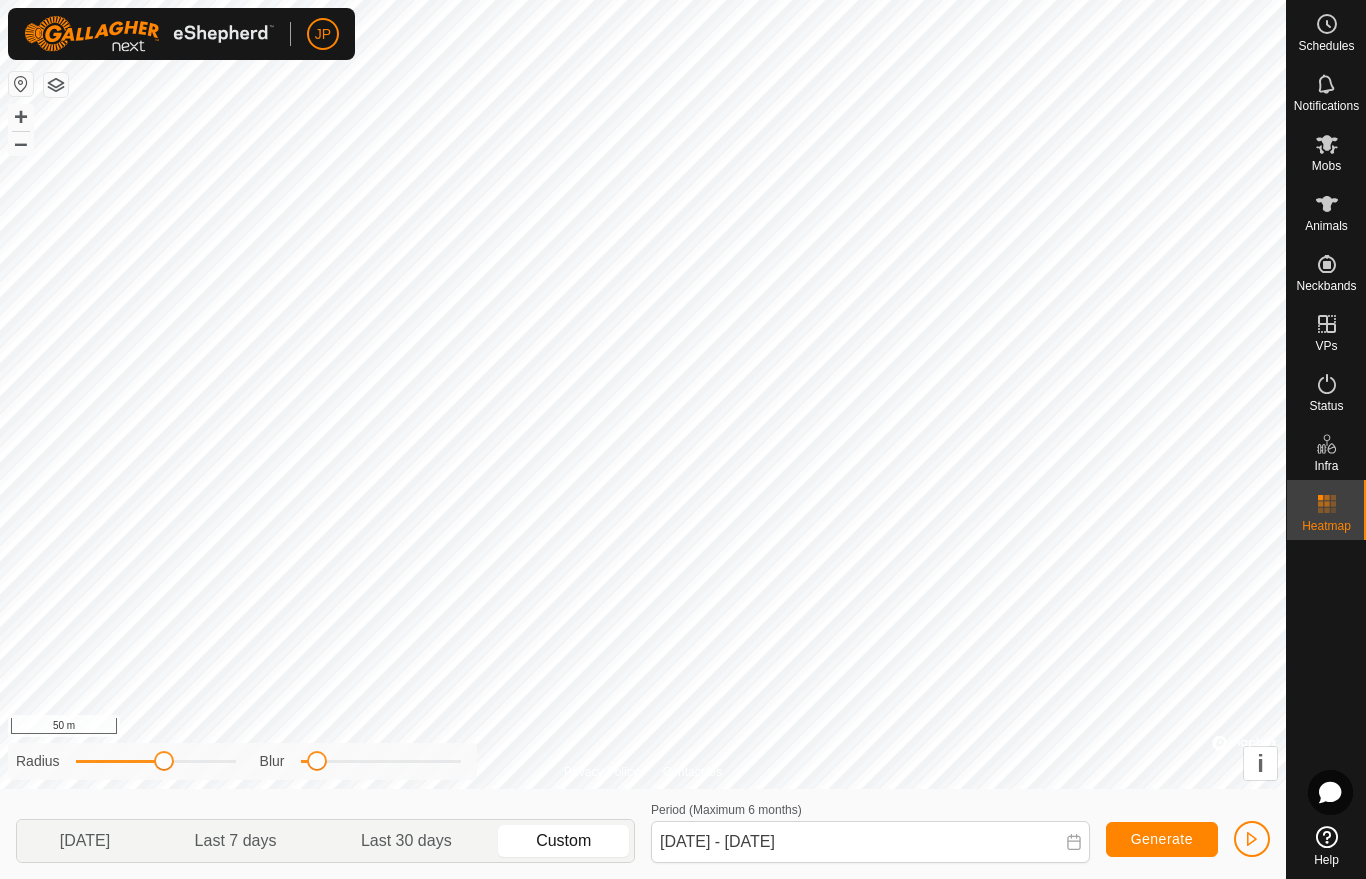 click on "Generate" 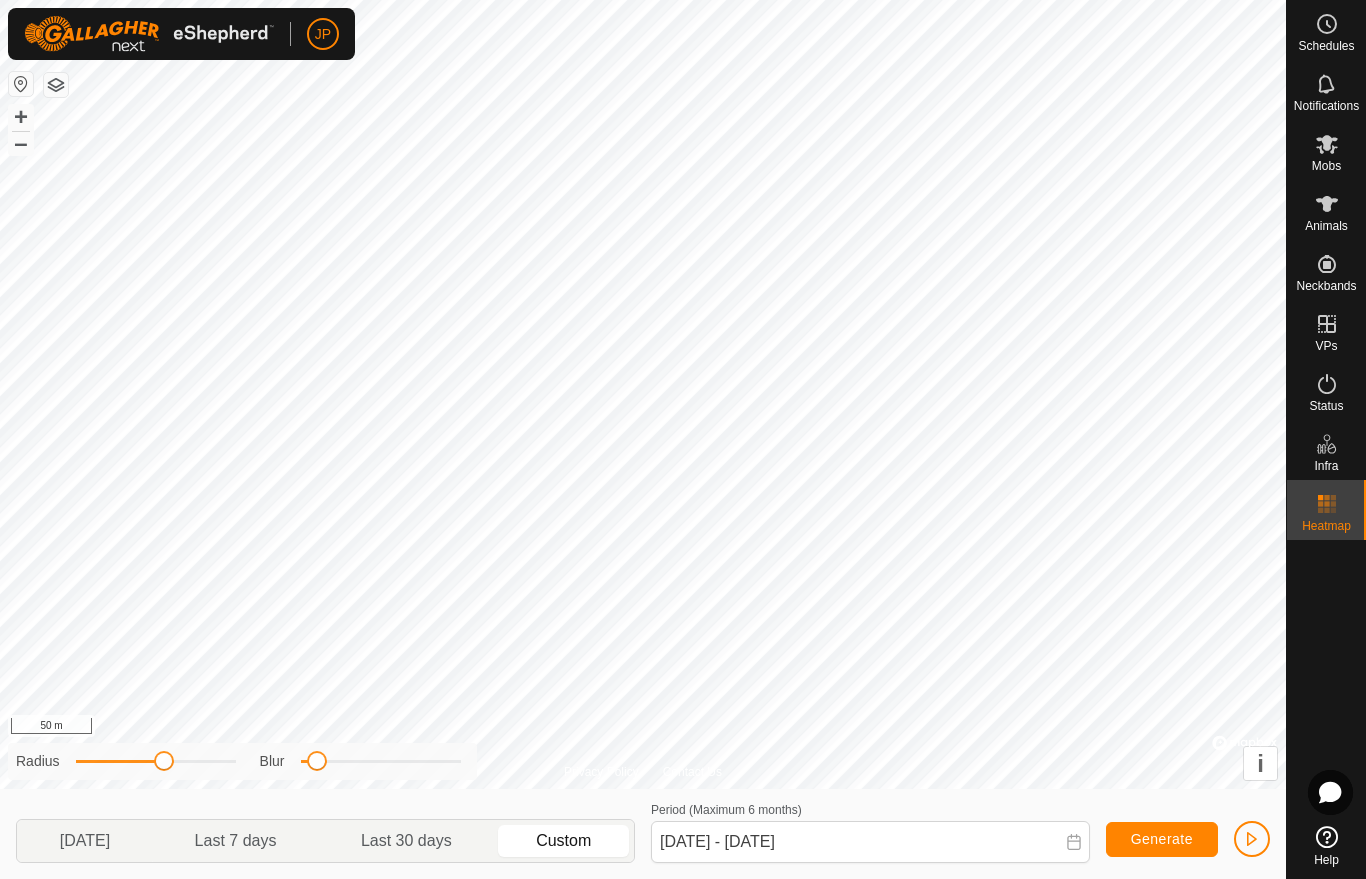 click on "VPs" at bounding box center (1326, 346) 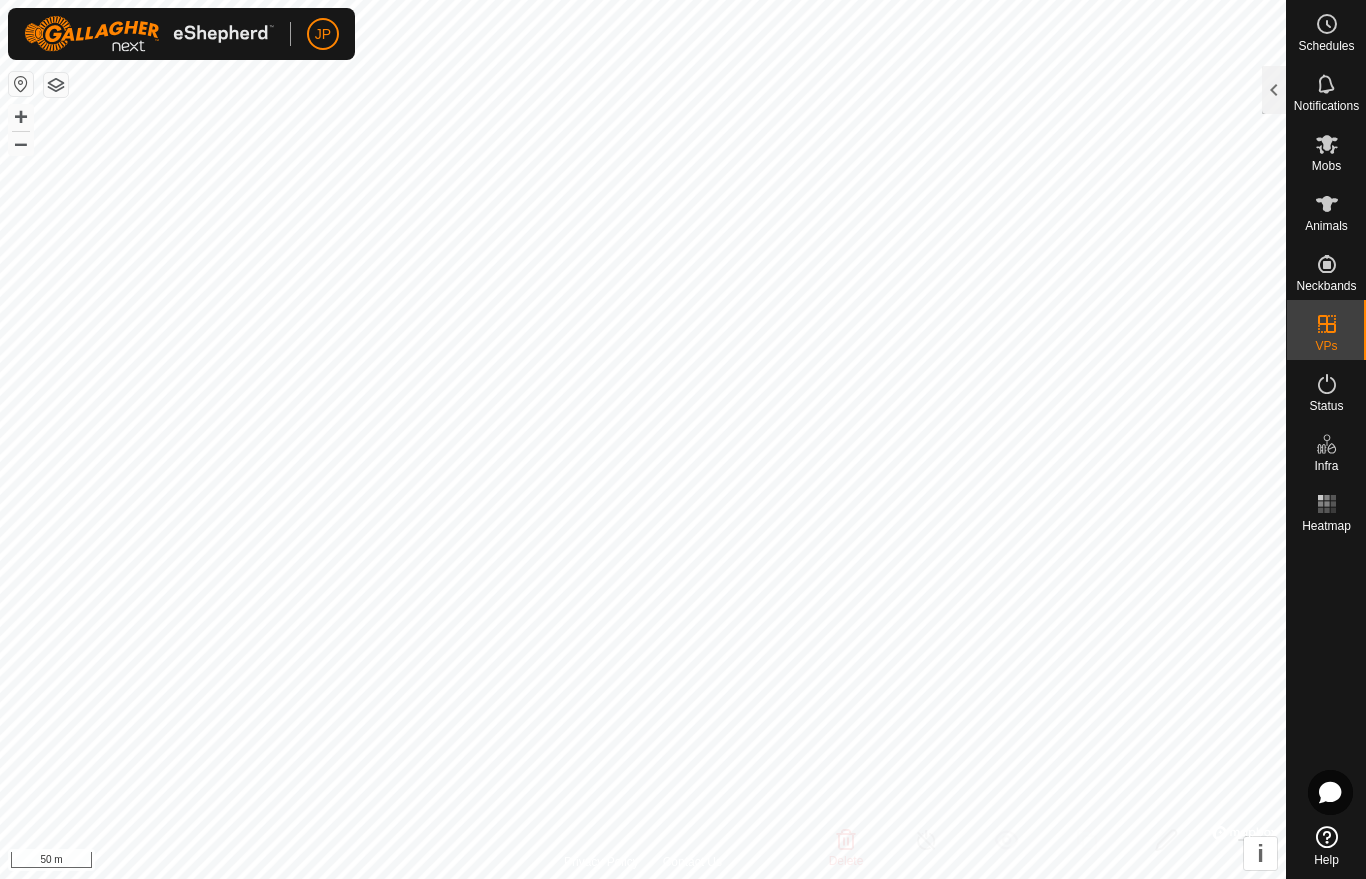 click 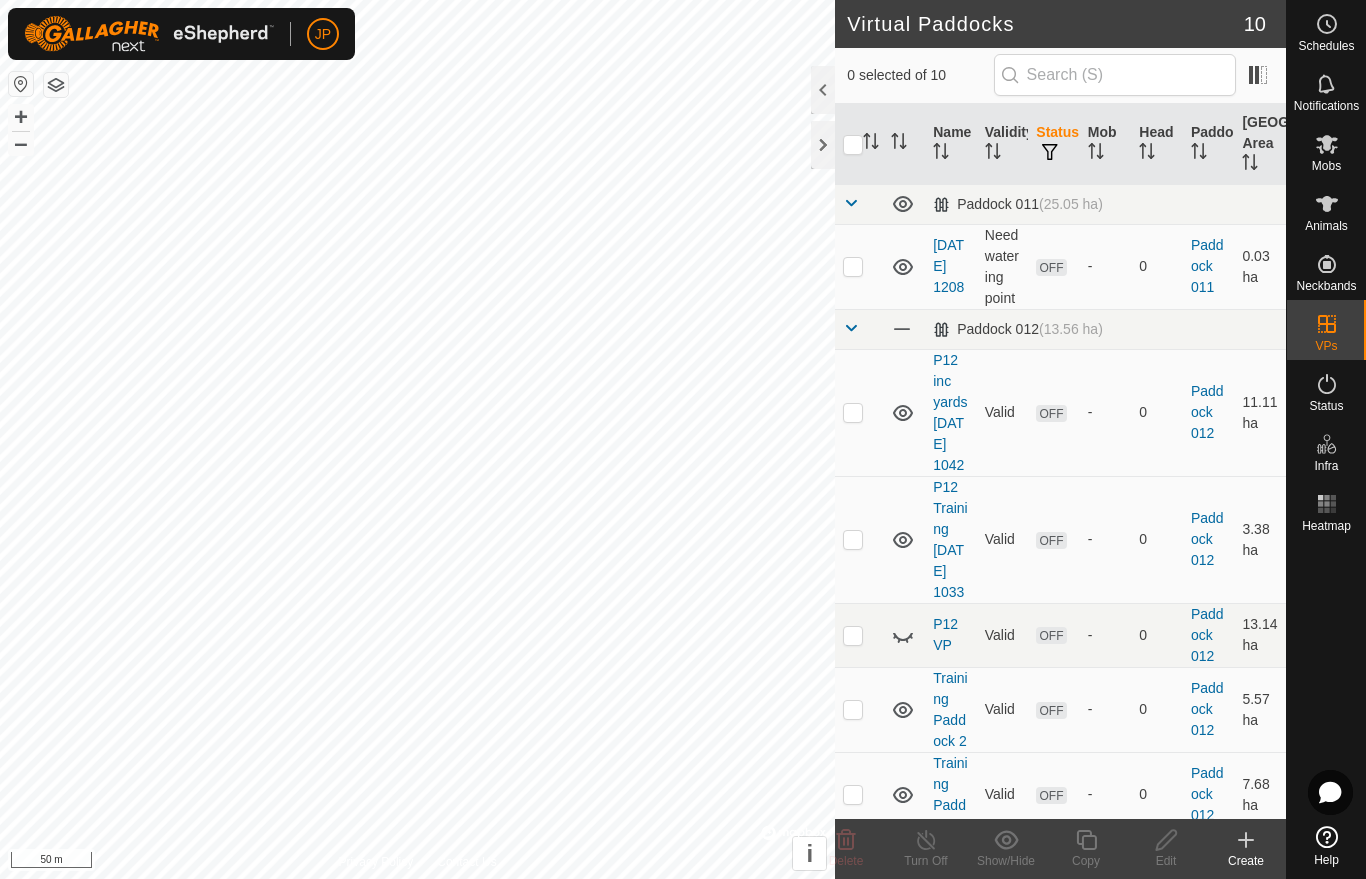 click 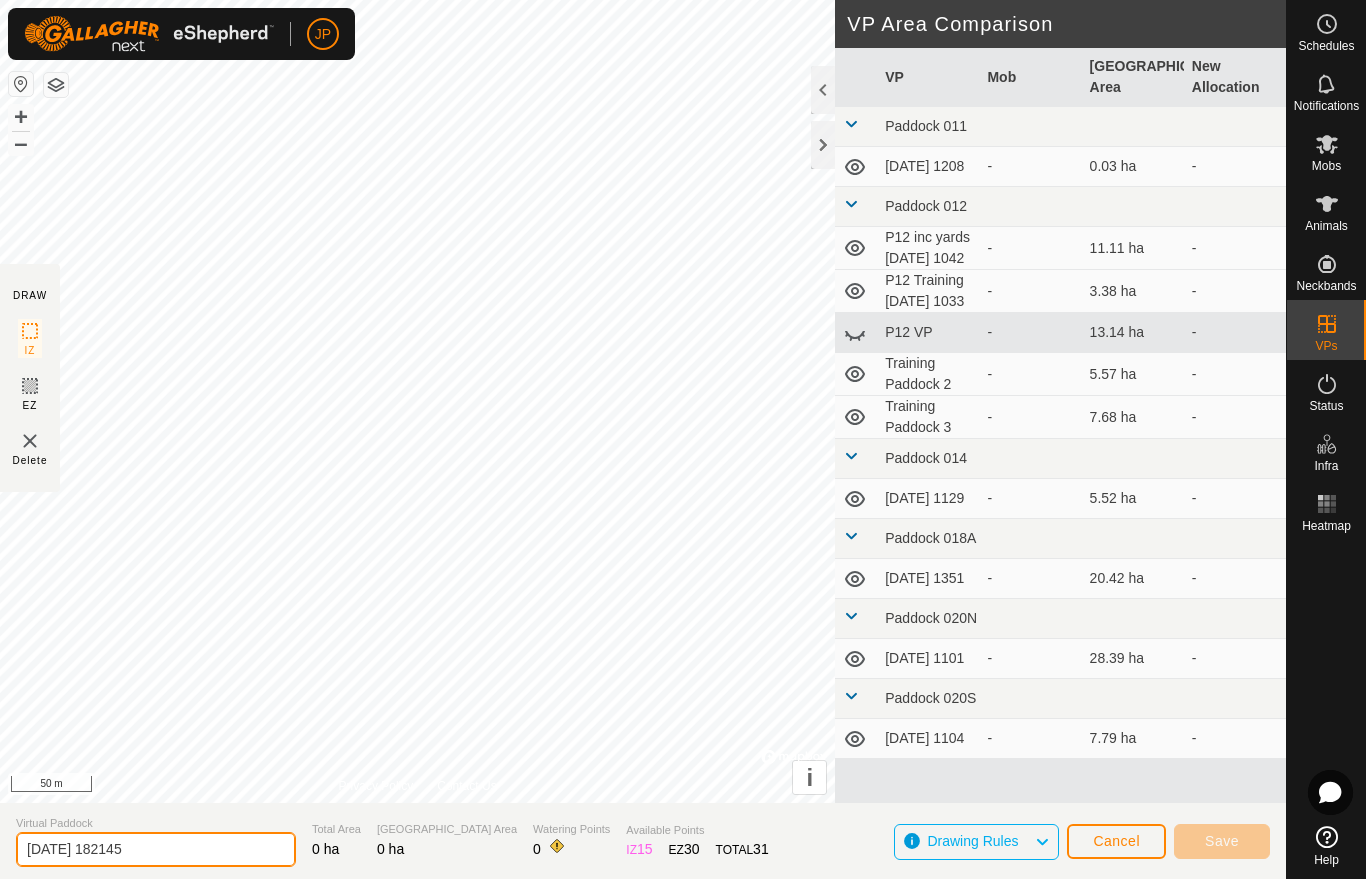 click on "[DATE] 182145" 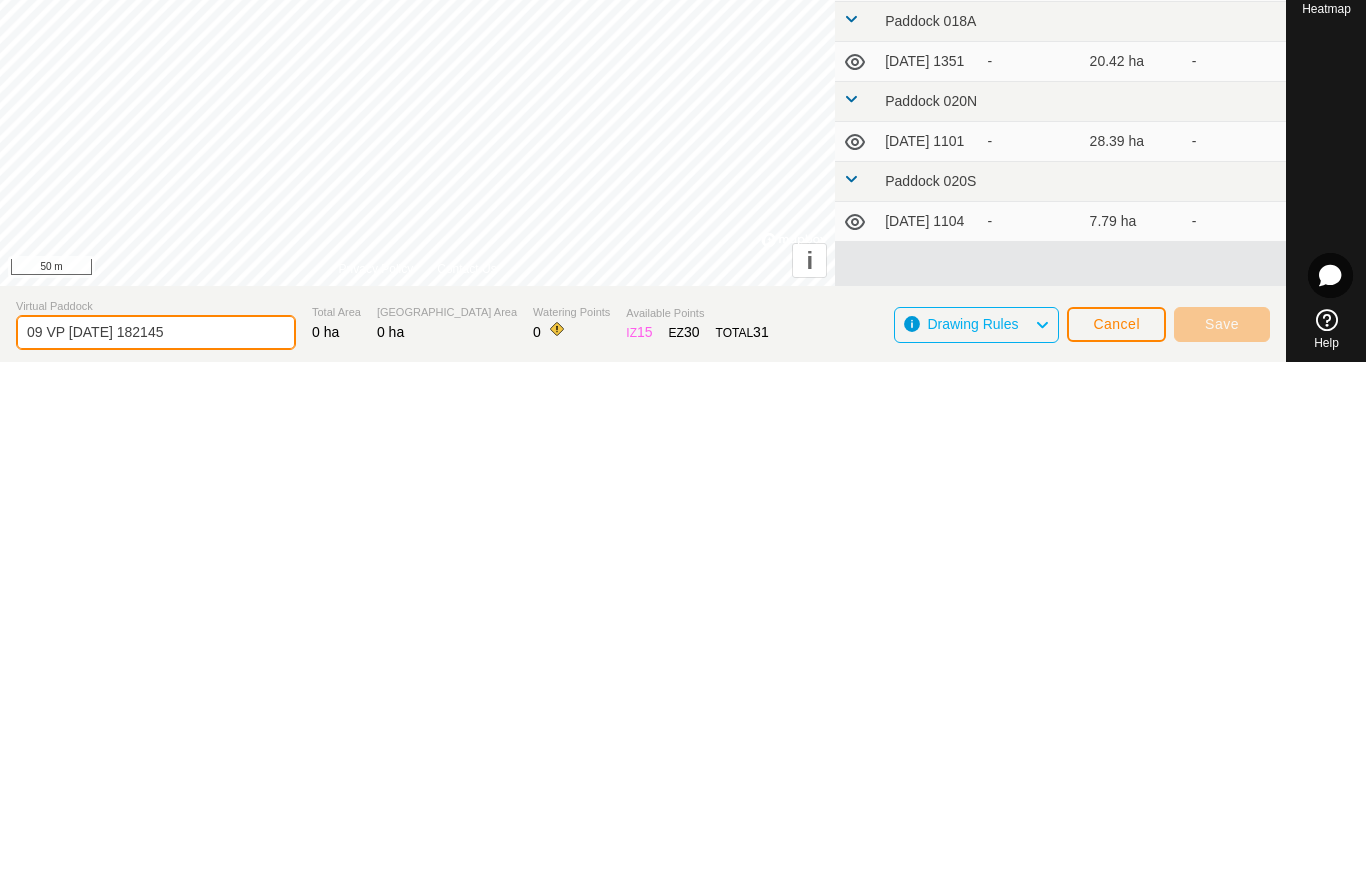 scroll, scrollTop: 0, scrollLeft: 0, axis: both 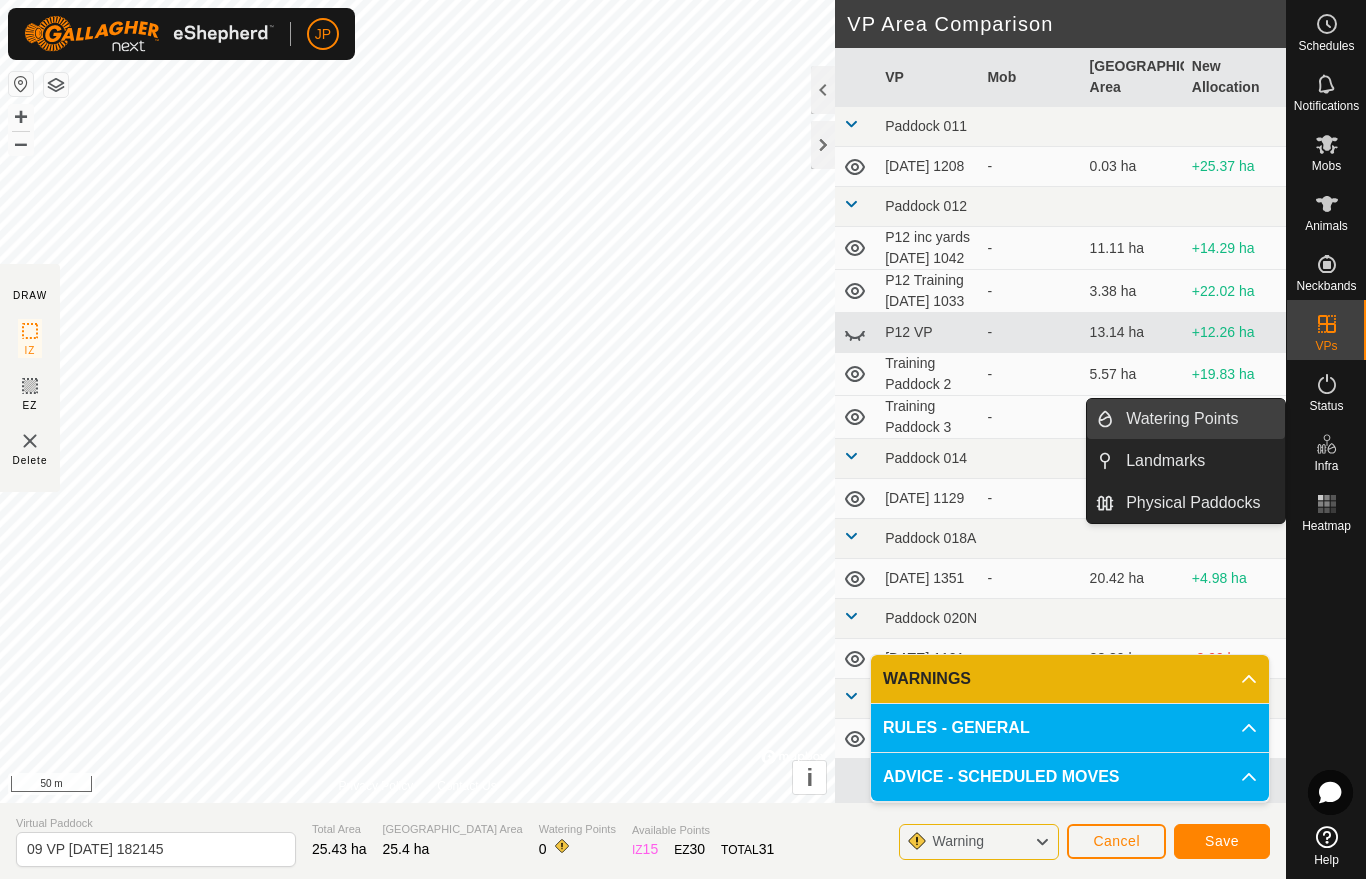 click on "Watering Points" at bounding box center [1199, 419] 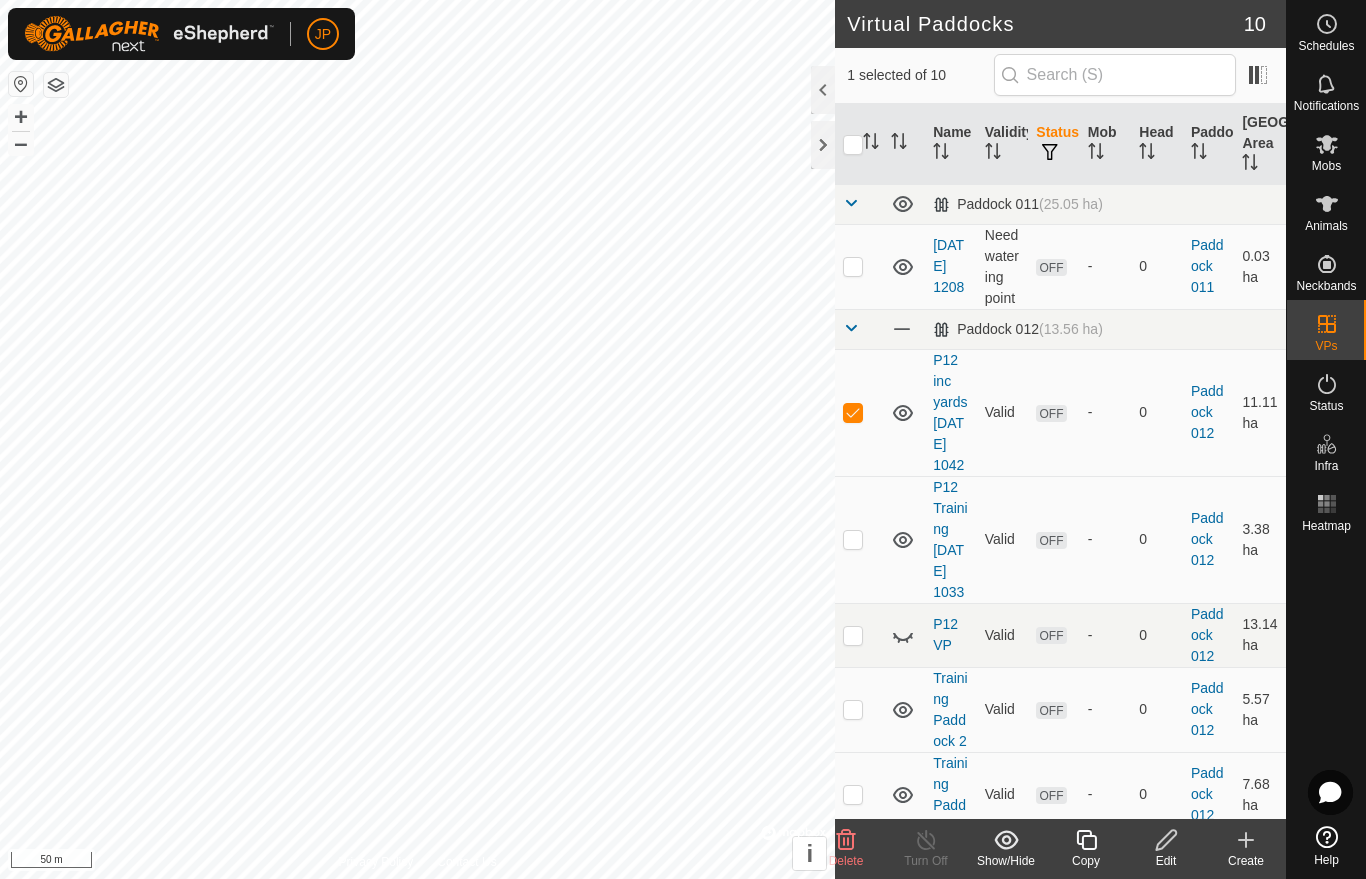 scroll, scrollTop: 0, scrollLeft: 0, axis: both 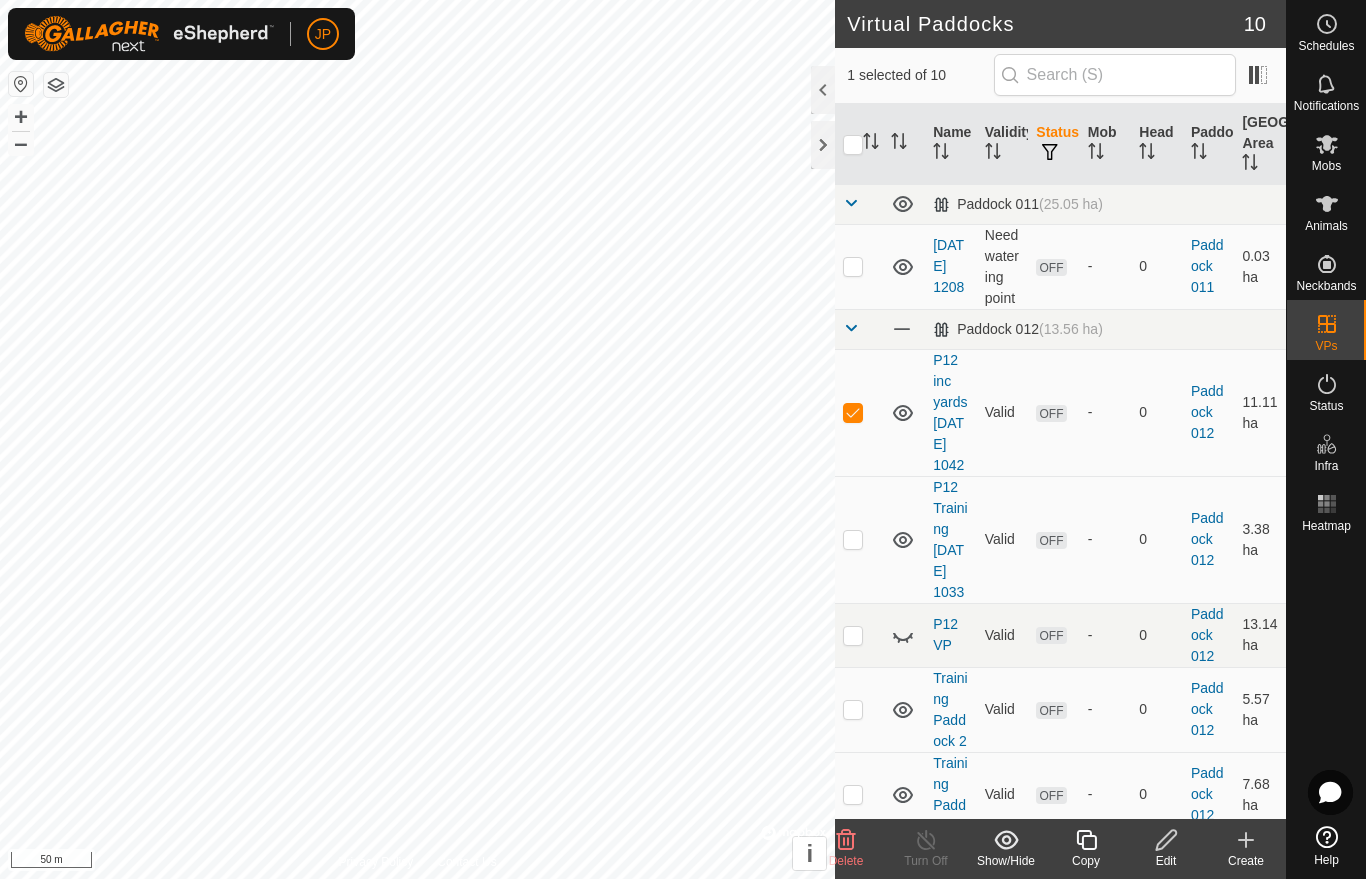 click on "[DATE] 1208" at bounding box center [951, 266] 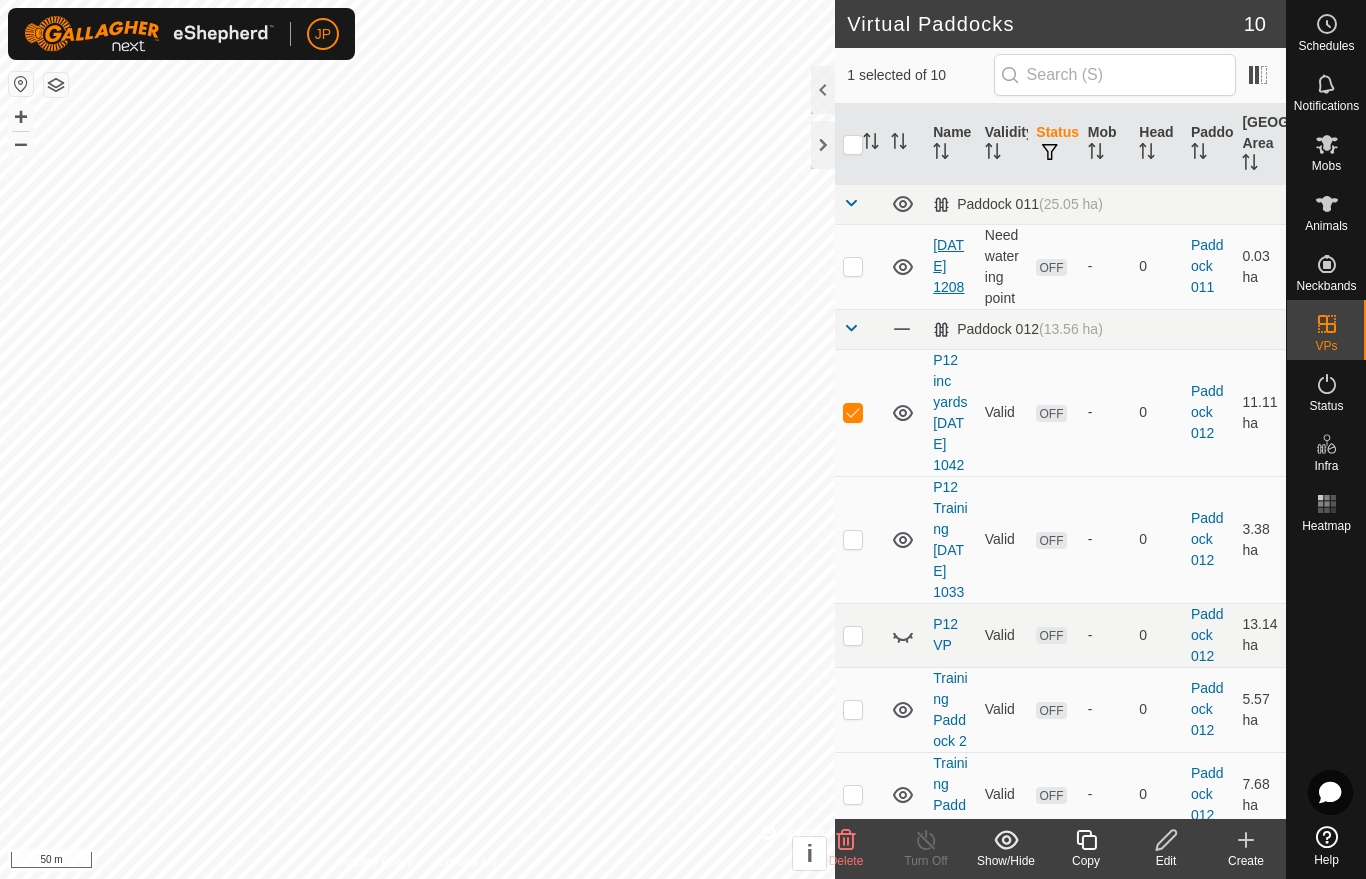 click on "[DATE] 1208" at bounding box center [948, 266] 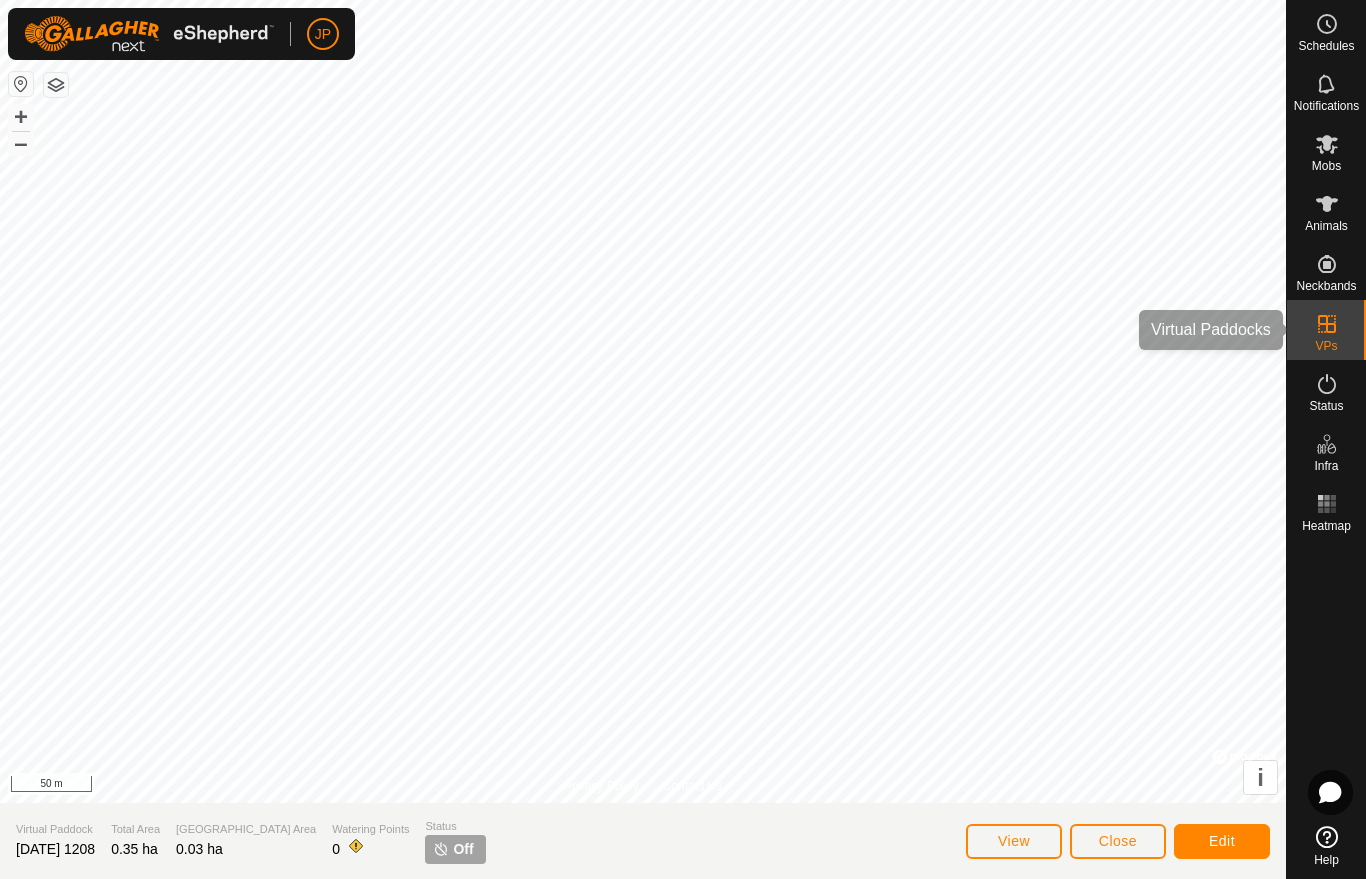 click 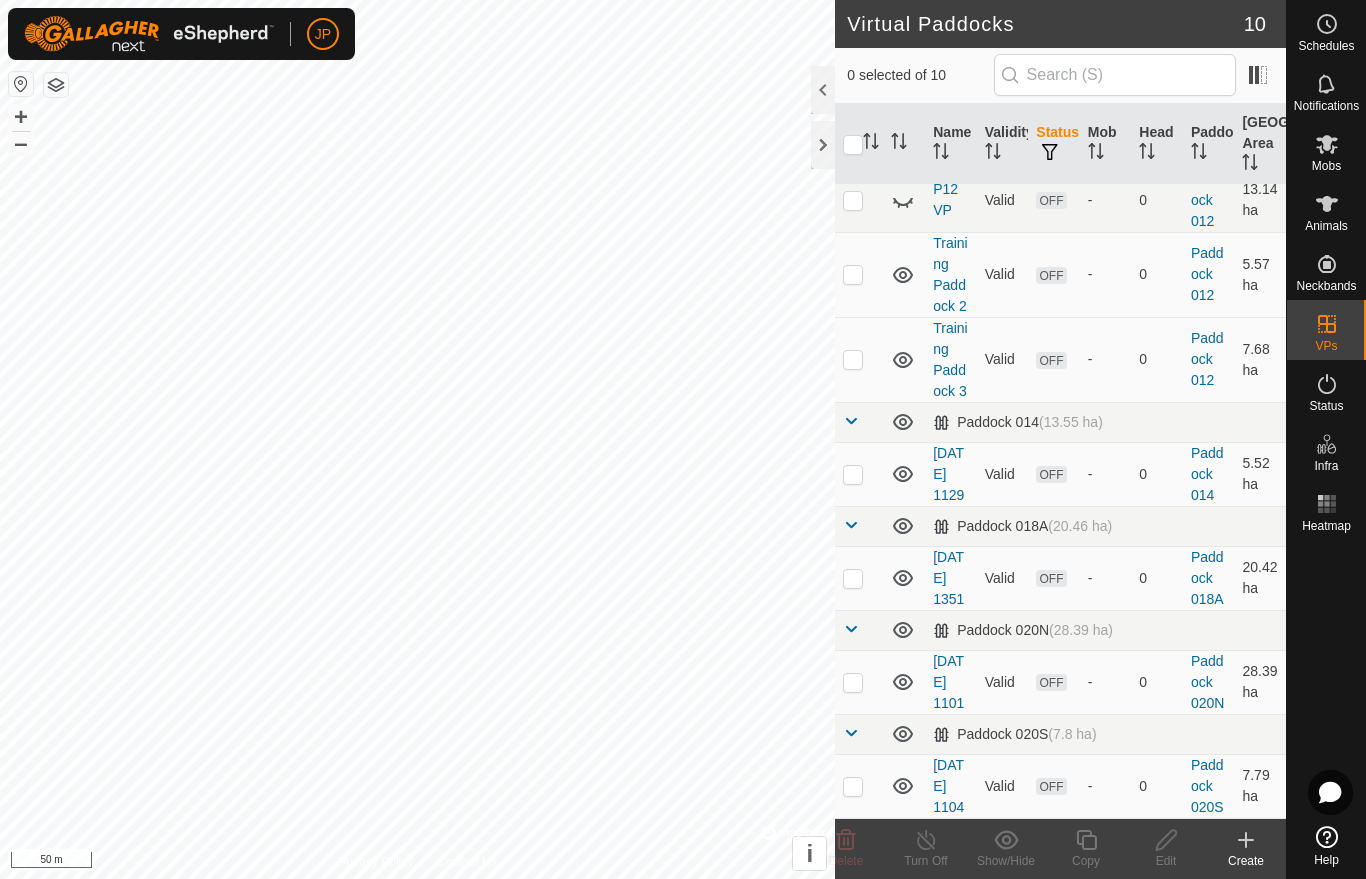scroll, scrollTop: 561, scrollLeft: 0, axis: vertical 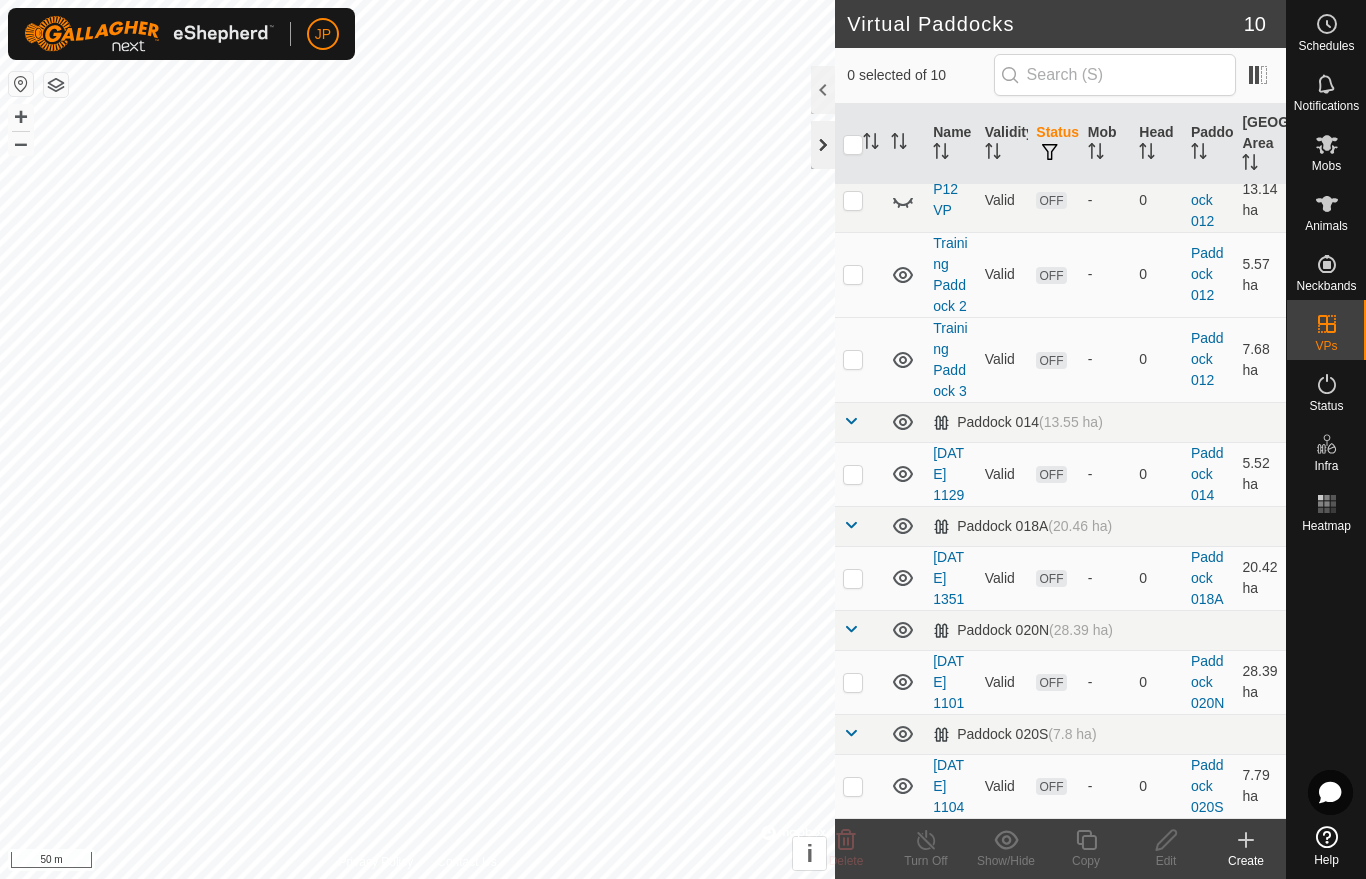 click 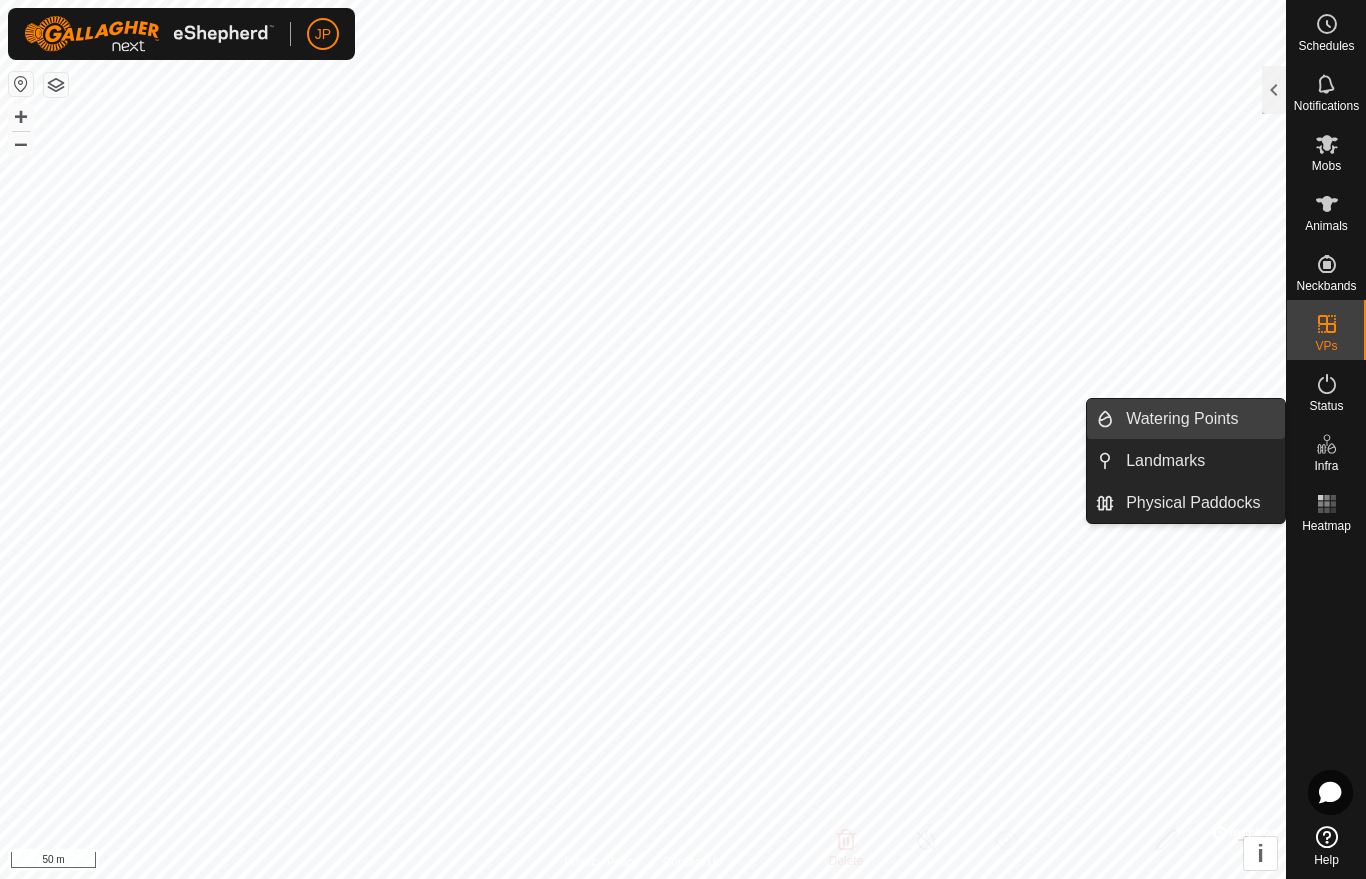 click on "Watering Points" at bounding box center [1199, 419] 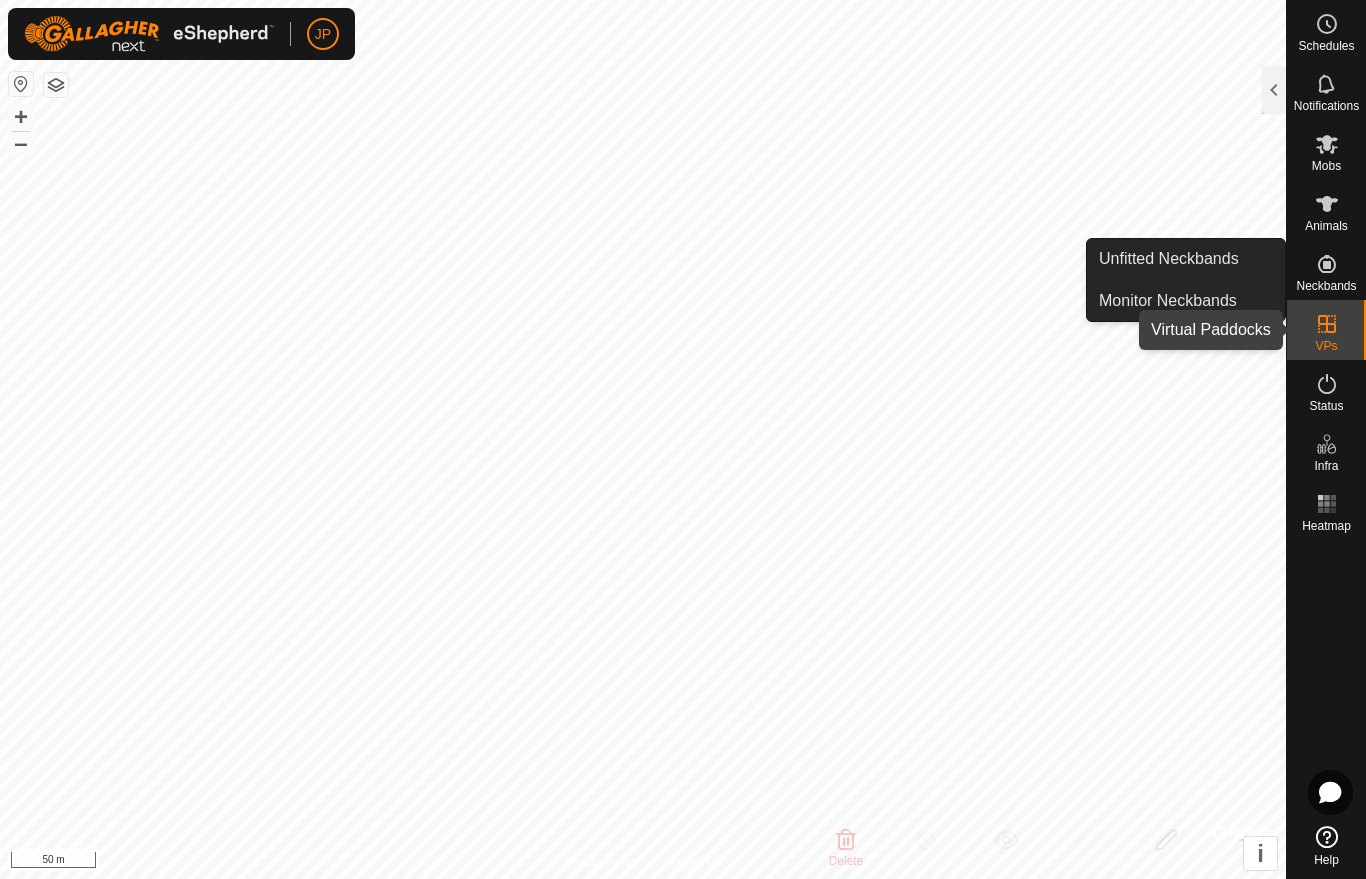 click on "VPs" at bounding box center [1326, 346] 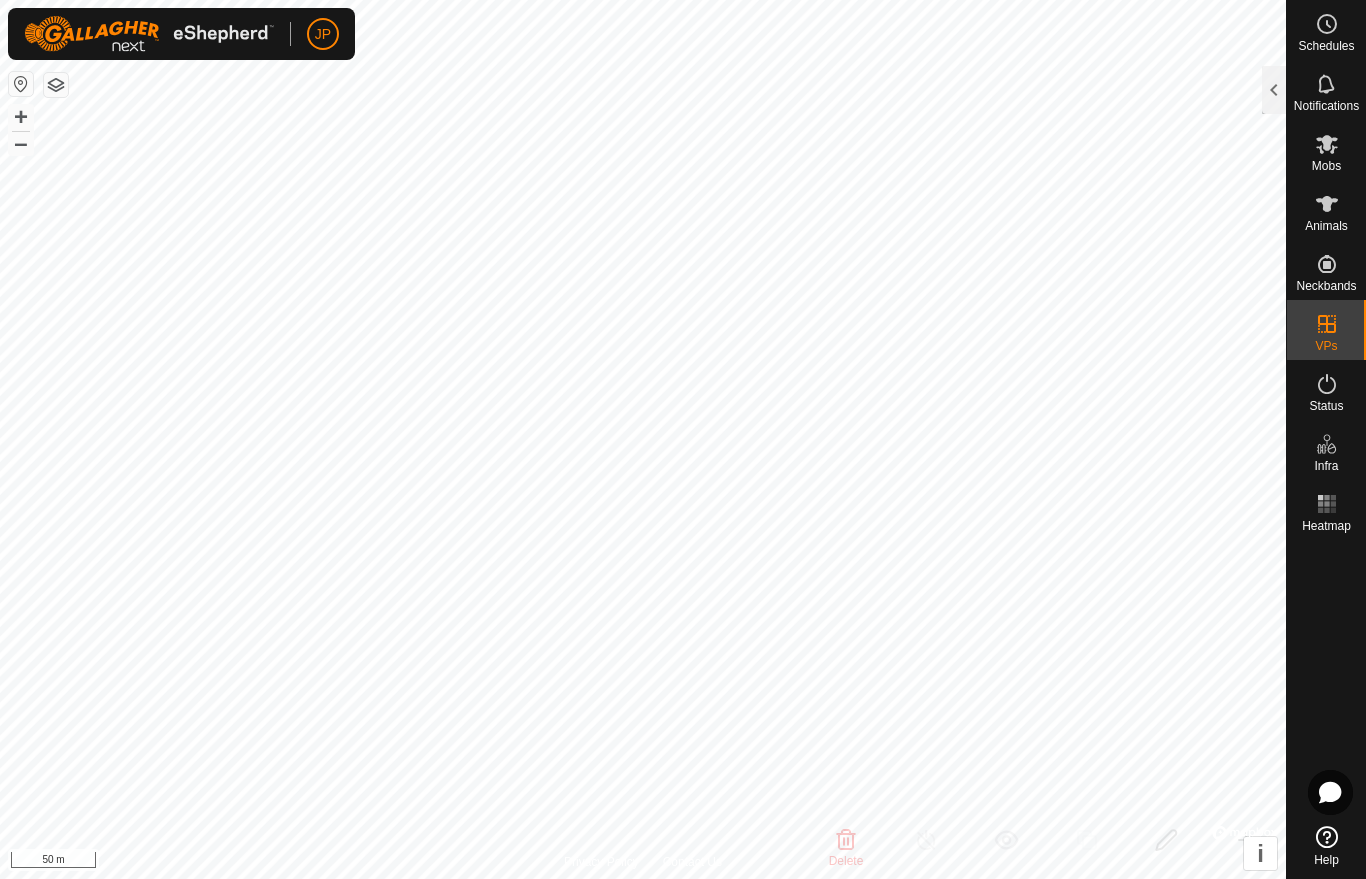 click 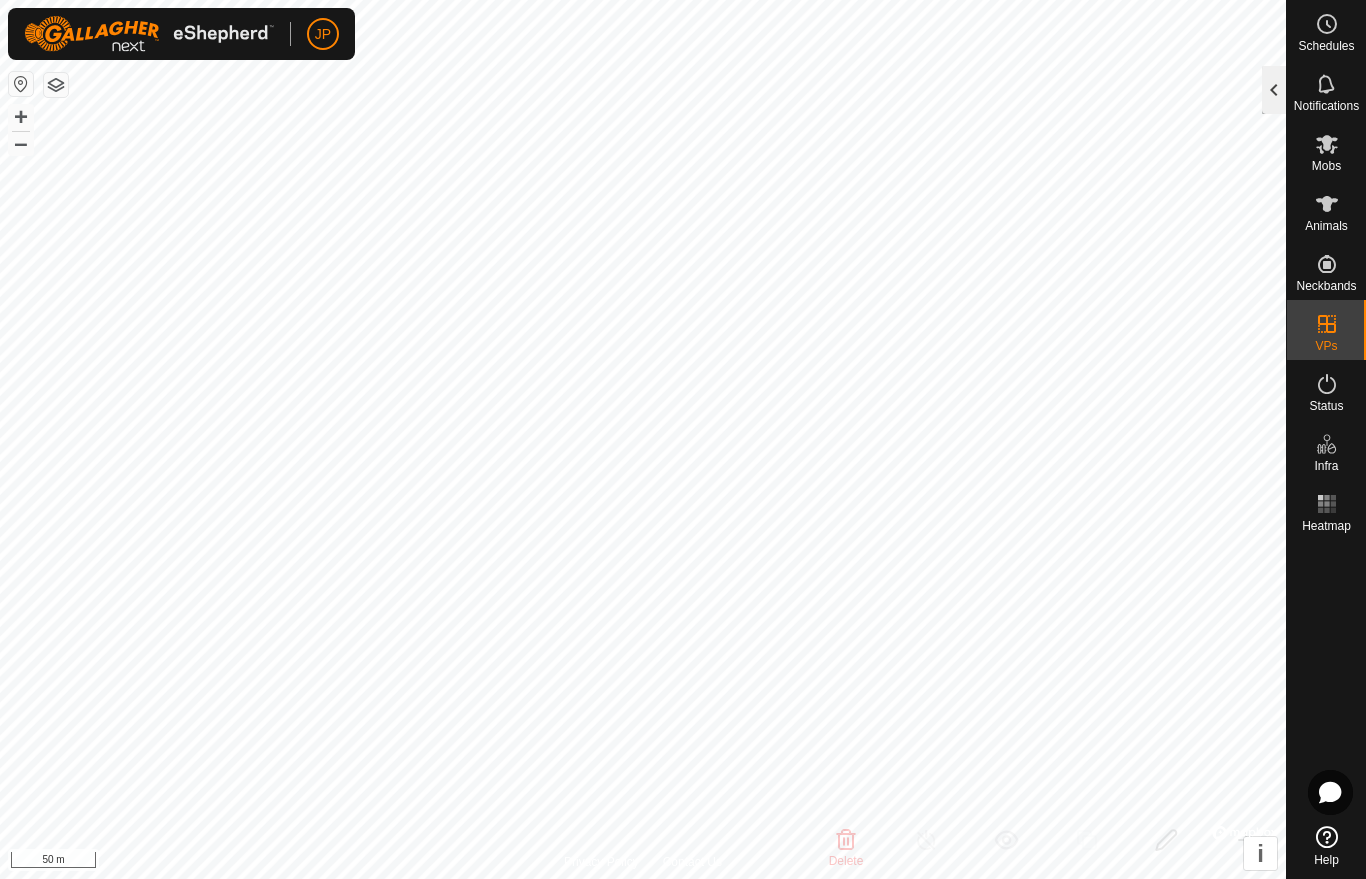 click 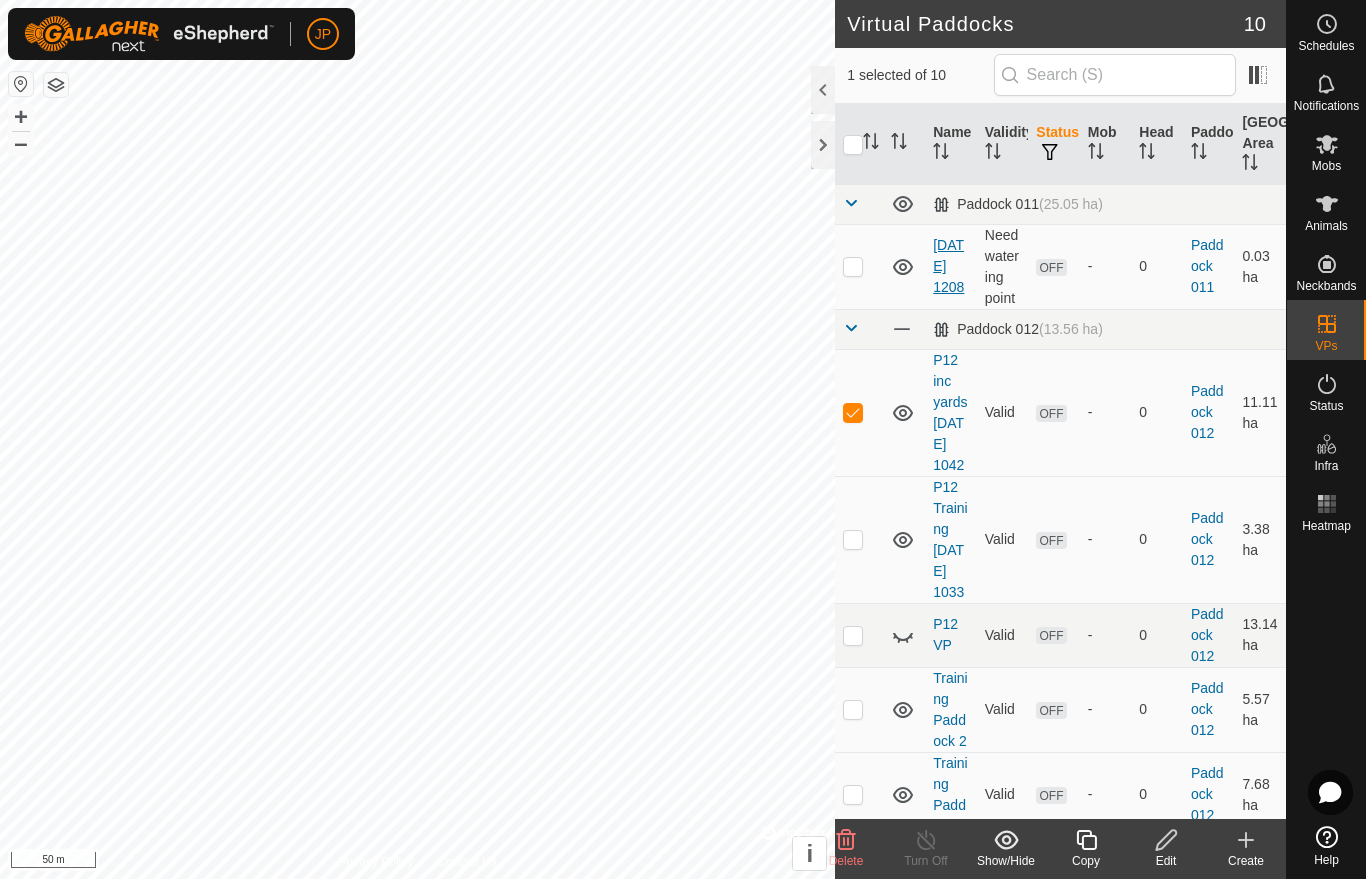 click on "[DATE] 1208" at bounding box center [948, 266] 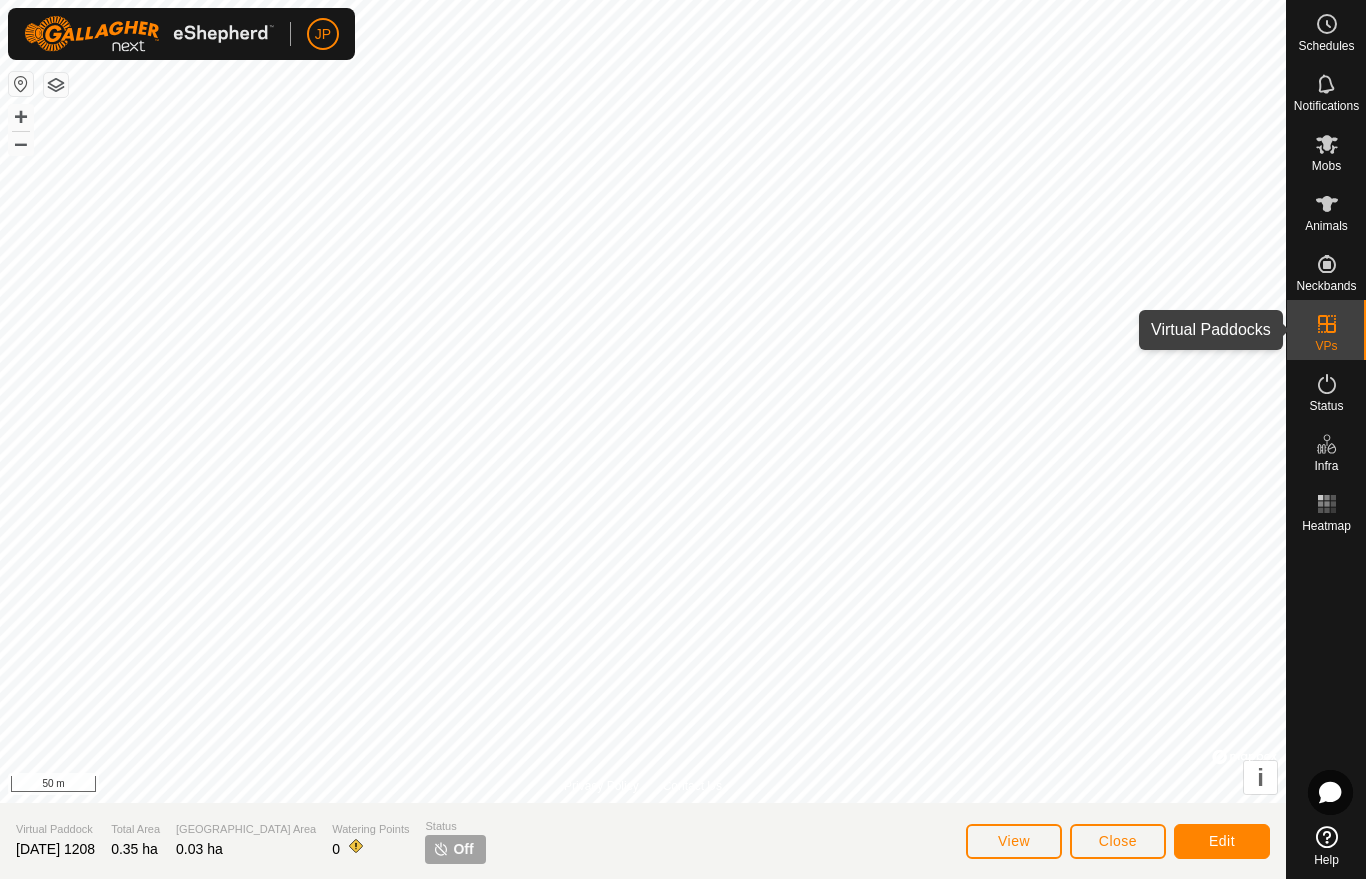 click at bounding box center (1327, 324) 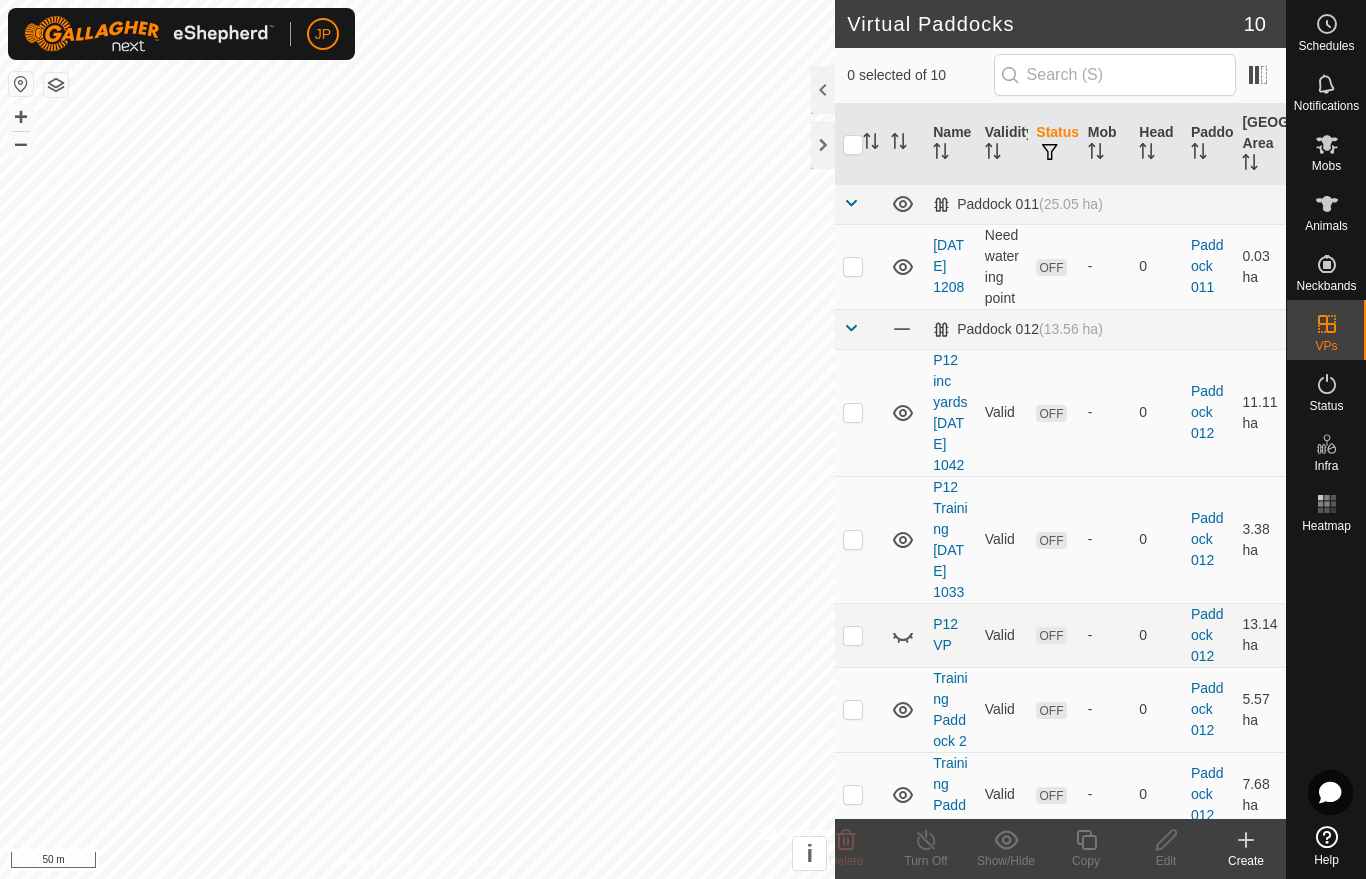 click 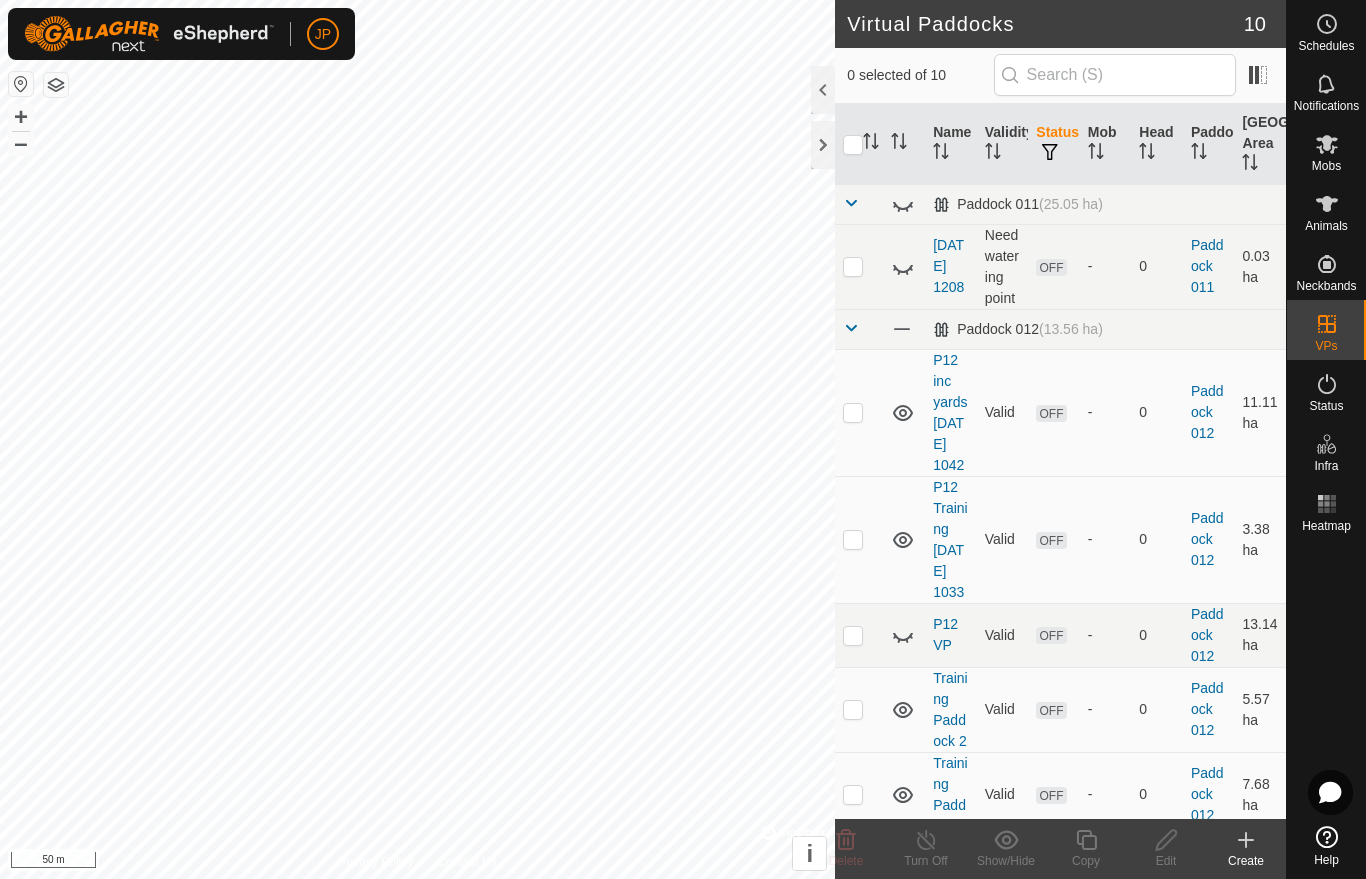 click 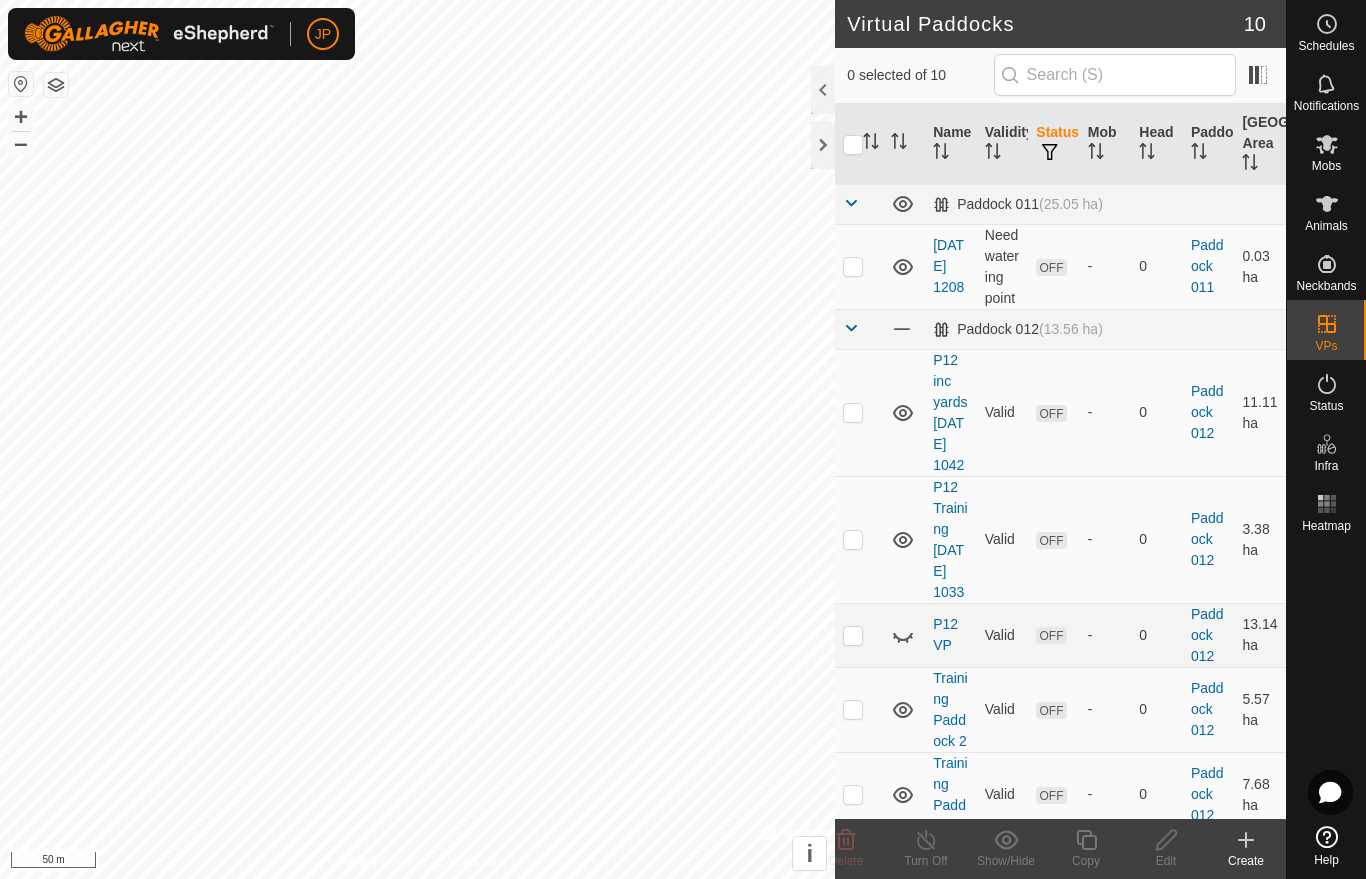 click 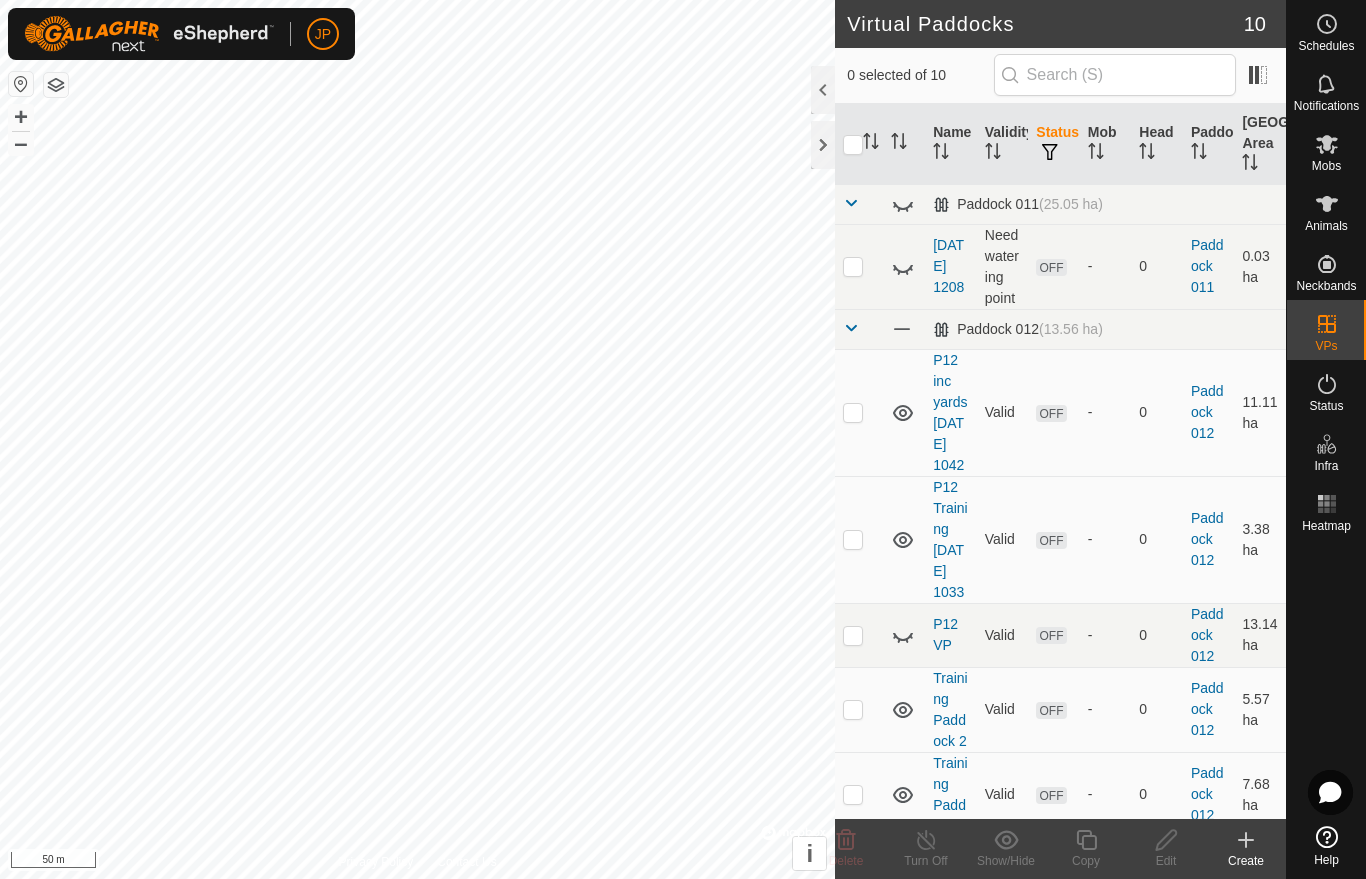 click 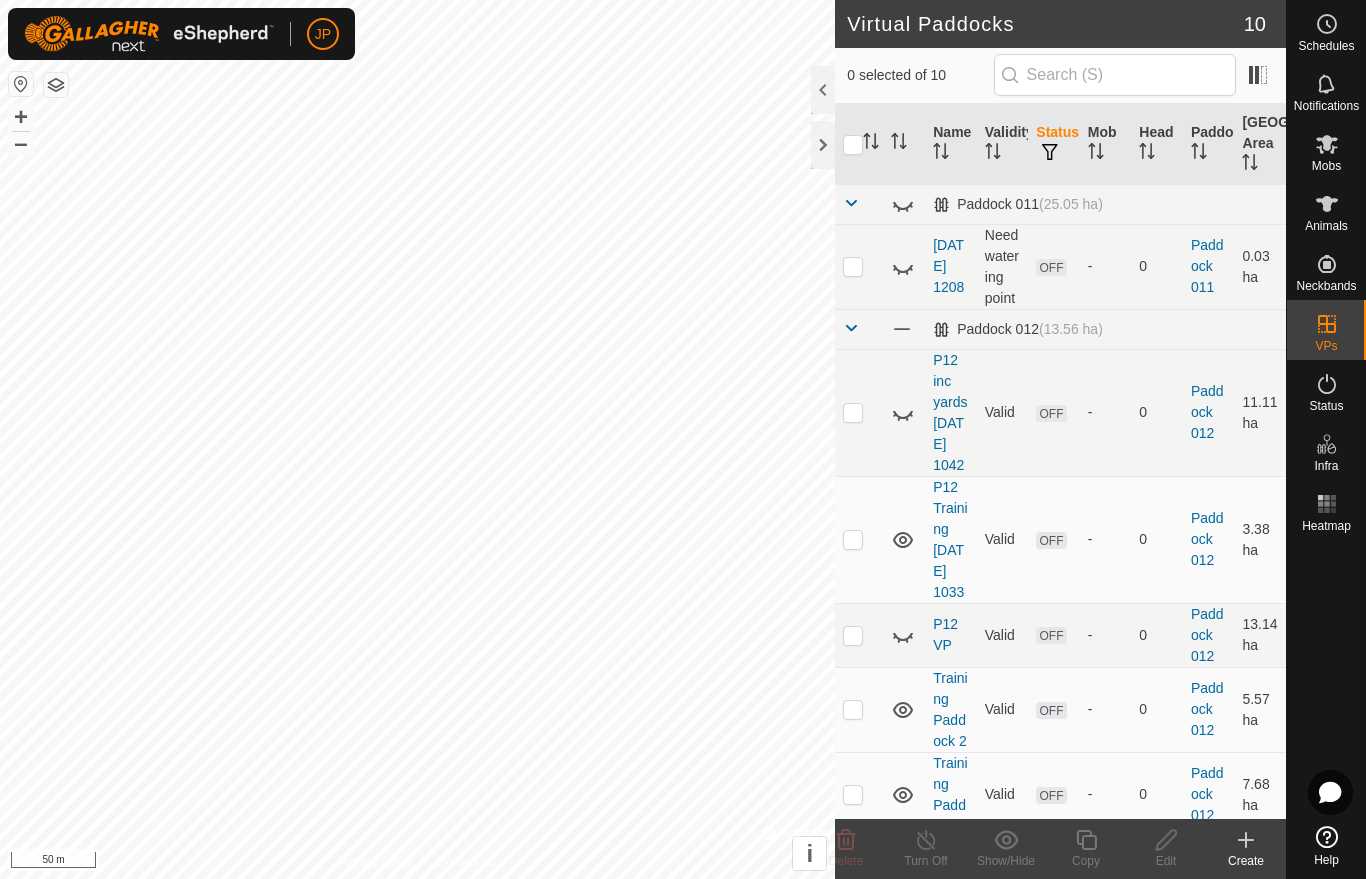 click 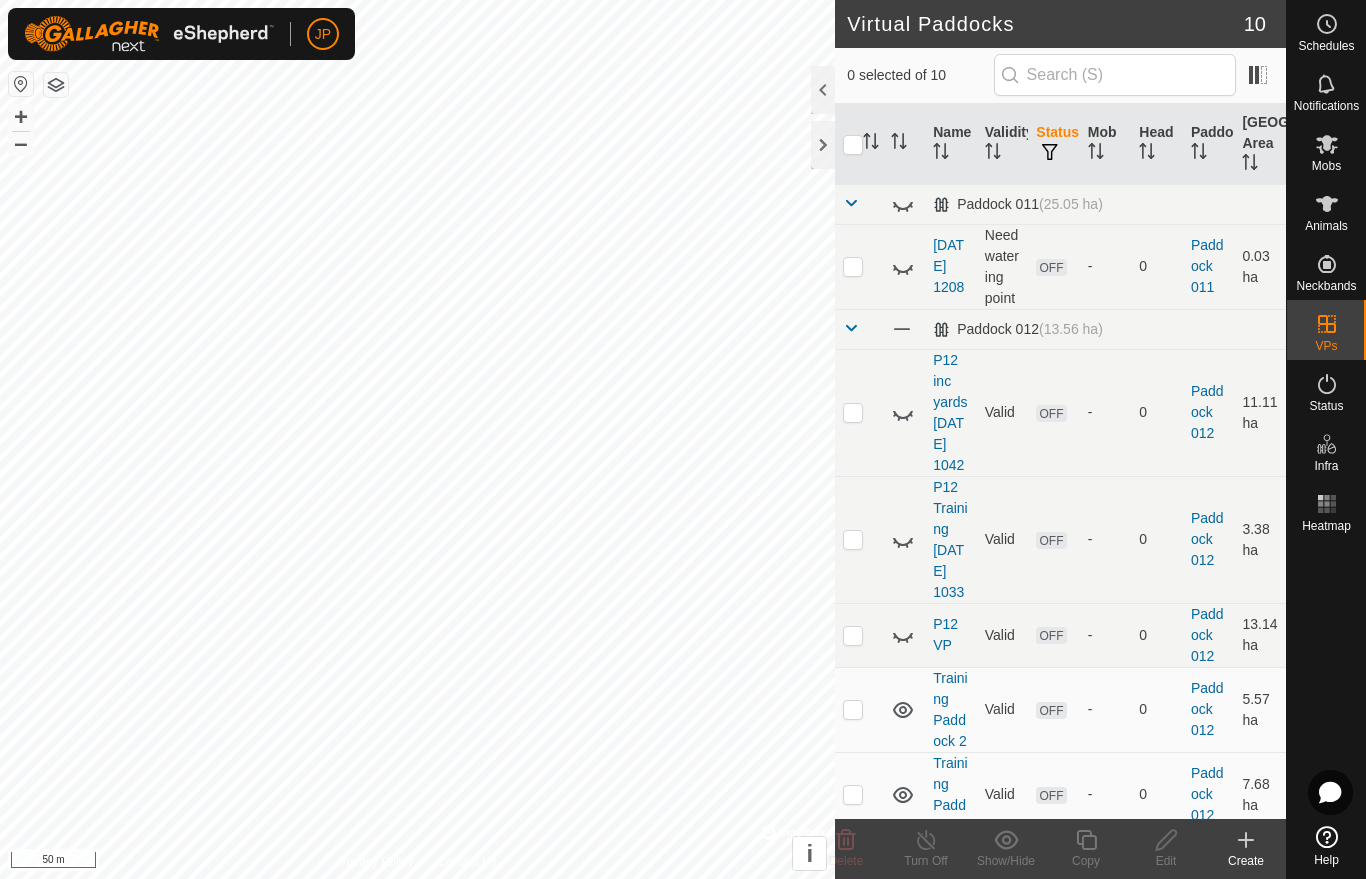 click 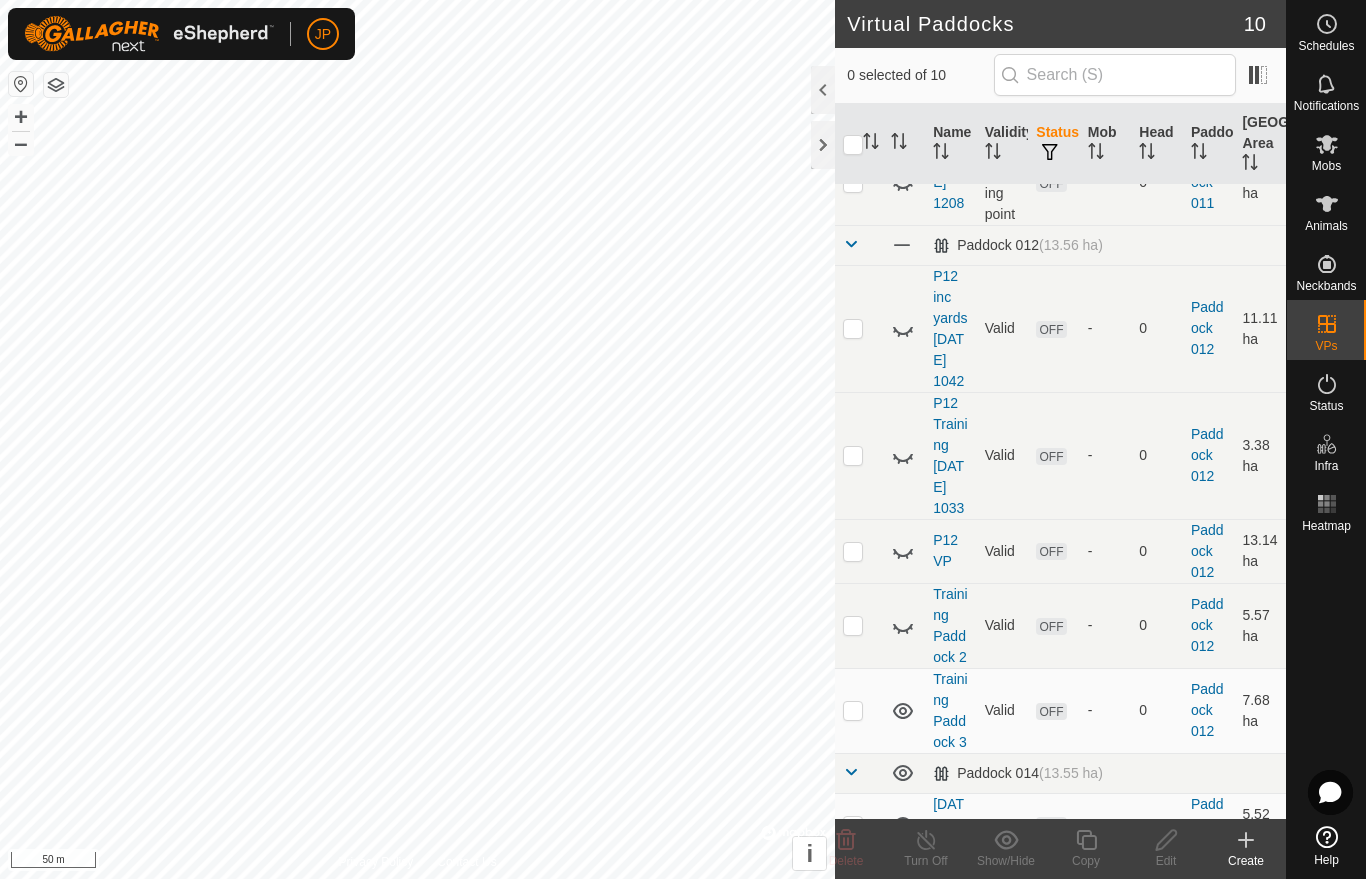 scroll, scrollTop: 180, scrollLeft: 0, axis: vertical 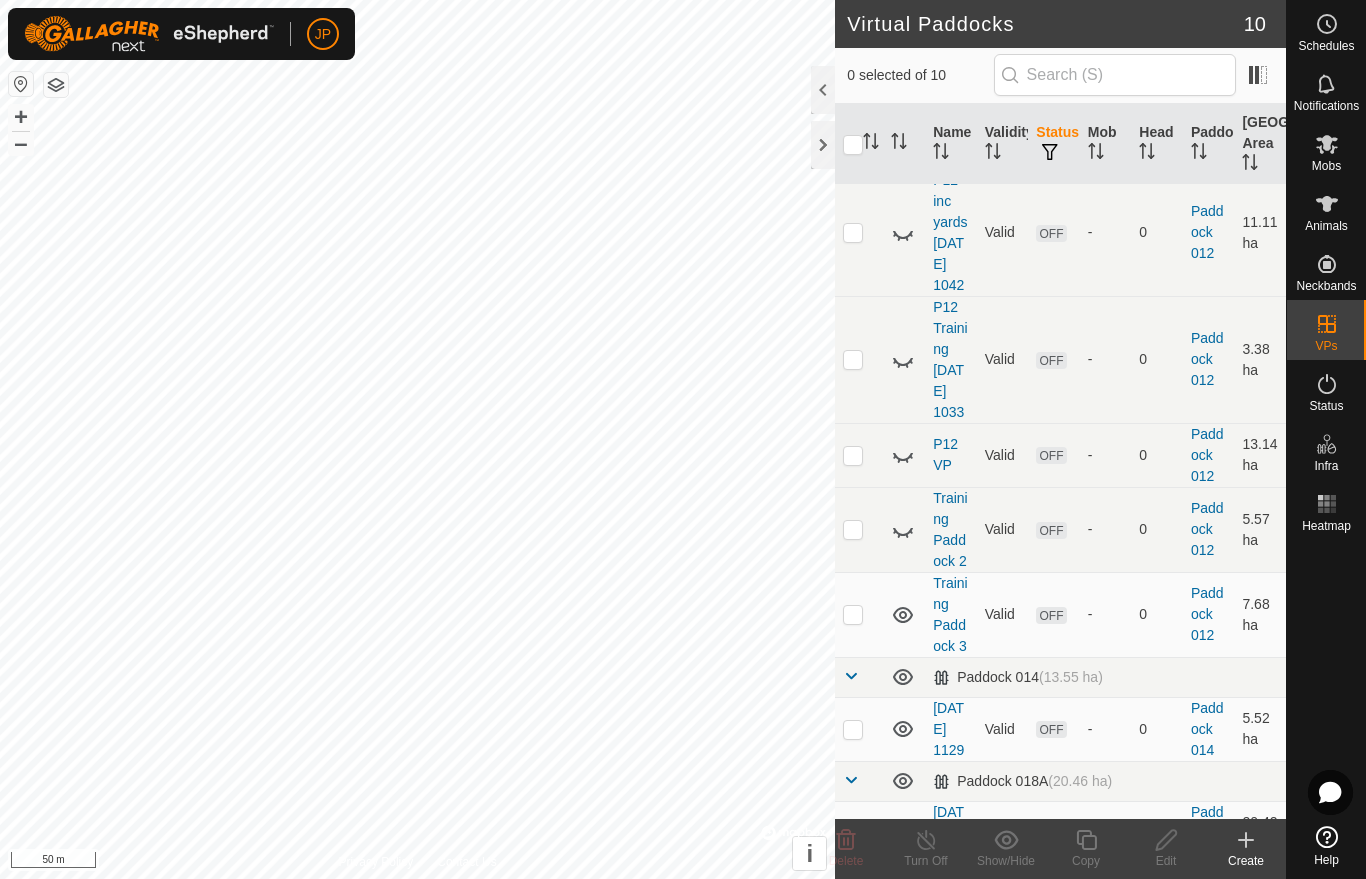 click 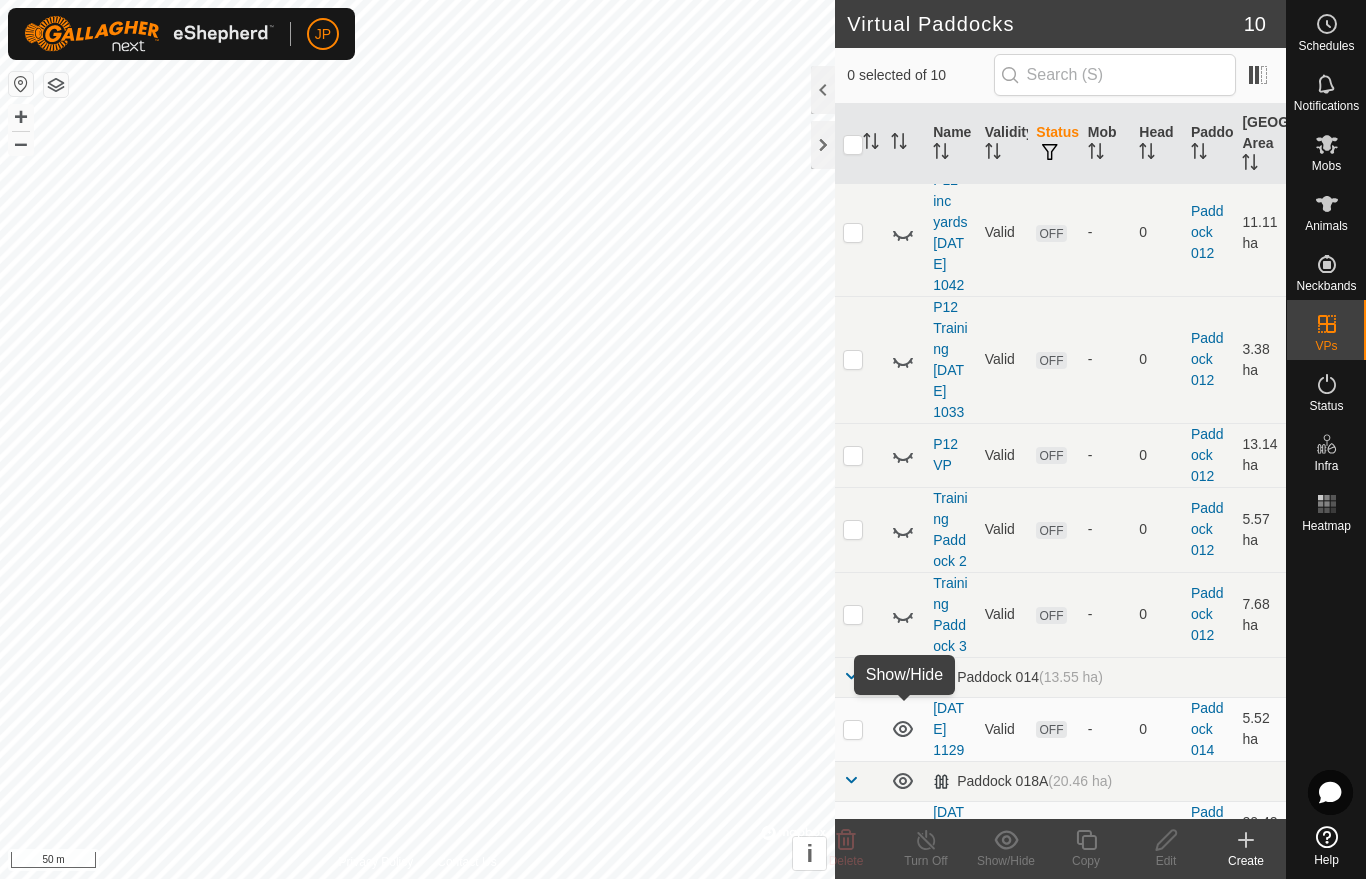 click 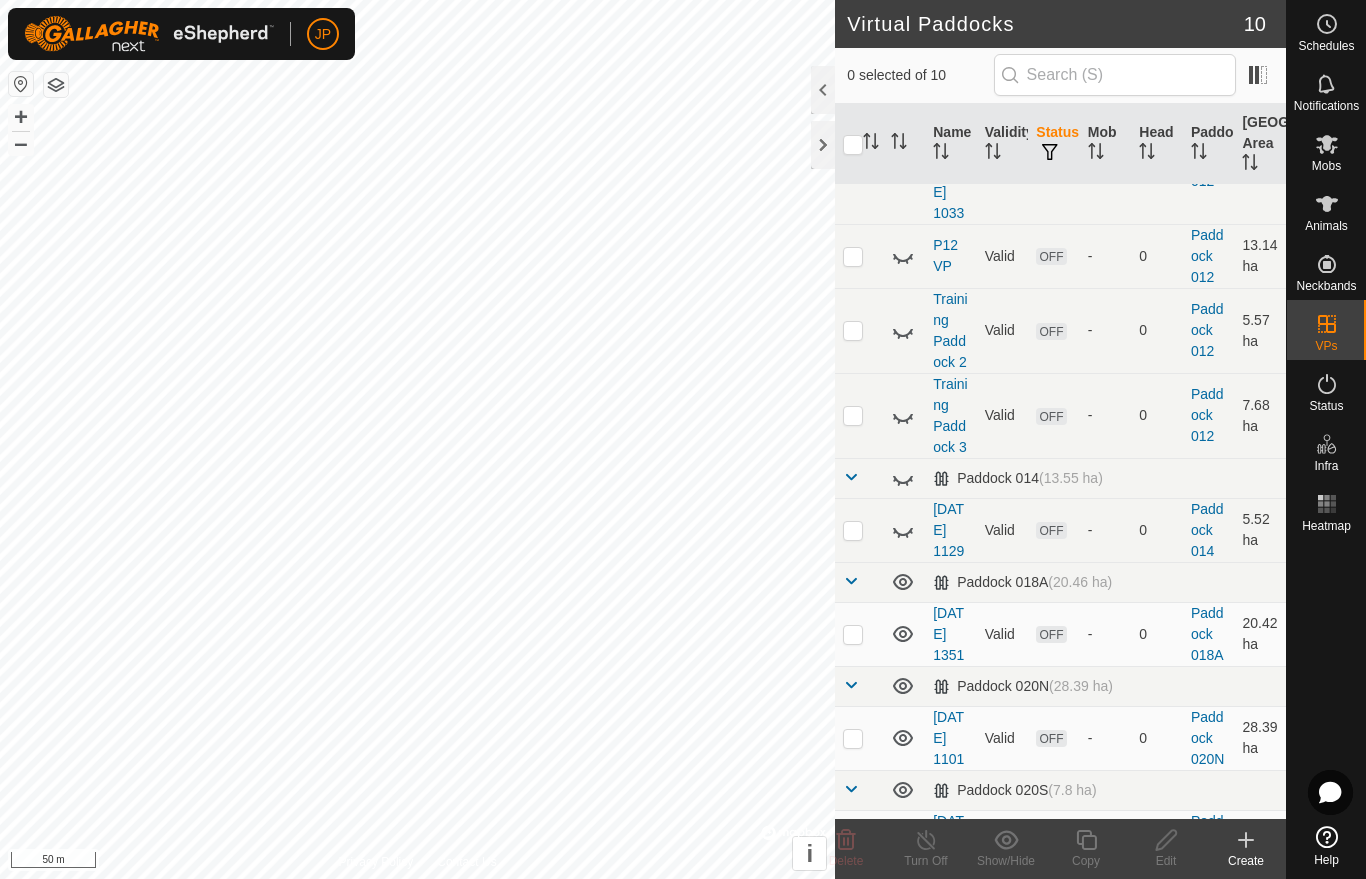 scroll, scrollTop: 474, scrollLeft: 0, axis: vertical 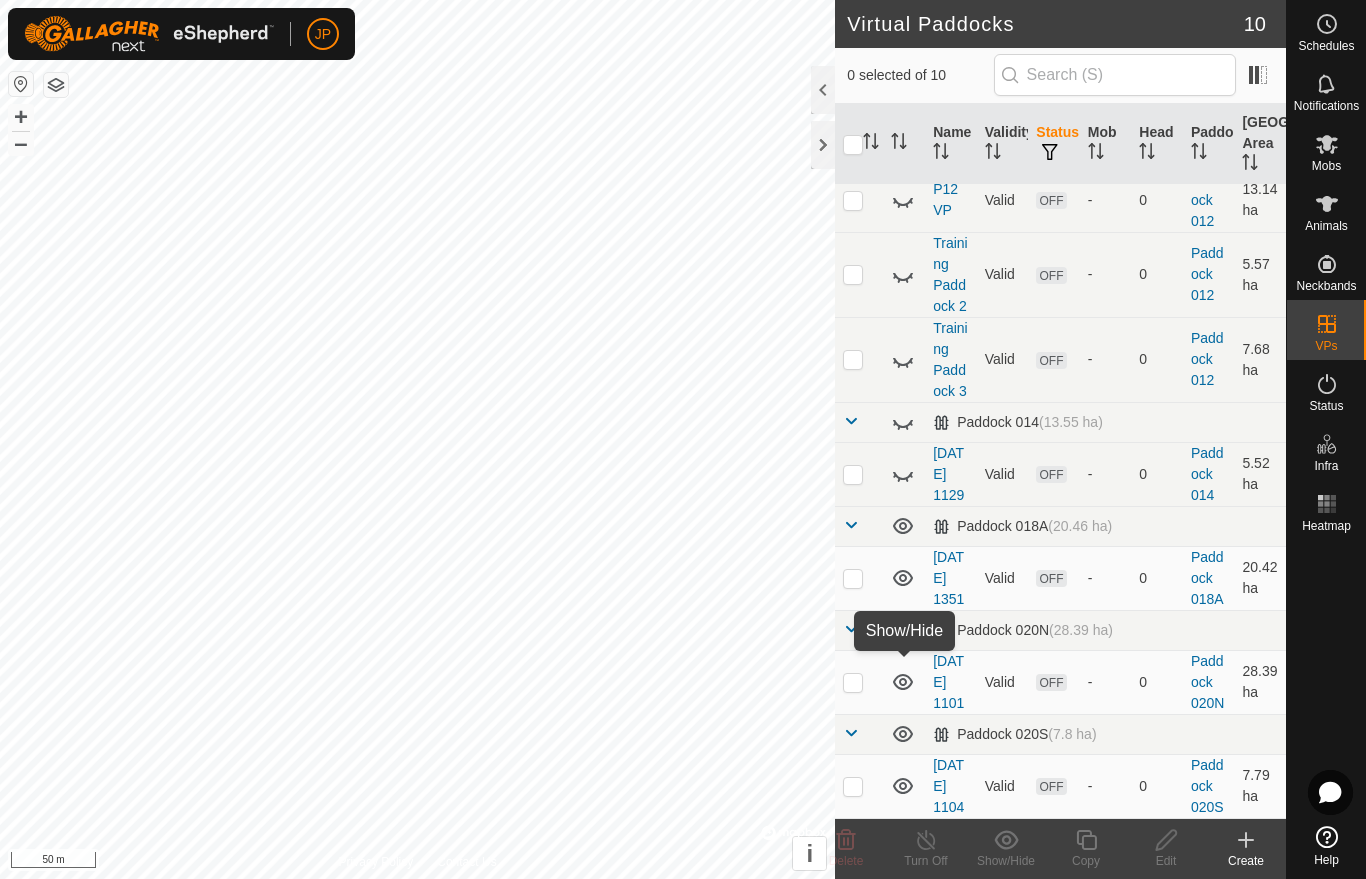 click 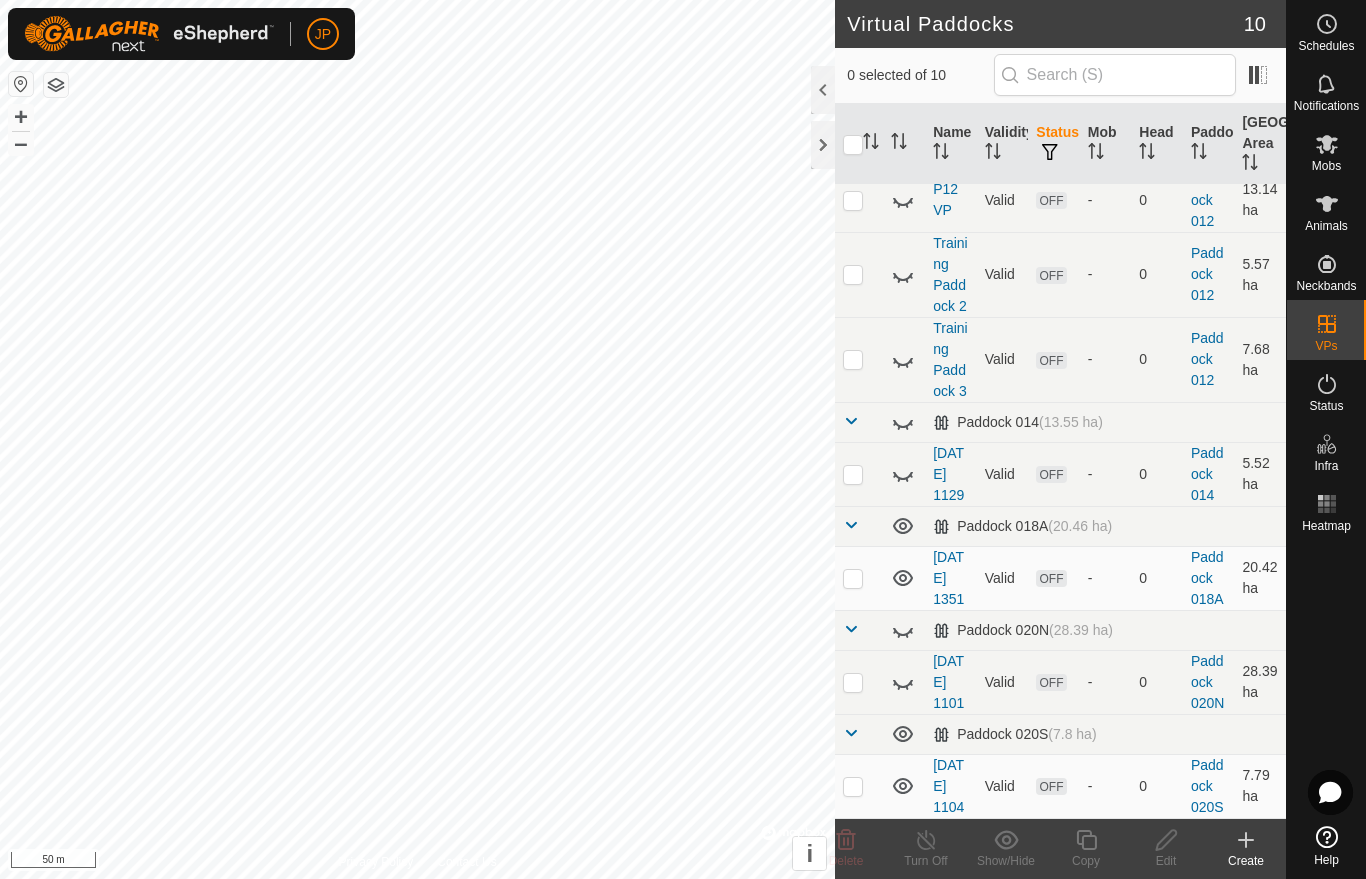 scroll, scrollTop: 561, scrollLeft: 0, axis: vertical 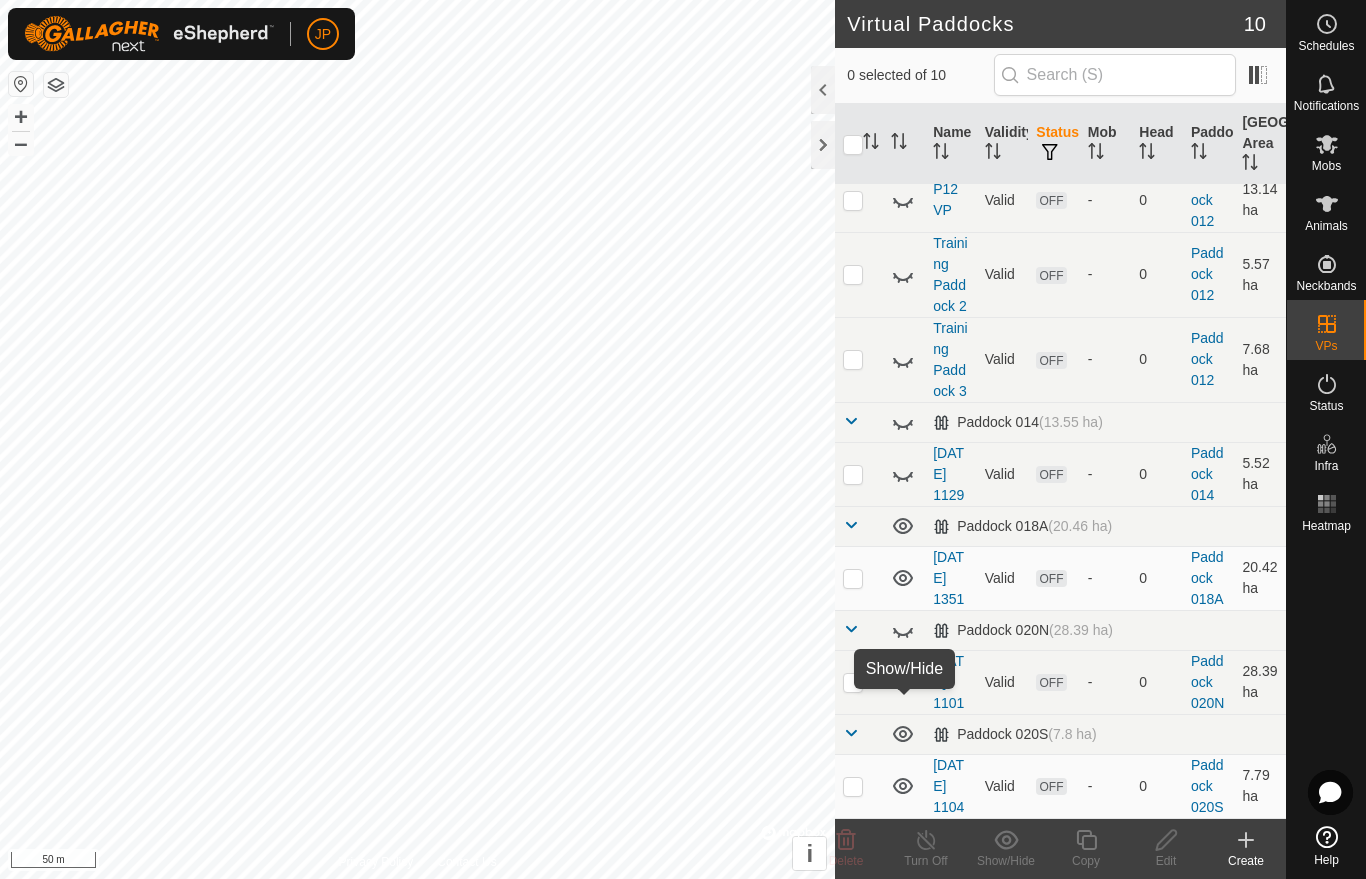 click 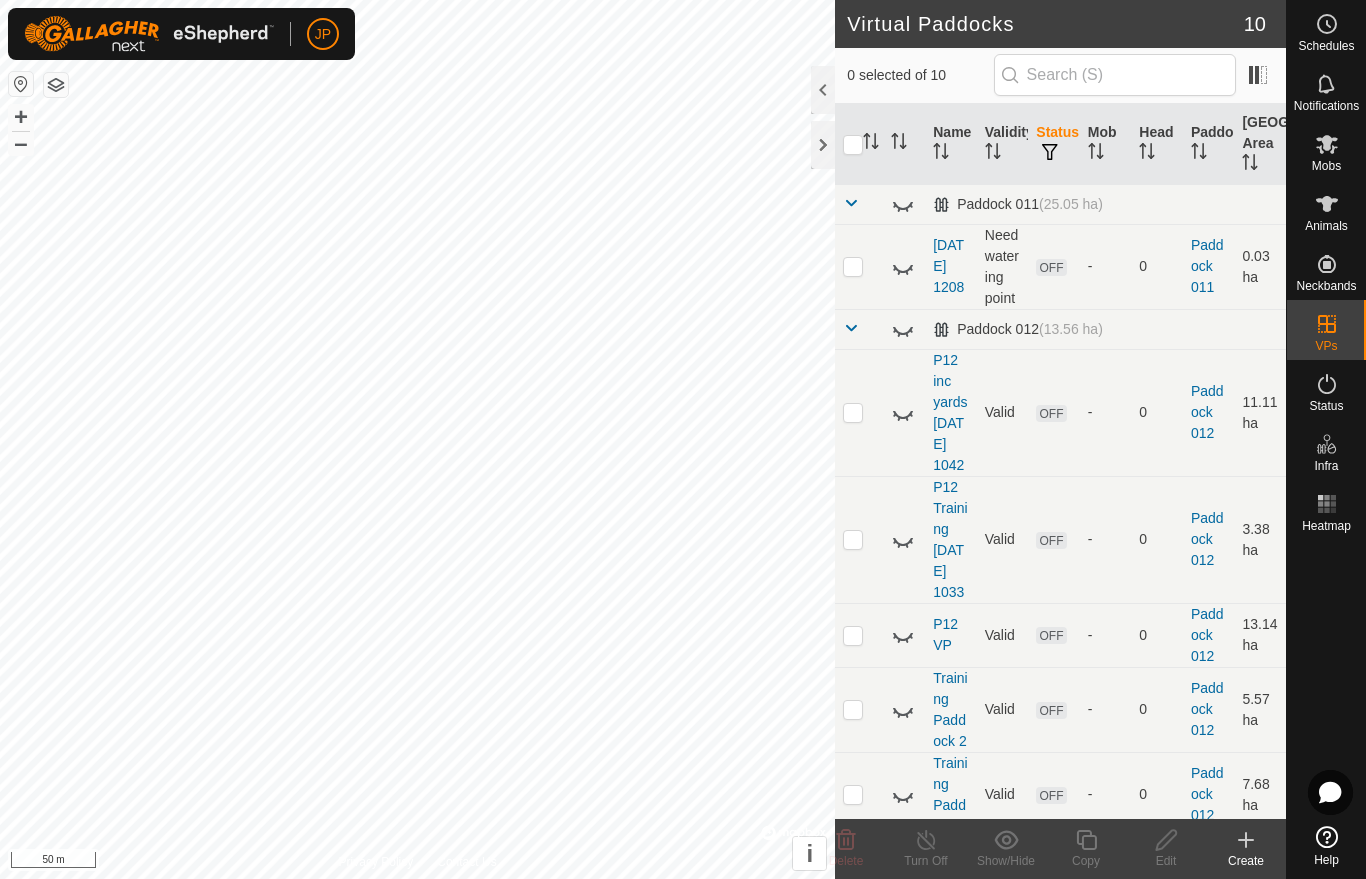 scroll, scrollTop: 0, scrollLeft: 0, axis: both 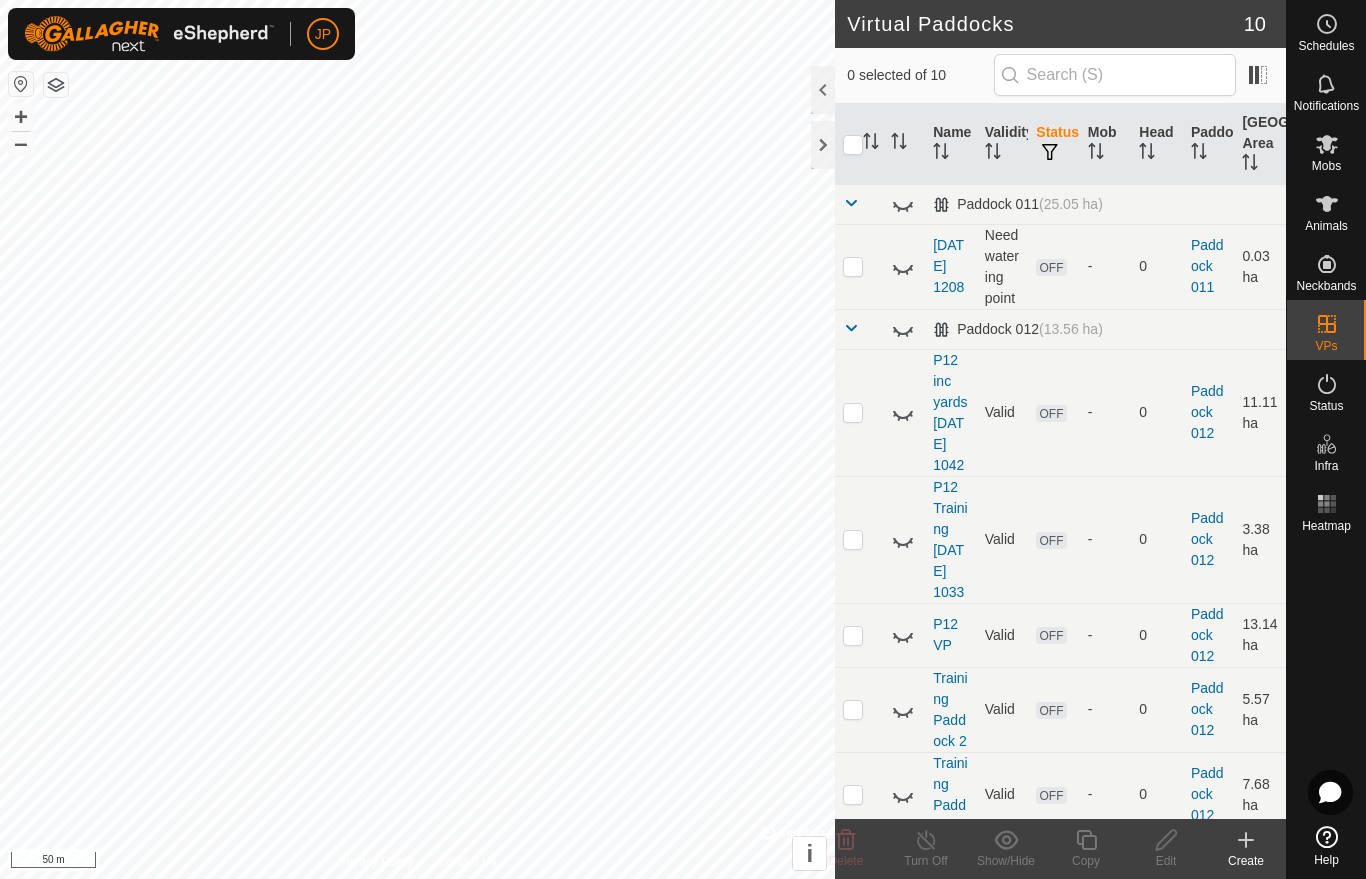 click 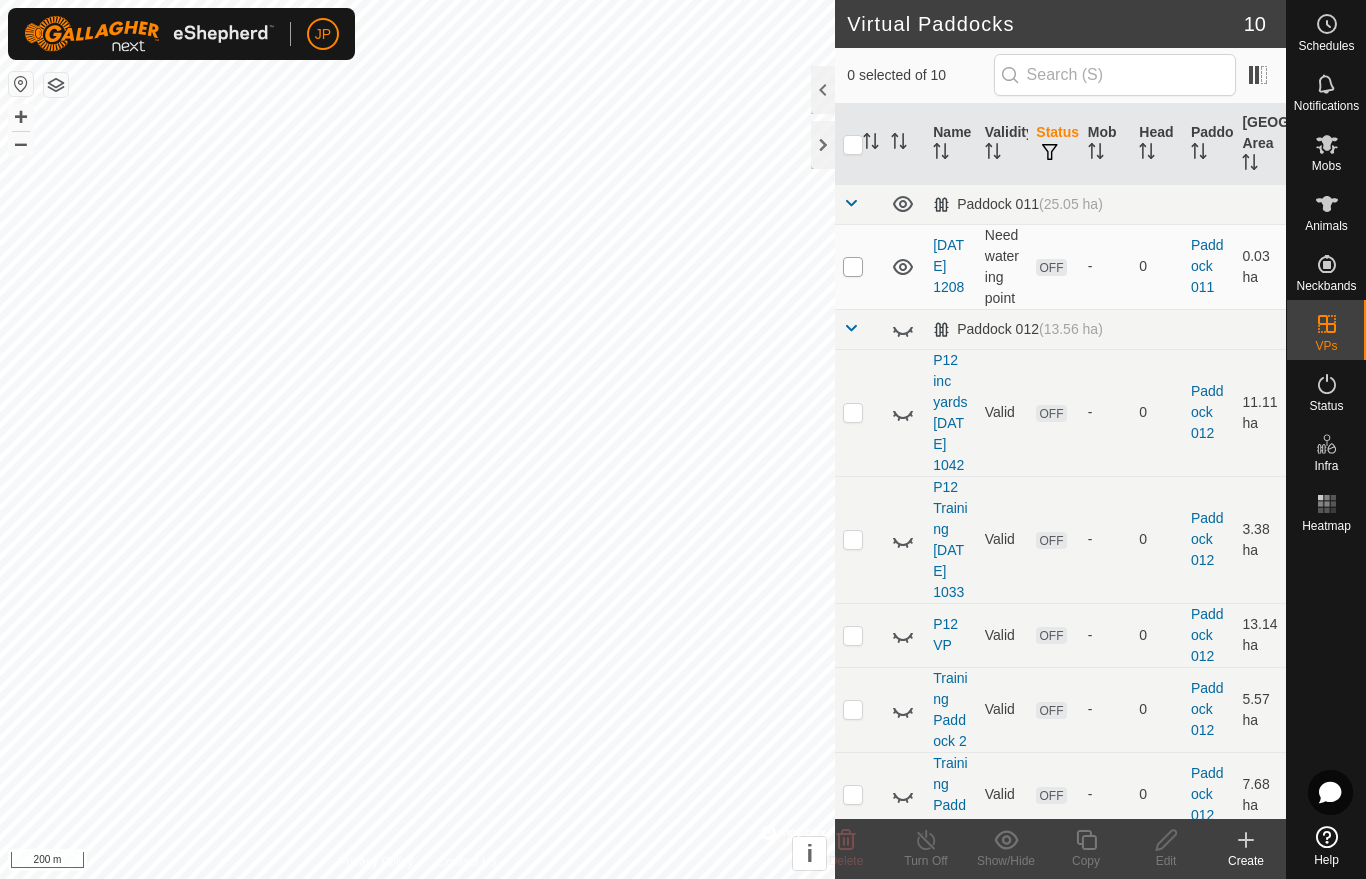 click at bounding box center [853, 267] 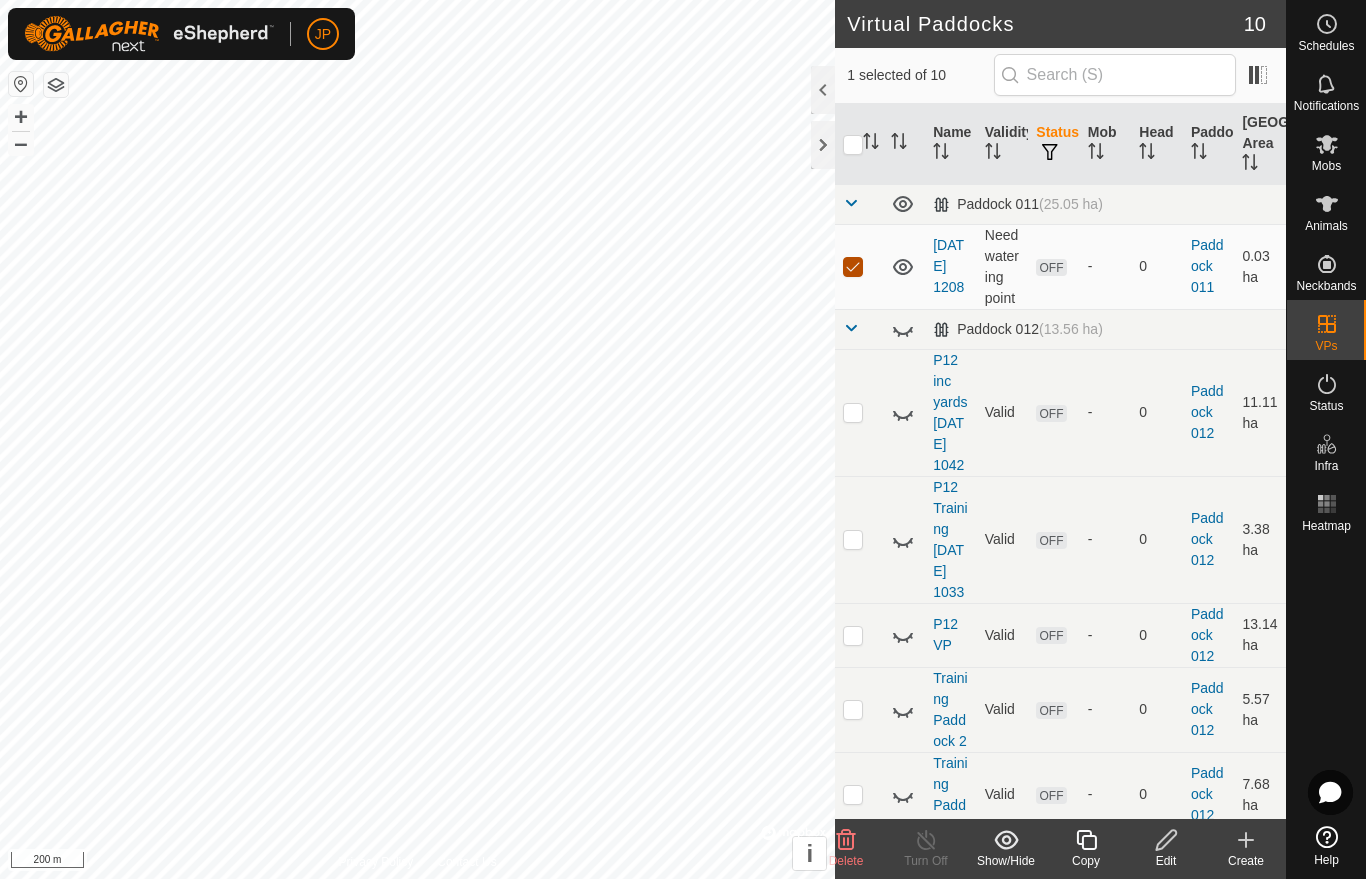 click at bounding box center [853, 267] 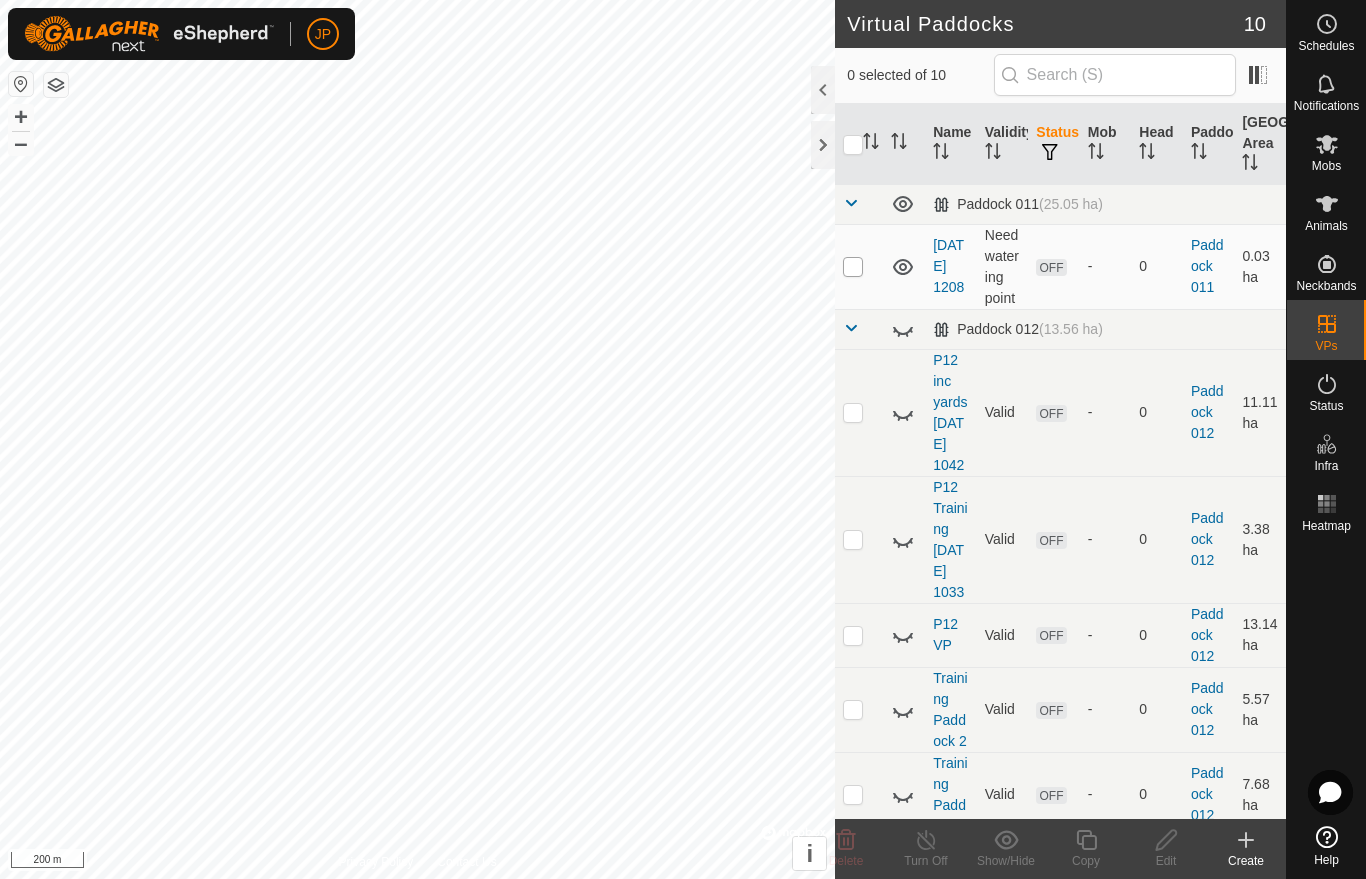 click at bounding box center [853, 267] 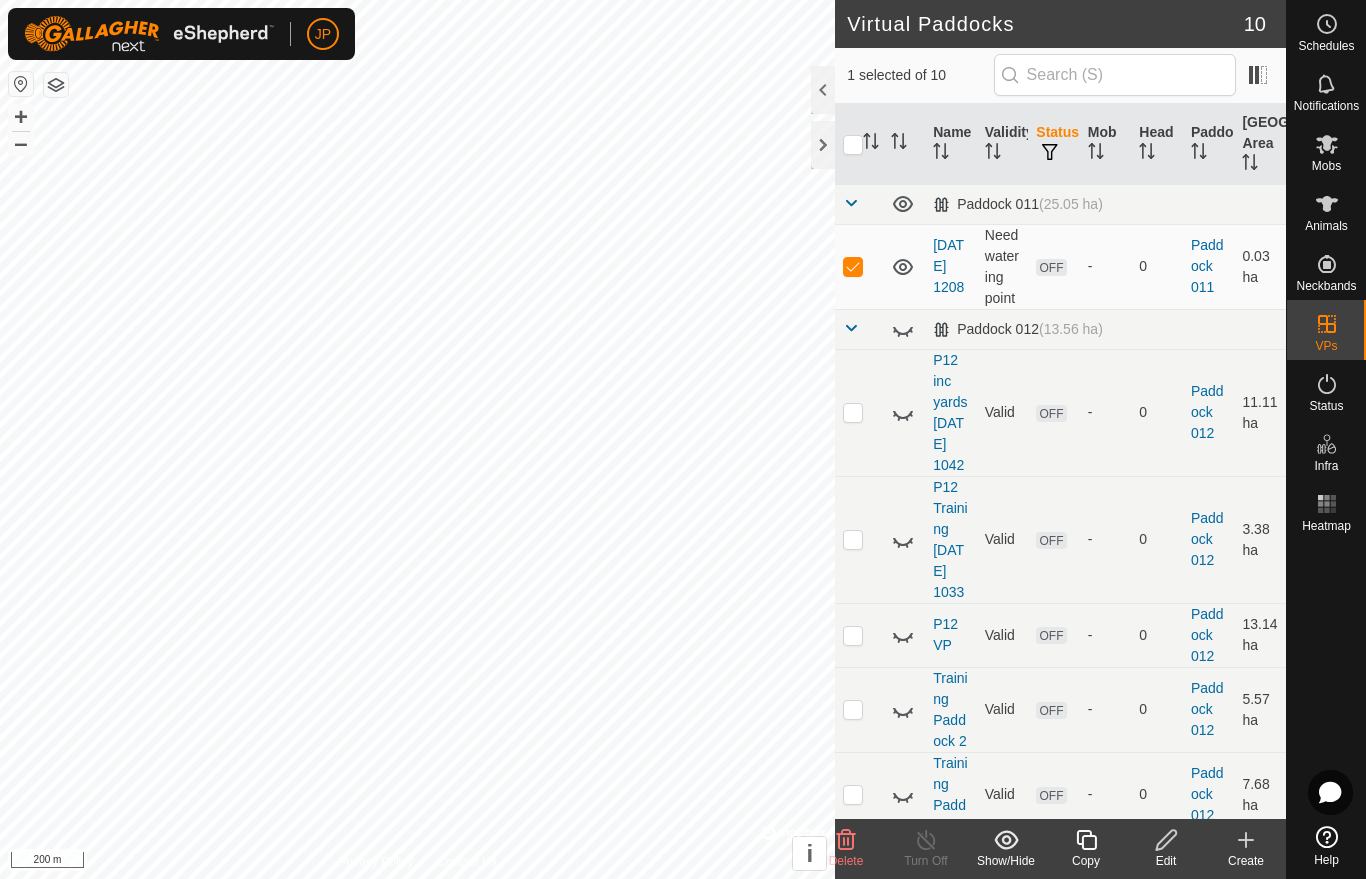 click 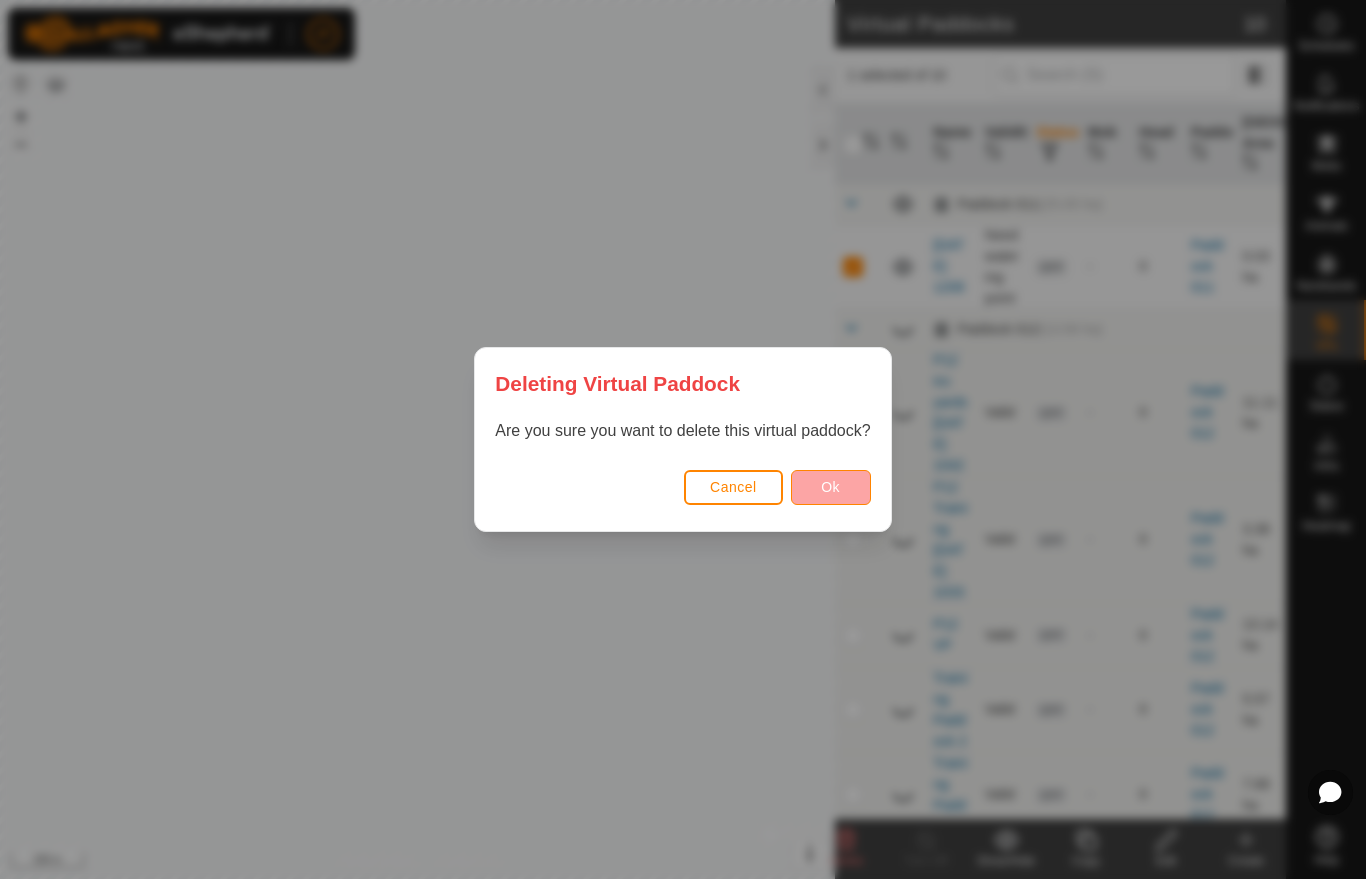 click on "Ok" at bounding box center [831, 487] 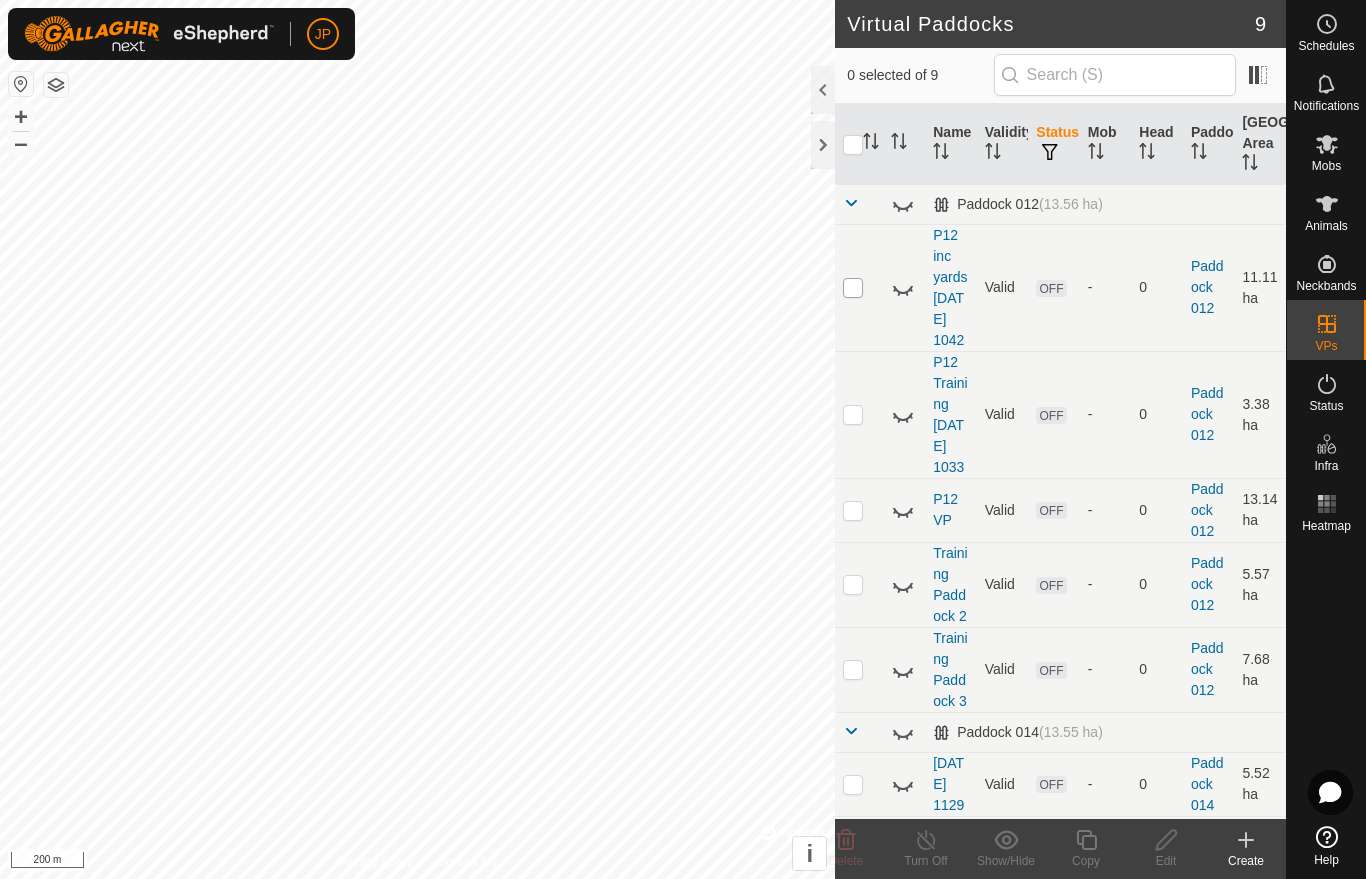 click at bounding box center (853, 288) 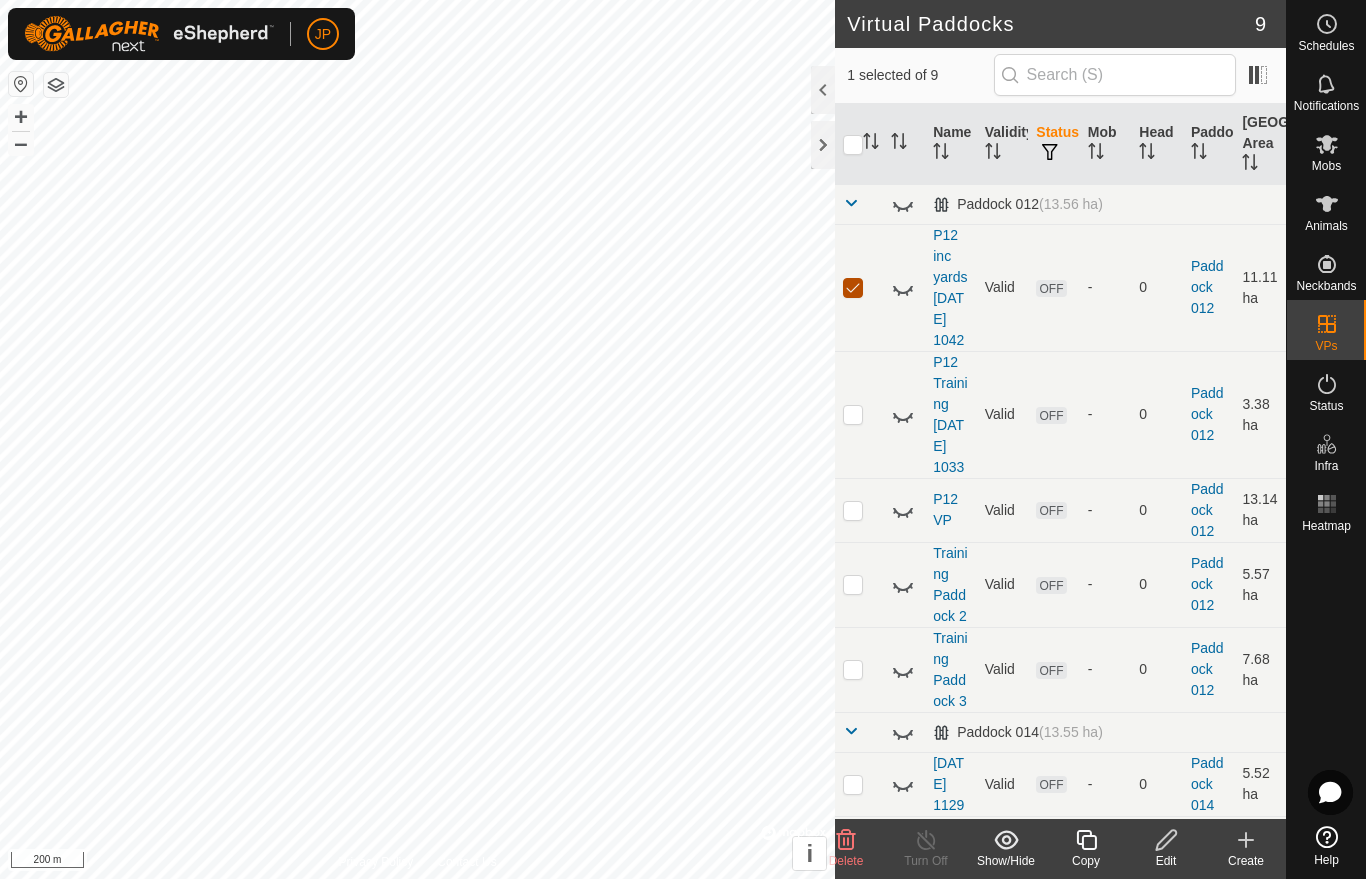 click at bounding box center [853, 288] 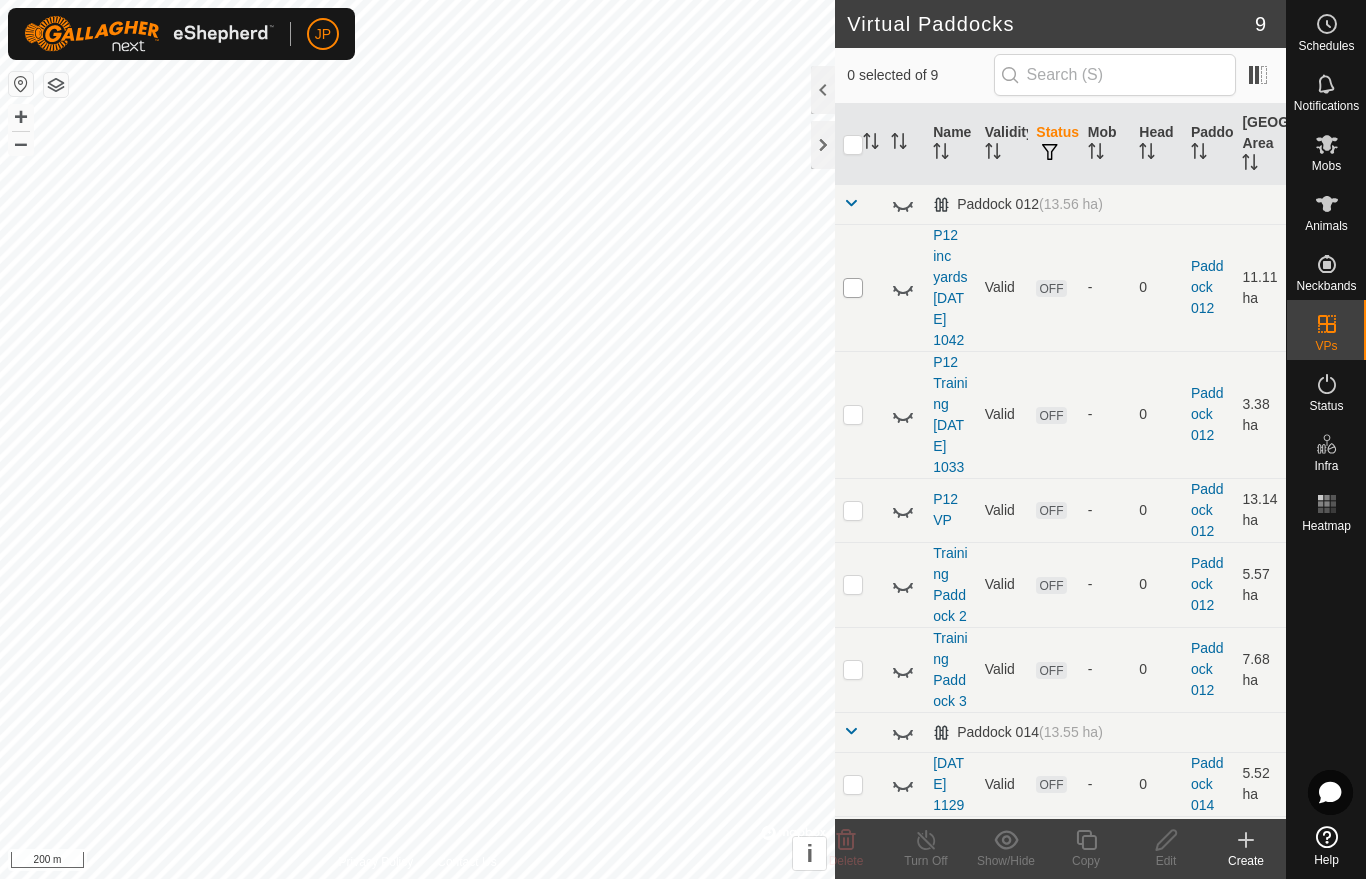 click at bounding box center [853, 288] 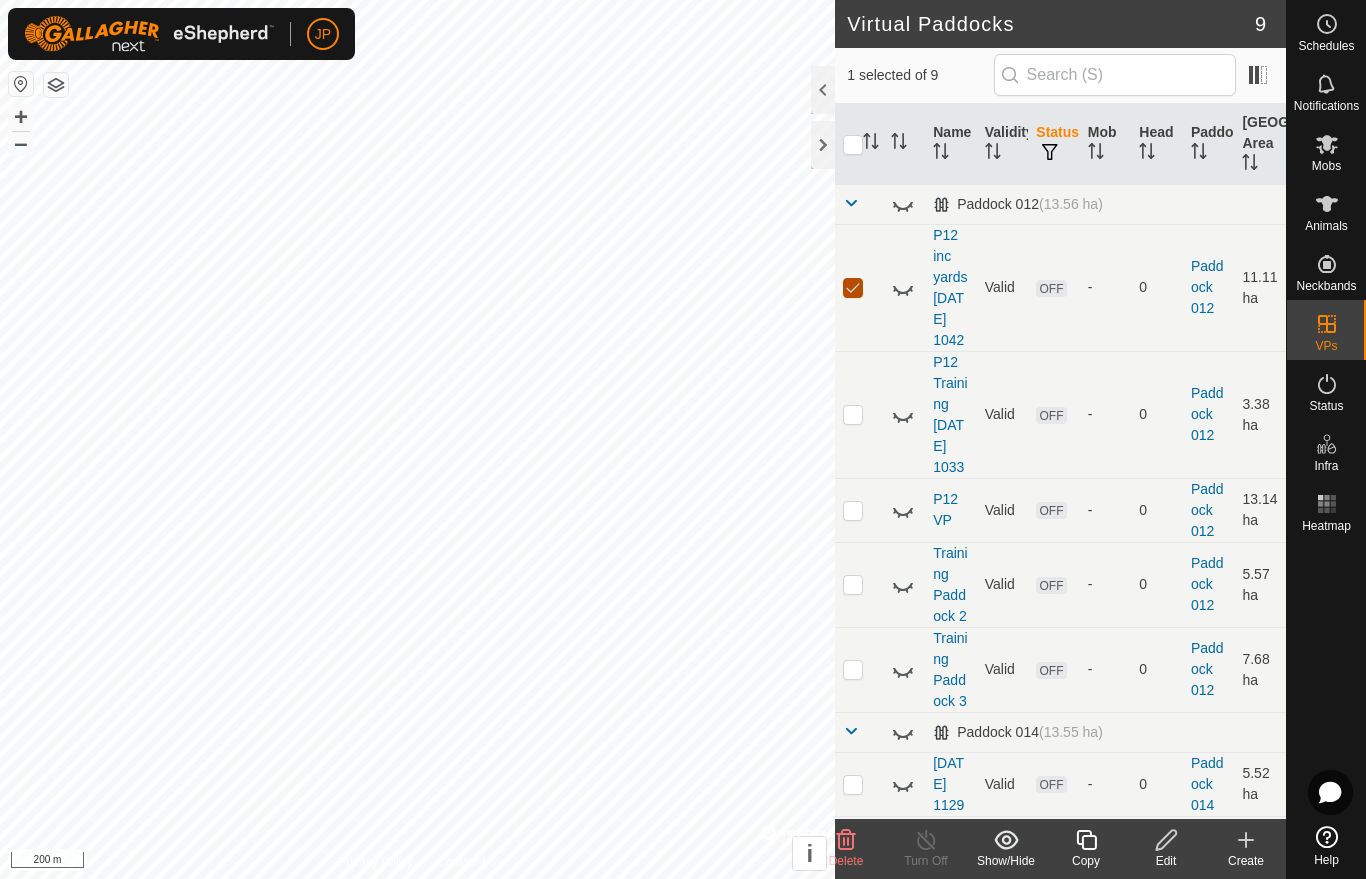 click at bounding box center (853, 288) 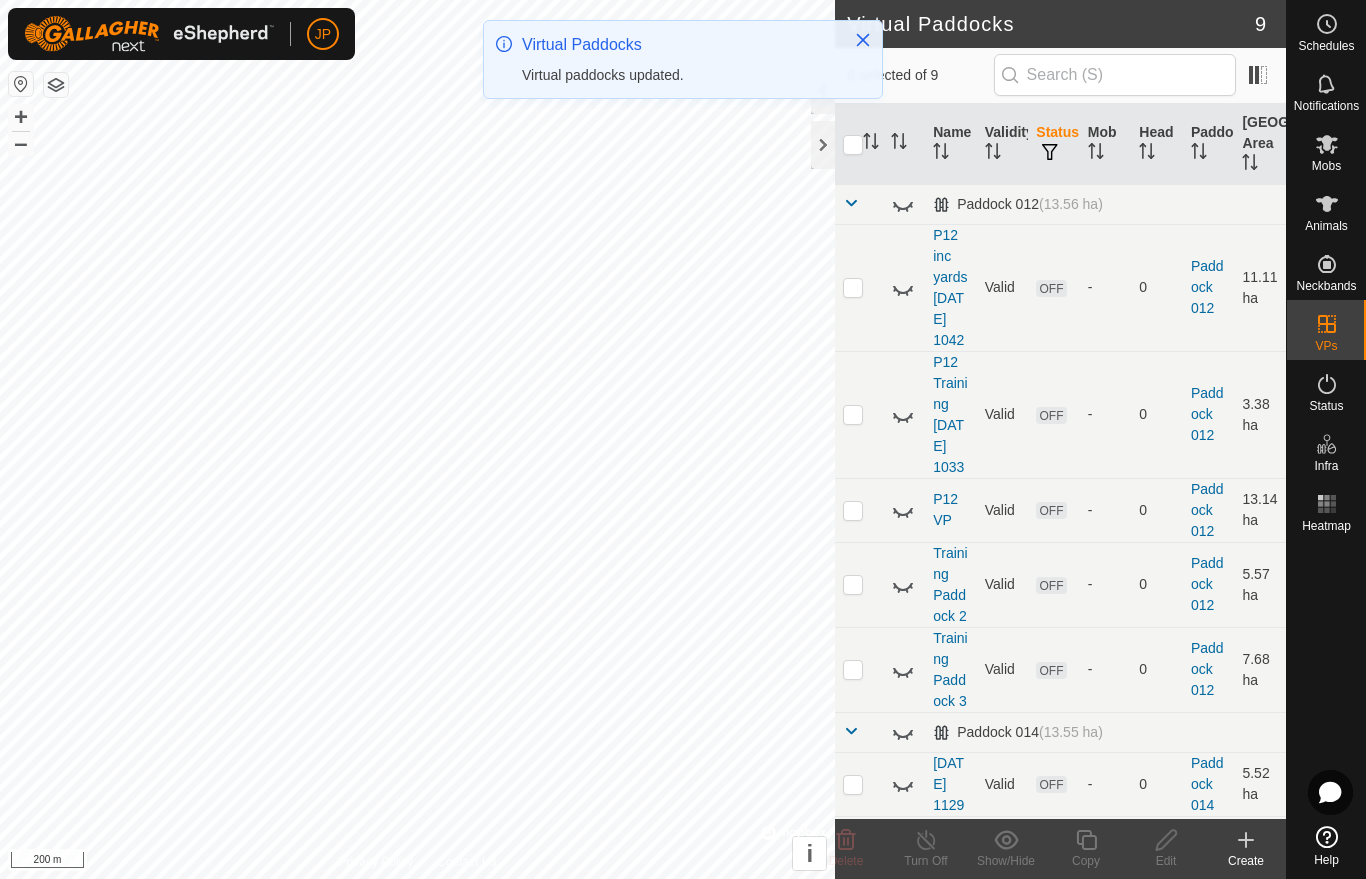 click 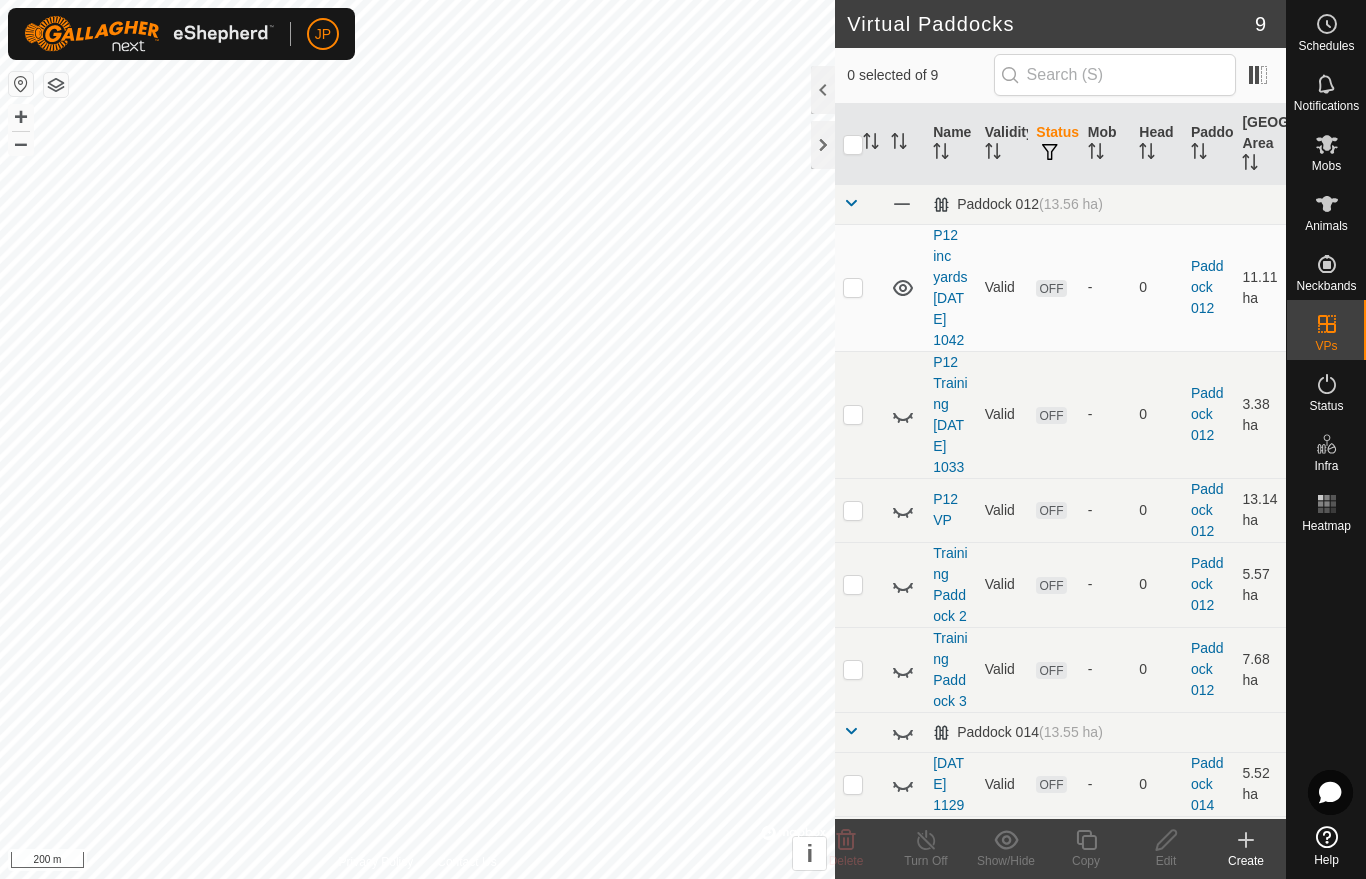 click 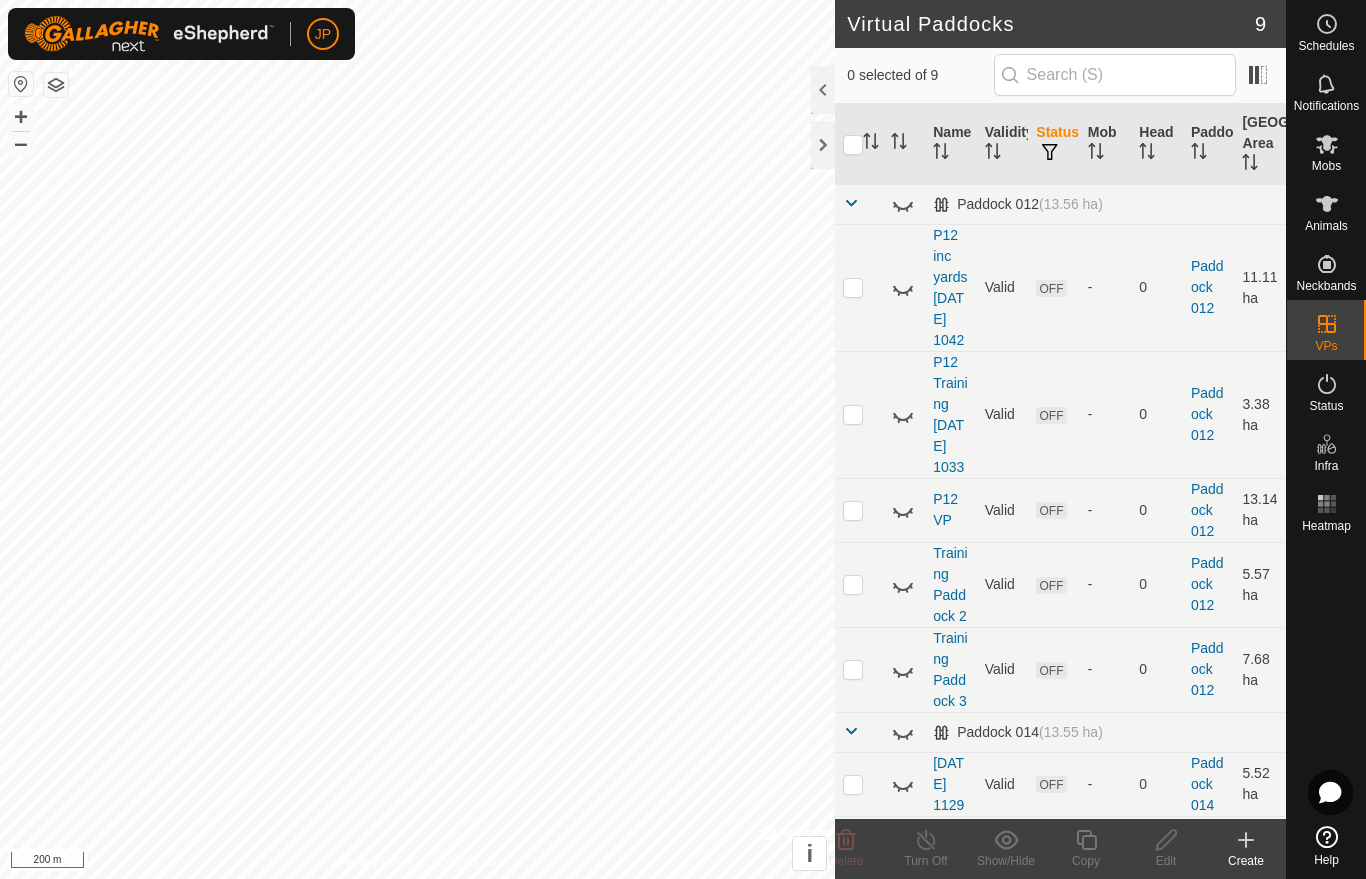 click 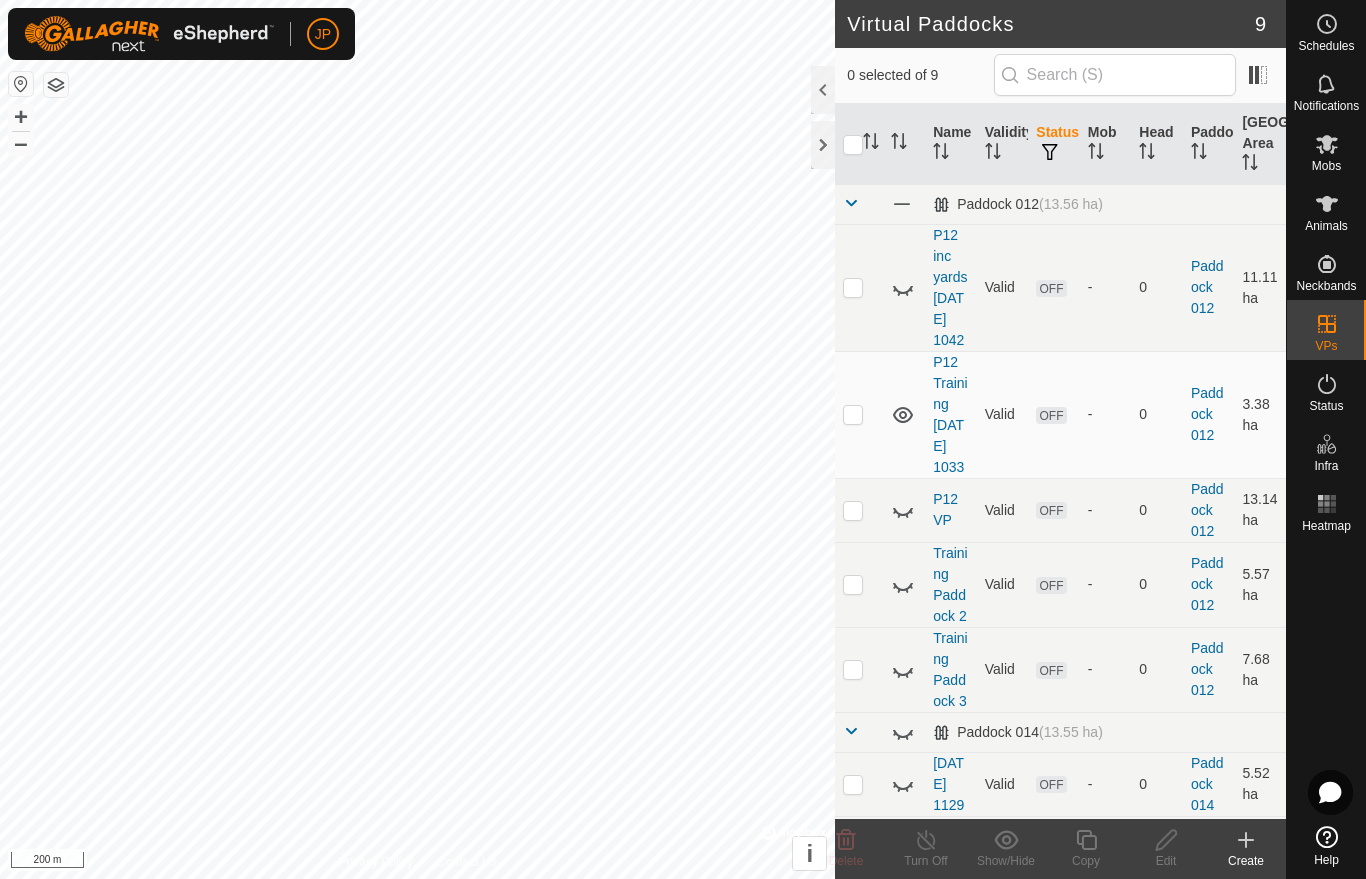 click 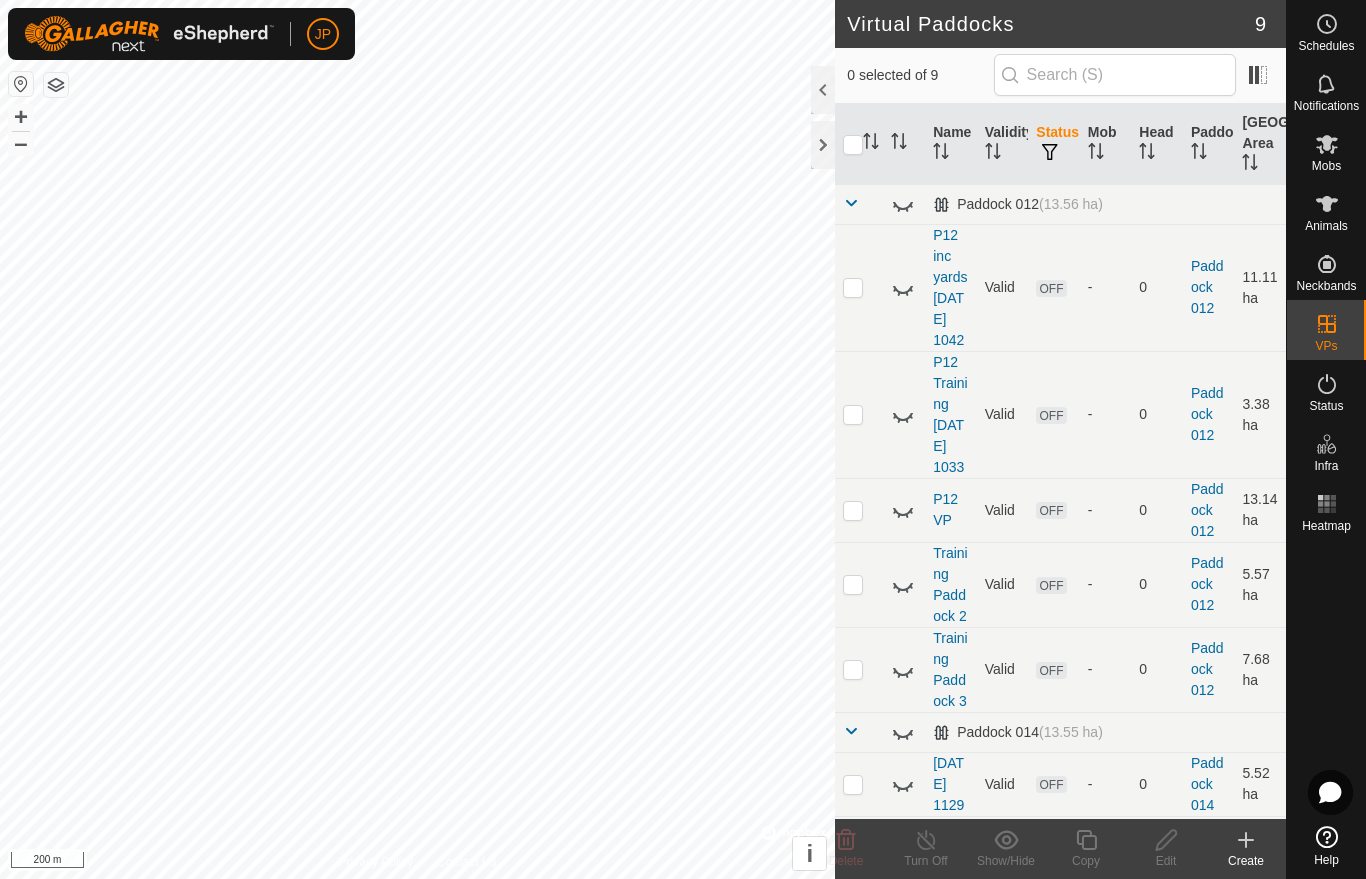 click 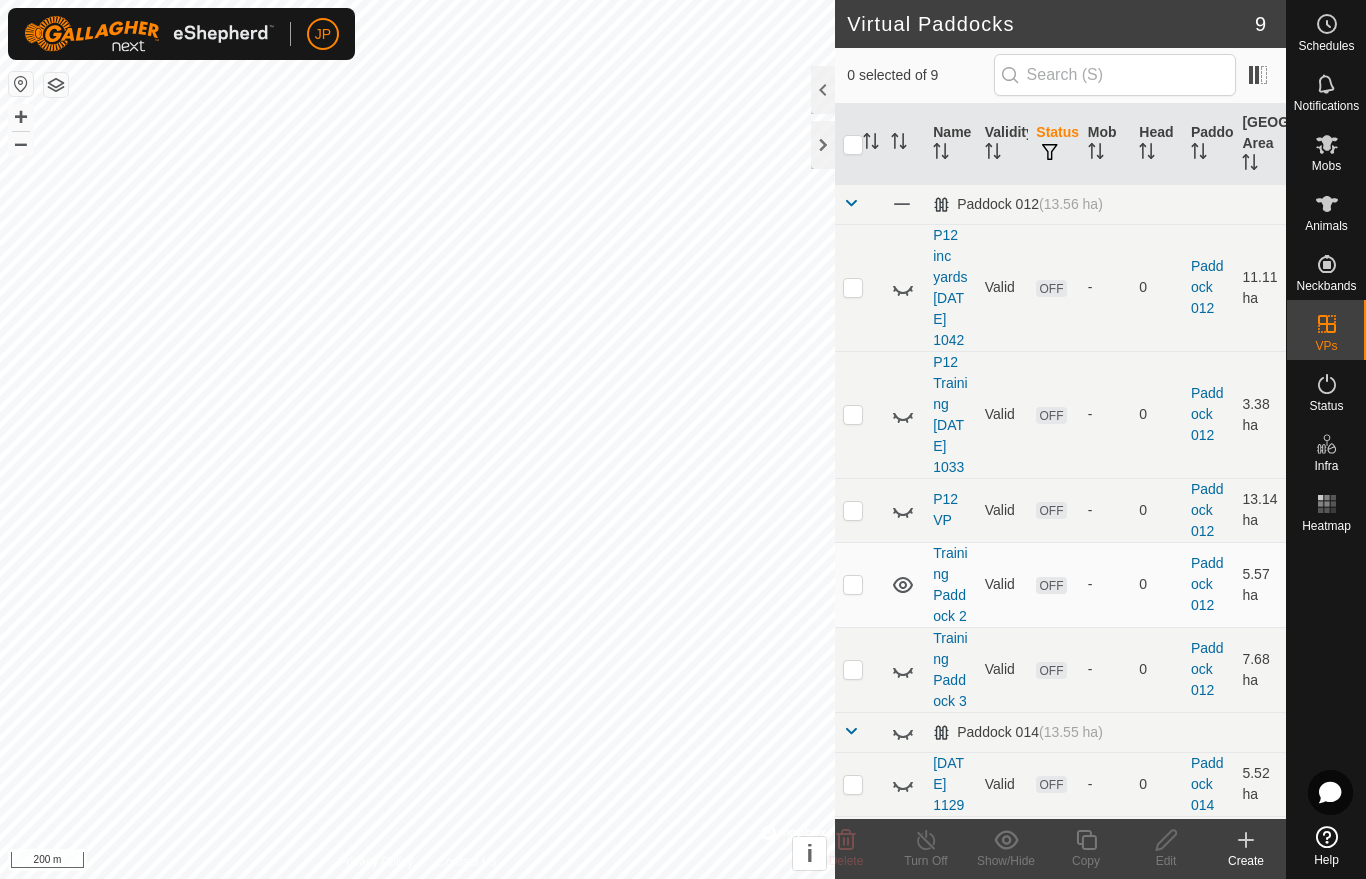 click 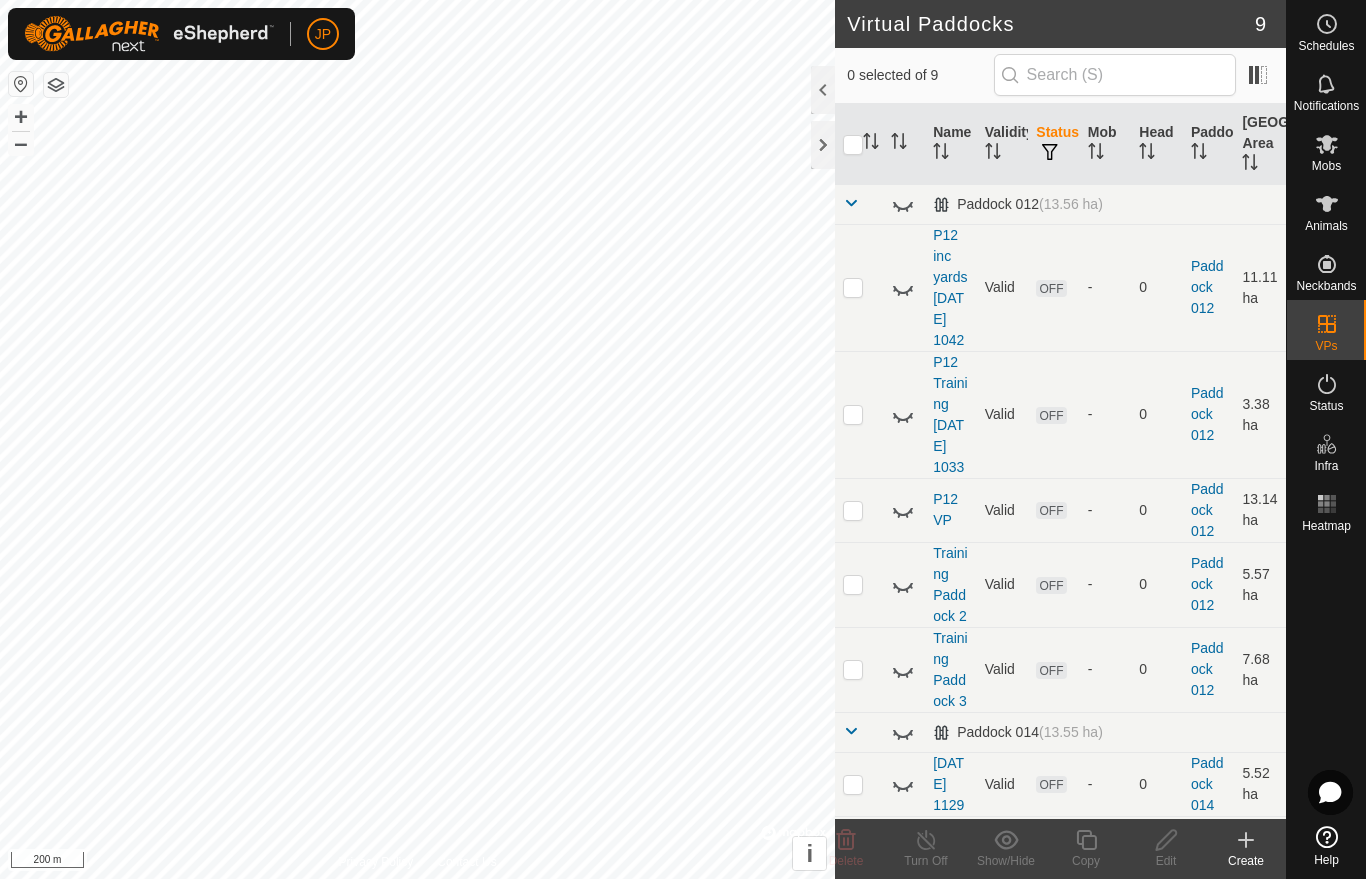 click 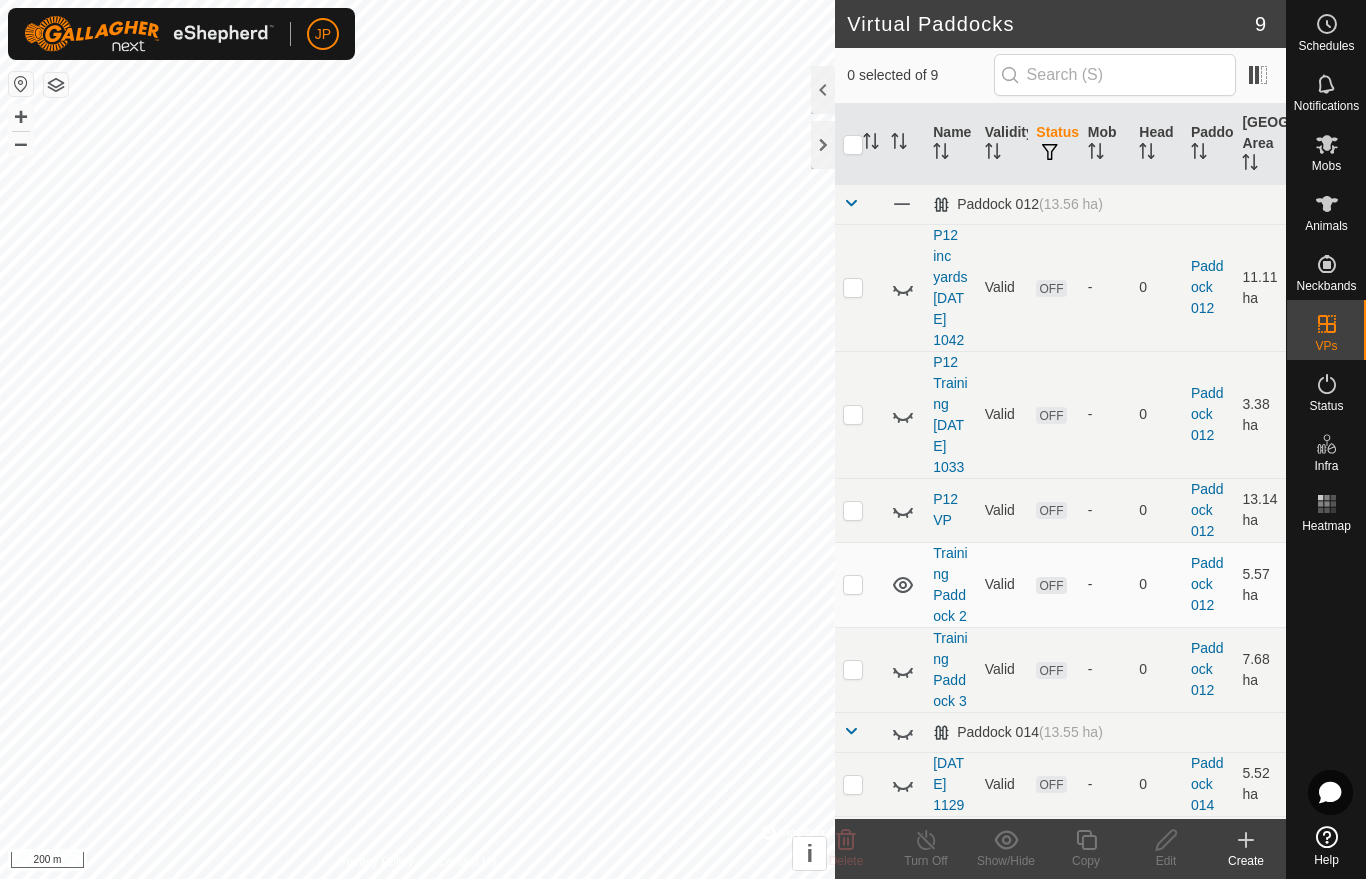 click 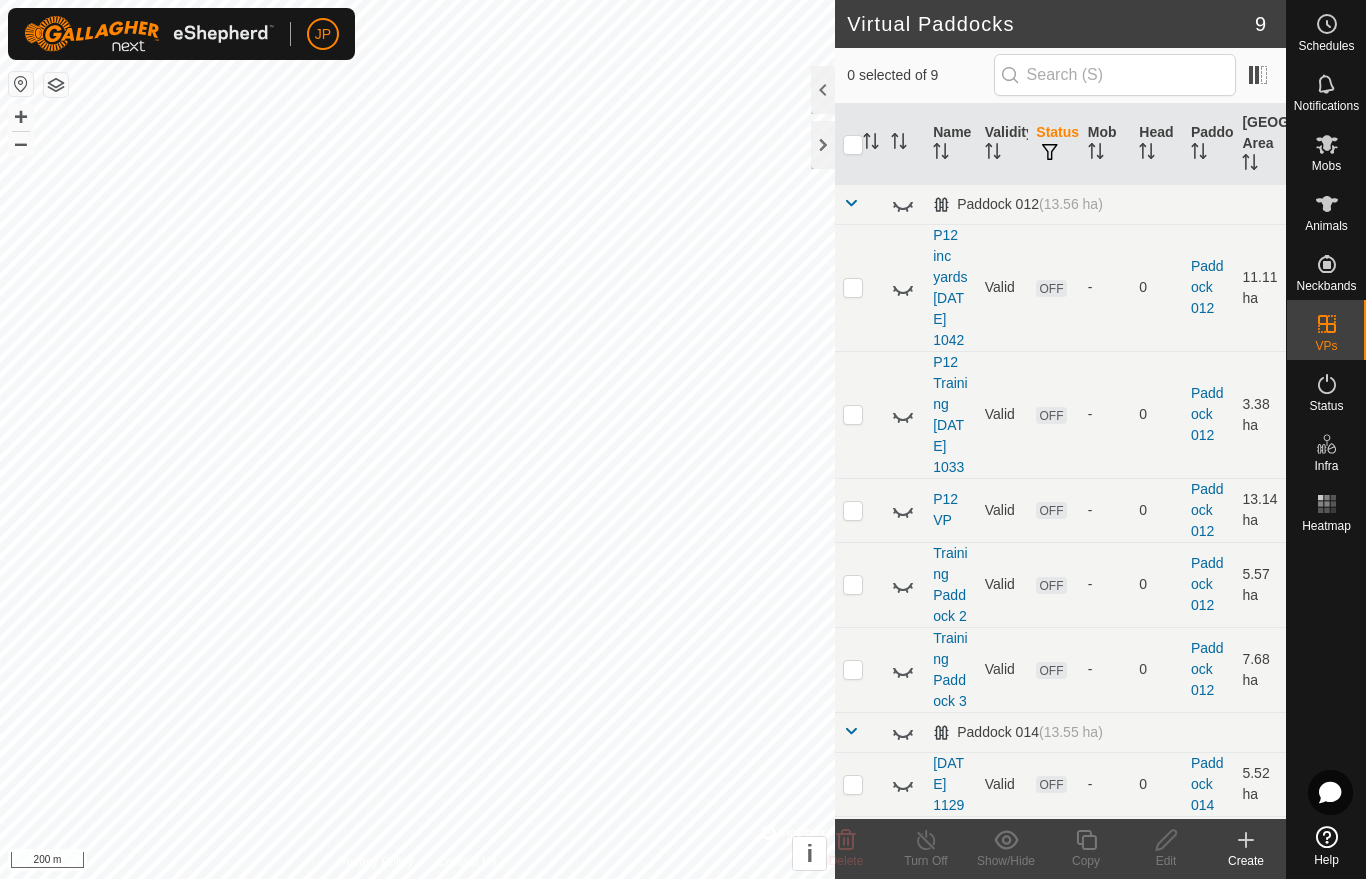click 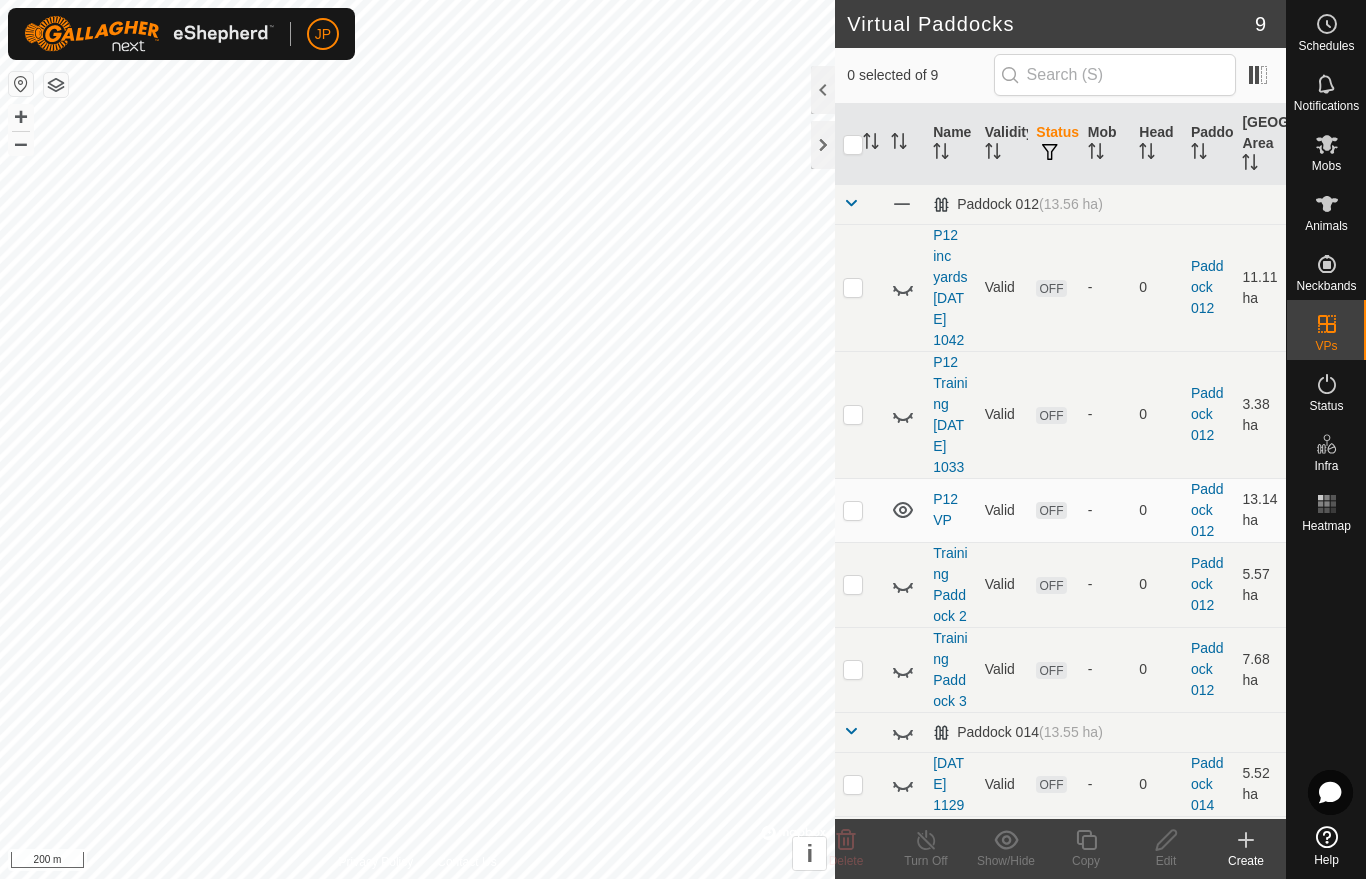 click 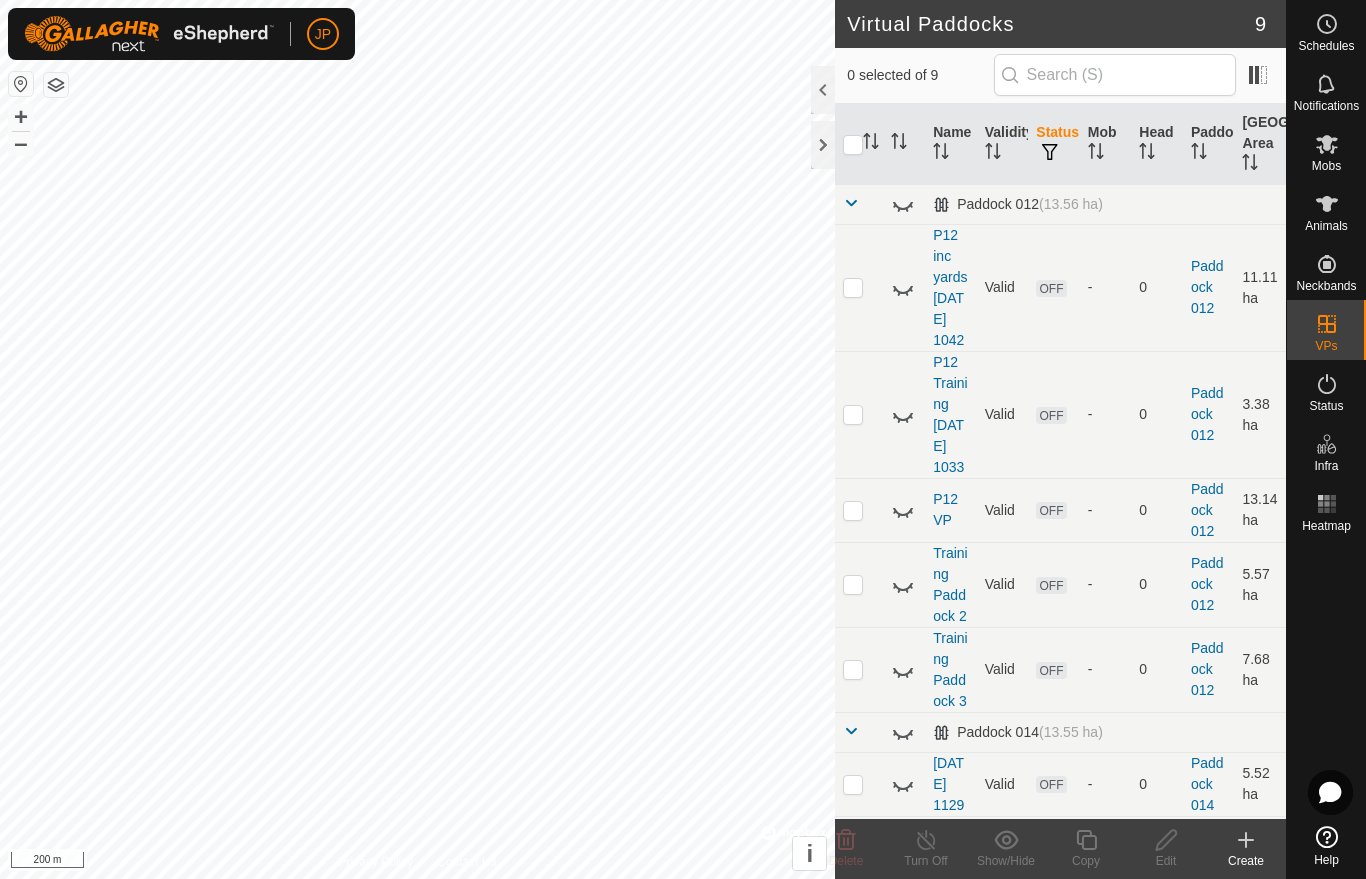 click 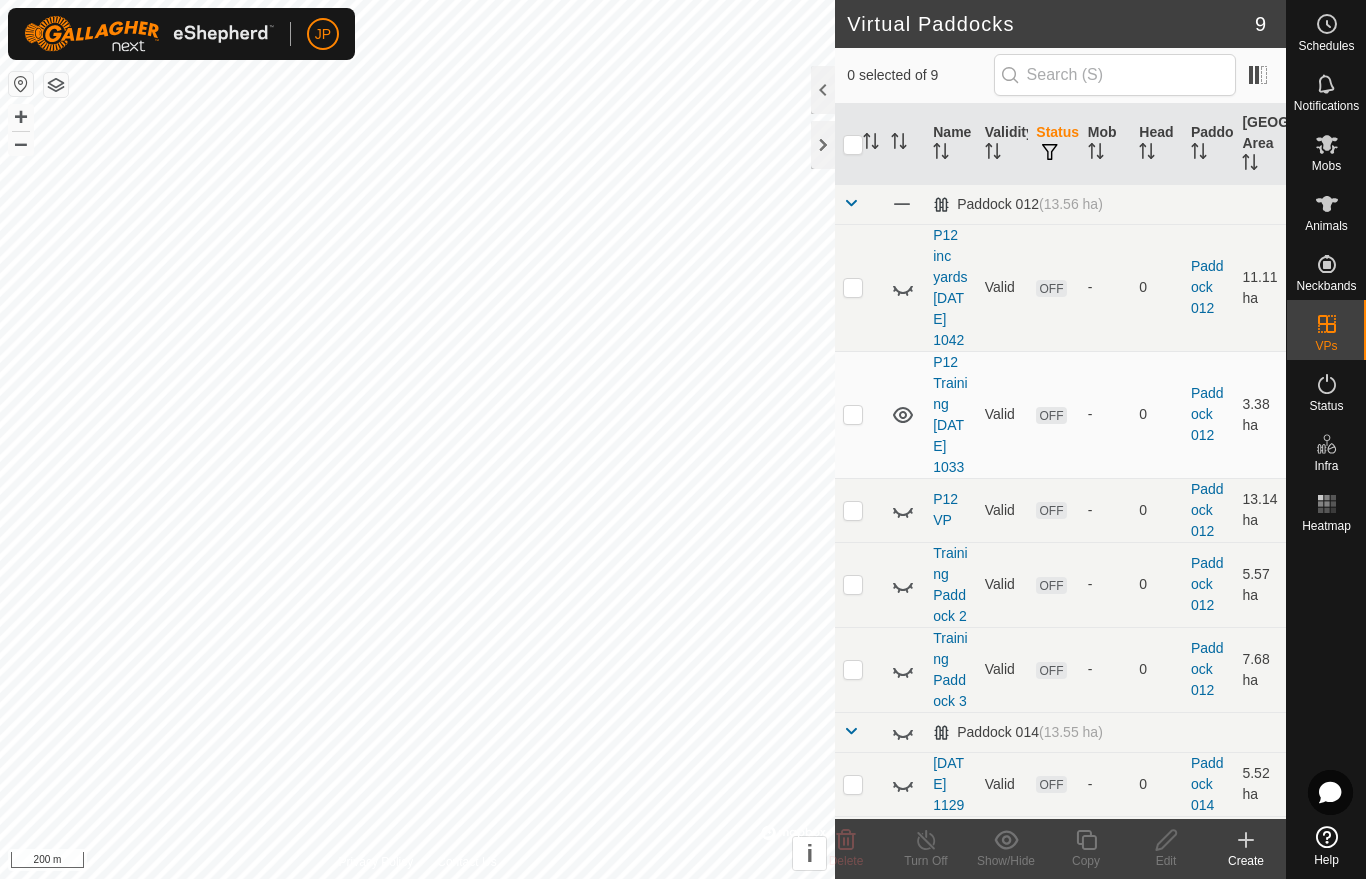 click 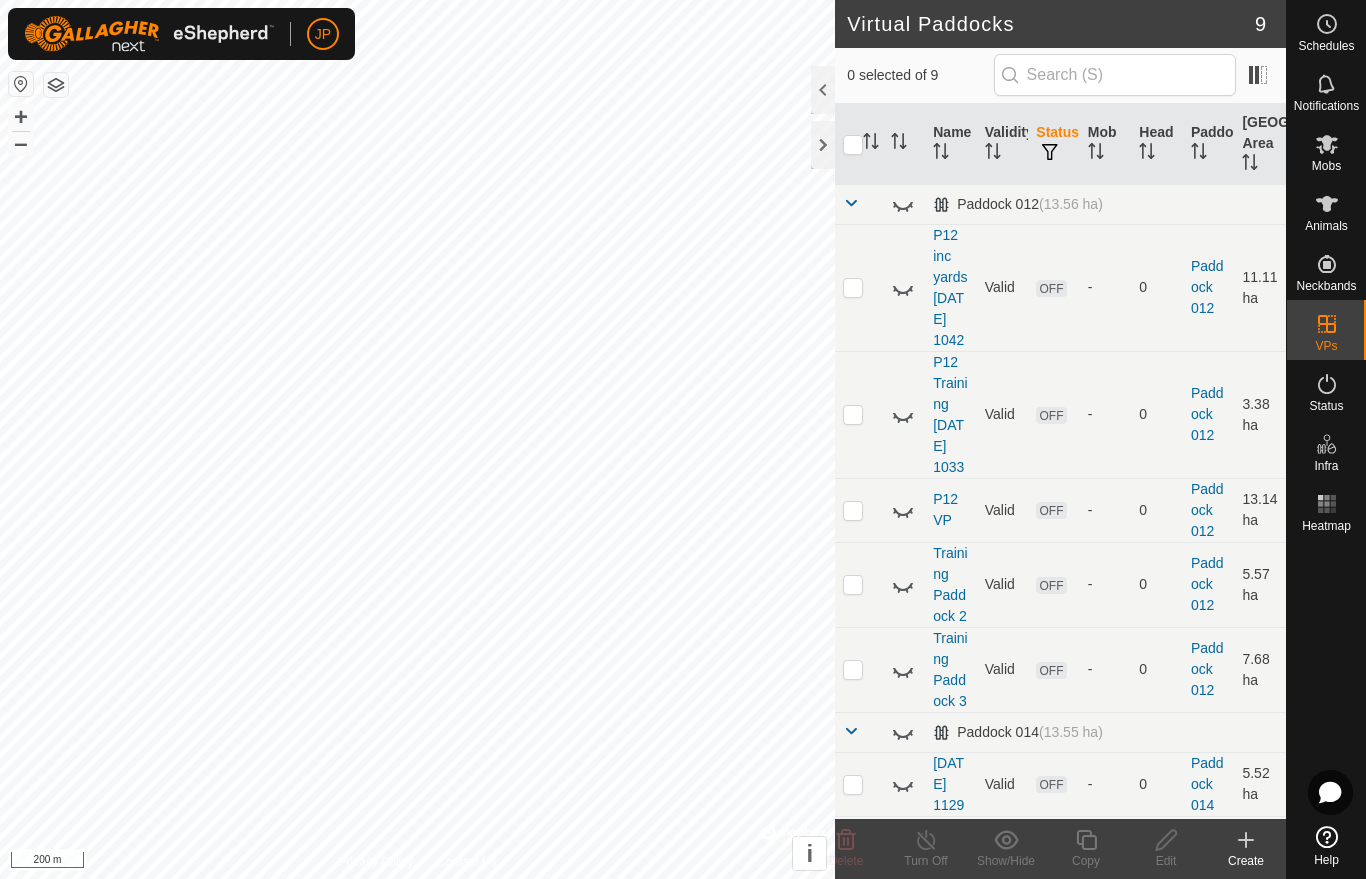 click 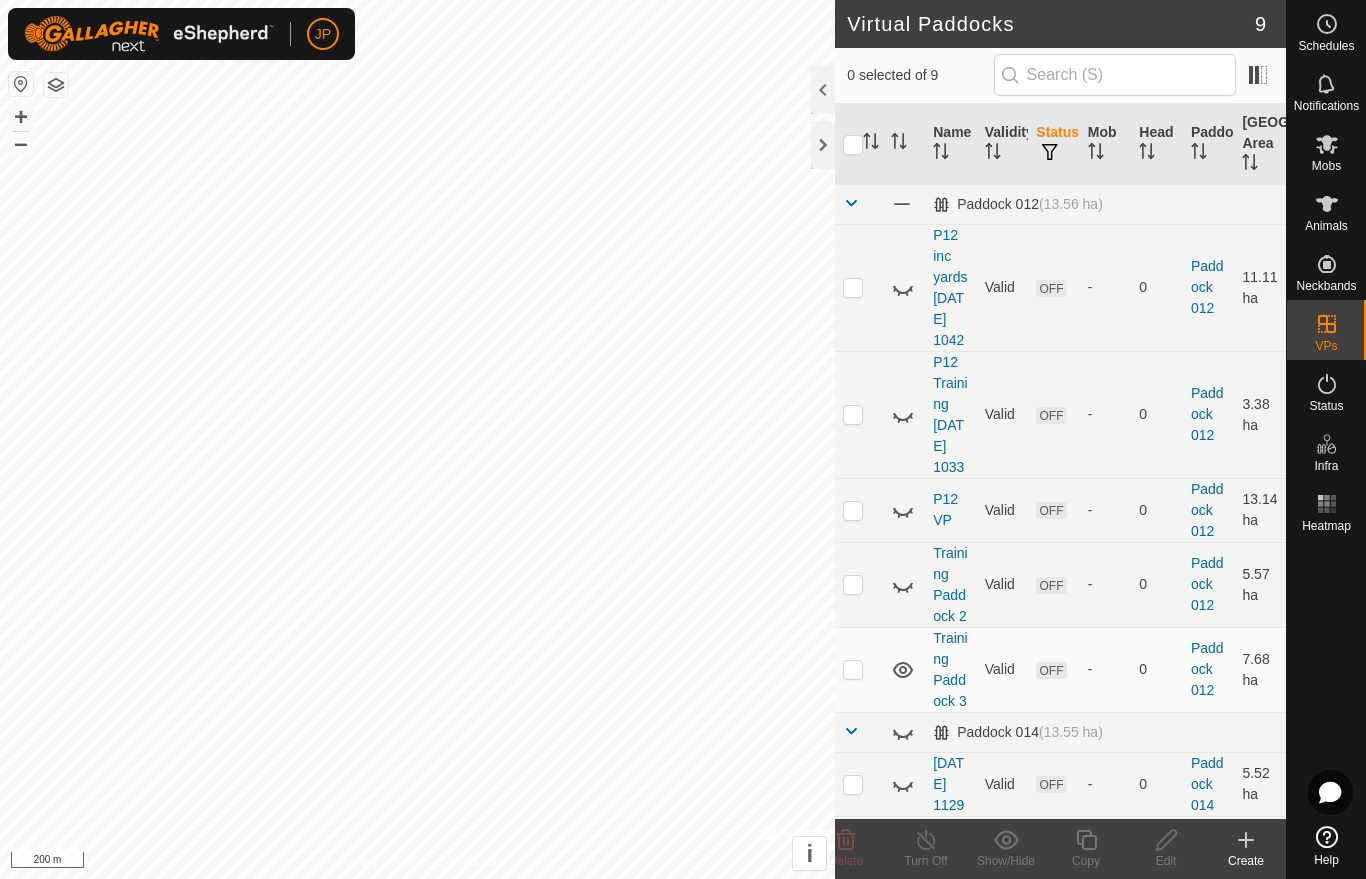 click 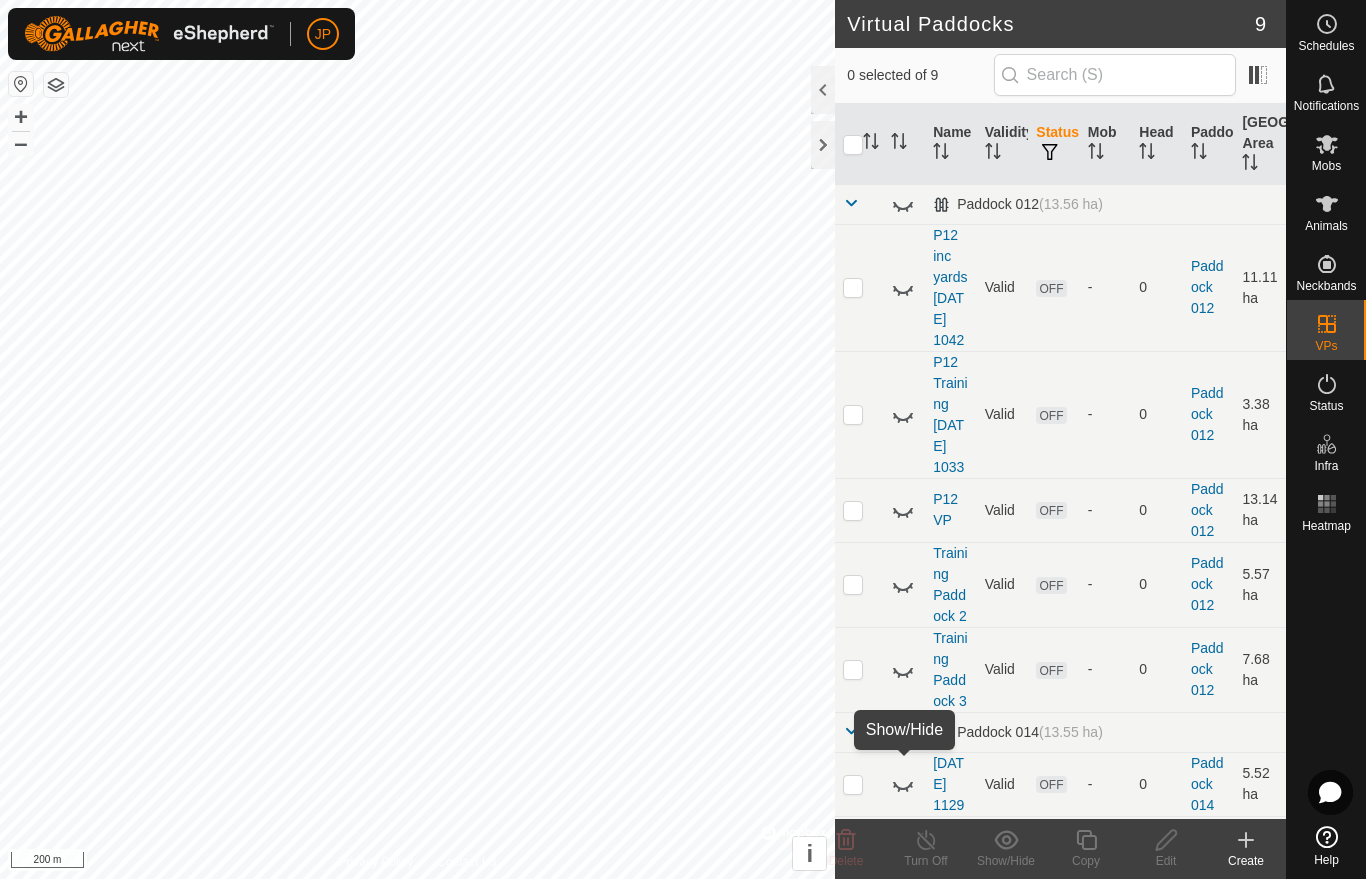 click 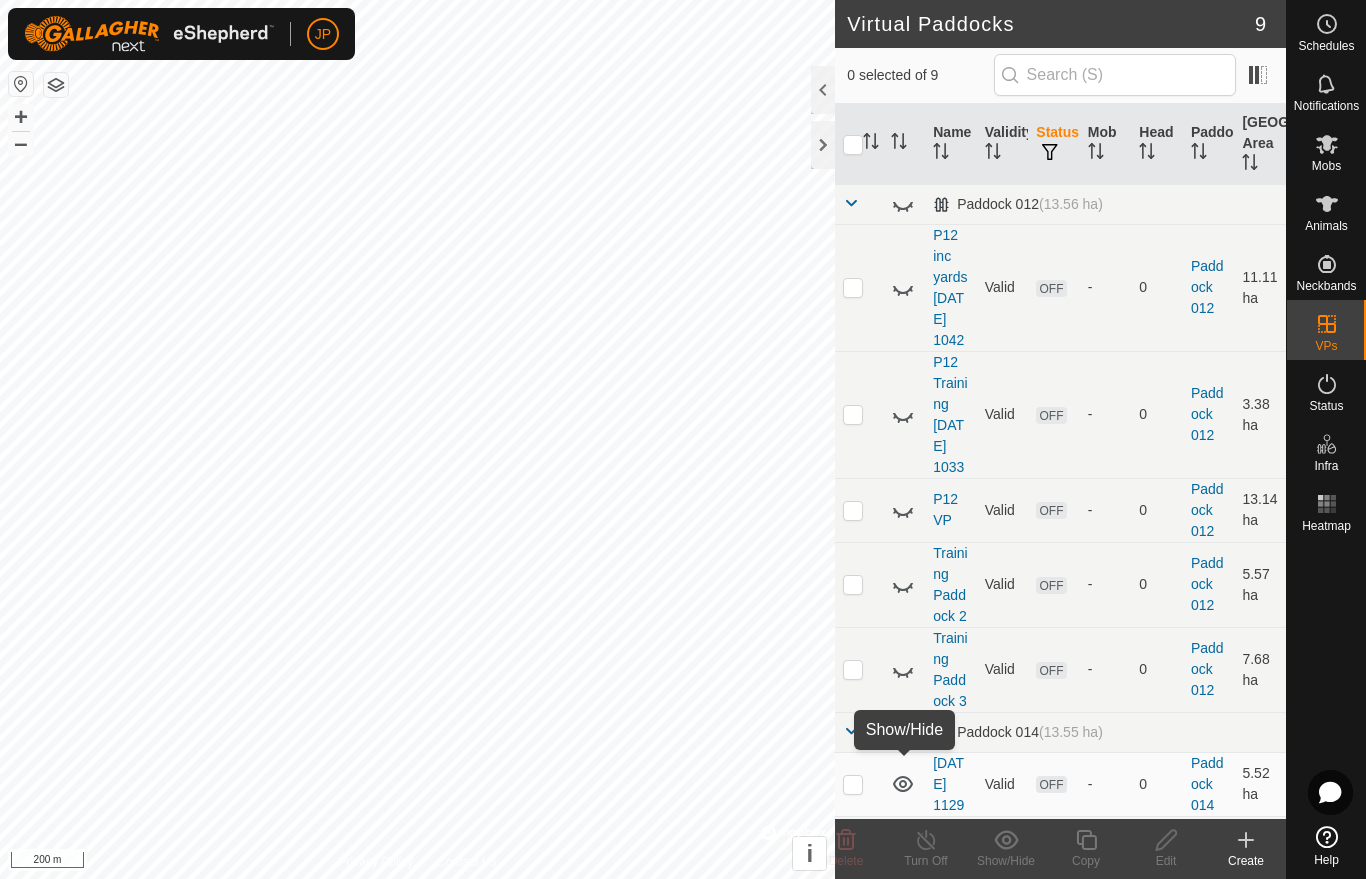 click 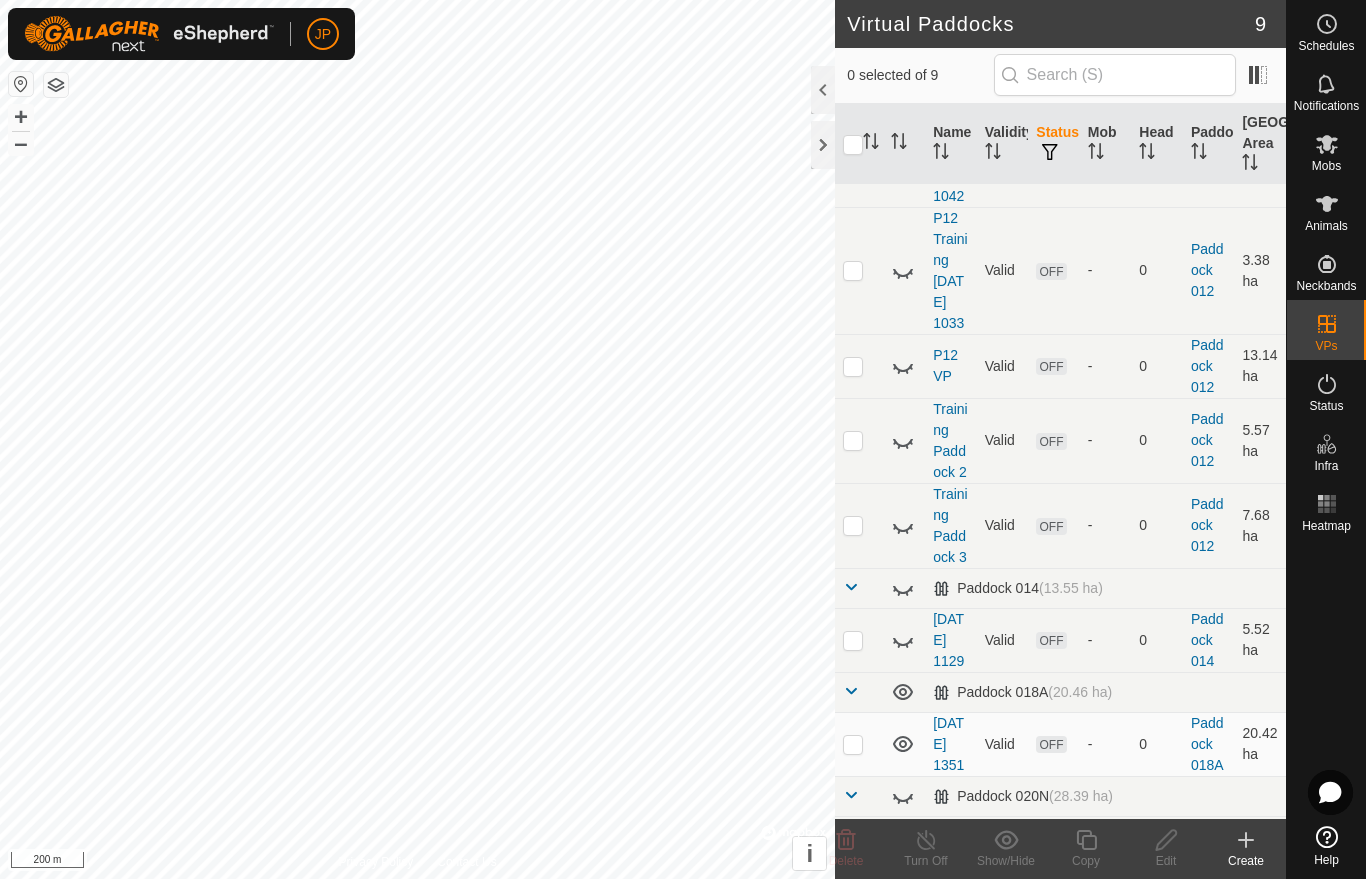 scroll, scrollTop: 147, scrollLeft: 0, axis: vertical 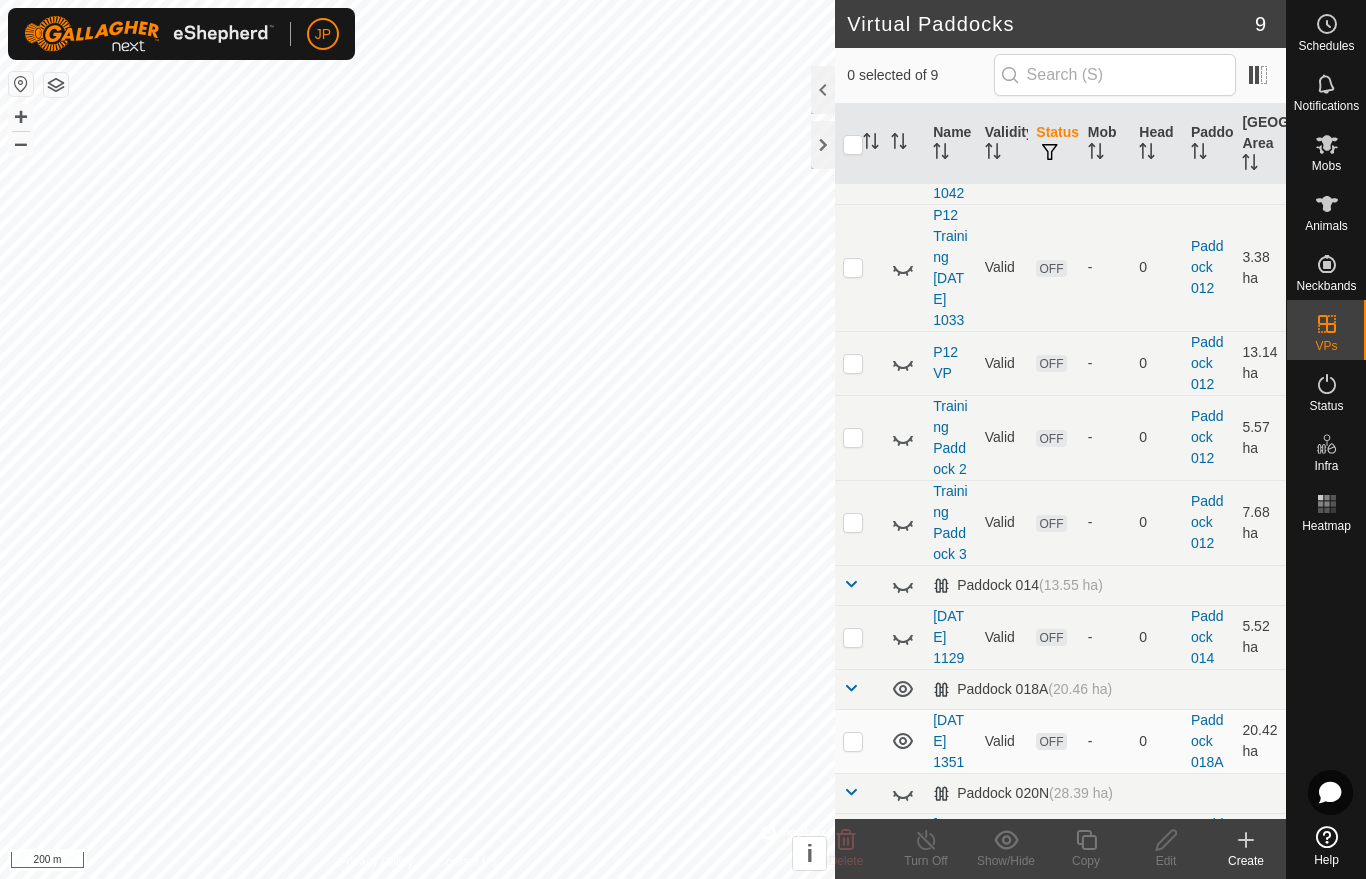 click 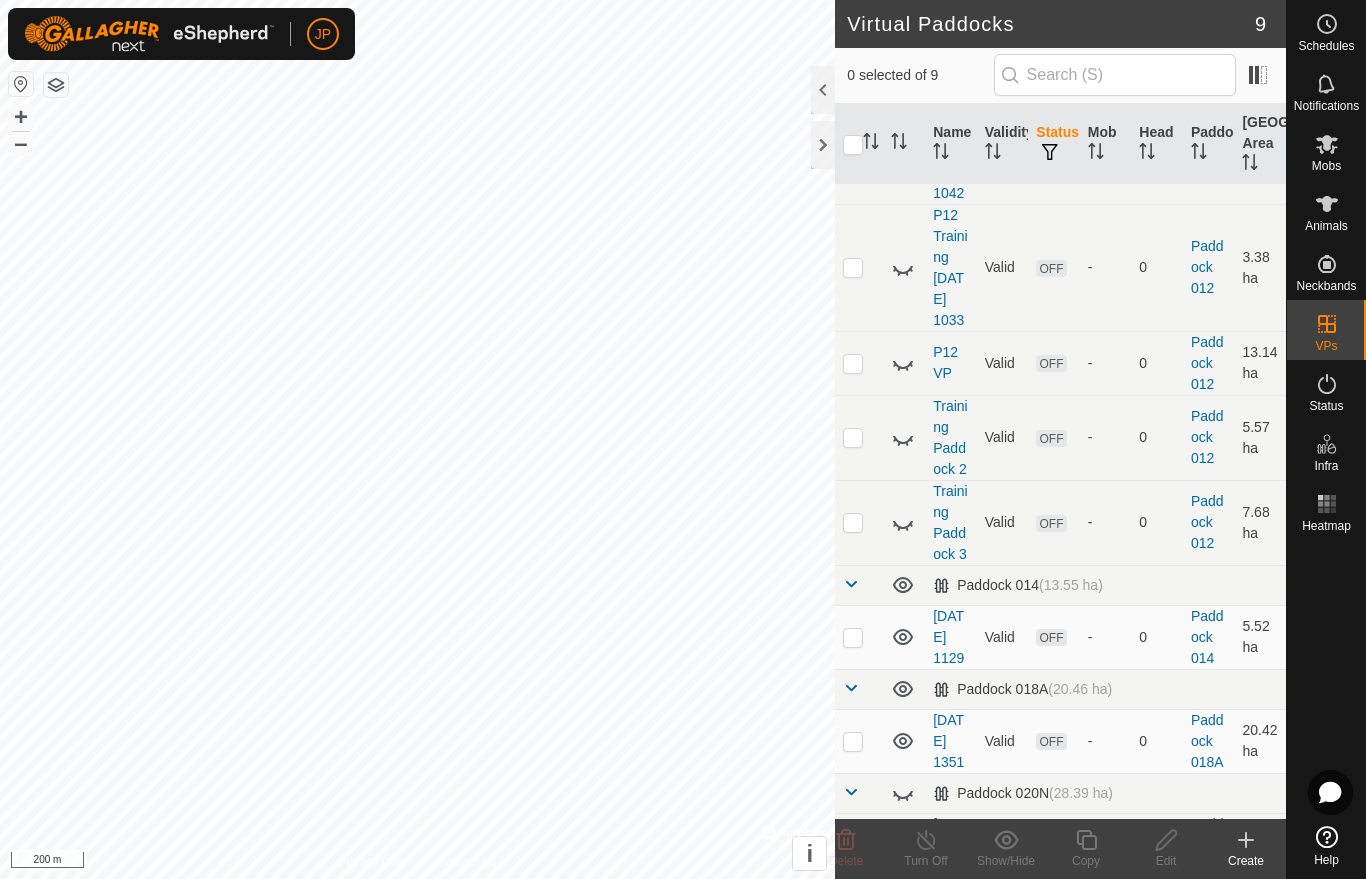 click 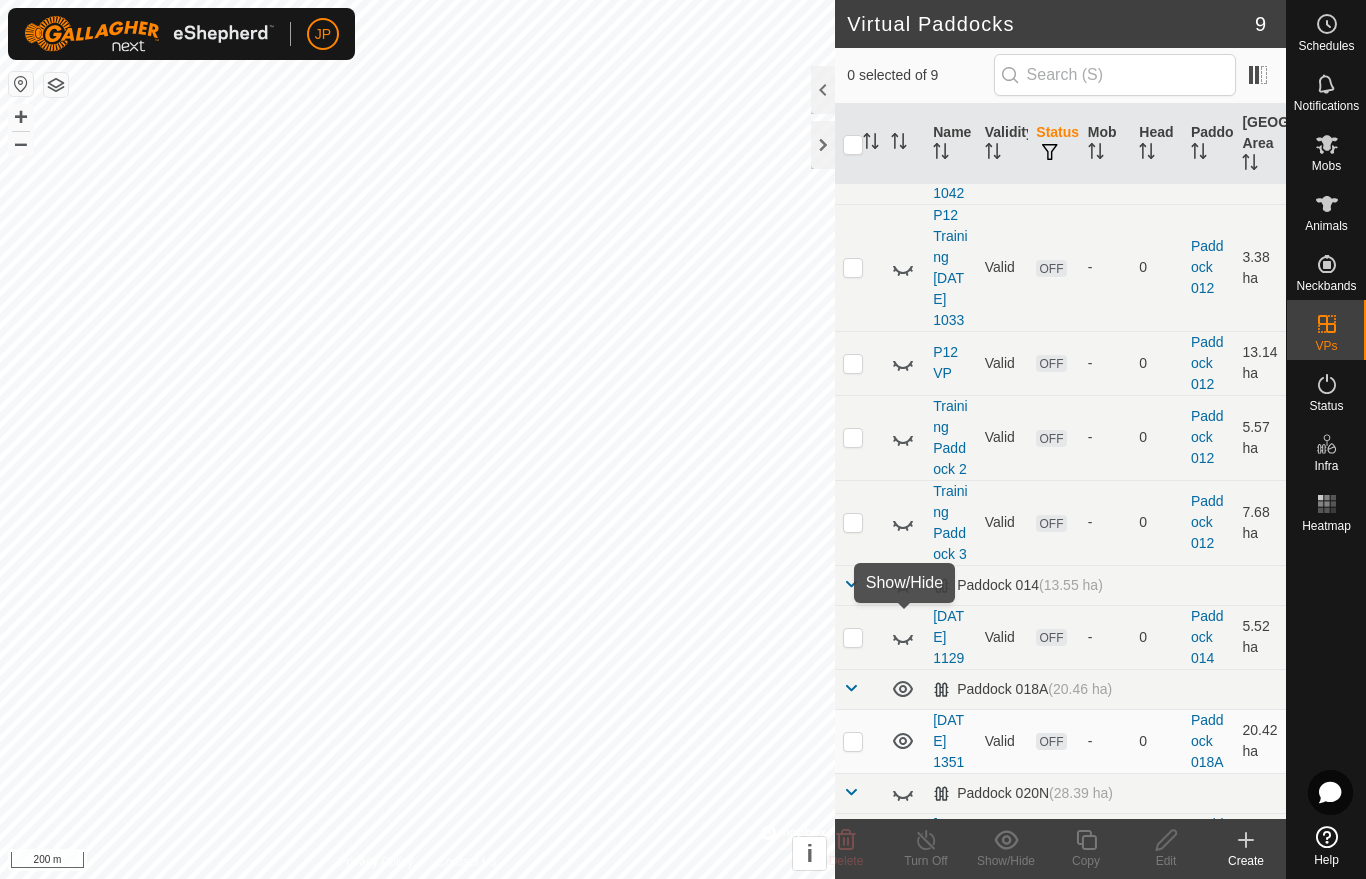 click 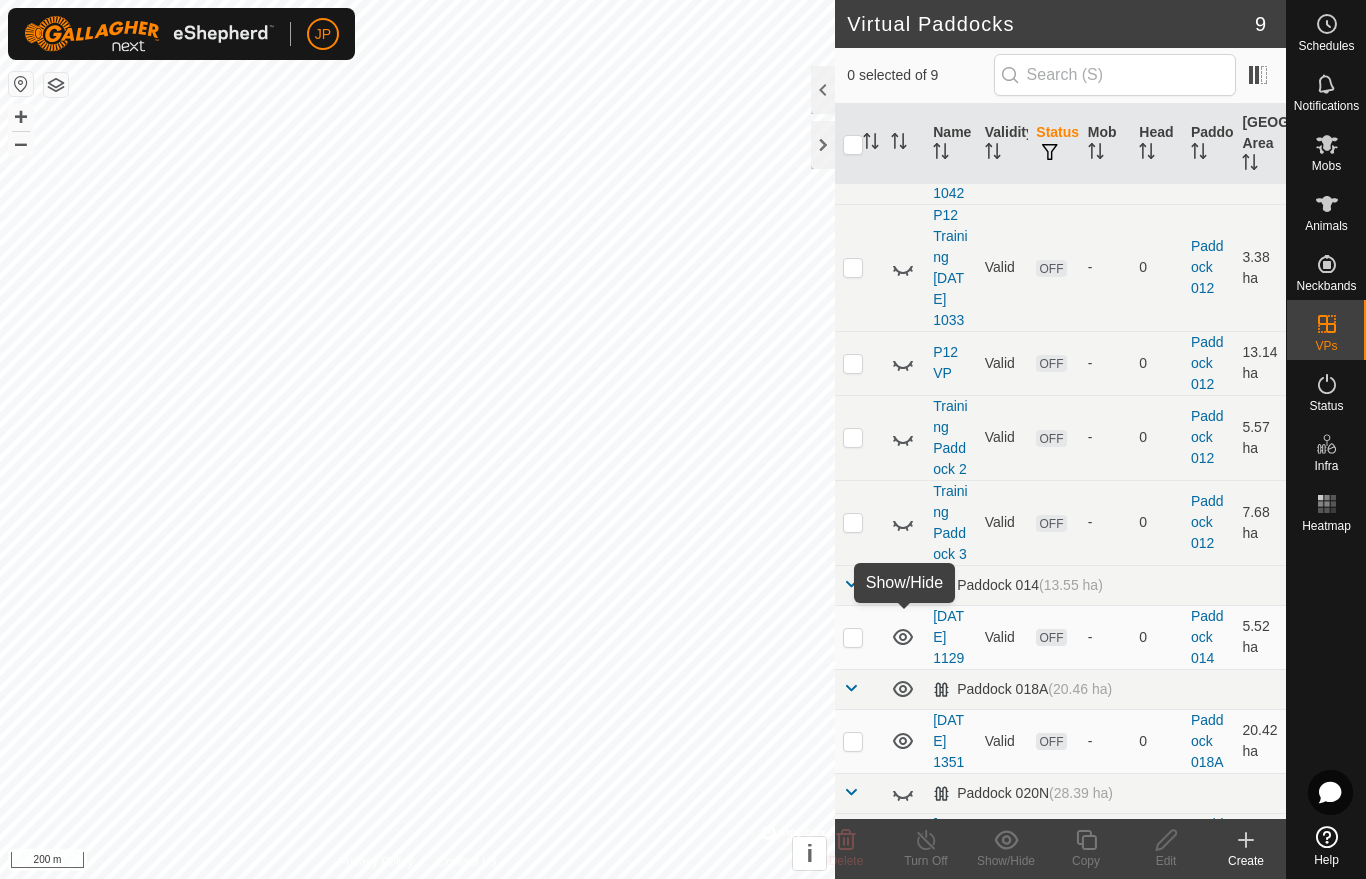 click 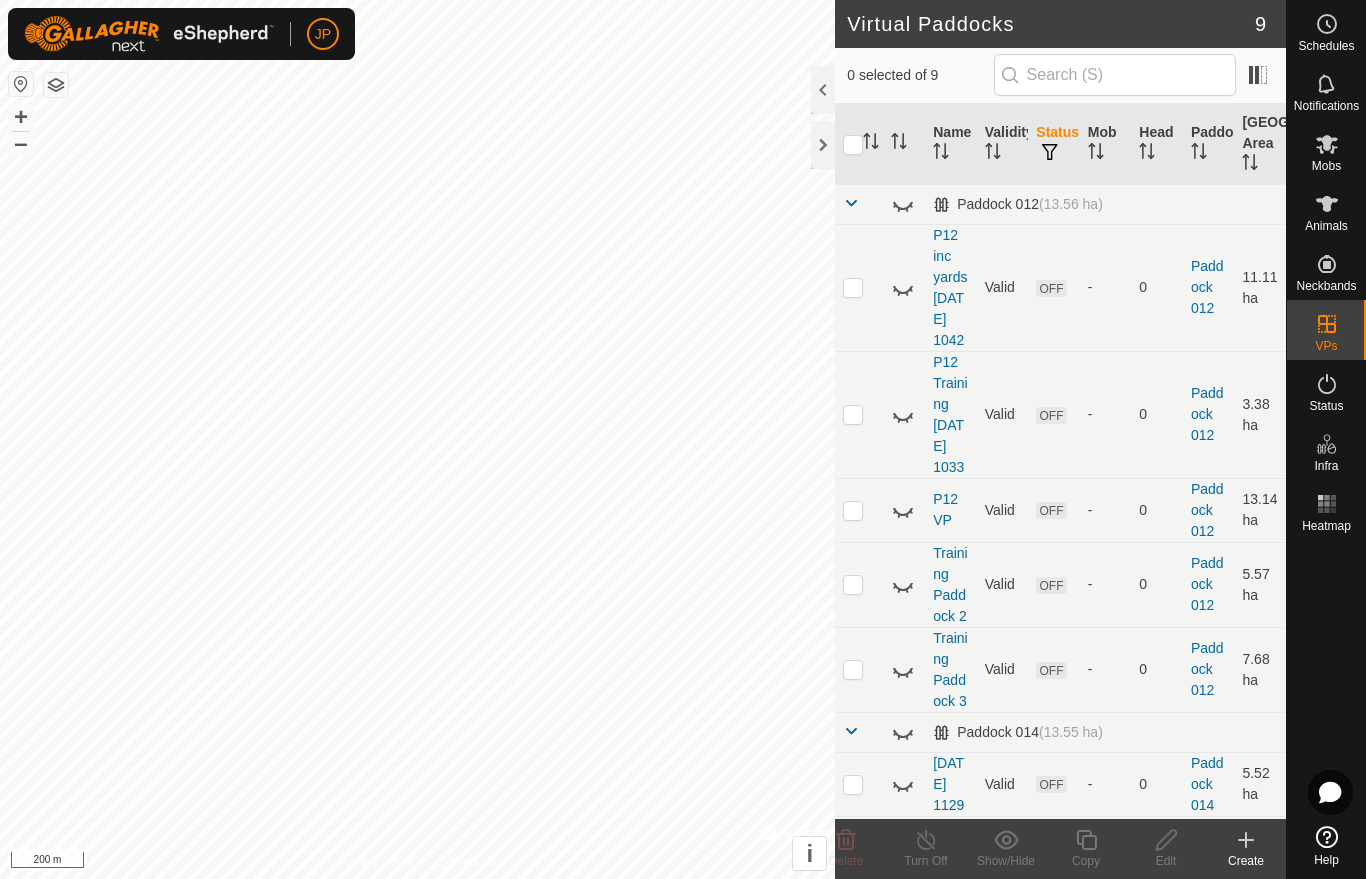 scroll, scrollTop: 0, scrollLeft: 0, axis: both 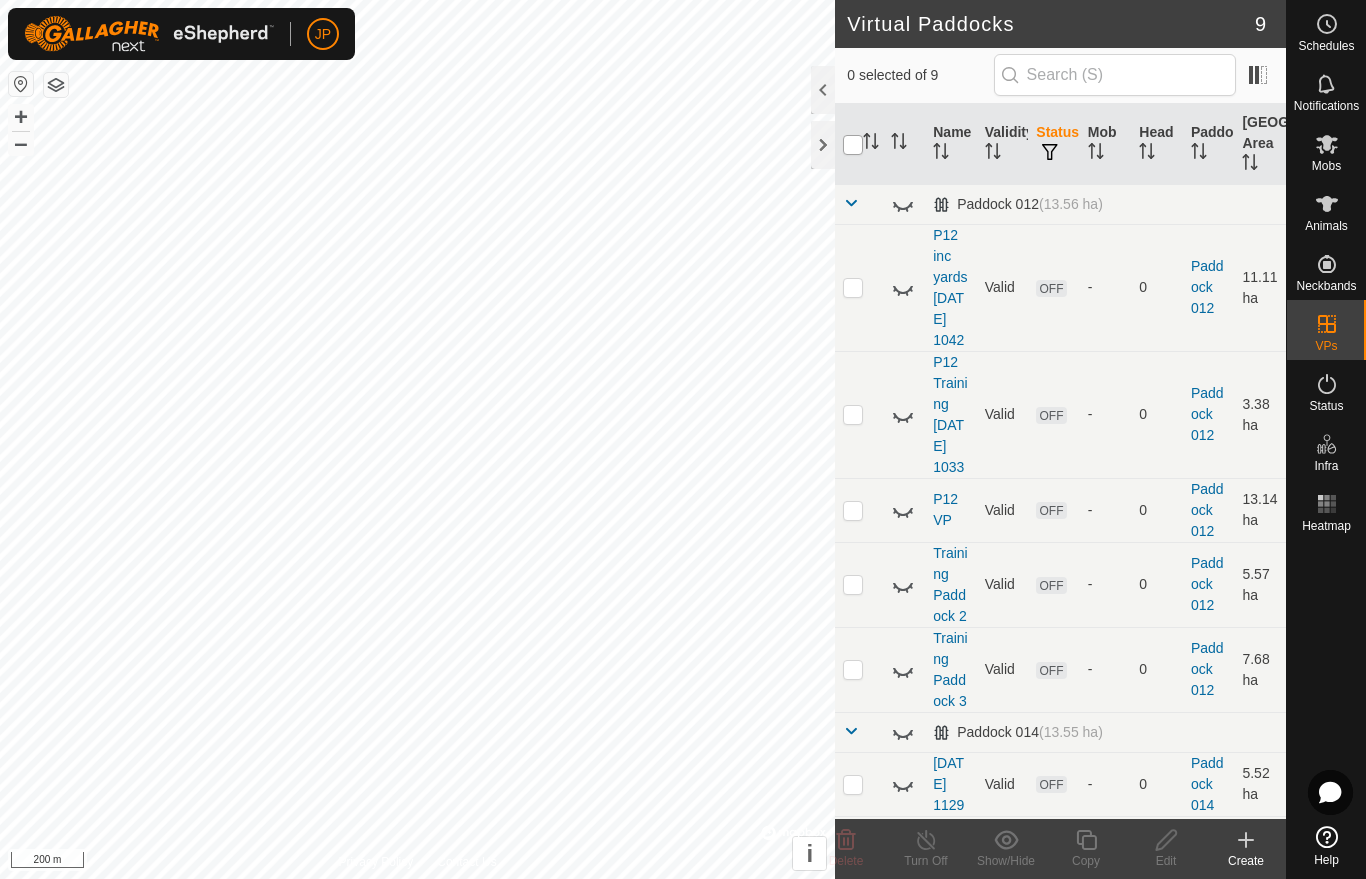 click at bounding box center [853, 145] 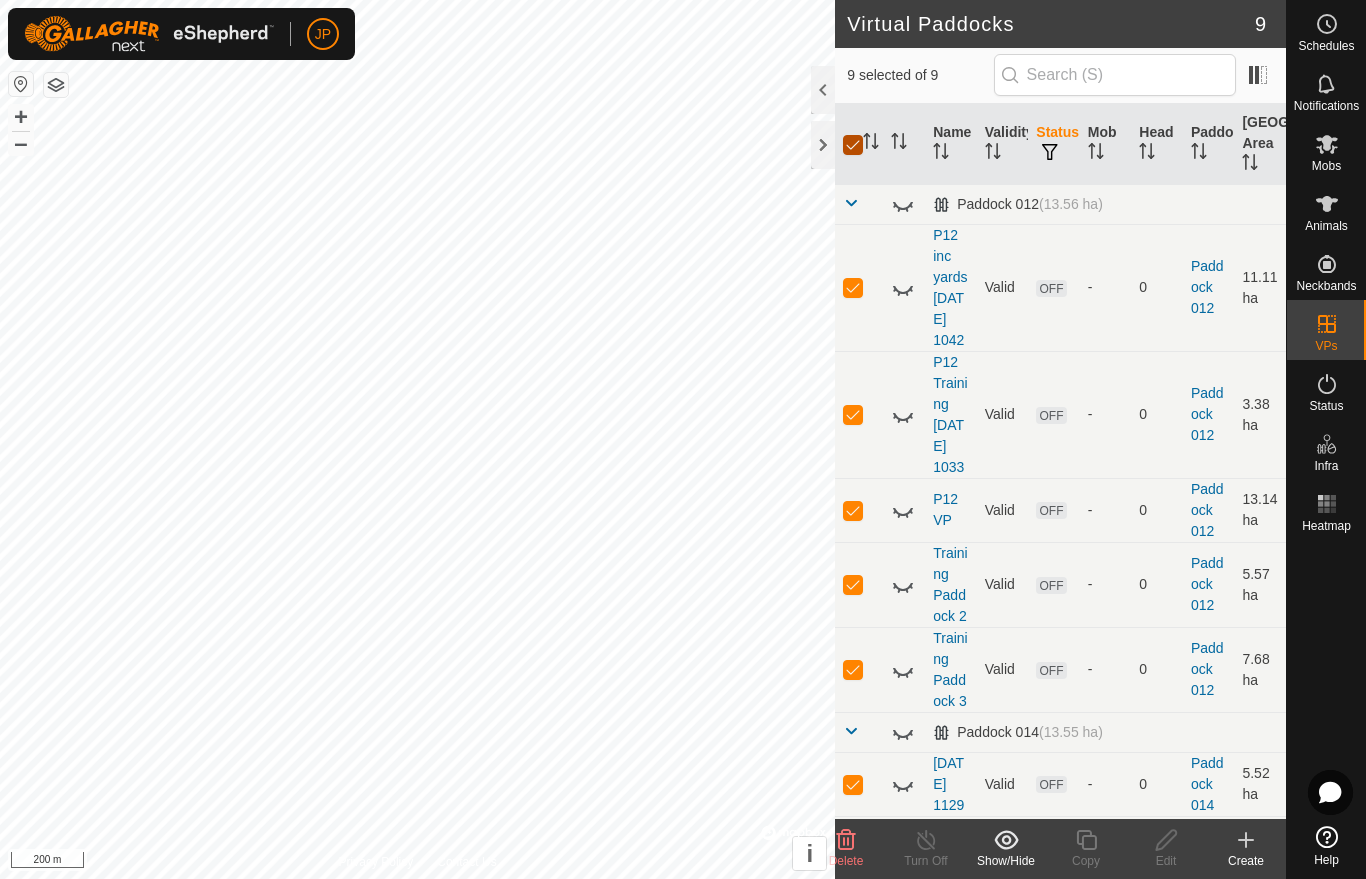 click at bounding box center (853, 145) 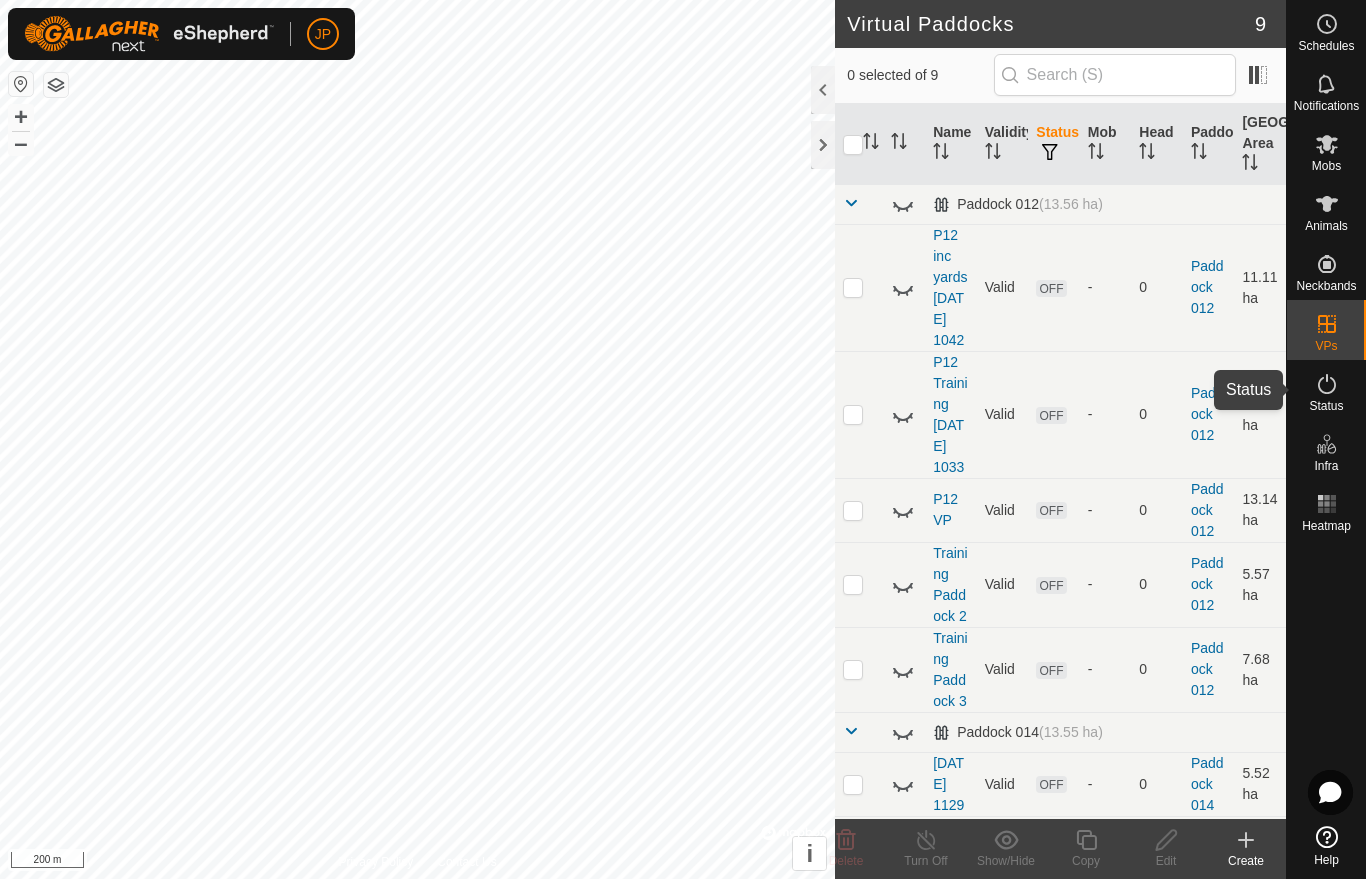 click at bounding box center (1327, 384) 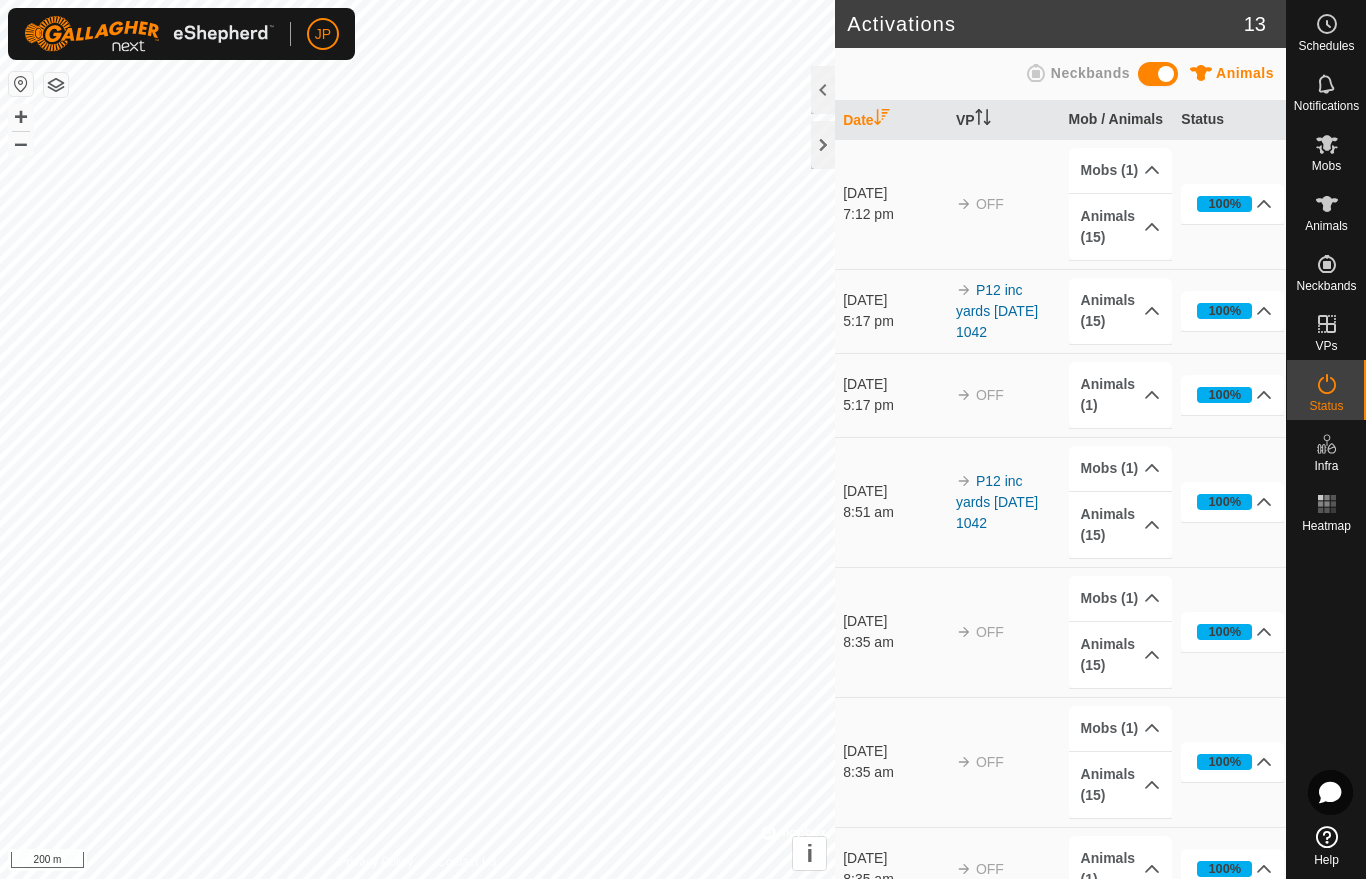 click at bounding box center (1327, 384) 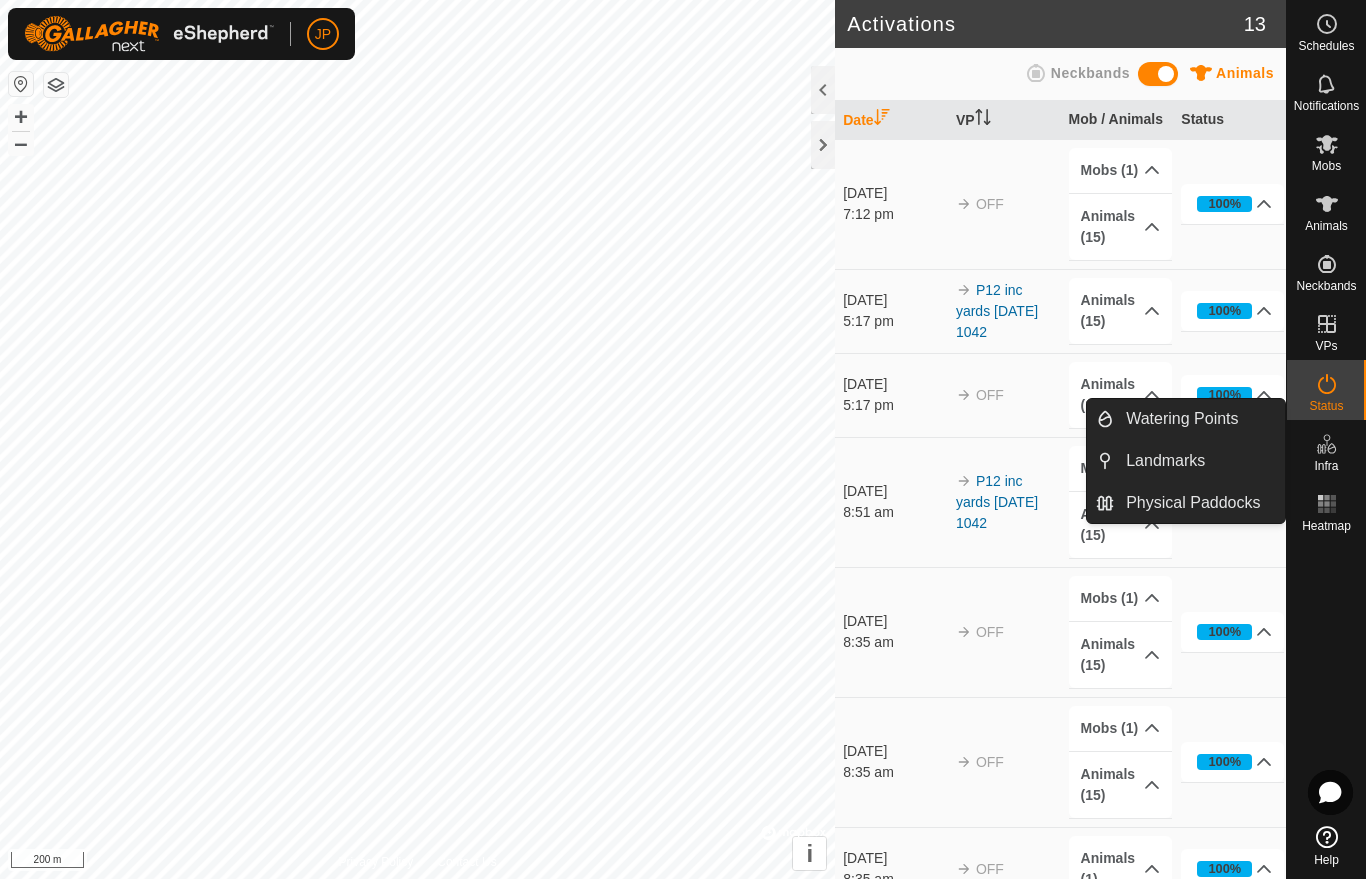 click on "Infra" at bounding box center [1326, 466] 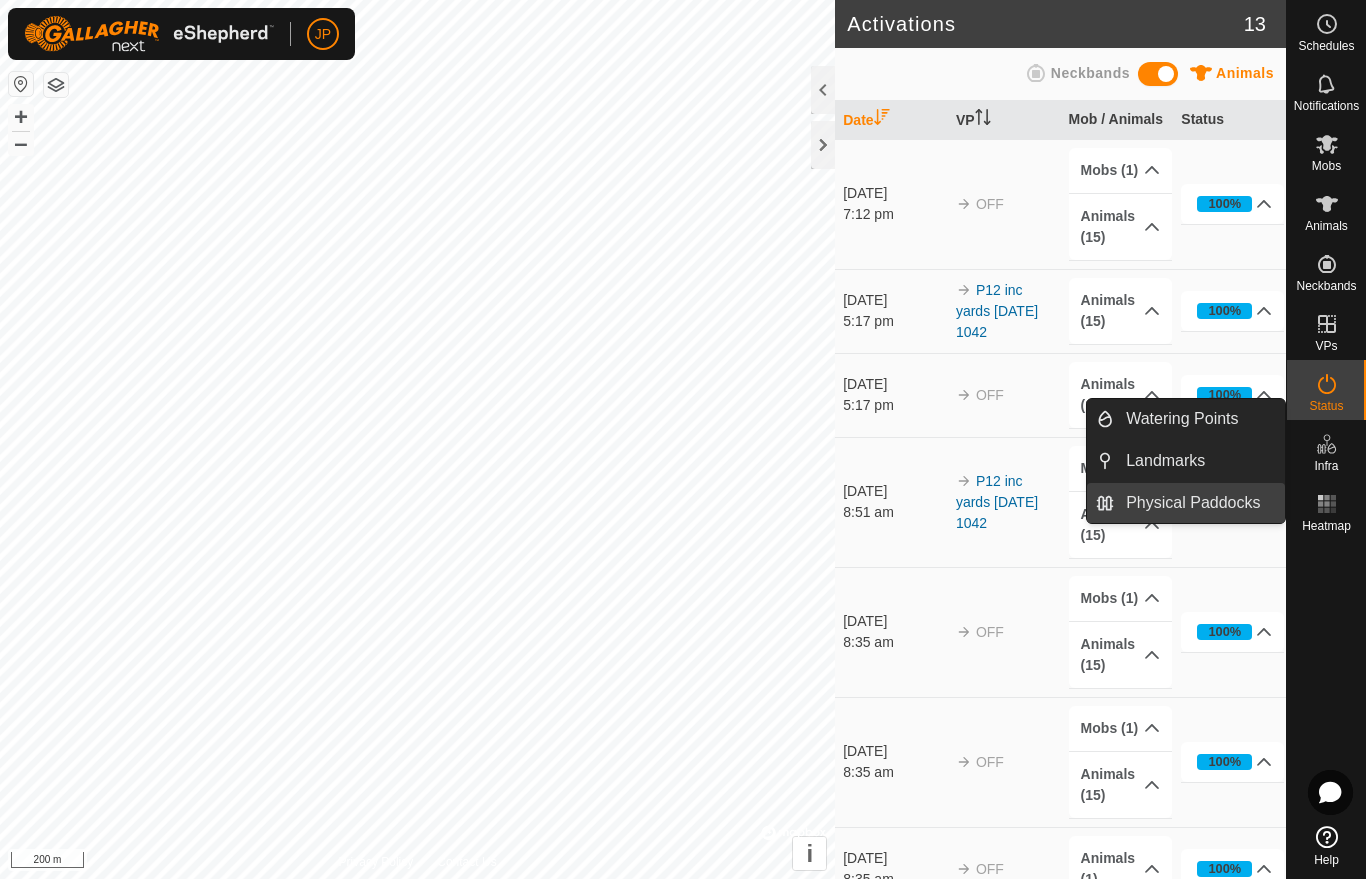 click on "Physical Paddocks" at bounding box center [1199, 503] 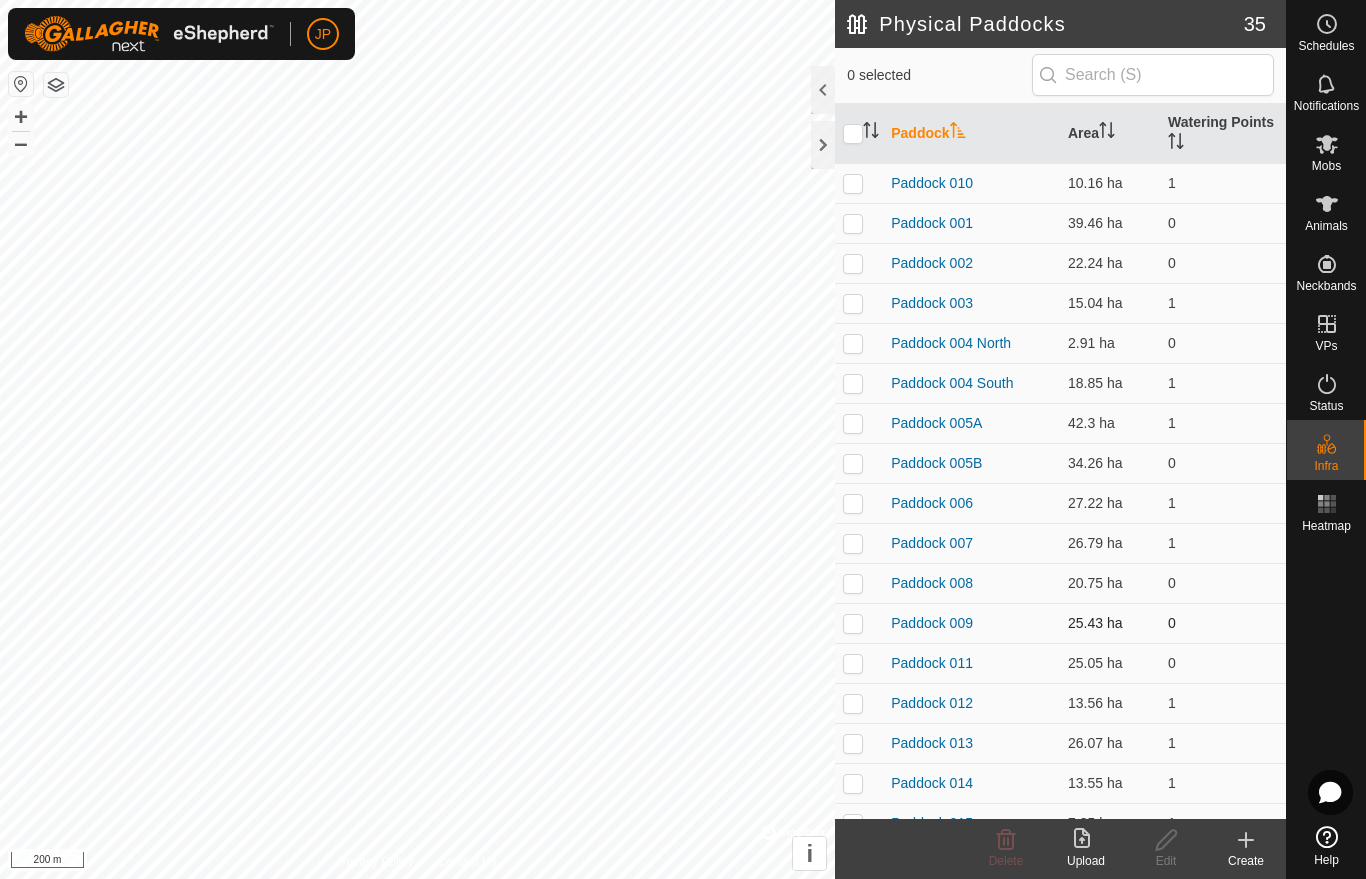 click at bounding box center (853, 623) 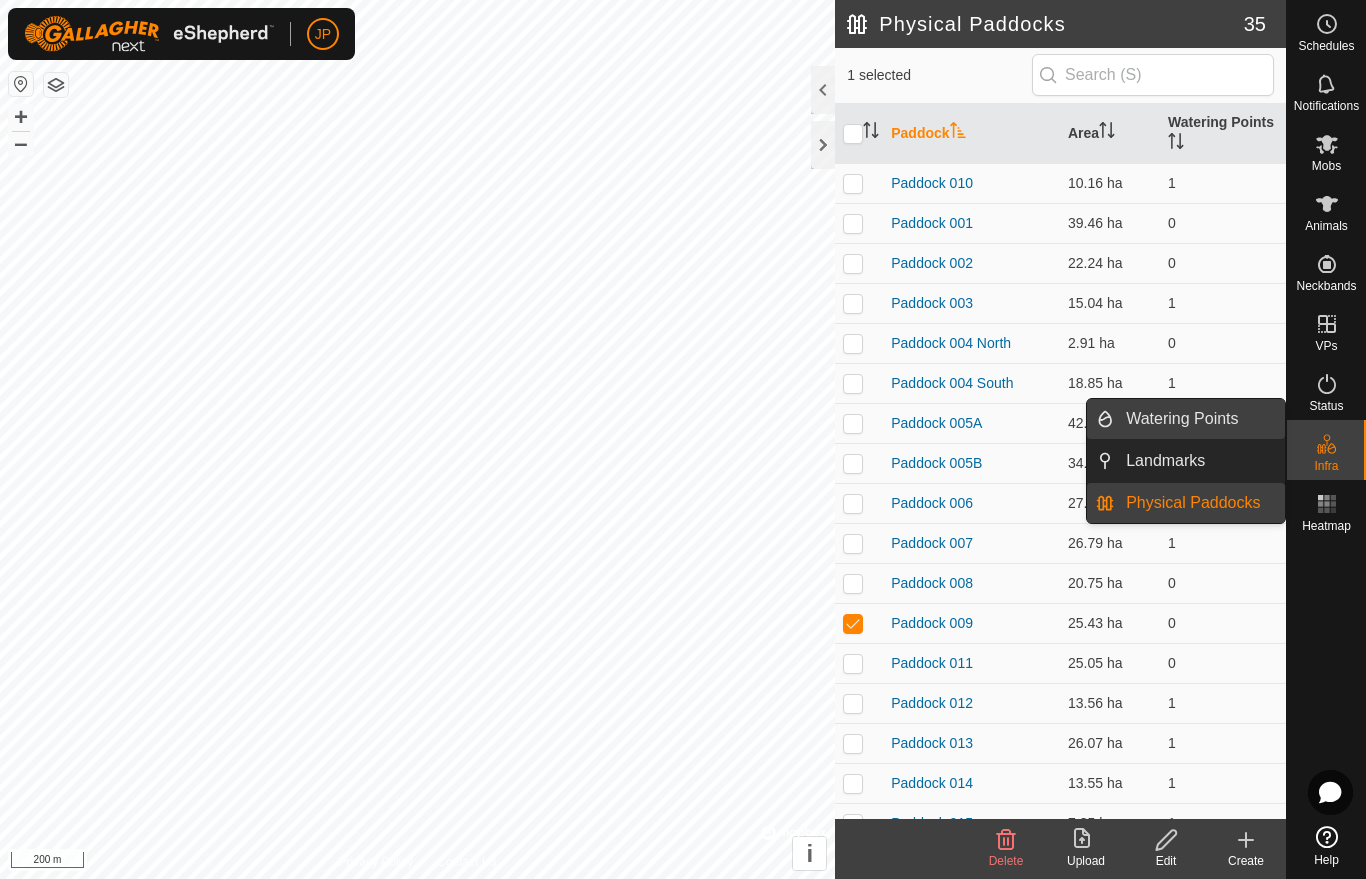 click on "Watering Points" at bounding box center (1199, 419) 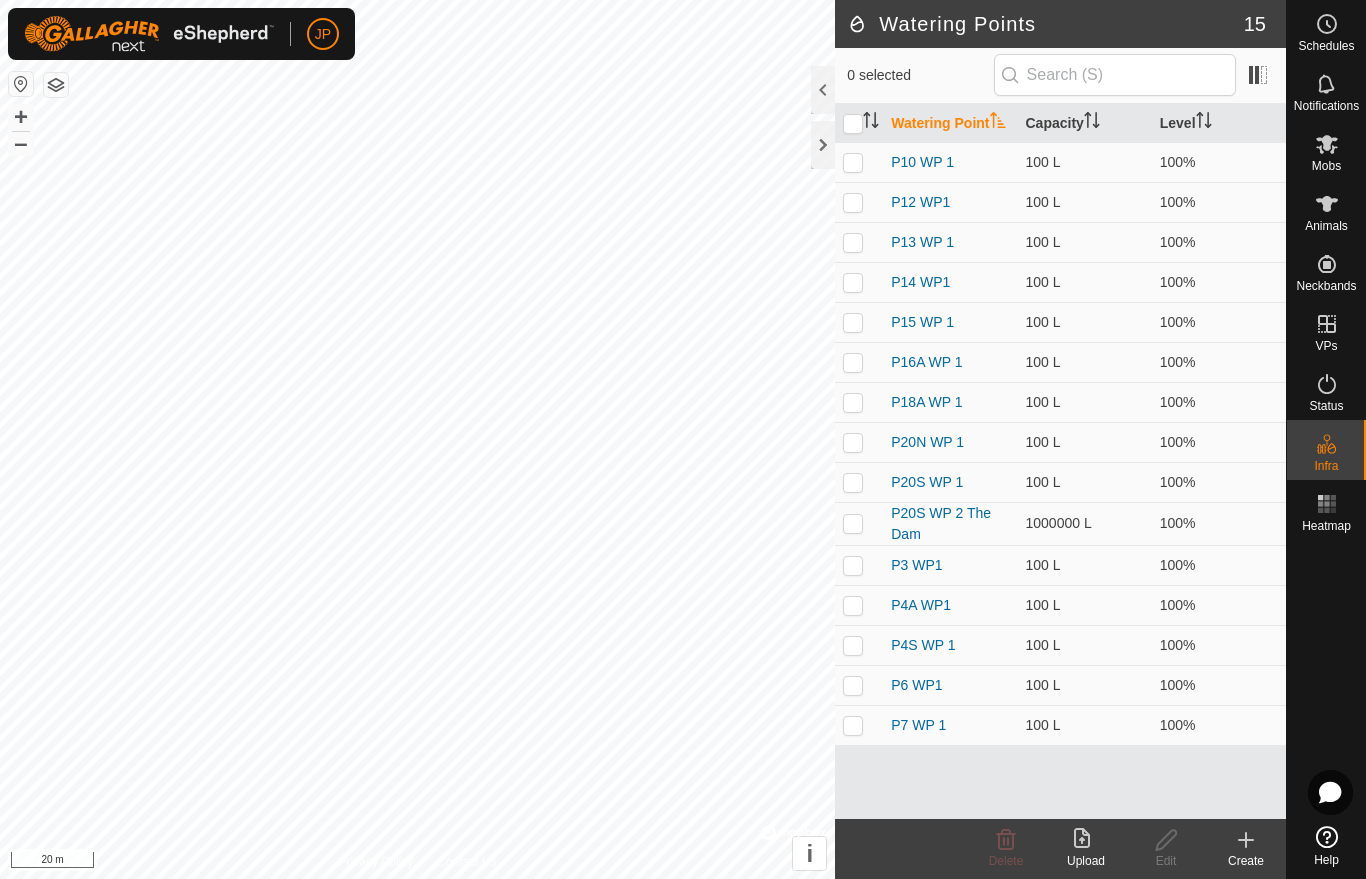 click 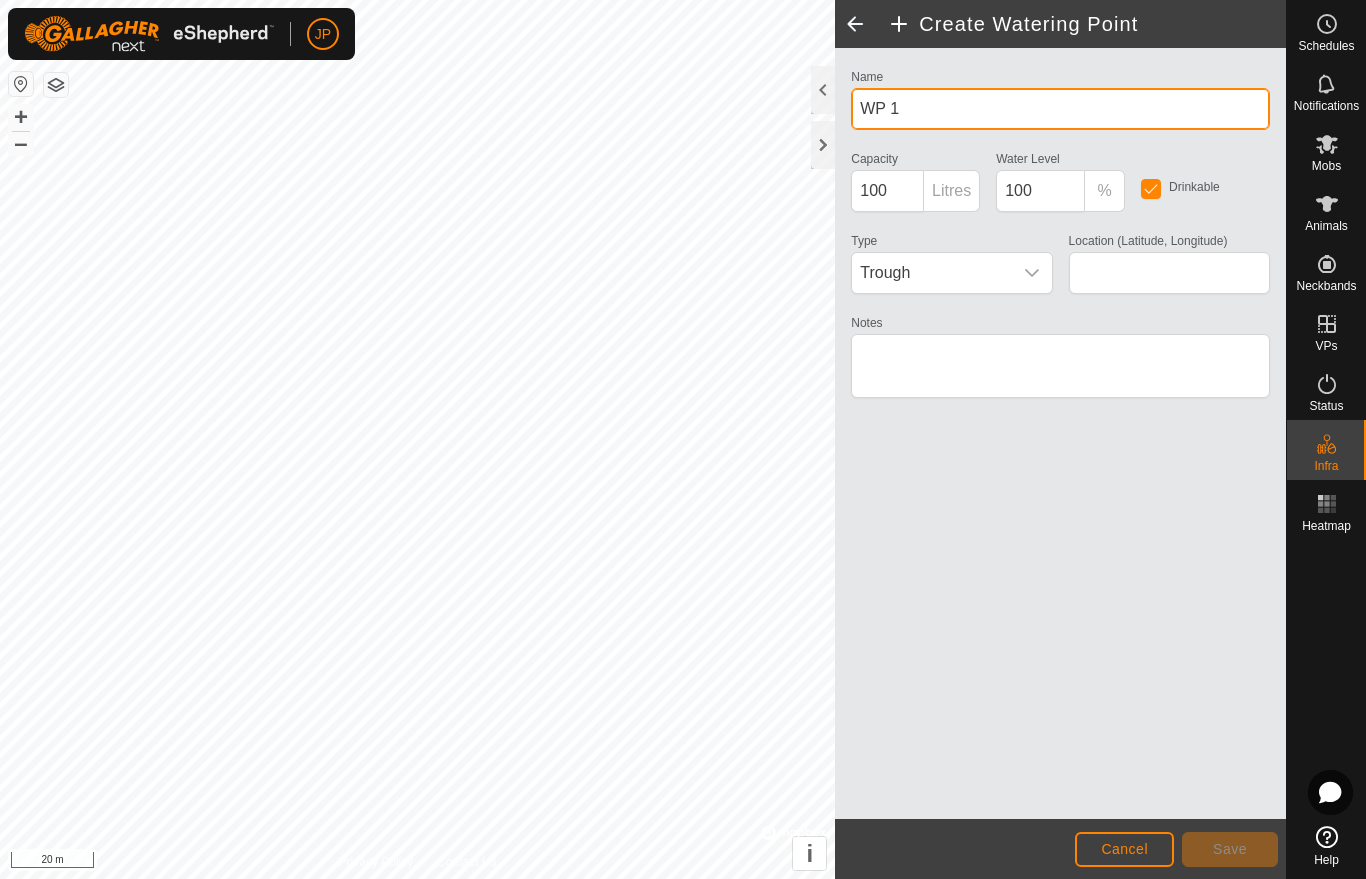 click on "WP 1" at bounding box center (1060, 109) 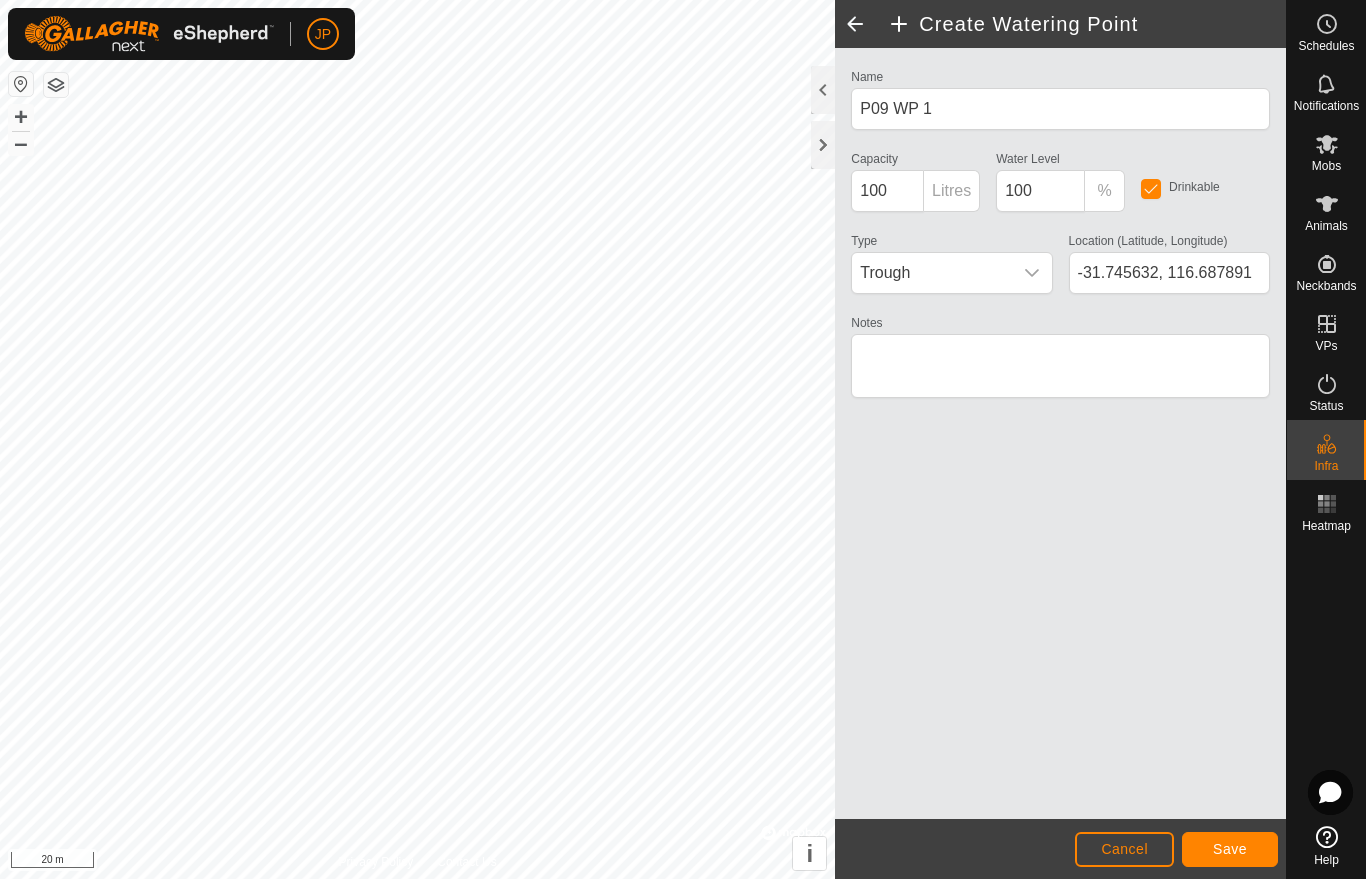 click on "Save" 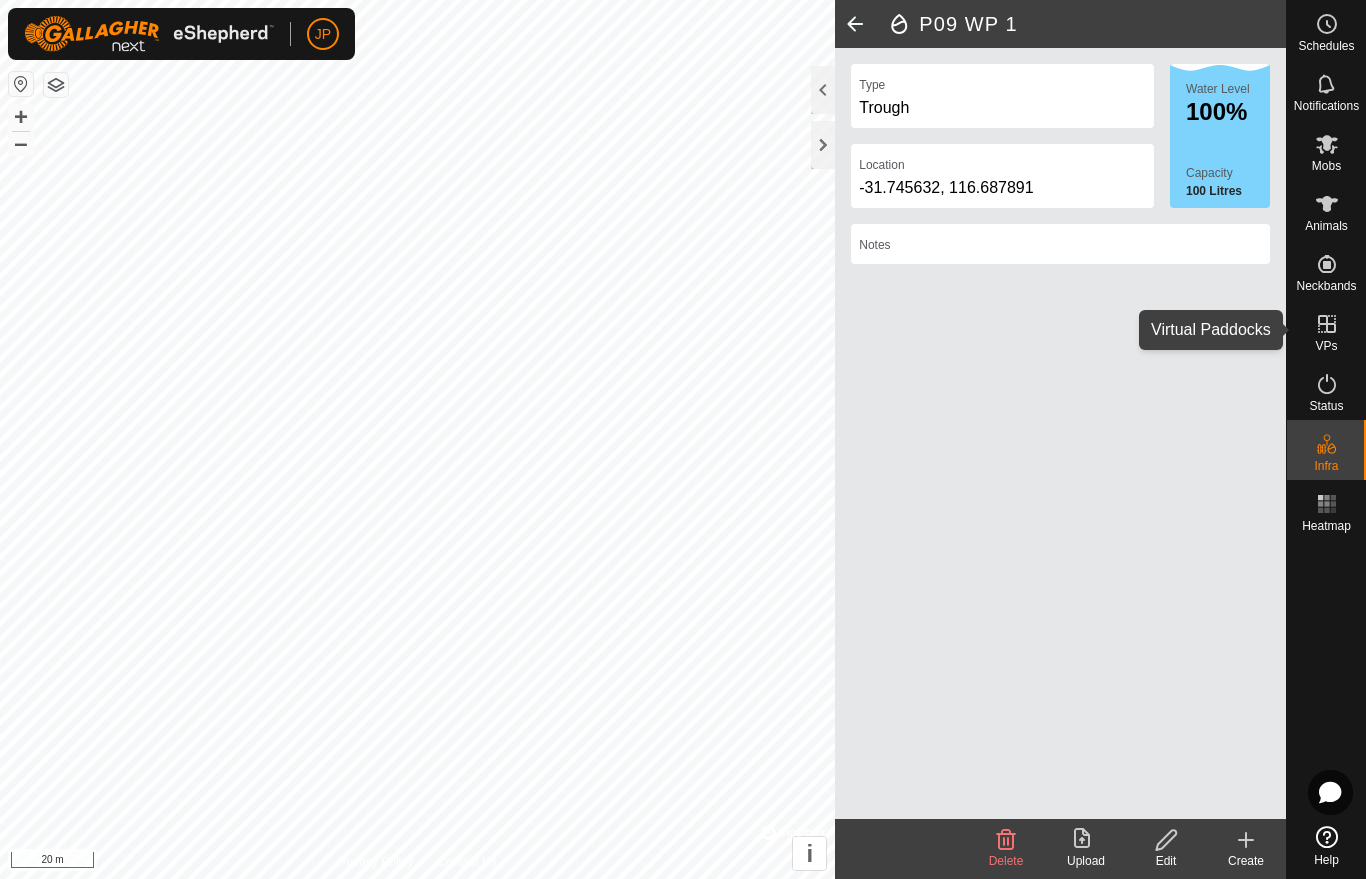 click 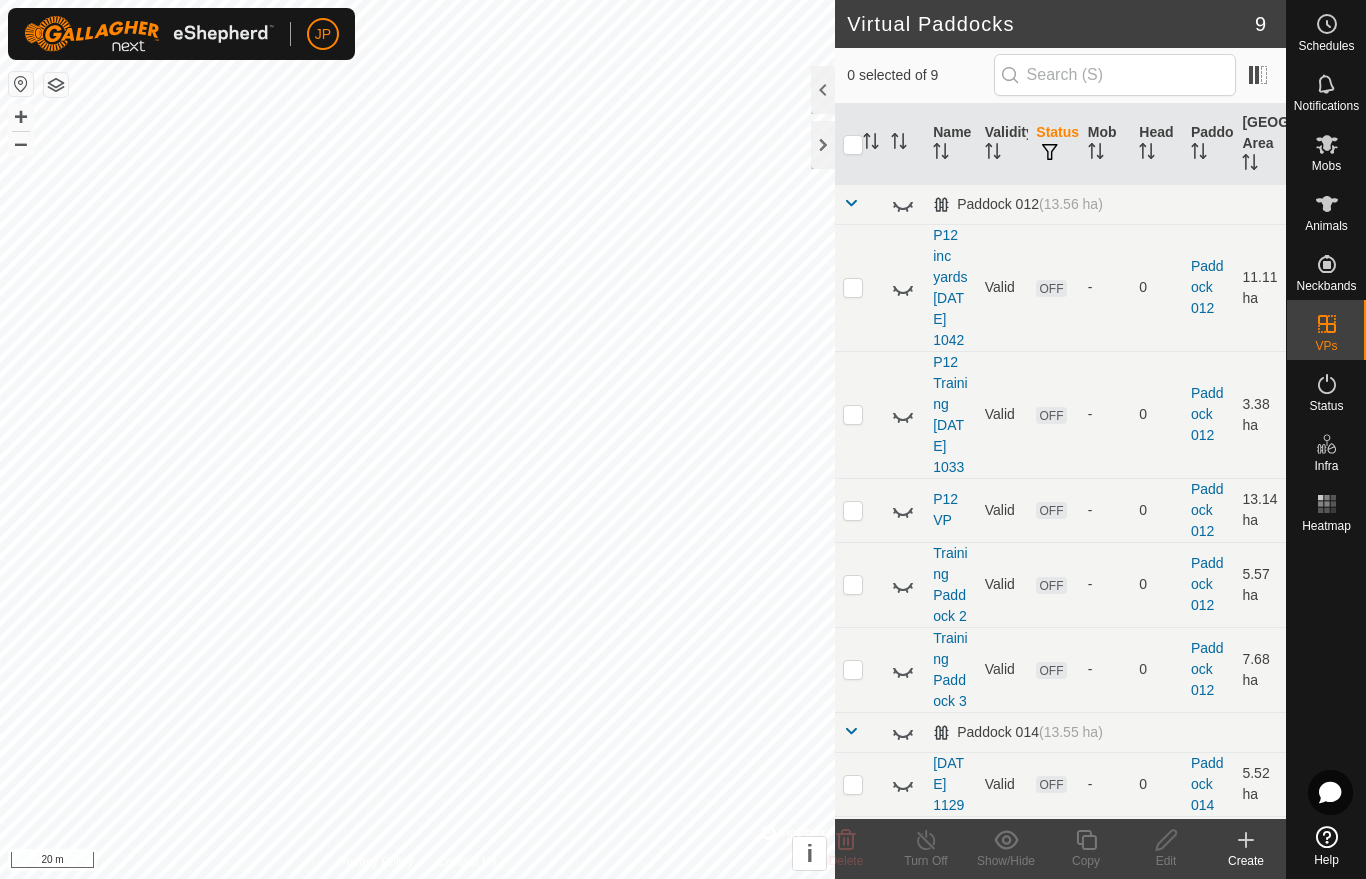 click 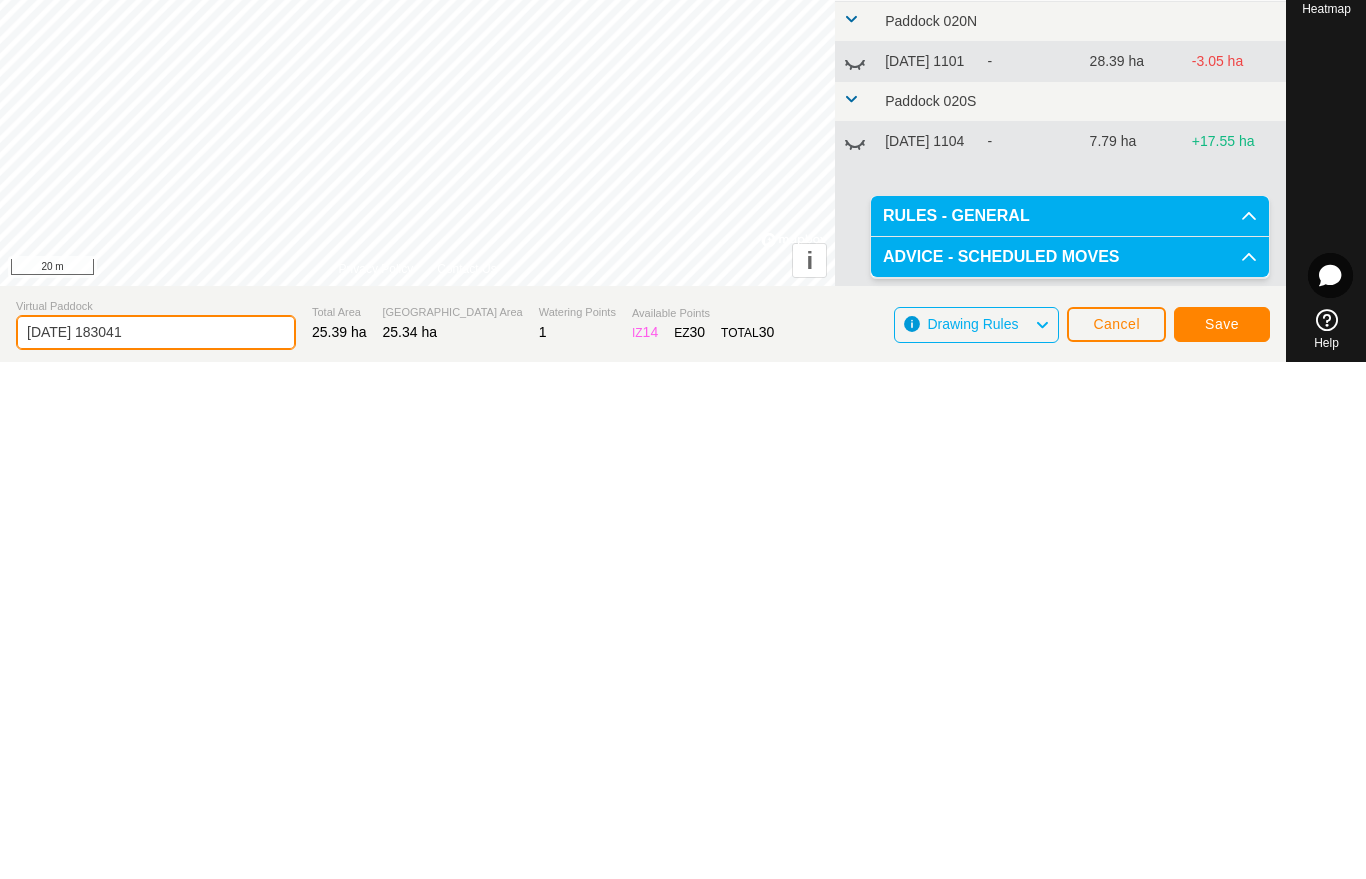 drag, startPoint x: 150, startPoint y: 855, endPoint x: 117, endPoint y: 847, distance: 33.955853 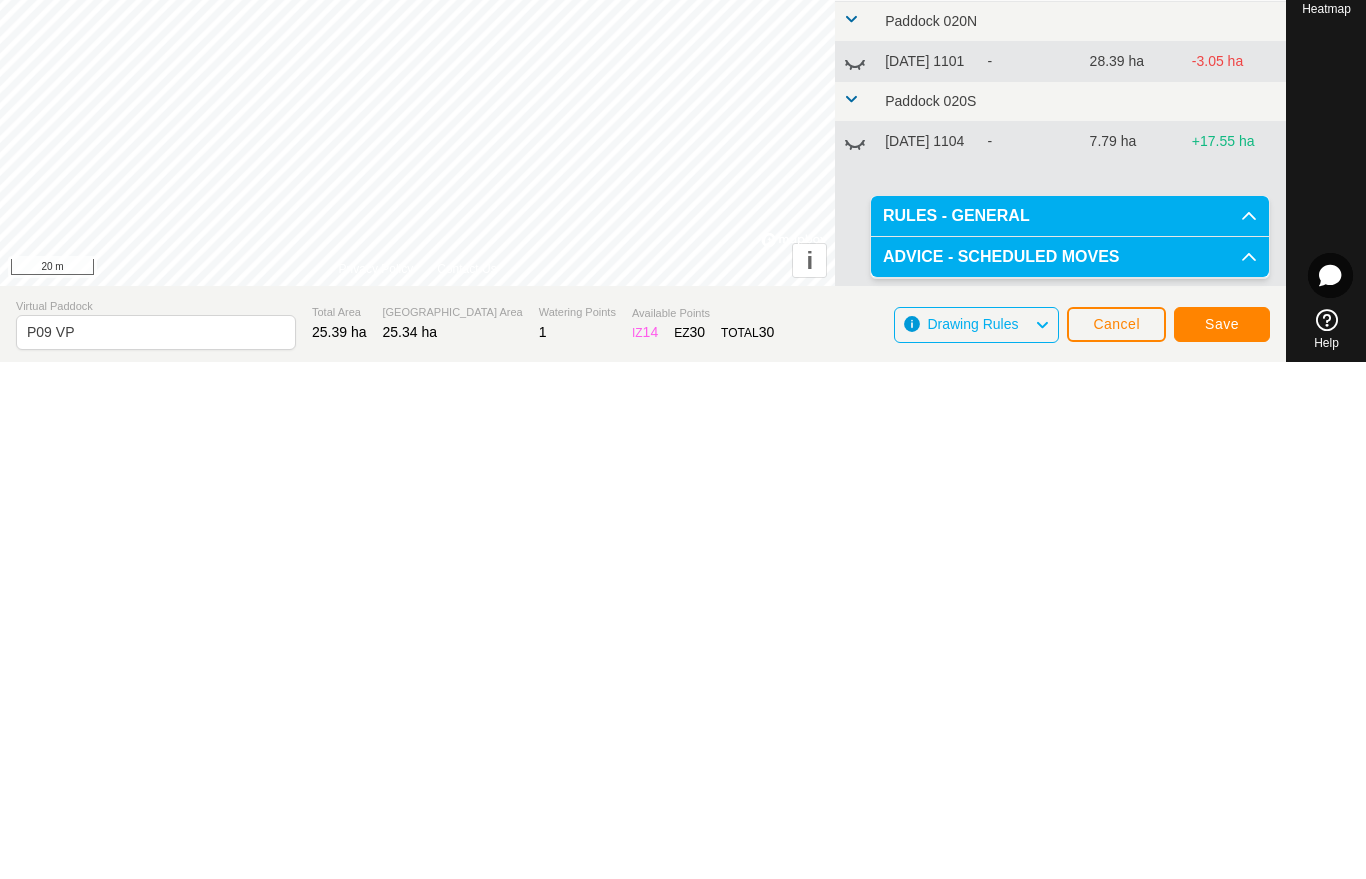 click on "DRAW IZ EZ Delete Privacy Policy Contact Us IZ interior angle must be larger than 80°  (Current: 74.4°) . + – ⇧ i ©  Mapbox , ©  OpenStreetMap ,  Improve this map 20 m VP Area Comparison     VP   Mob   [GEOGRAPHIC_DATA] Area   New Allocation  Paddock 012   P12 inc yards [DATE] 1042  -  11.11 ha  +14.23 ha  P12 Training [DATE] 1033  -  3.38 ha  +21.96 ha  P12 VP  -  13.14 ha  +12.2 ha  Training Paddock 2  -  5.57 ha  +19.77 ha  Training Paddock 3  -  7.68 ha  +17.66 [PERSON_NAME] 014  [DATE] 1129  -  5.52 ha  +19.82 [PERSON_NAME] 018A  [DATE] 1351  -  20.42 ha  +4.92 [PERSON_NAME] 020N  [DATE] 1101  -  28.39 ha  -3.05 [PERSON_NAME] 020S  [DATE] 1104  -  7.79 ha  +17.55 ha Virtual Paddock P09 VP Total Area 25.39 ha Grazing Area 25.34 ha Watering Points 1 Available Points  IZ   14  EZ  30  TOTAL   30 Drawing Rules Cancel Save" 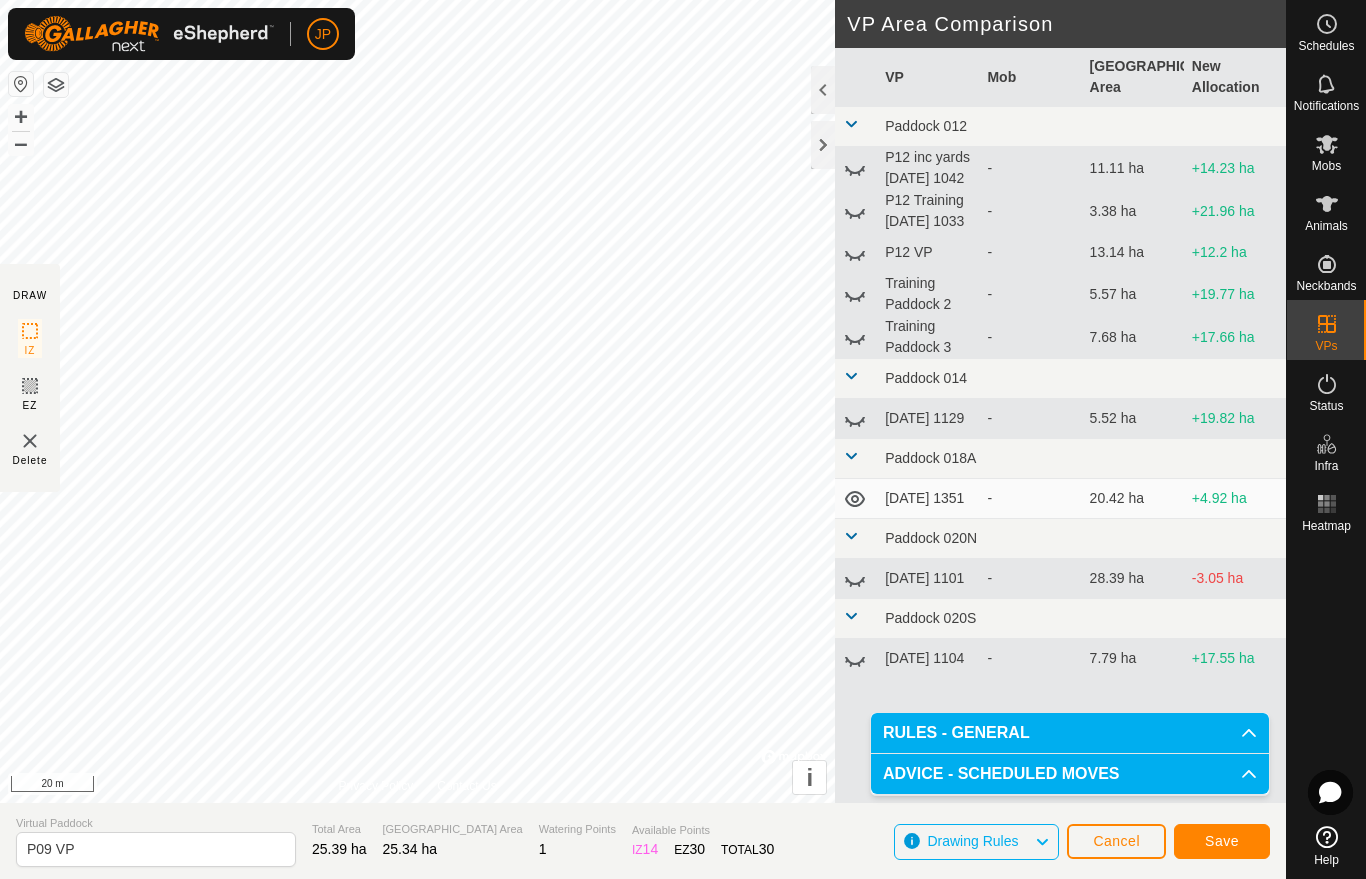 click on "Save" 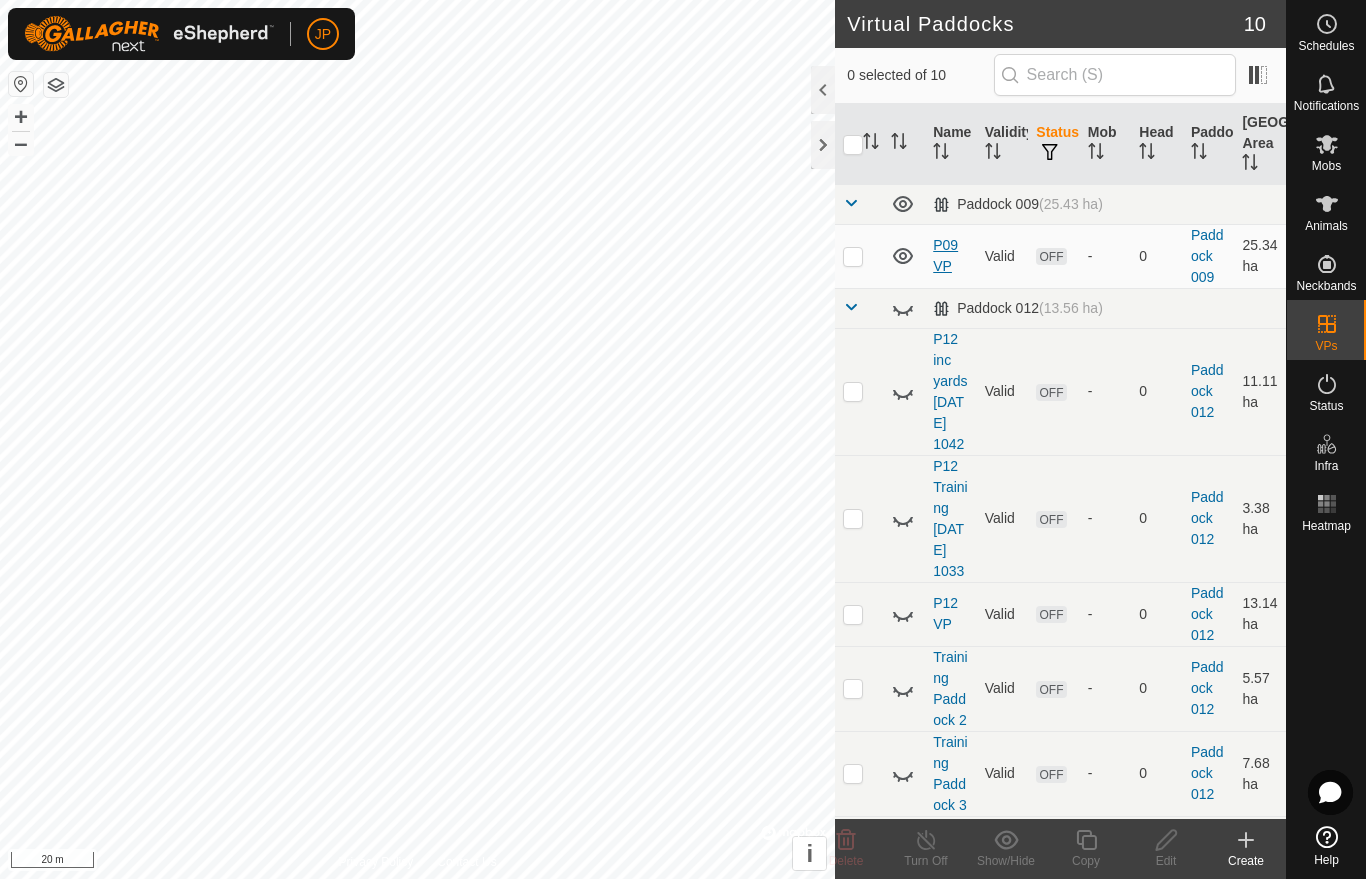 click on "P09 VP" at bounding box center (945, 255) 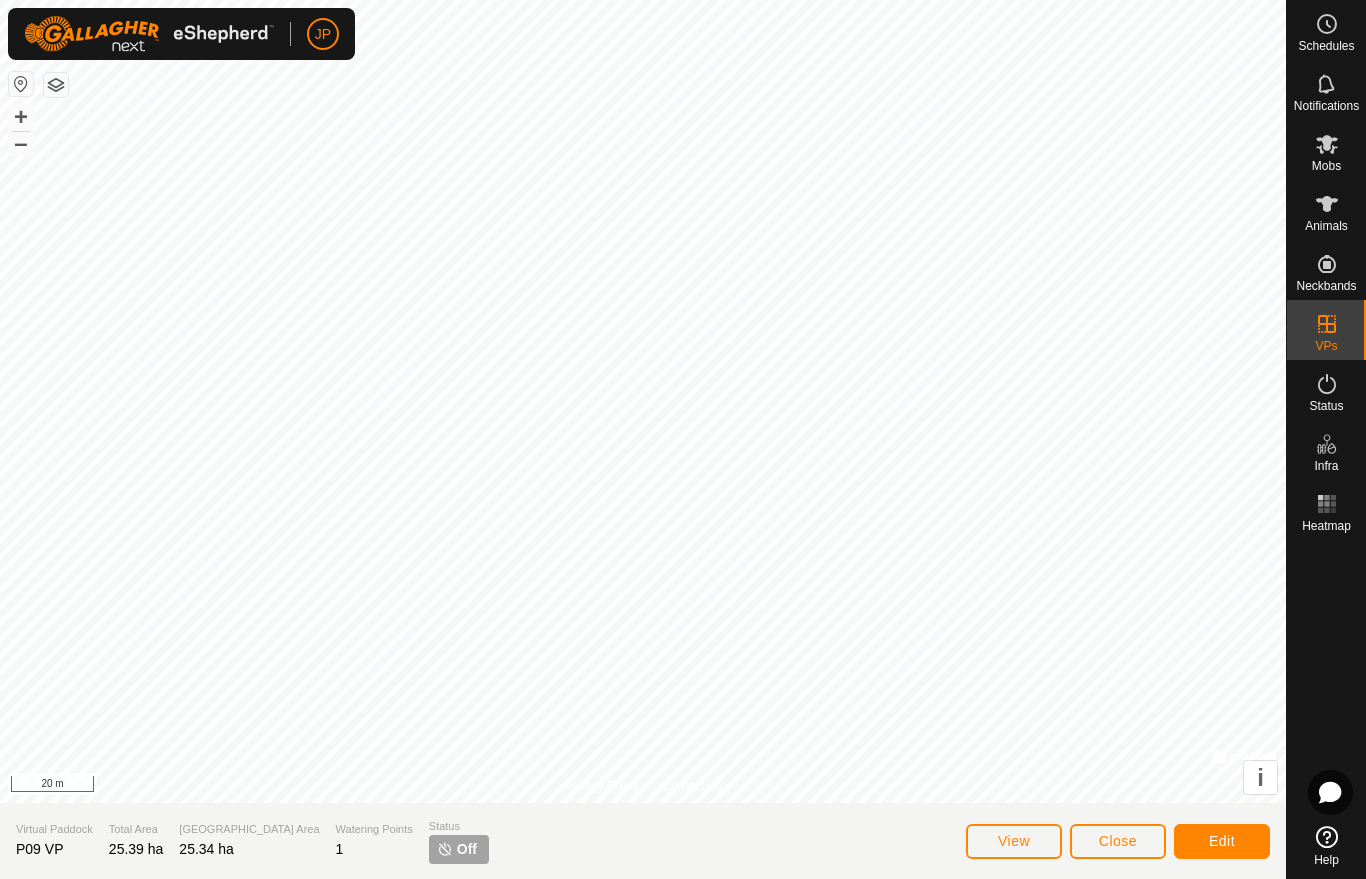 click on "Edit" 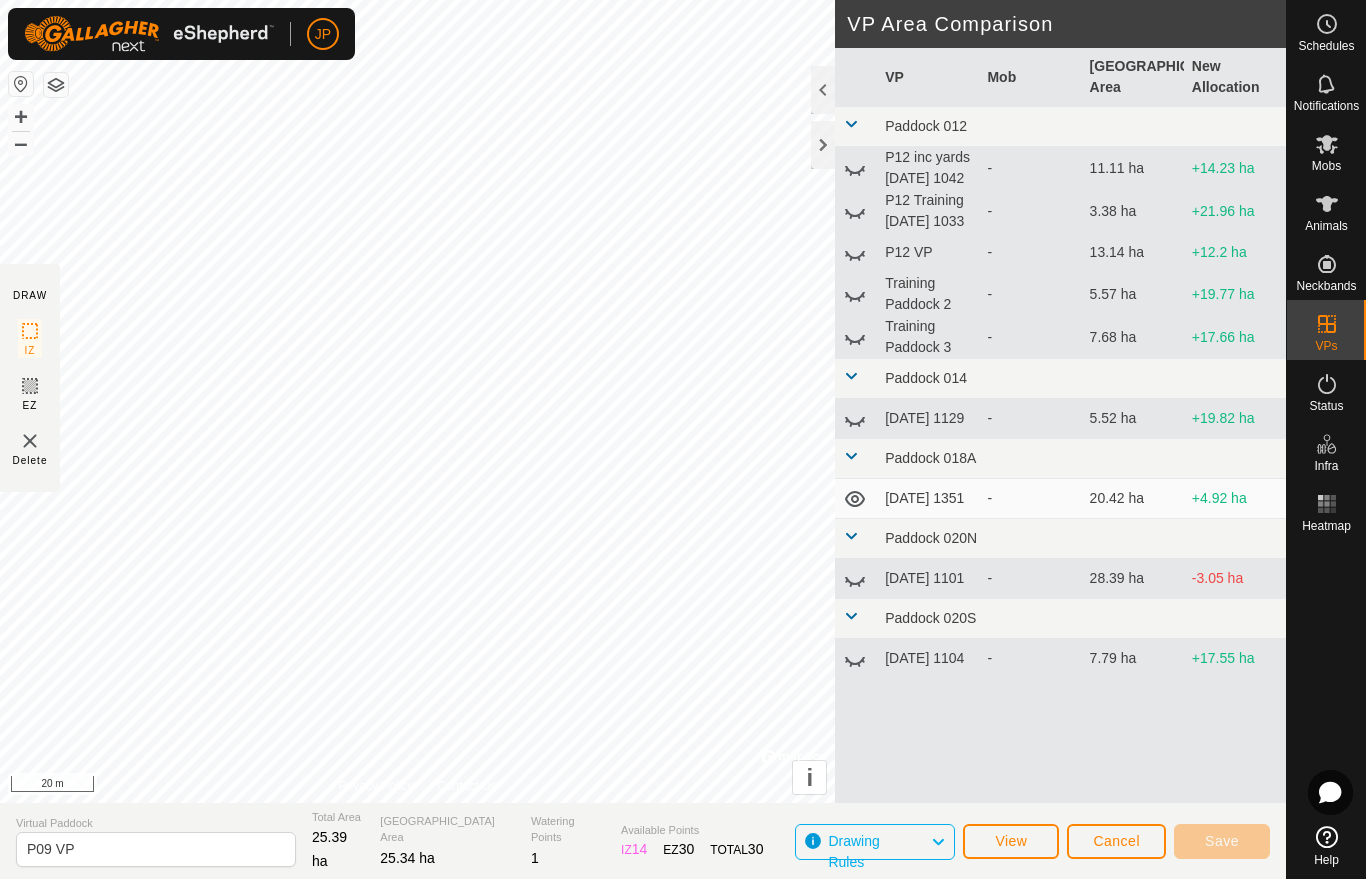 click 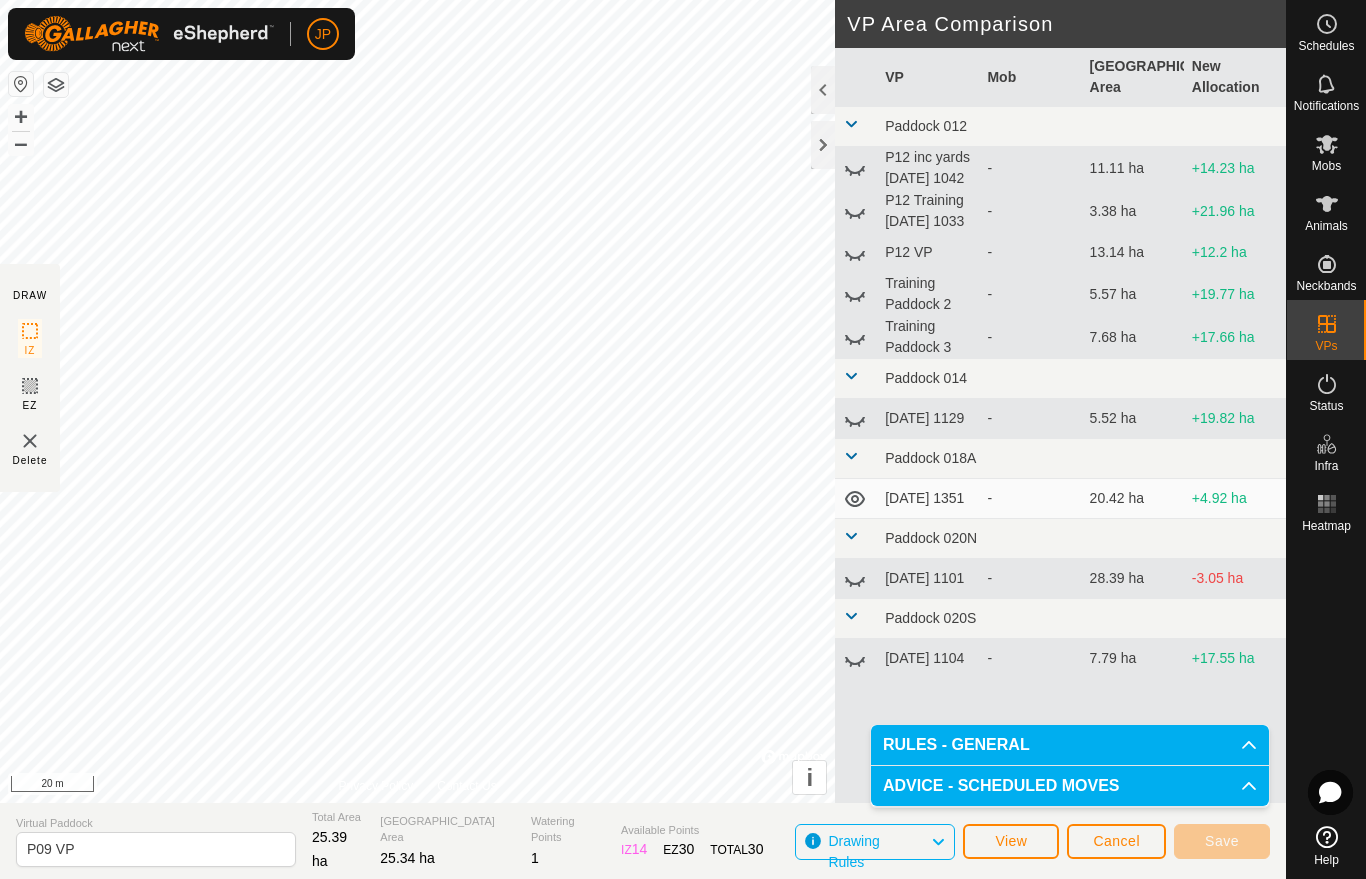 click 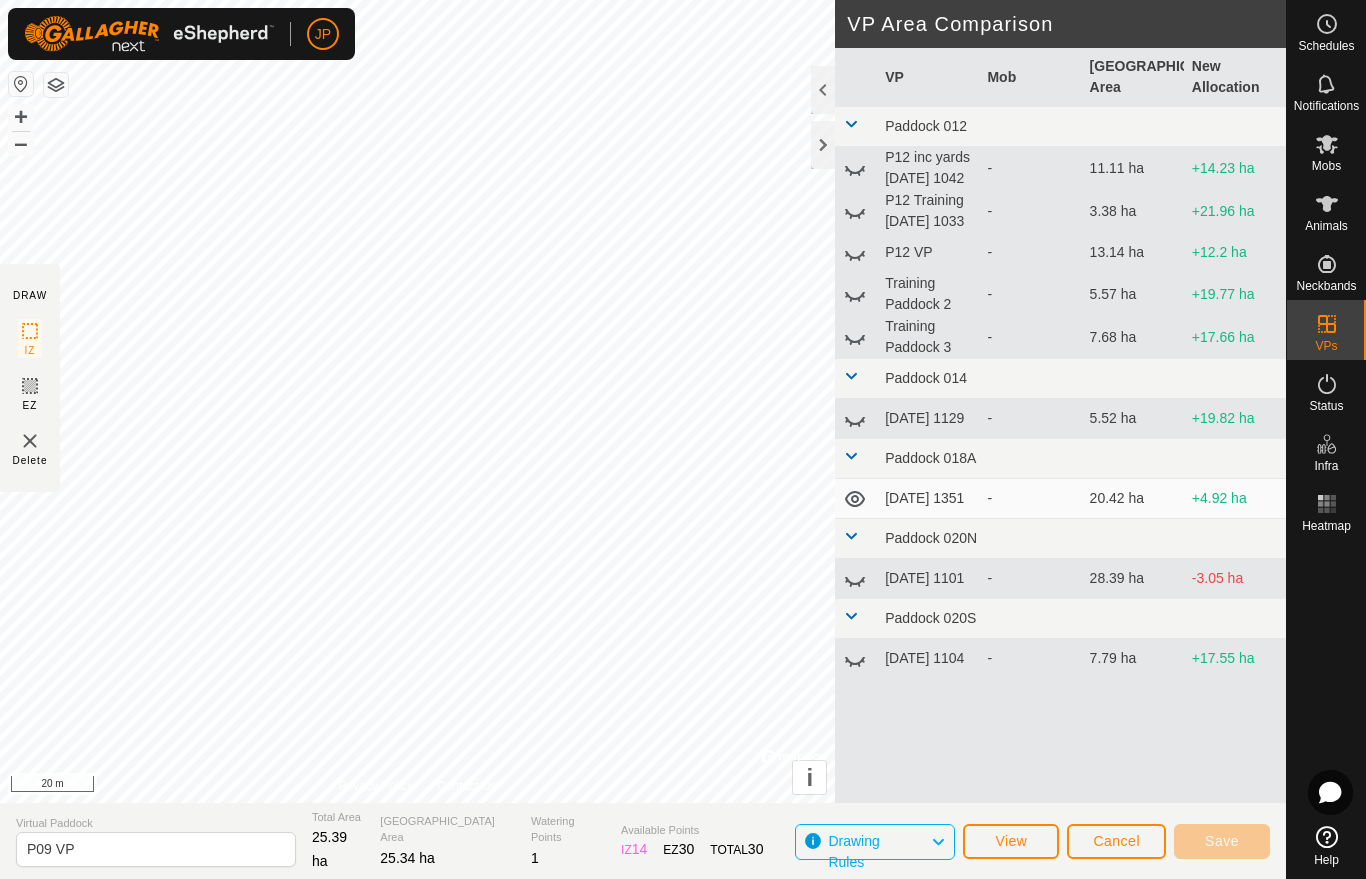 click on "Cancel" 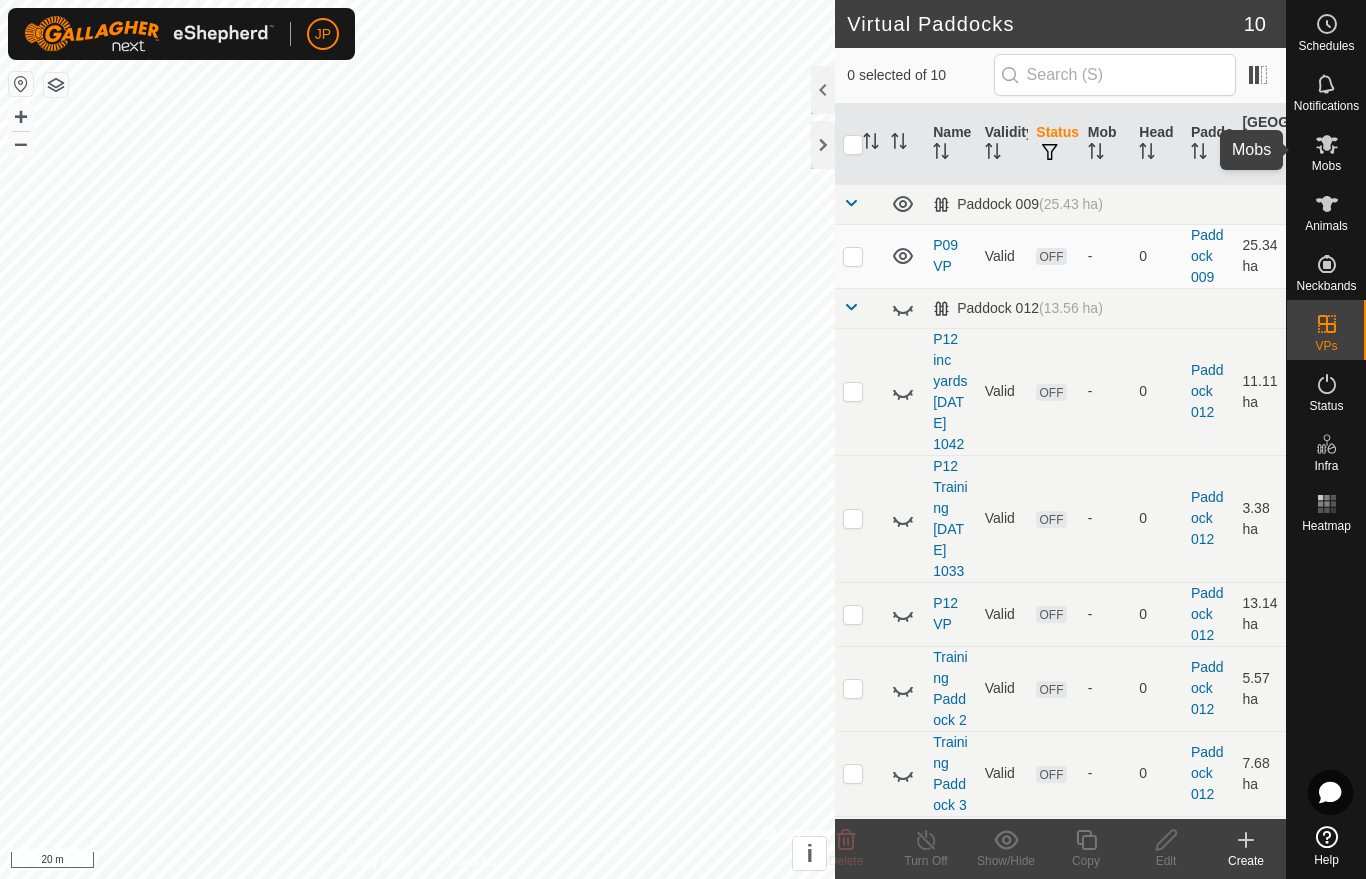 click 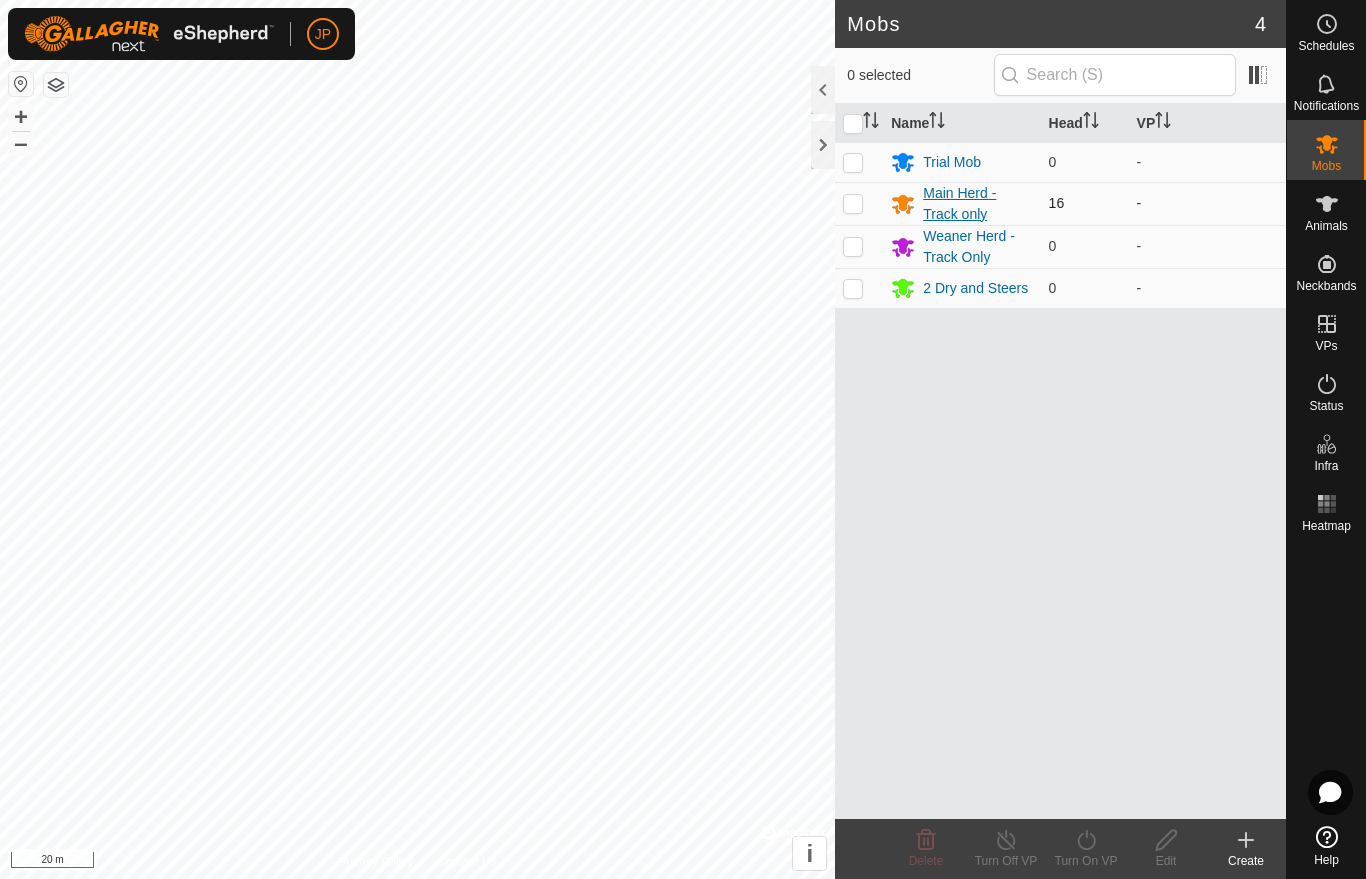 click on "Main Herd - Track only" at bounding box center [977, 204] 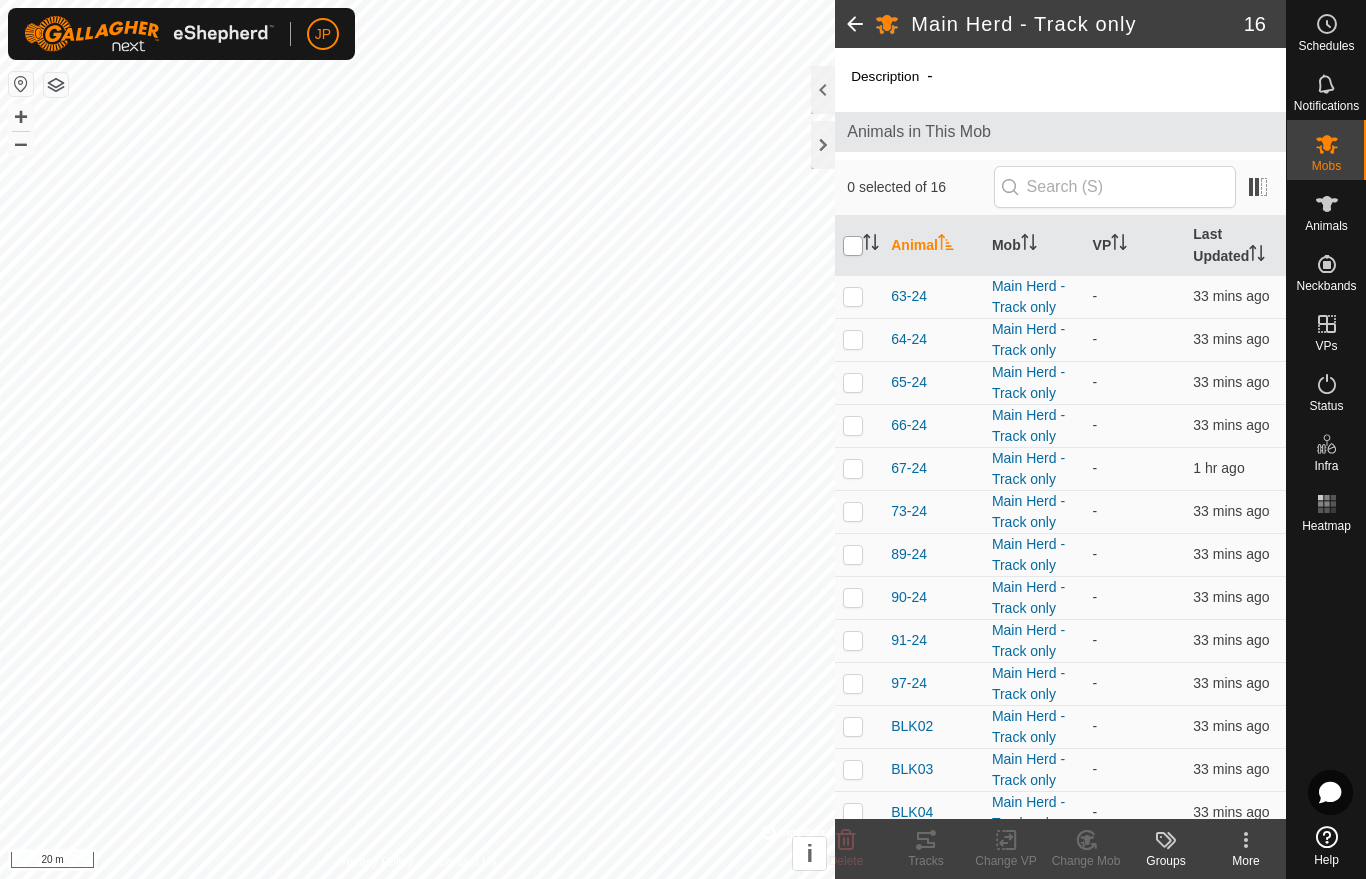 click at bounding box center (853, 246) 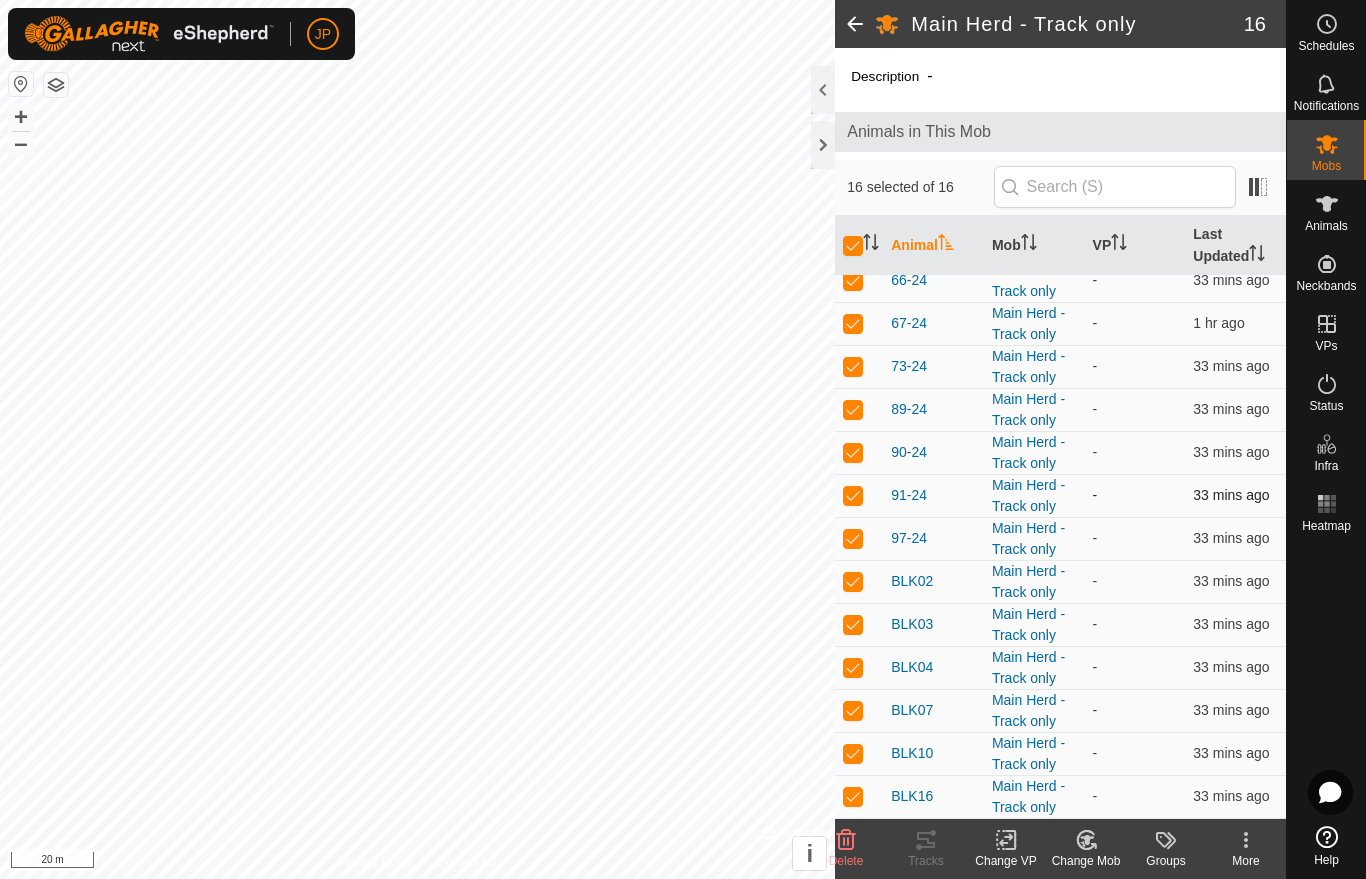 scroll, scrollTop: 145, scrollLeft: 0, axis: vertical 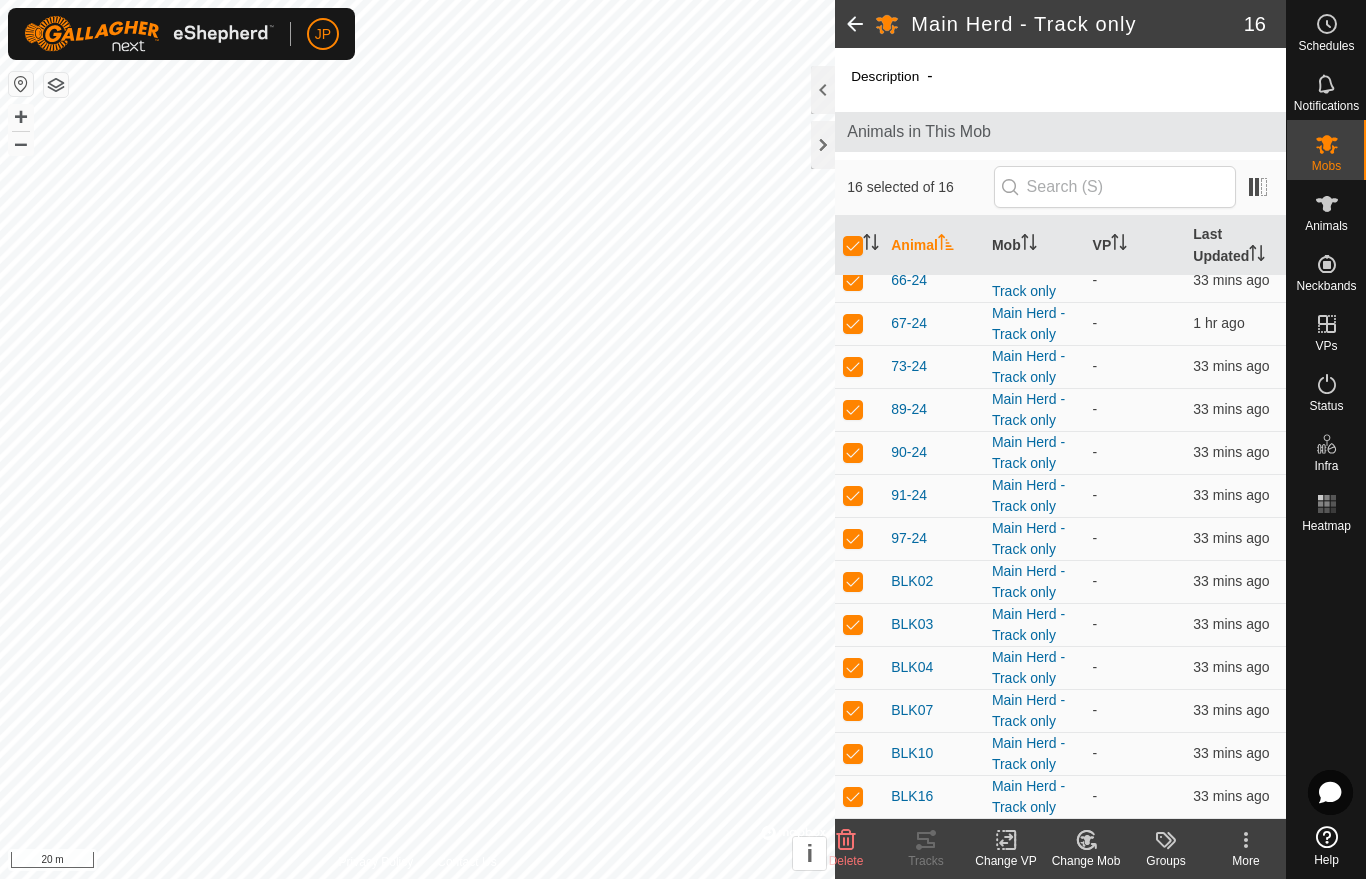 click 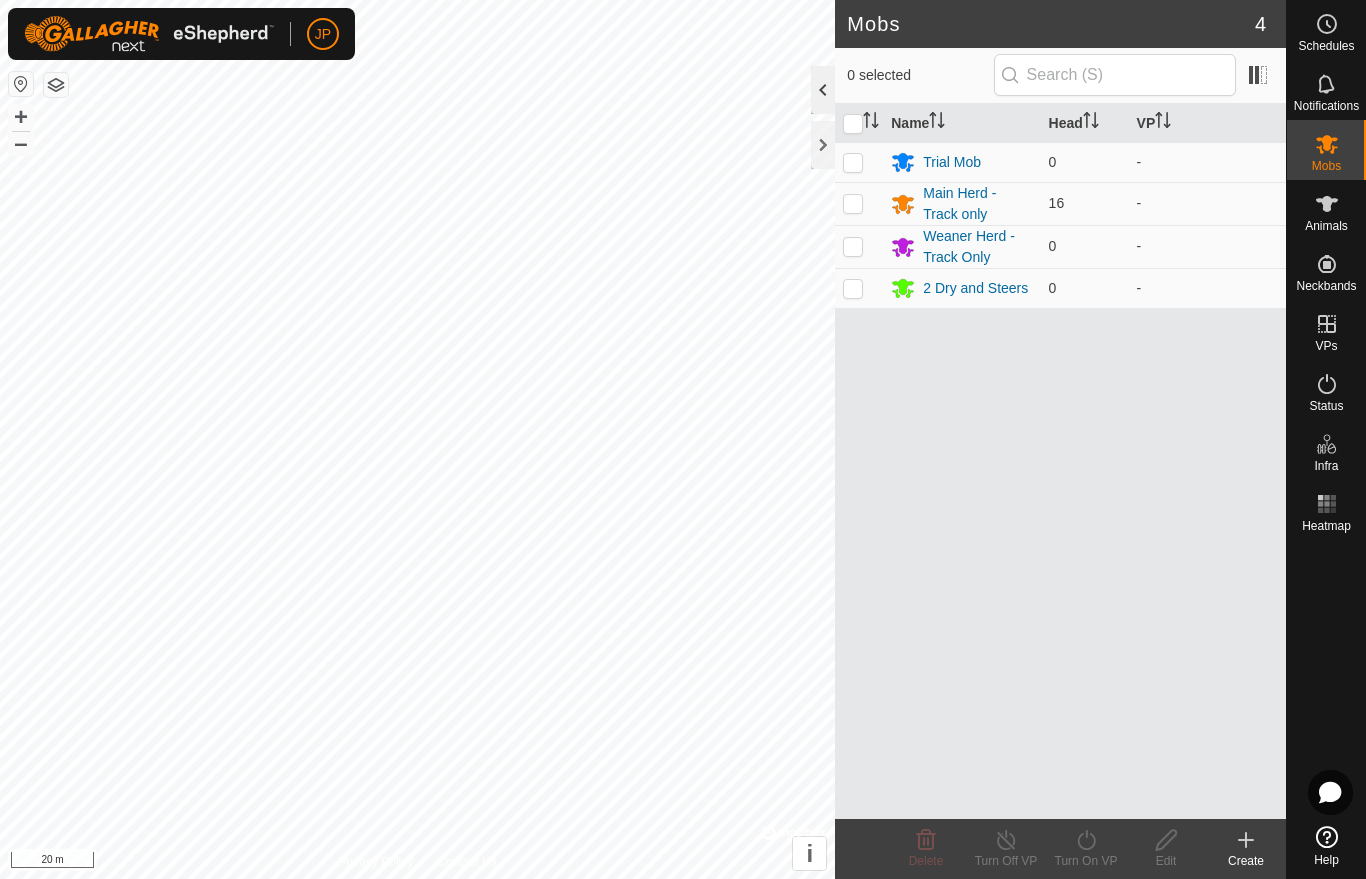 click 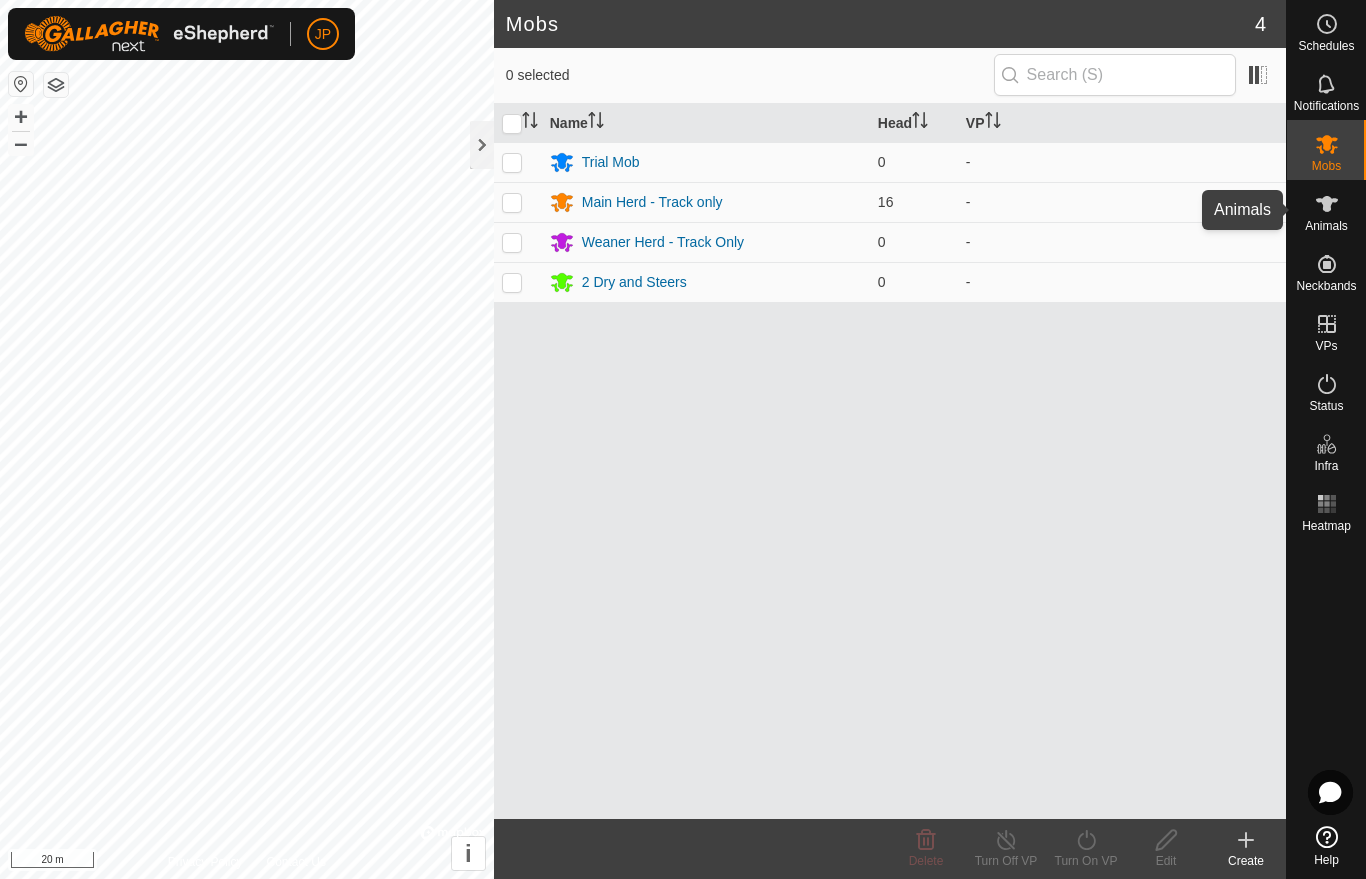 click on "Animals" at bounding box center (1326, 226) 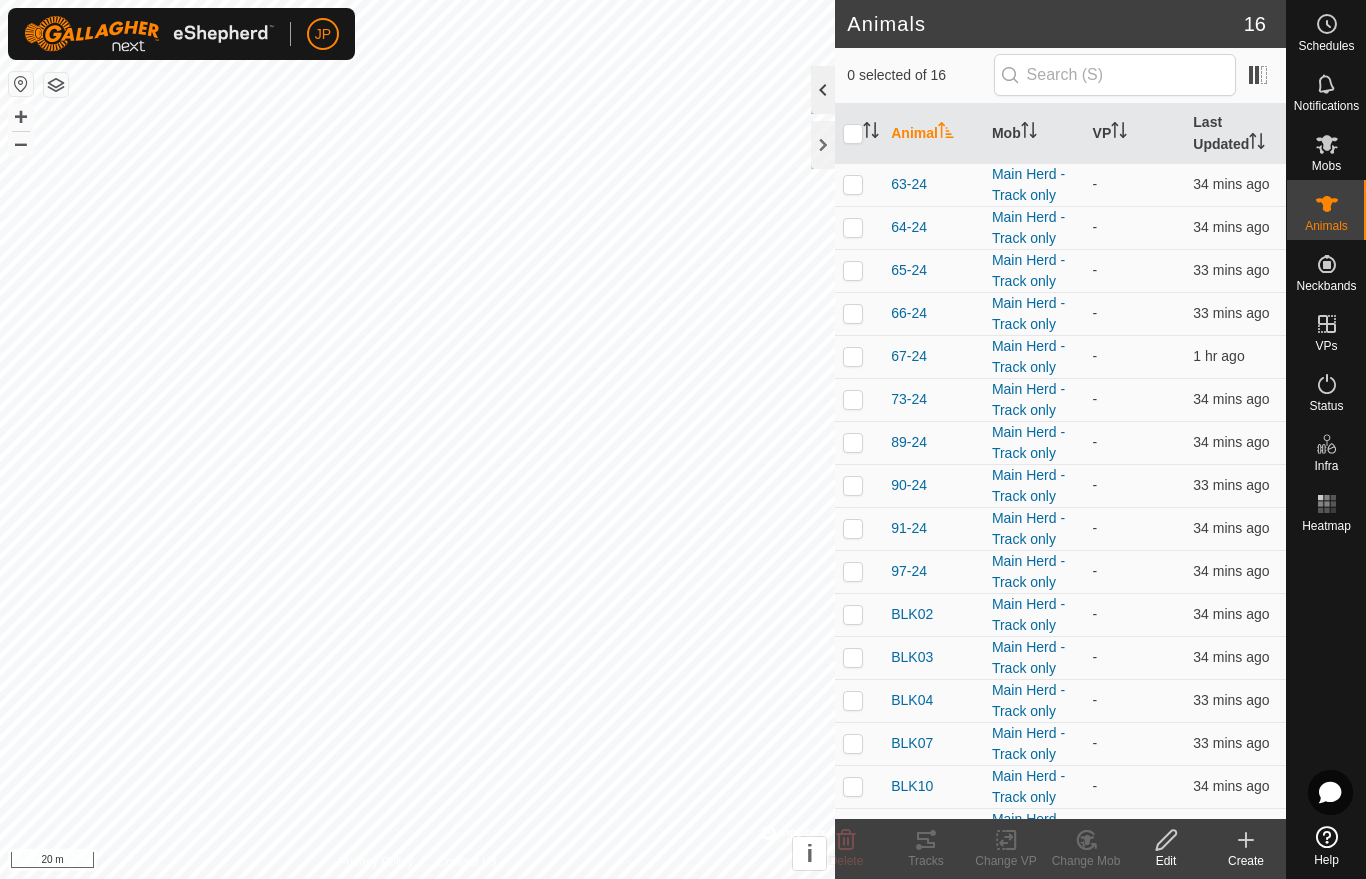 click 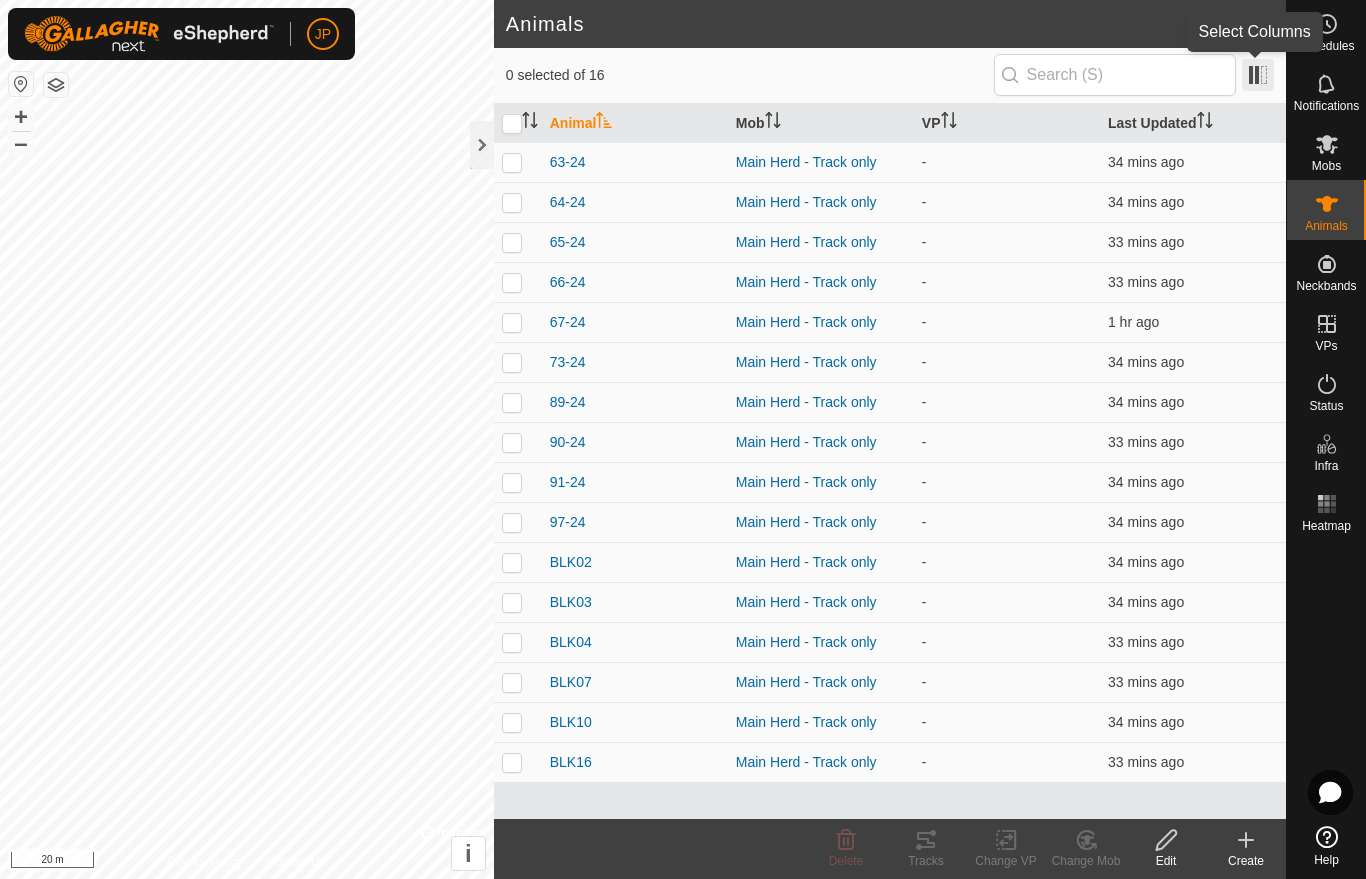 click at bounding box center [1258, 75] 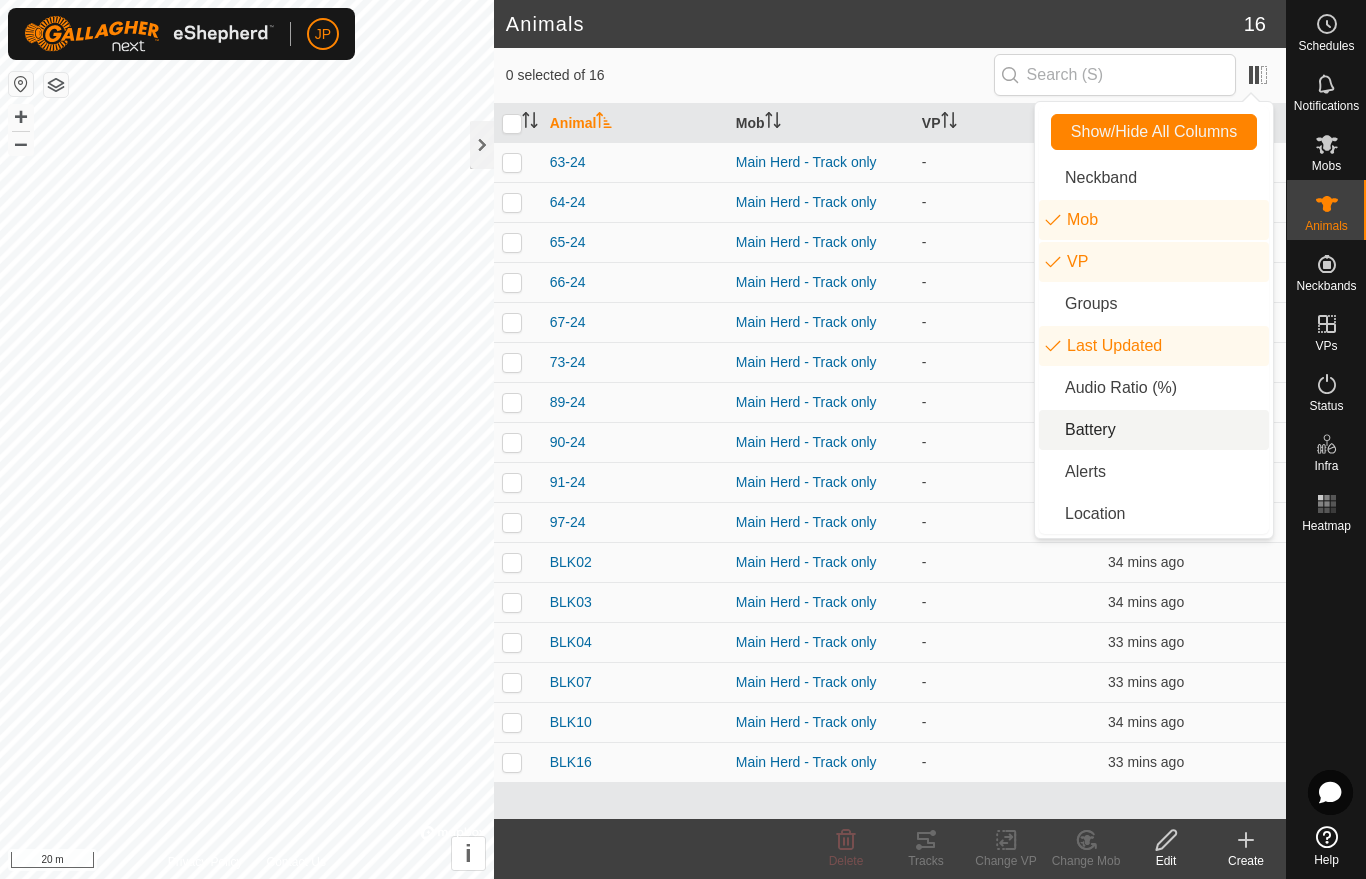 click on "Battery" at bounding box center (1154, 430) 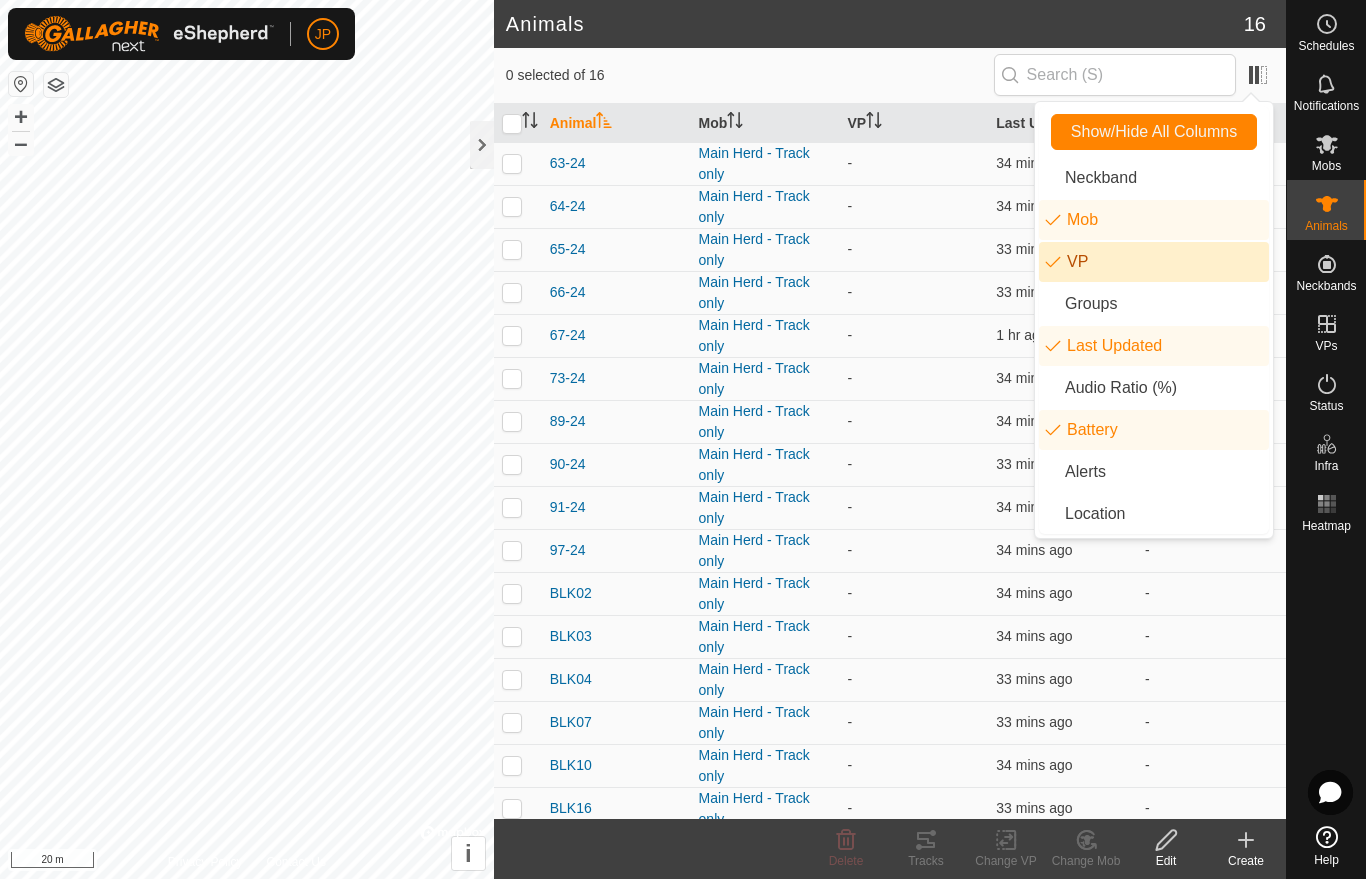 click on "VP" at bounding box center [1154, 262] 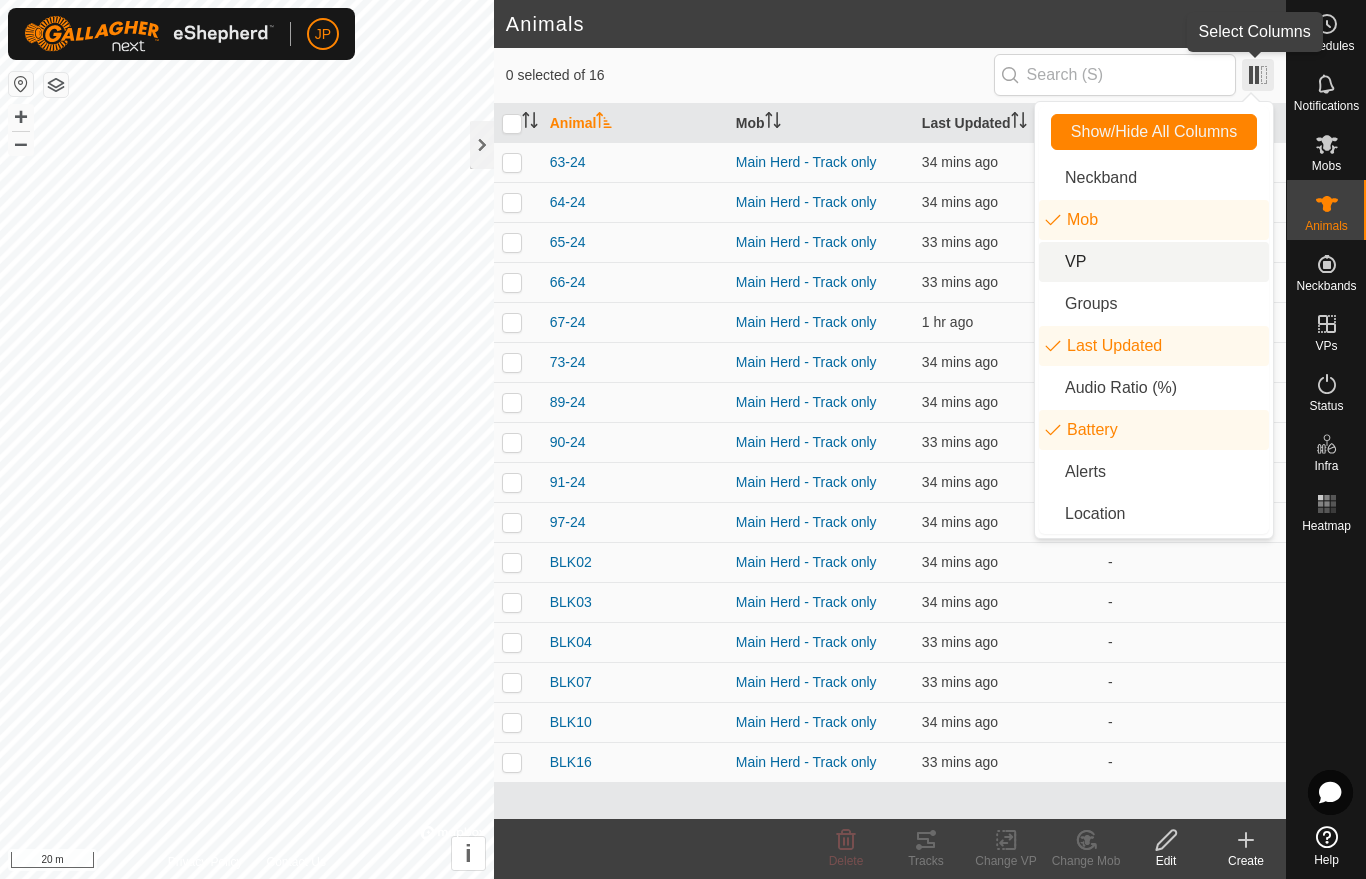click at bounding box center (1258, 75) 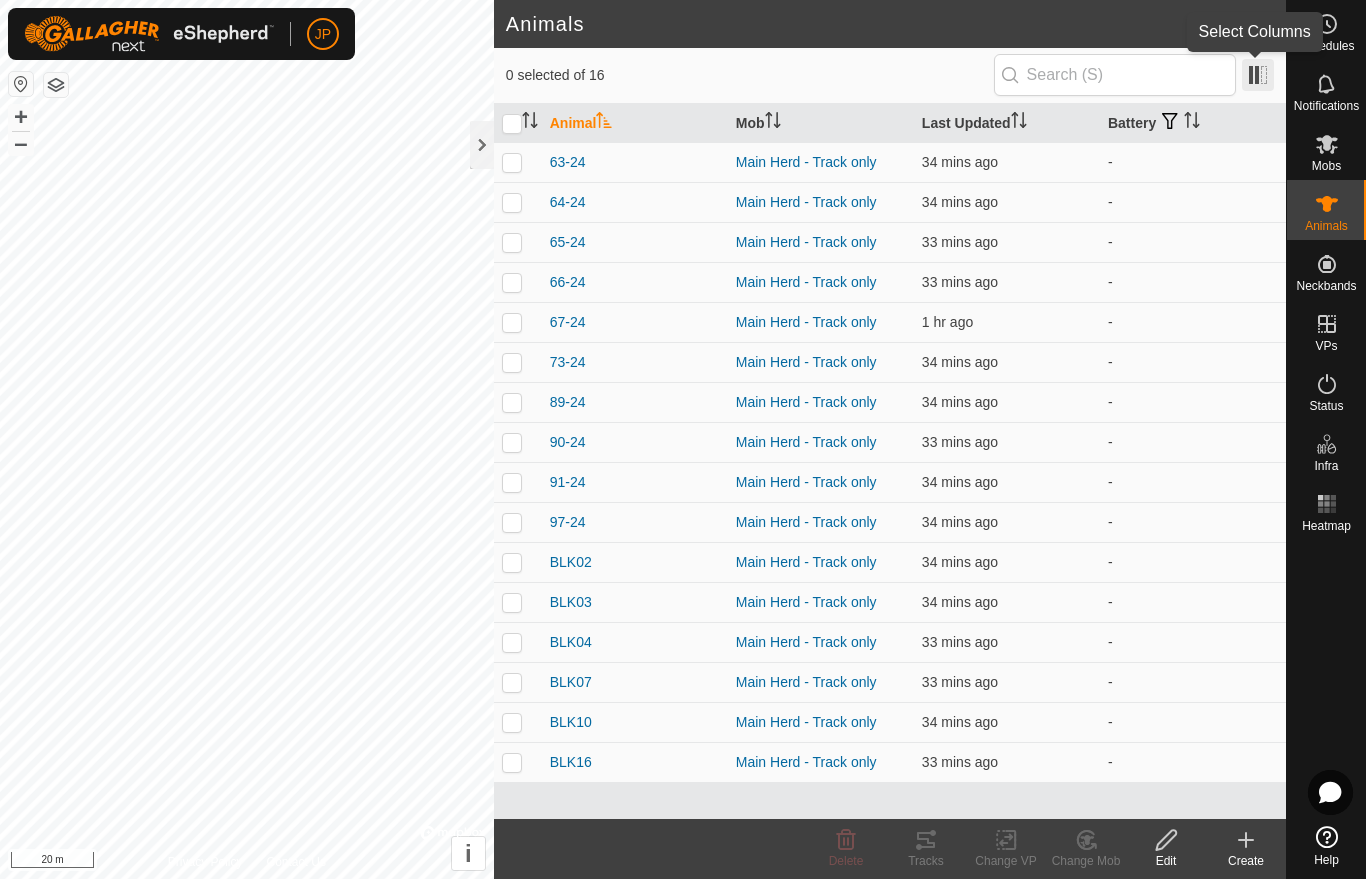click at bounding box center [1258, 75] 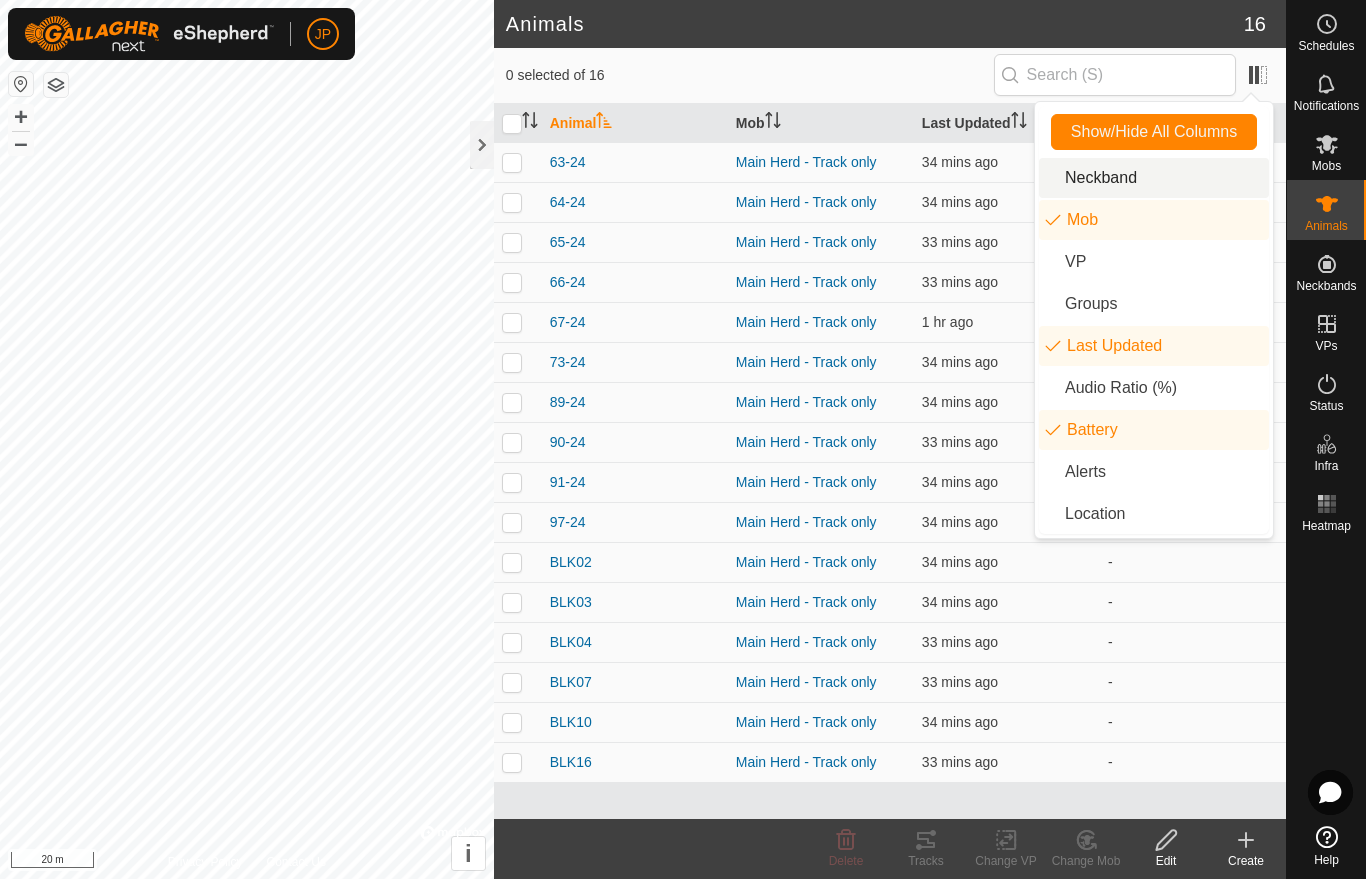 click on "Neckband" at bounding box center (1154, 178) 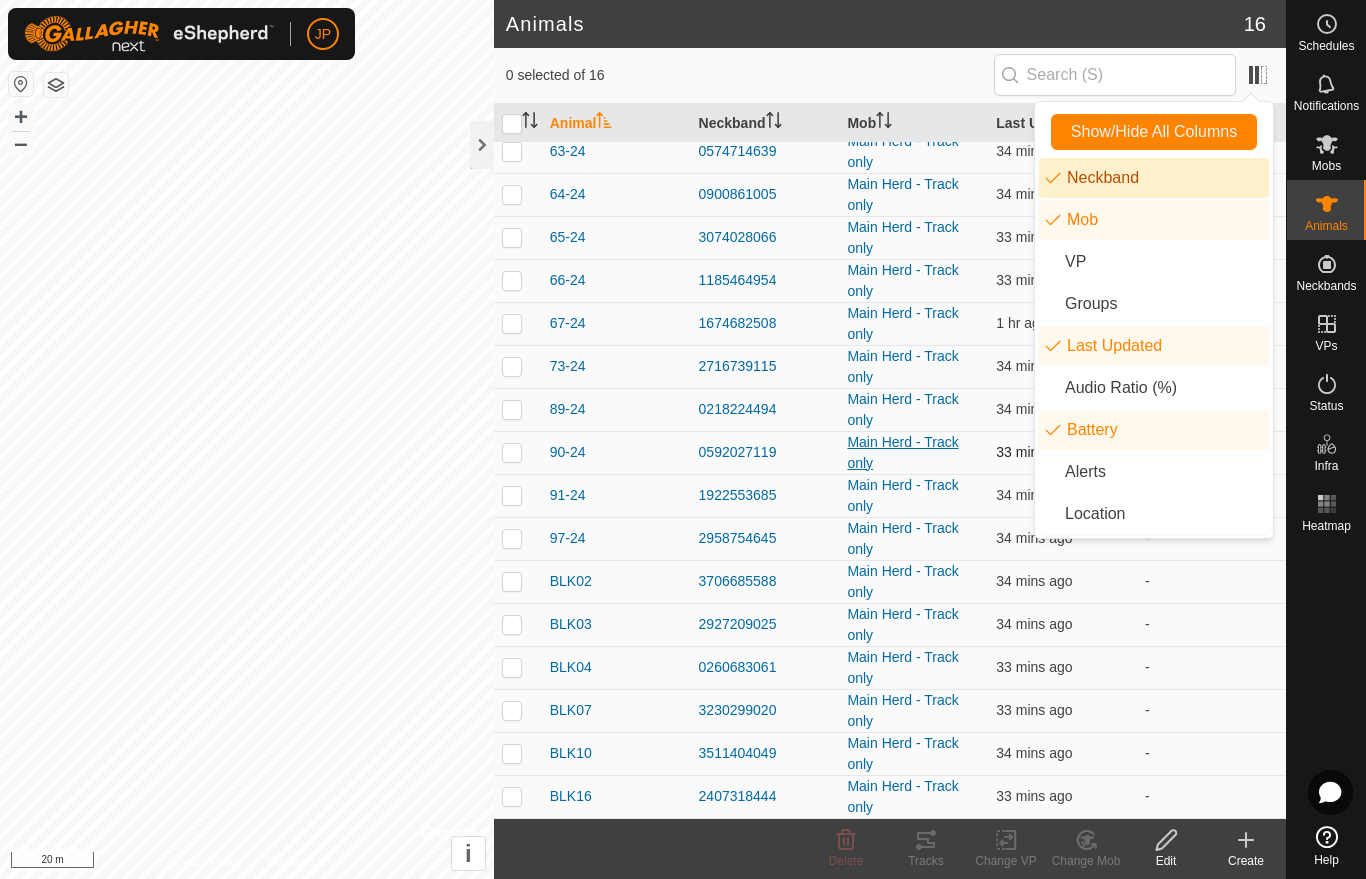 scroll, scrollTop: 12, scrollLeft: 0, axis: vertical 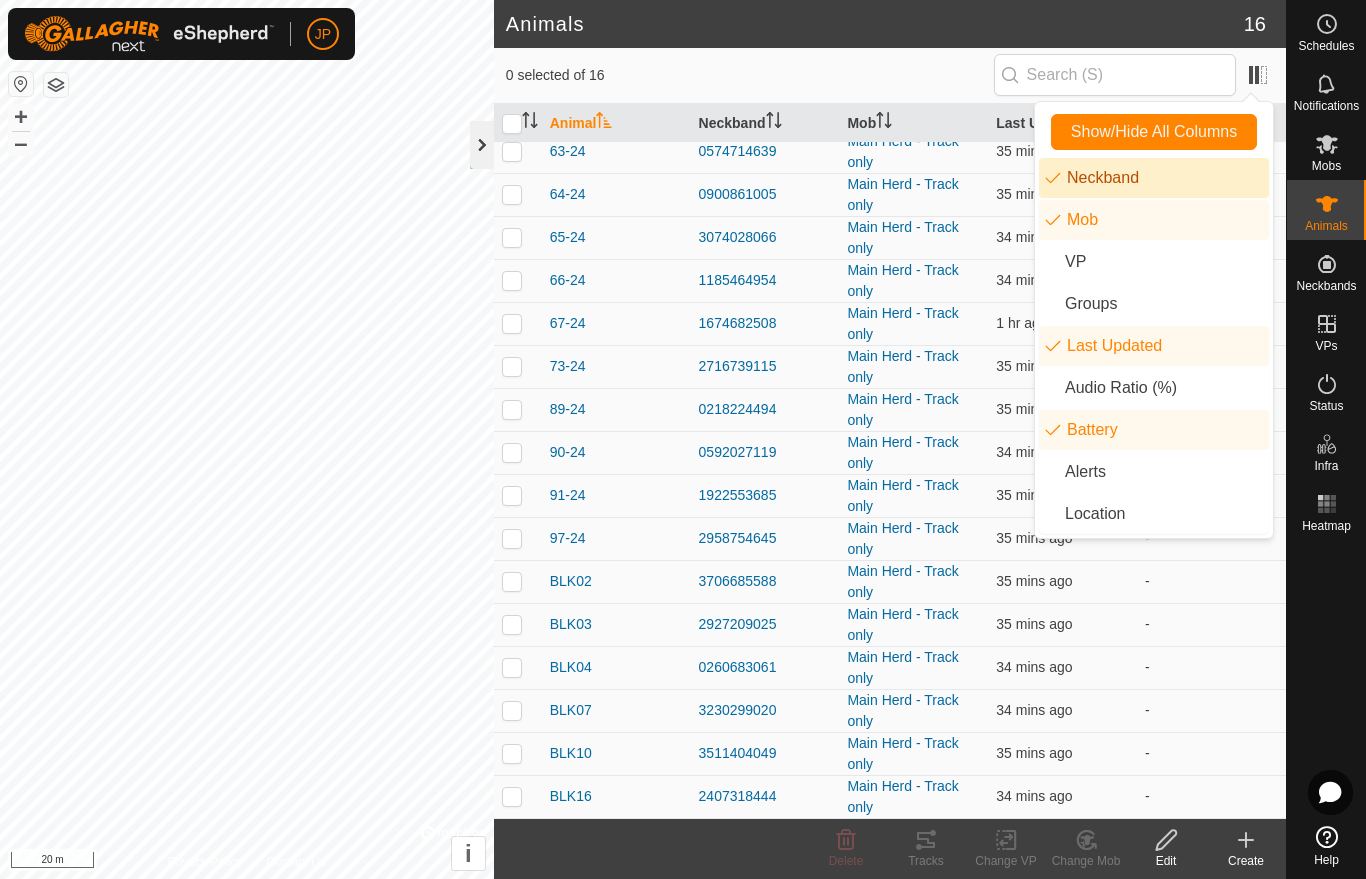click 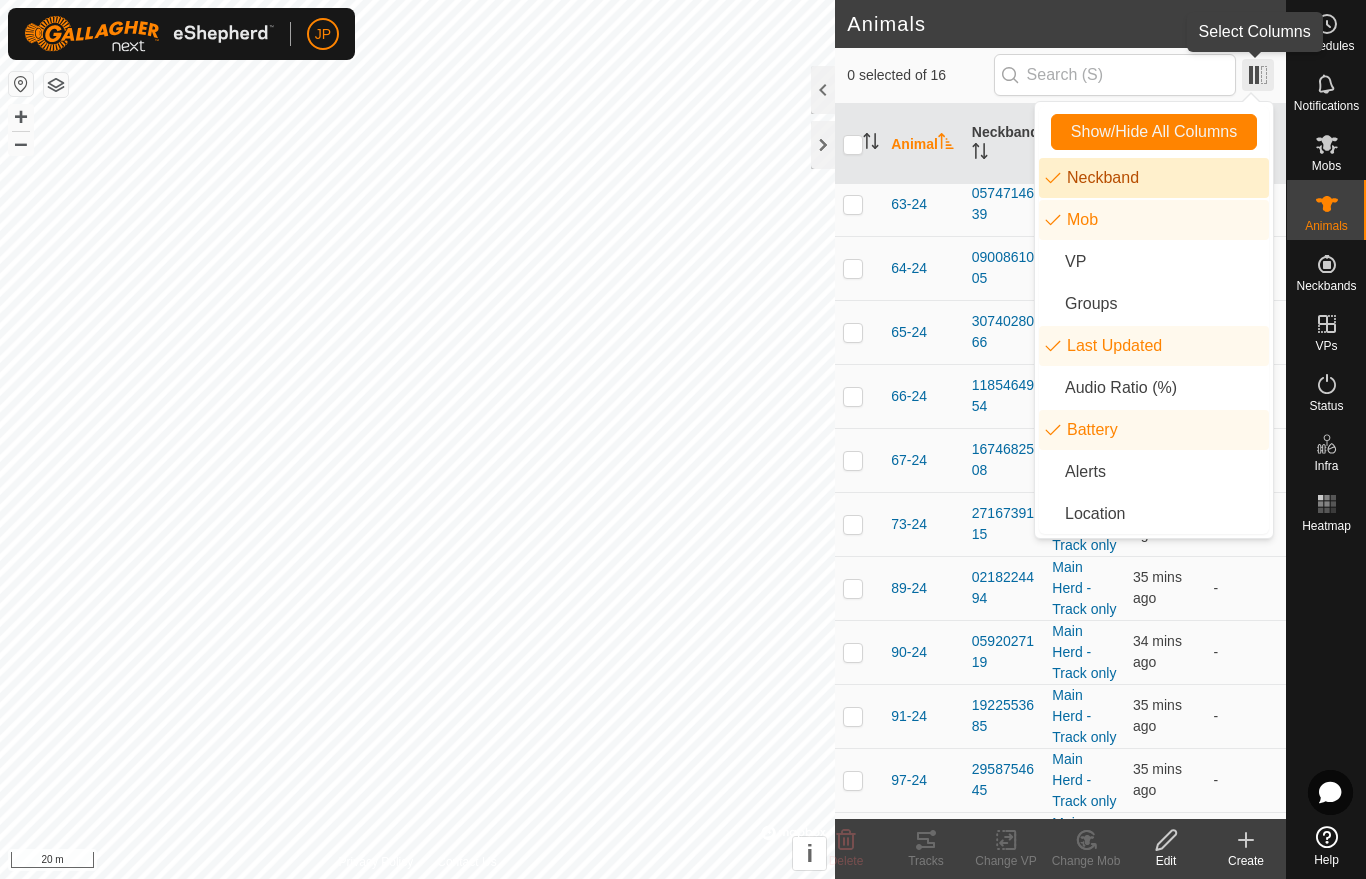 click at bounding box center [1258, 75] 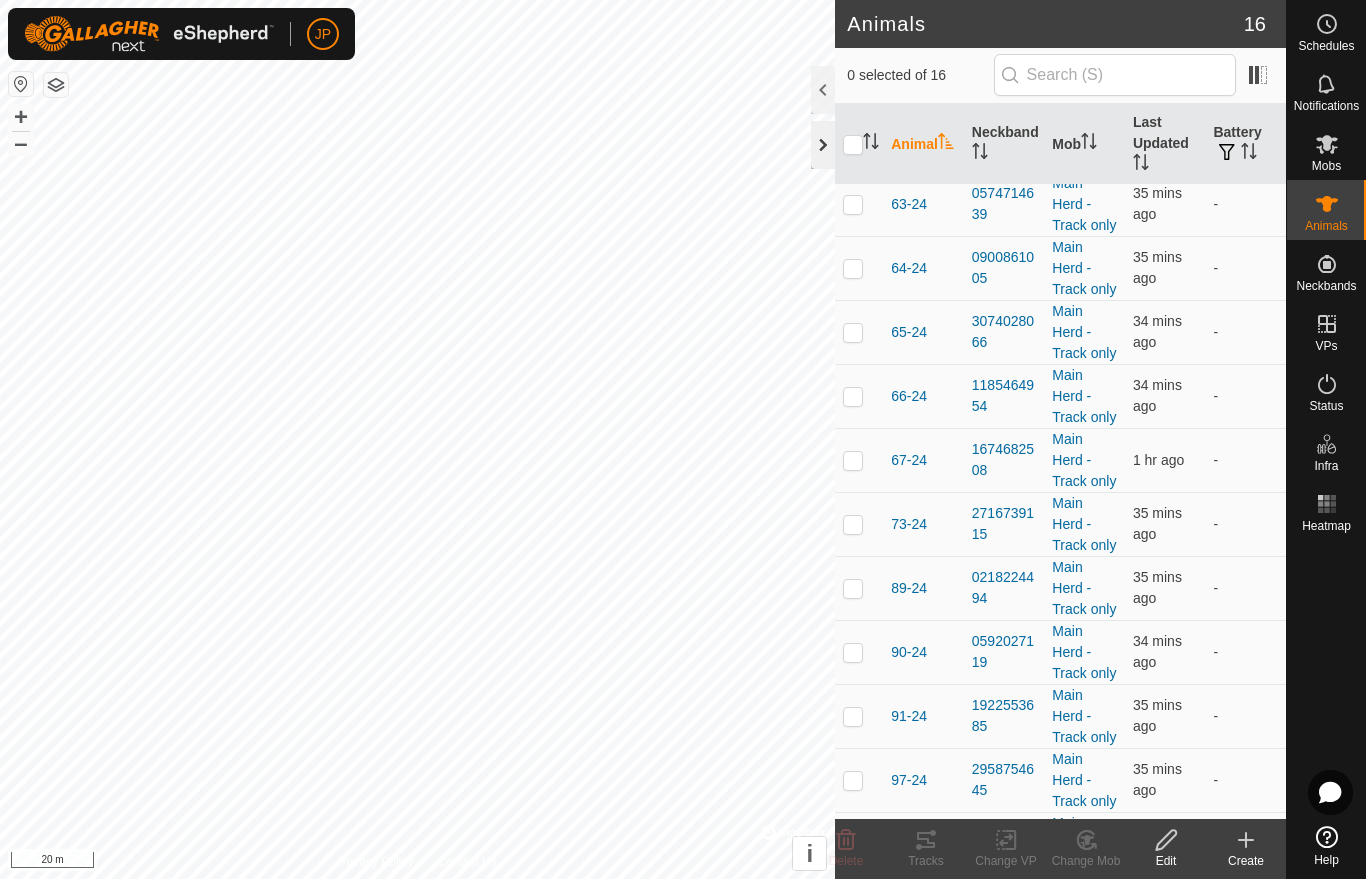 click 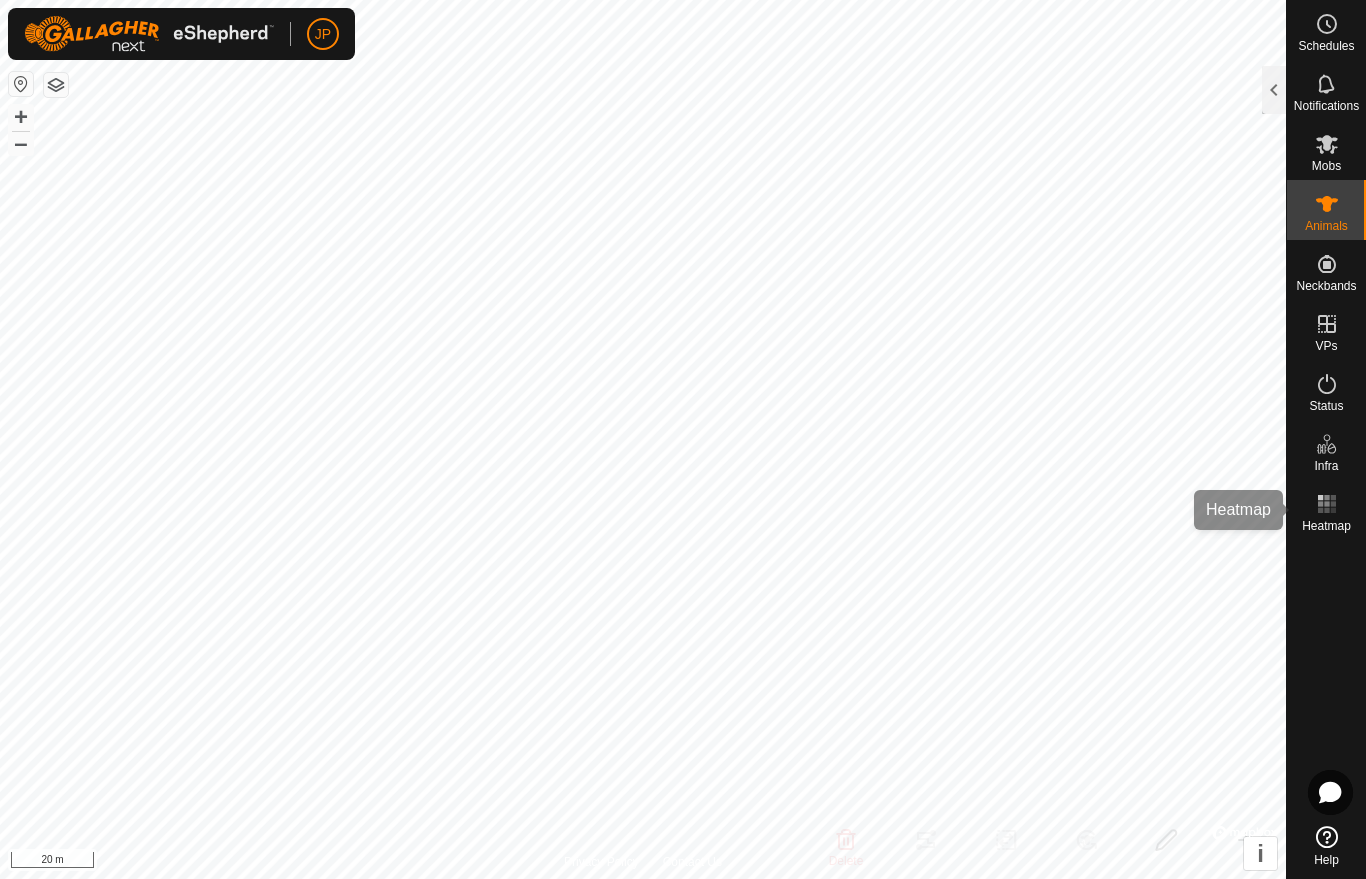 click 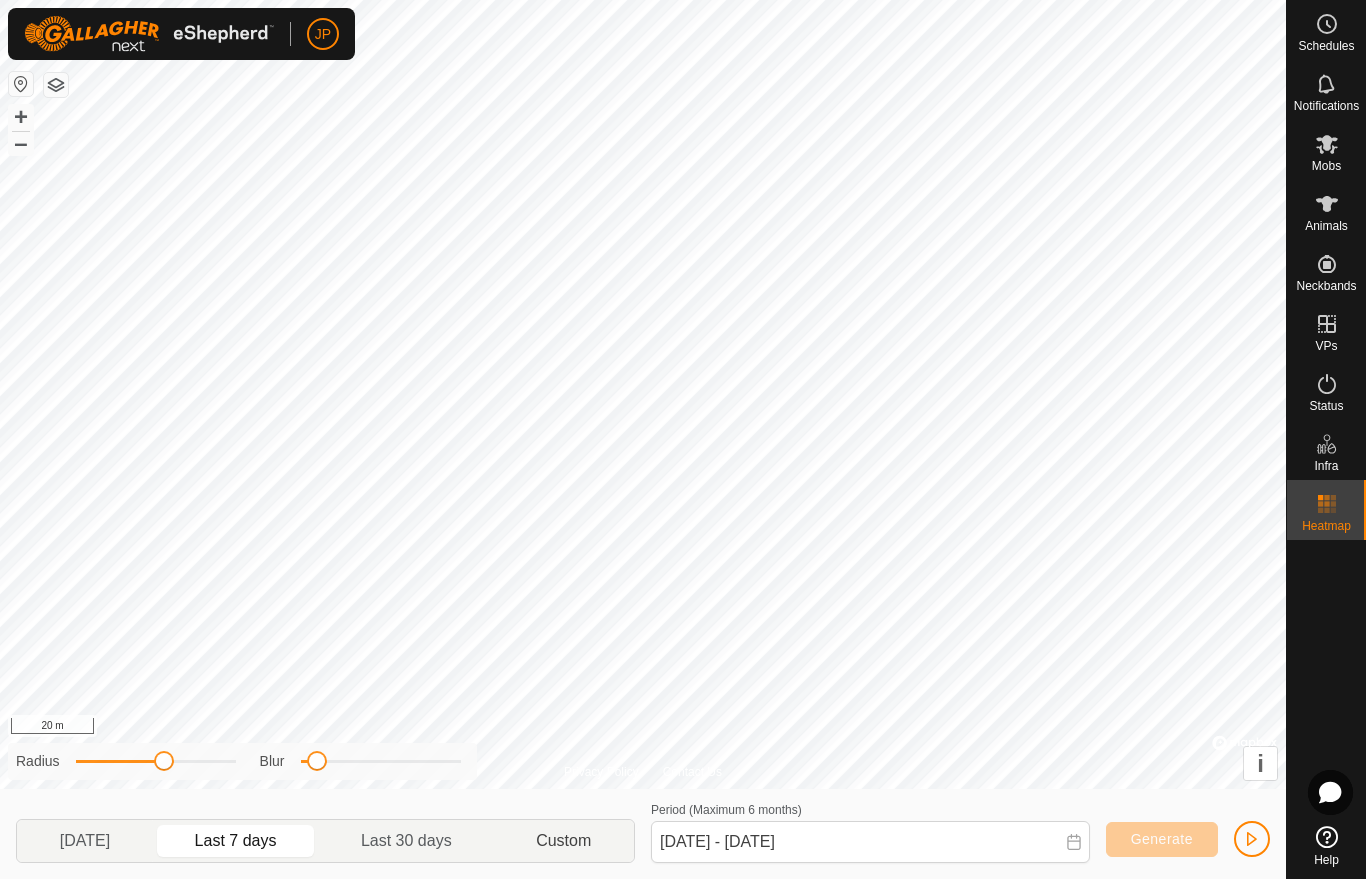 click on "Custom" 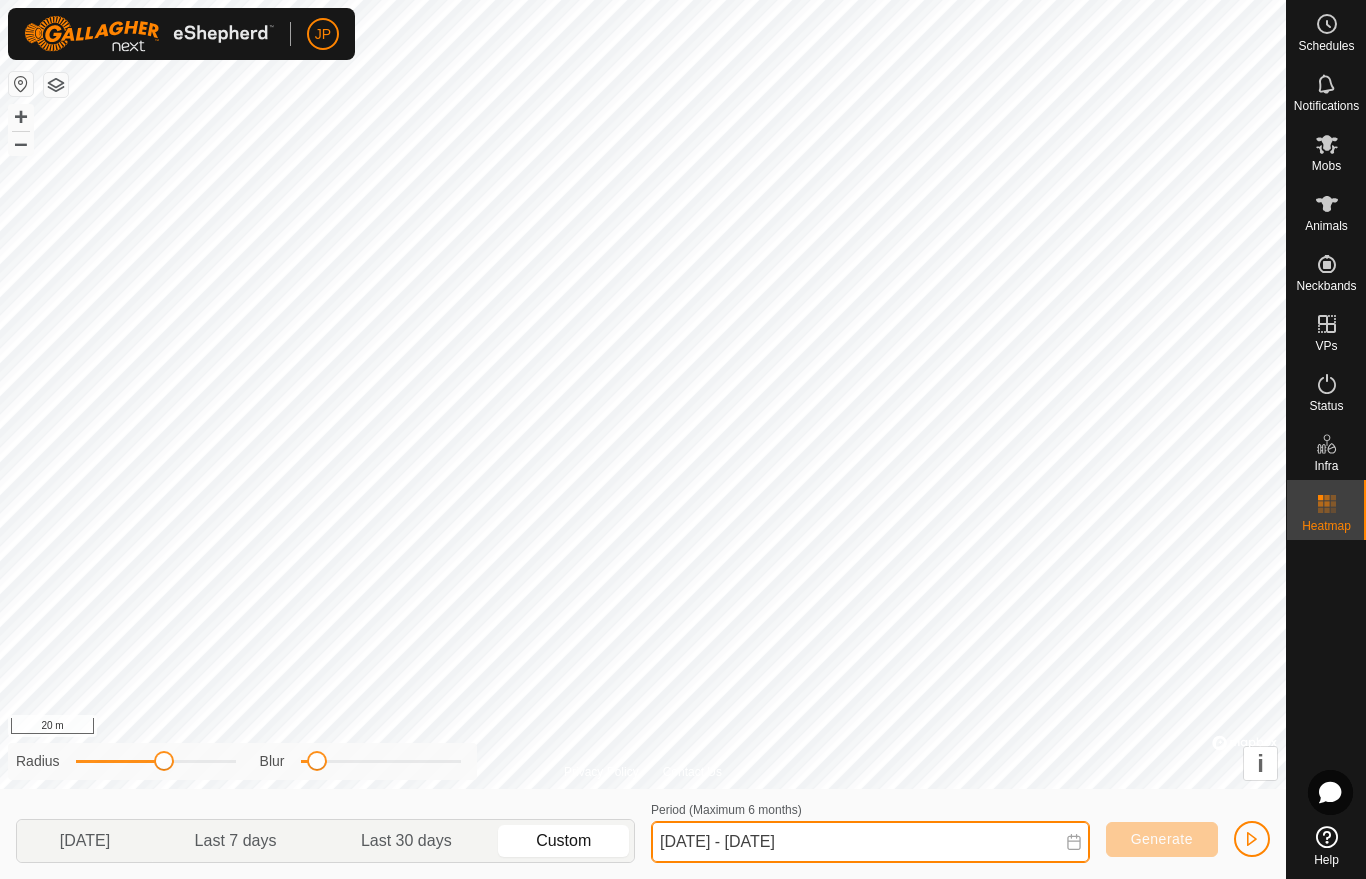 click on "JP Schedules Notifications Mobs Animals Neckbands VPs Status Infra Heatmap Help Privacy Policy Contact Us + – ⇧ i ©  Mapbox , ©  OpenStreetMap ,  Improve this map 20 m Radius Blur [DATE] Last 7 days Last 30 days Custom Period (Maximum 6 months)  [DATE] - [DATE] Generate" at bounding box center (683, 439) 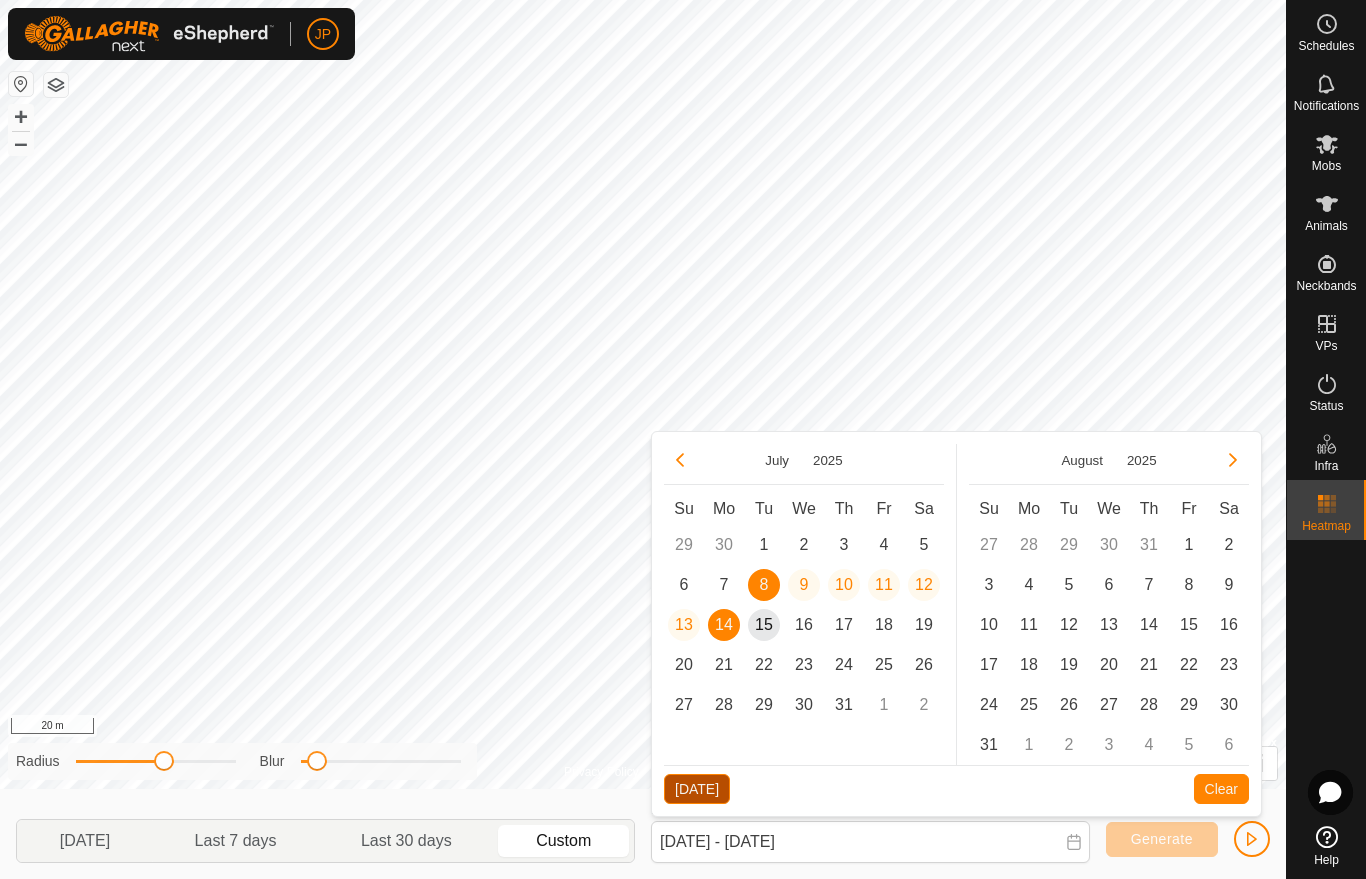 click on "JP Schedules Notifications Mobs Animals Neckbands VPs Status Infra Heatmap Help Privacy Policy Contact Us + – ⇧ i ©  Mapbox , ©  OpenStreetMap ,  Improve this map 20 m Radius Blur [DATE] Last 7 days Last 30 days Custom Period (Maximum 6 months)  [DATE] - [DATE] Generate
[DATE]  Su Mo Tu We Th Fr Sa 29 30 1 2 3 4 5 6 7 8  8  9  9  10  10  11  11  12  12  13  13  14  14  15 16 17 18 19 20 21 22 23 24 25 26 27 28 29 30 31 1 [DATE] Mo Tu We Th Fr Sa 27 28 29 30 31 1 2 3 4 5 6 7 8 9 10 11 12 13 14 15 16 17 18 19 20 21 22 23 24 25 26 27 28 29 30 31 1 2 3 4 5 6 [DATE] Clear" at bounding box center [683, 439] 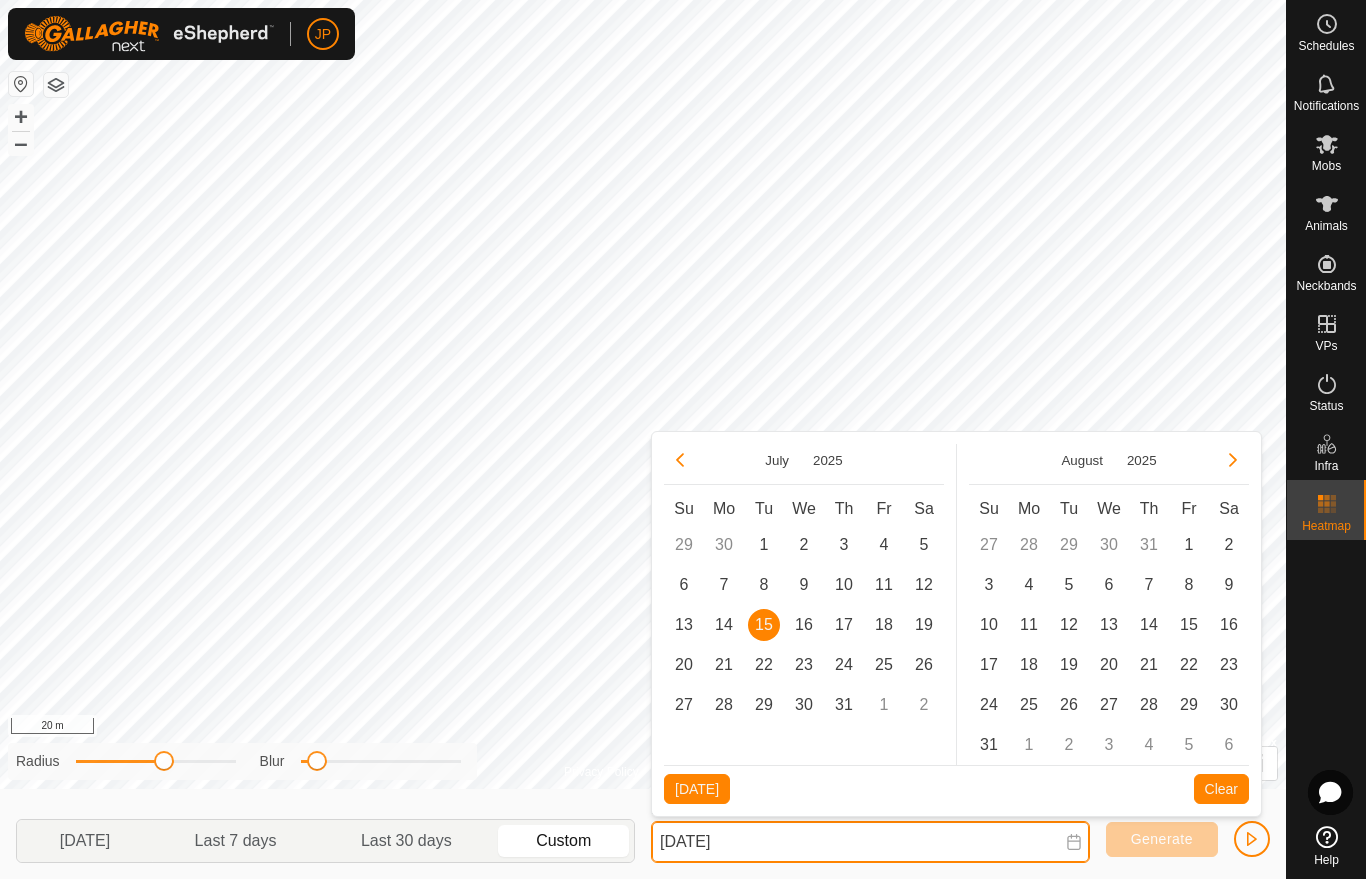 click on "JP Schedules Notifications Mobs Animals Neckbands VPs Status Infra Heatmap Help Privacy Policy Contact Us + – ⇧ i ©  Mapbox , ©  OpenStreetMap ,  Improve this map 20 m Radius Blur [DATE] Last 7 days Last 30 days Custom Period (Maximum 6 months)  [DATE] Generate
[DATE]  Su Mo Tu We Th Fr Sa 29 30 1 2 3 4 5 6 7 8 9 10 11 12 13 14 15  15  16 17 18 19 20 21 22 23 24 25 26 27 28 29 30 31 1 [DATE] Mo Tu We Th Fr Sa 27 28 29 30 31 1 2 3 4 5 6 7 8 9 10 11 12 13 14 15 16 17 18 19 20 21 22 23 24 25 26 27 28 29 30 31 1 2 3 4 5 6 [DATE] Clear" at bounding box center (683, 439) 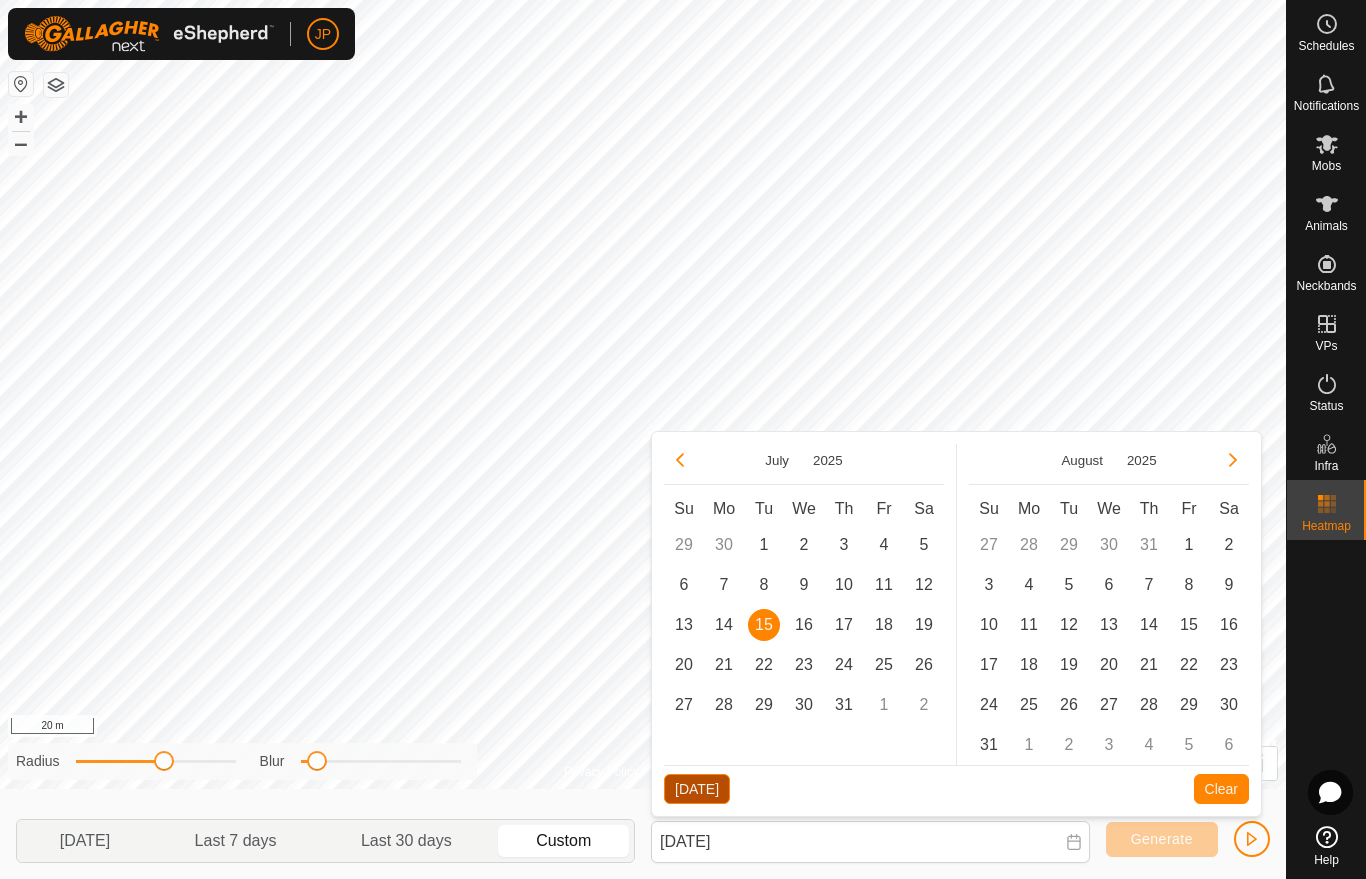 click on "JP Schedules Notifications Mobs Animals Neckbands VPs Status Infra Heatmap Help Privacy Policy Contact Us + – ⇧ i ©  Mapbox , ©  OpenStreetMap ,  Improve this map 20 m Radius Blur [DATE] Last 7 days Last 30 days Custom Period (Maximum 6 months)  [DATE] Generate
[DATE]  Su Mo Tu We Th Fr Sa 29 30 1 2 3 4 5 6 7 8 9 10 11 12 13 14 15  15  16 17 18 19 20 21 22 23 24 25 26 27 28 29 30 31 1 [DATE] Mo Tu We Th Fr Sa 27 28 29 30 31 1 2 3 4 5 6 7 8 9 10 11 12 13 14 15 16 17 18 19 20 21 22 23 24 25 26 27 28 29 30 31 1 2 3 4 5 6 [DATE] Clear" at bounding box center [683, 439] 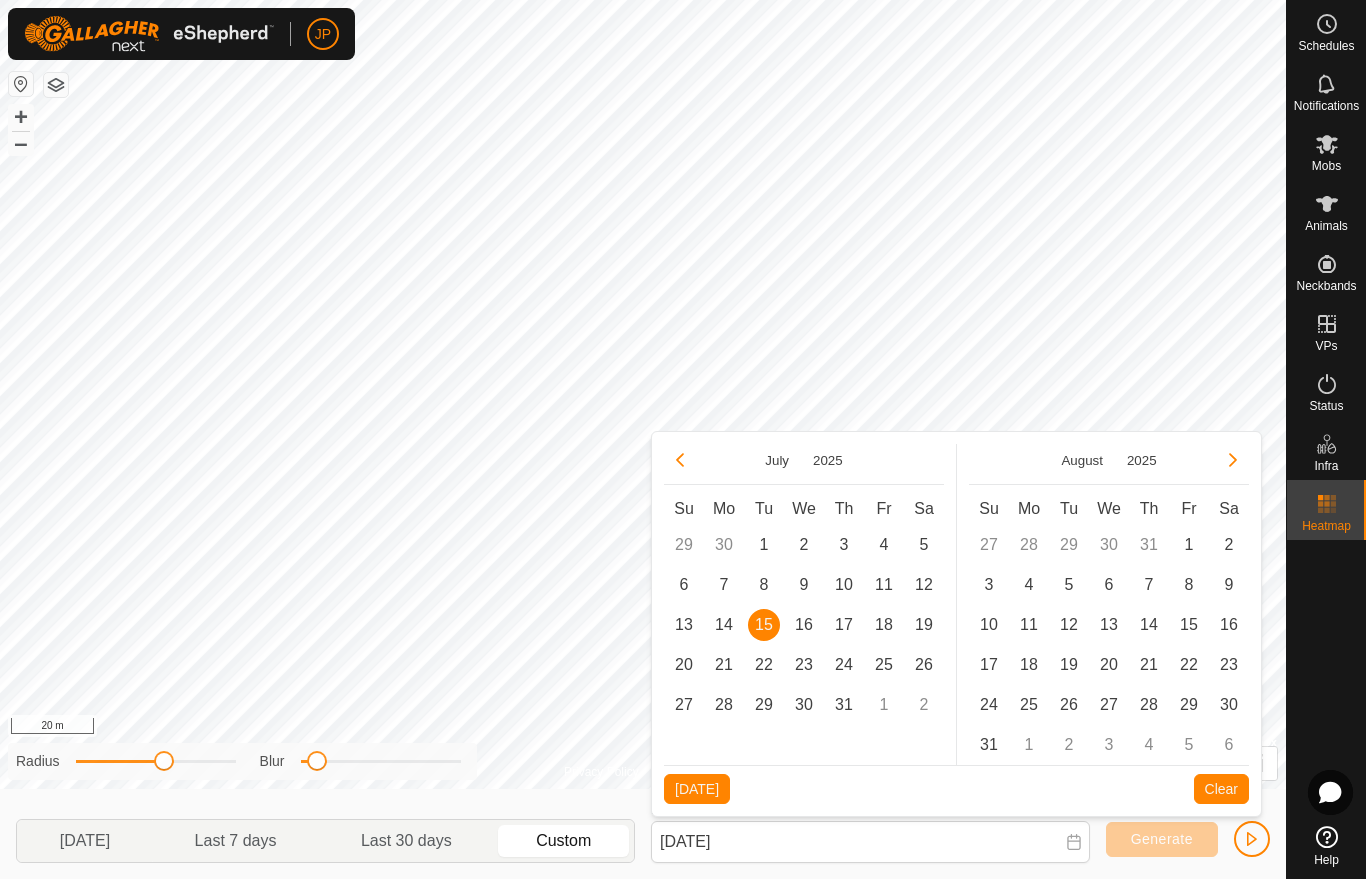 click on "15" at bounding box center (764, 625) 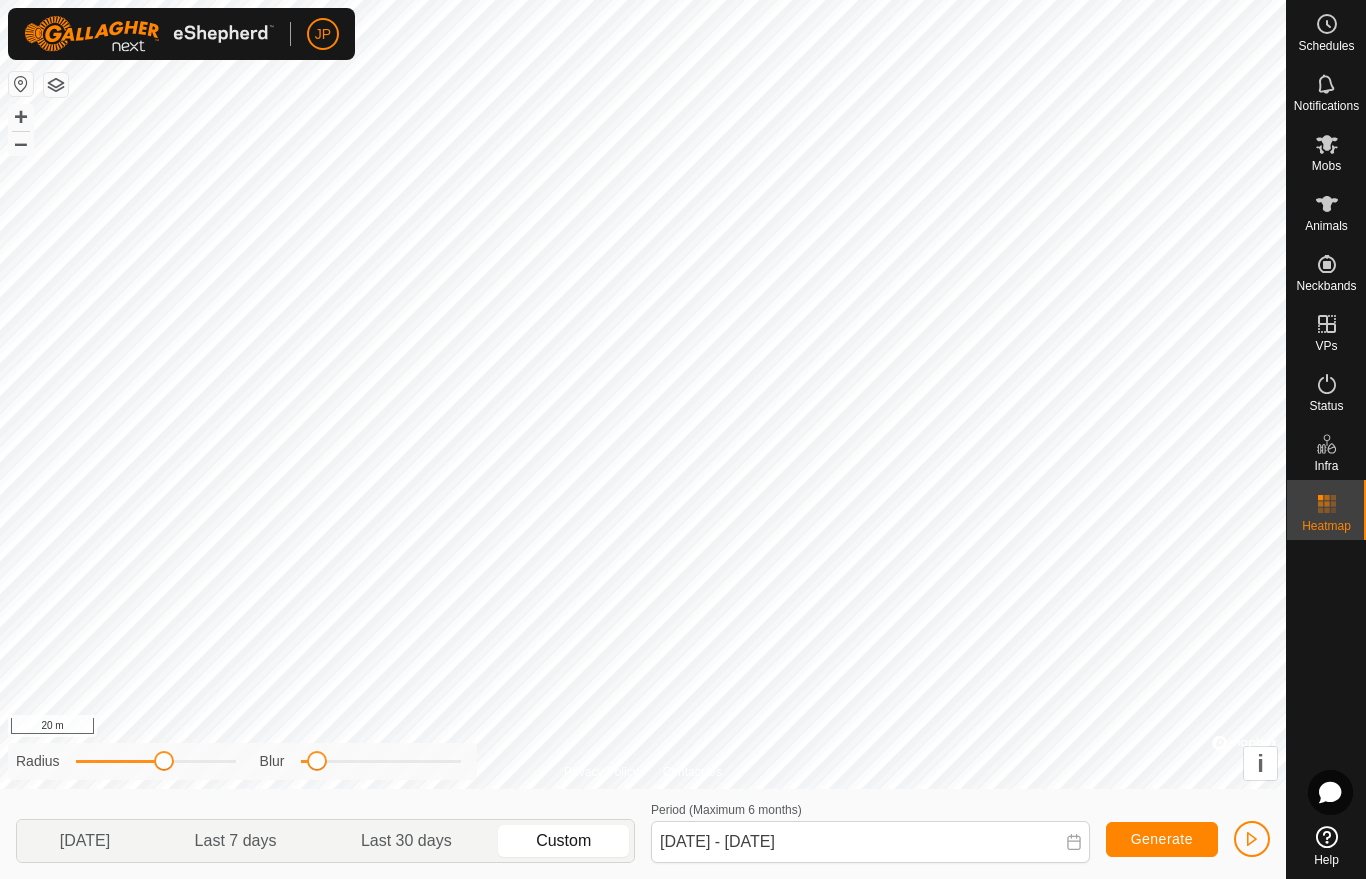 click on "Generate" 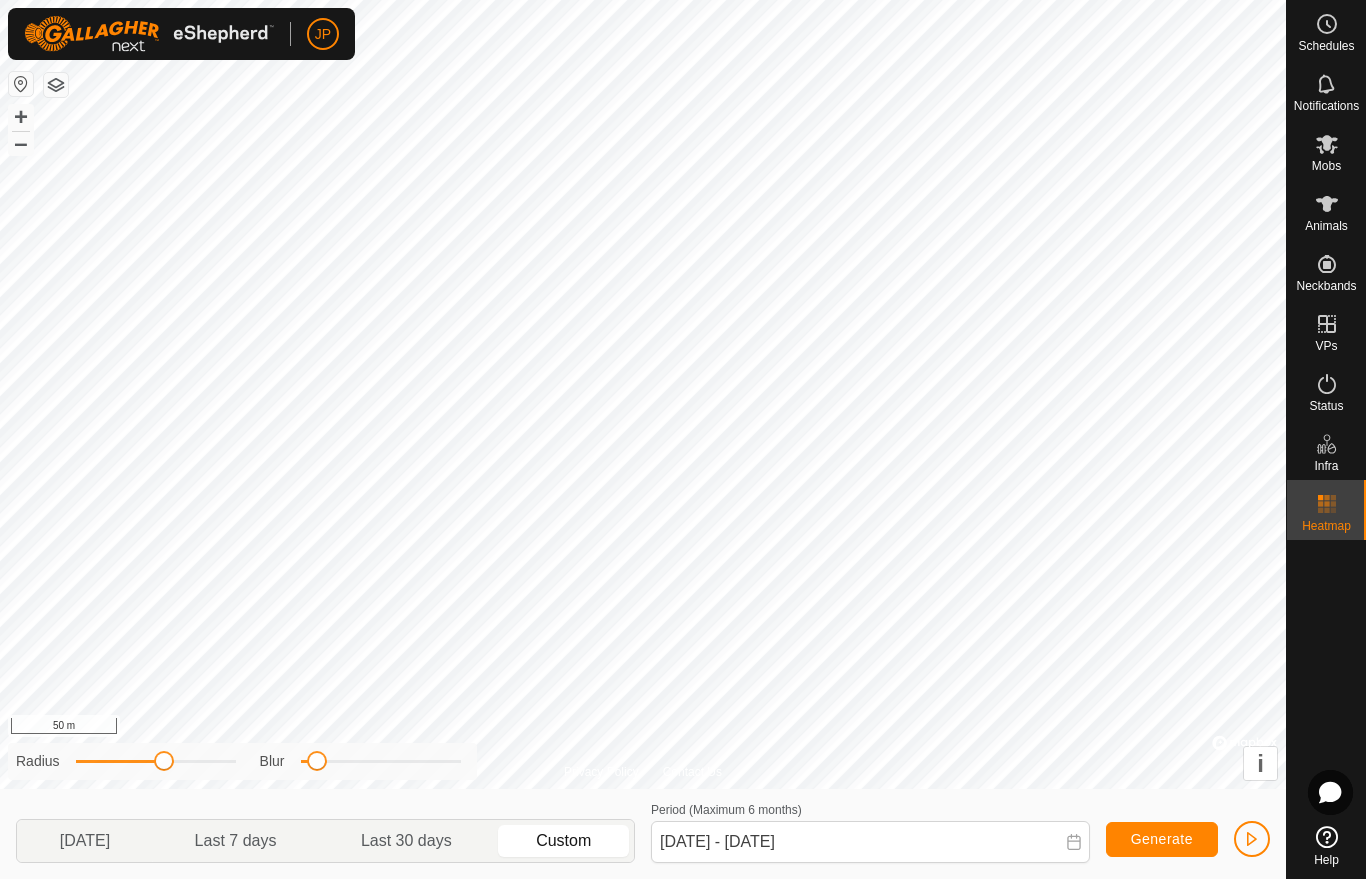 click on "Privacy Policy Contact Us + – ⇧ i ©  Mapbox , ©  OpenStreetMap ,  Improve this map 50 m Radius Blur [DATE] Last 7 days Last 30 days Custom Period (Maximum 6 months)  [DATE] - [DATE] Generate" 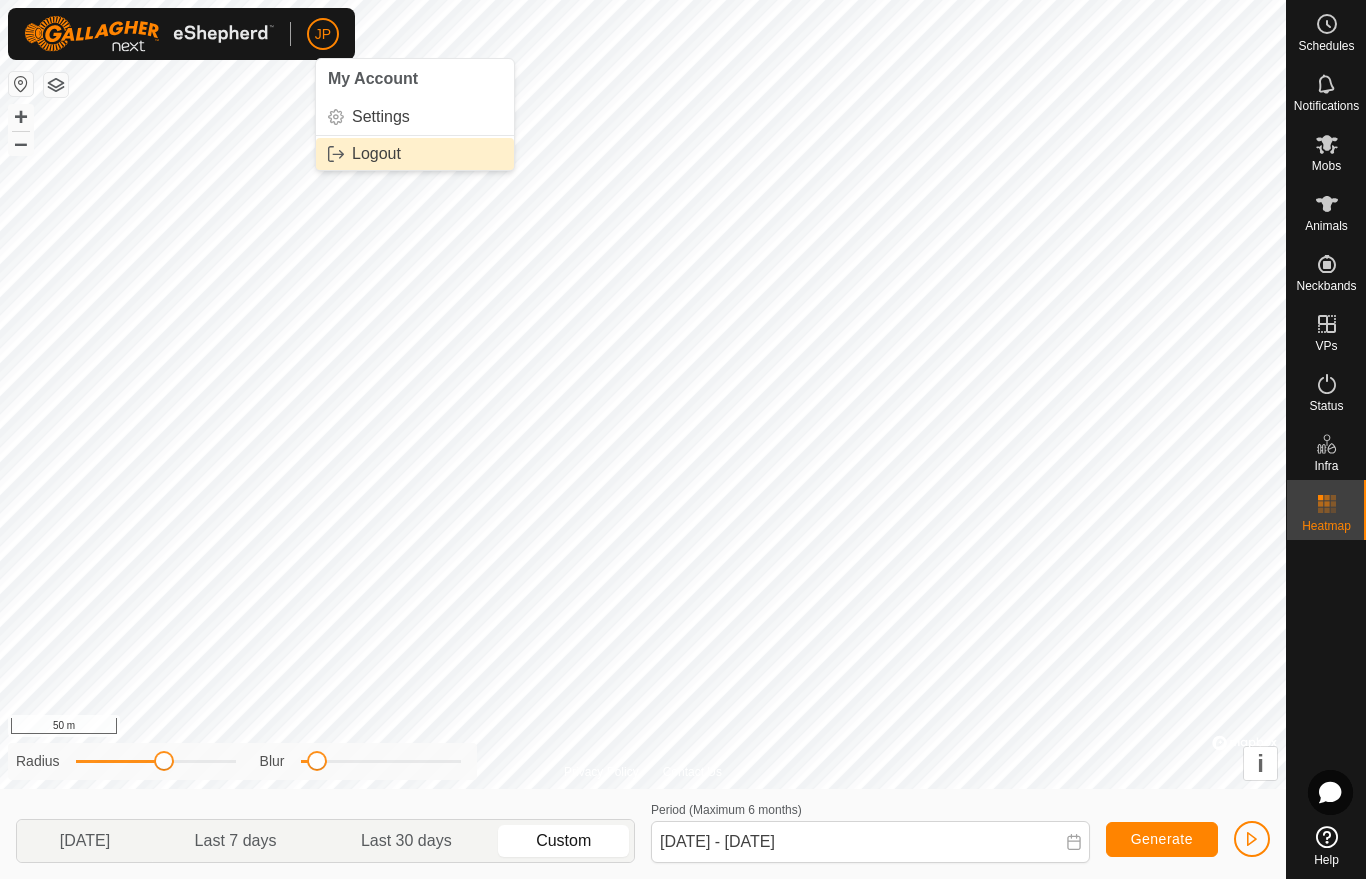 click on "Logout" at bounding box center (415, 154) 